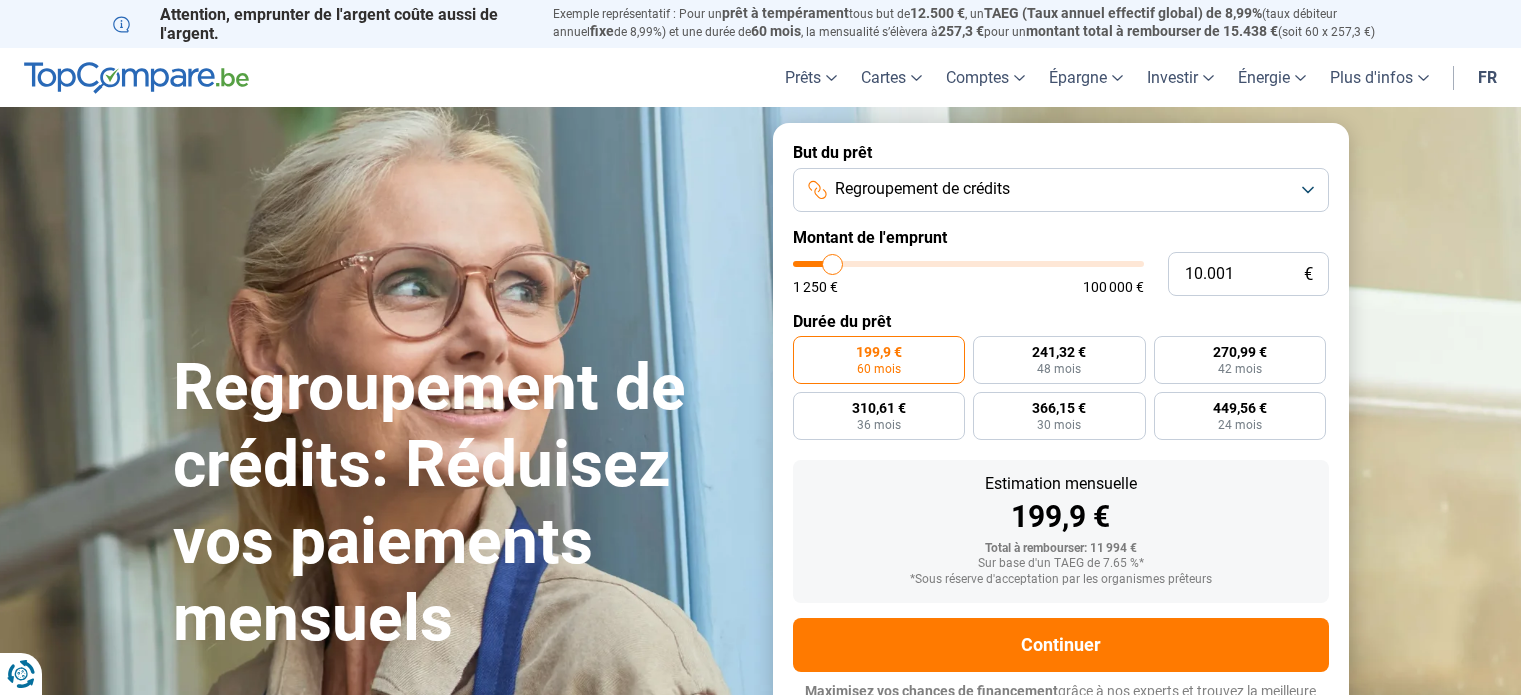 scroll, scrollTop: 0, scrollLeft: 0, axis: both 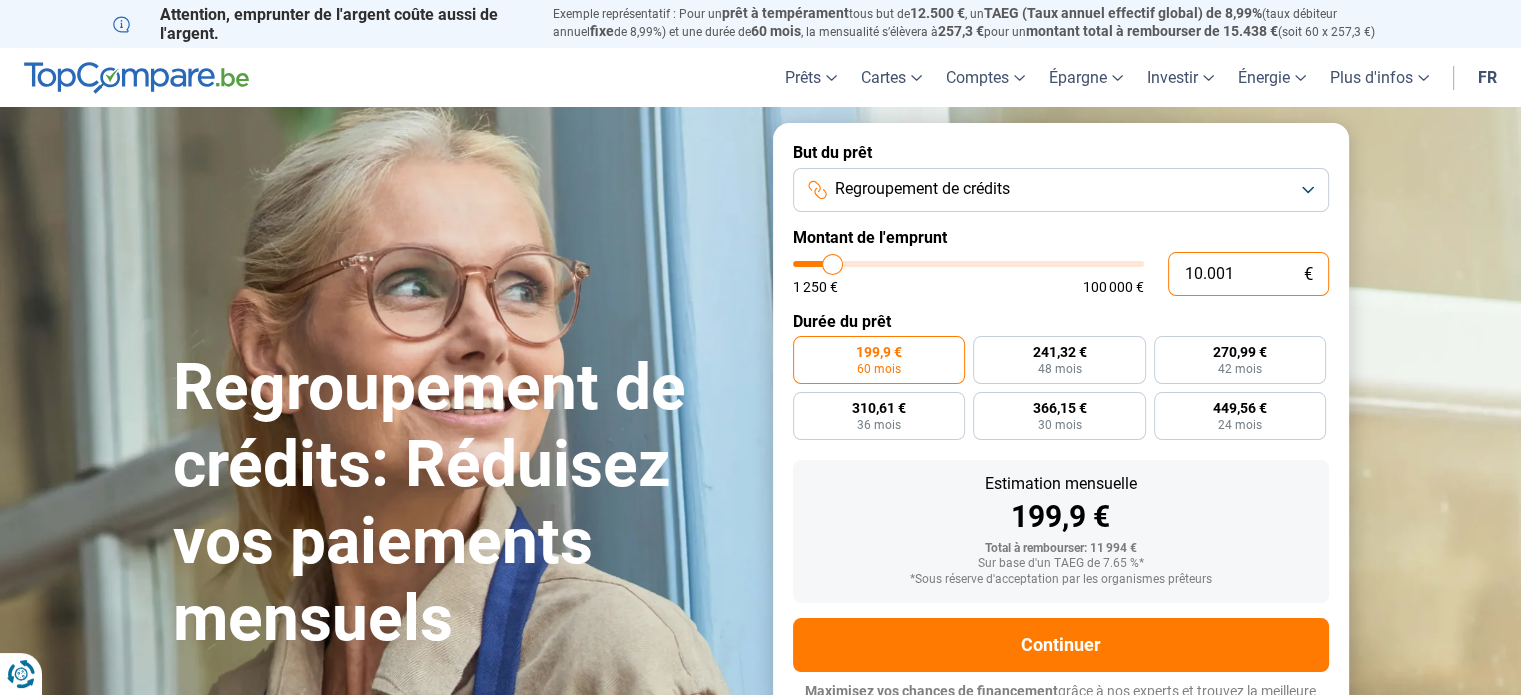 drag, startPoint x: 1254, startPoint y: 284, endPoint x: 1116, endPoint y: 282, distance: 138.0145 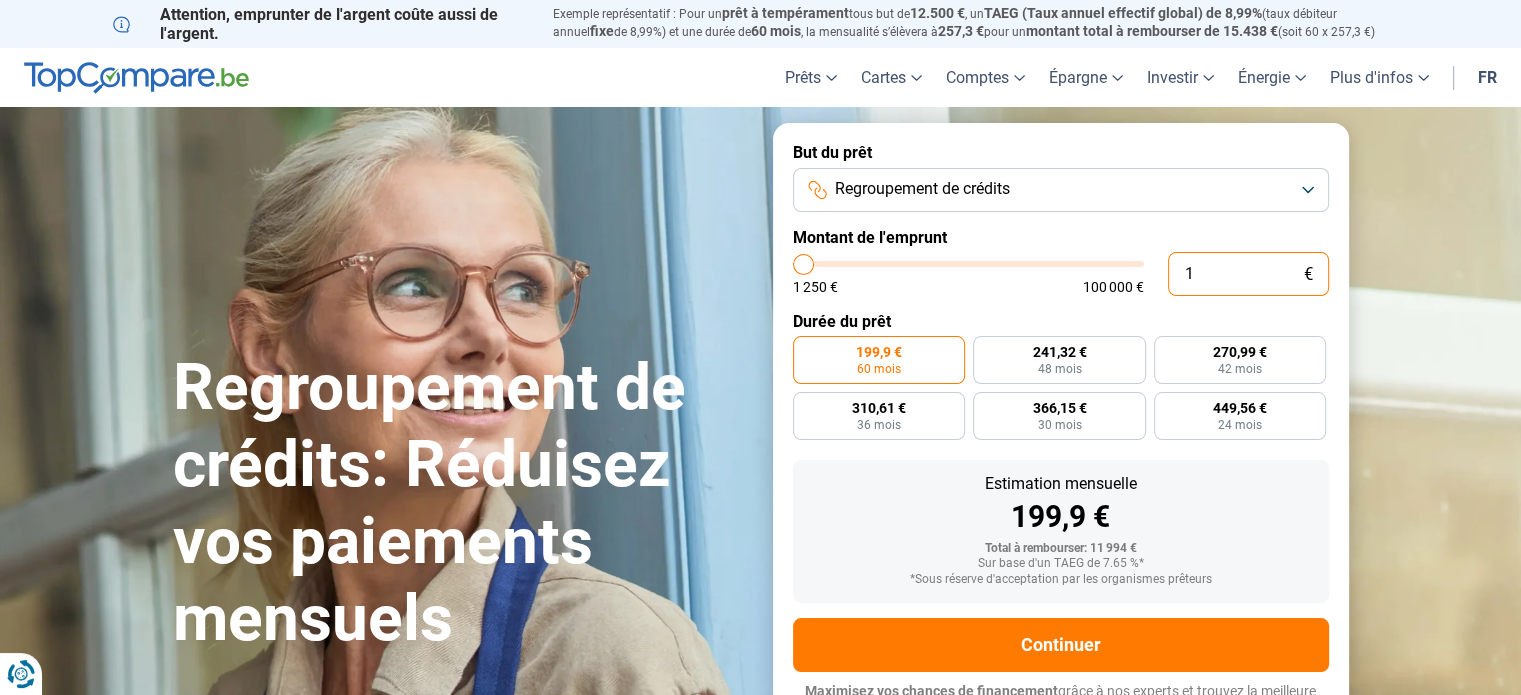 type on "18" 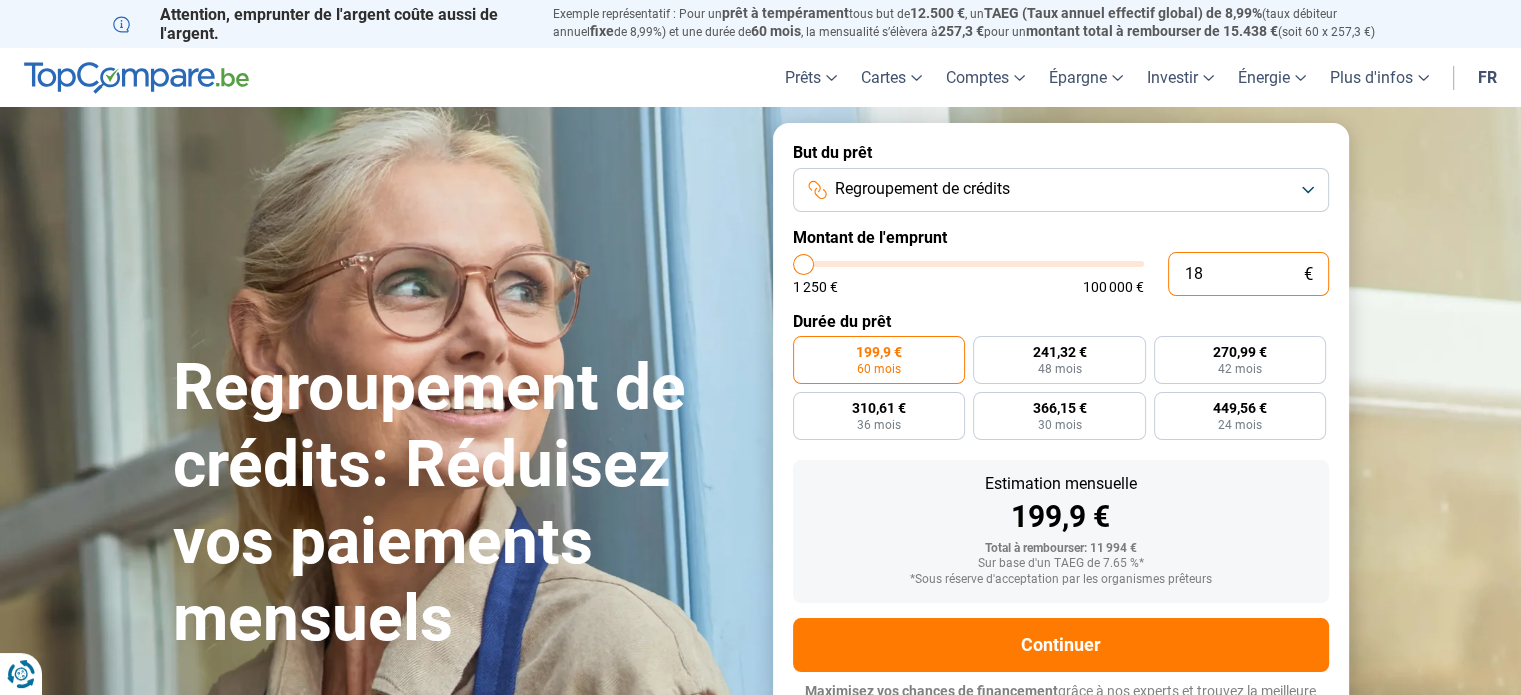 type on "180" 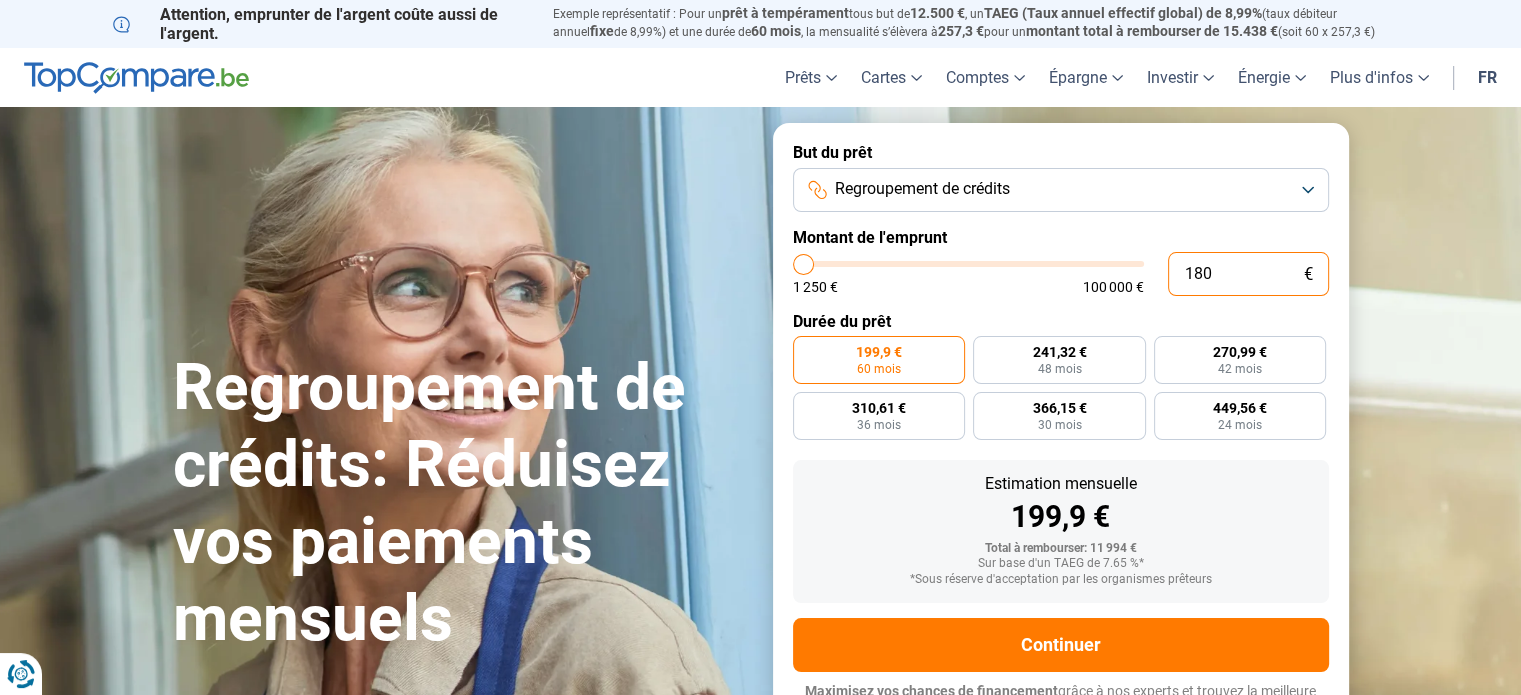 type on "1.800" 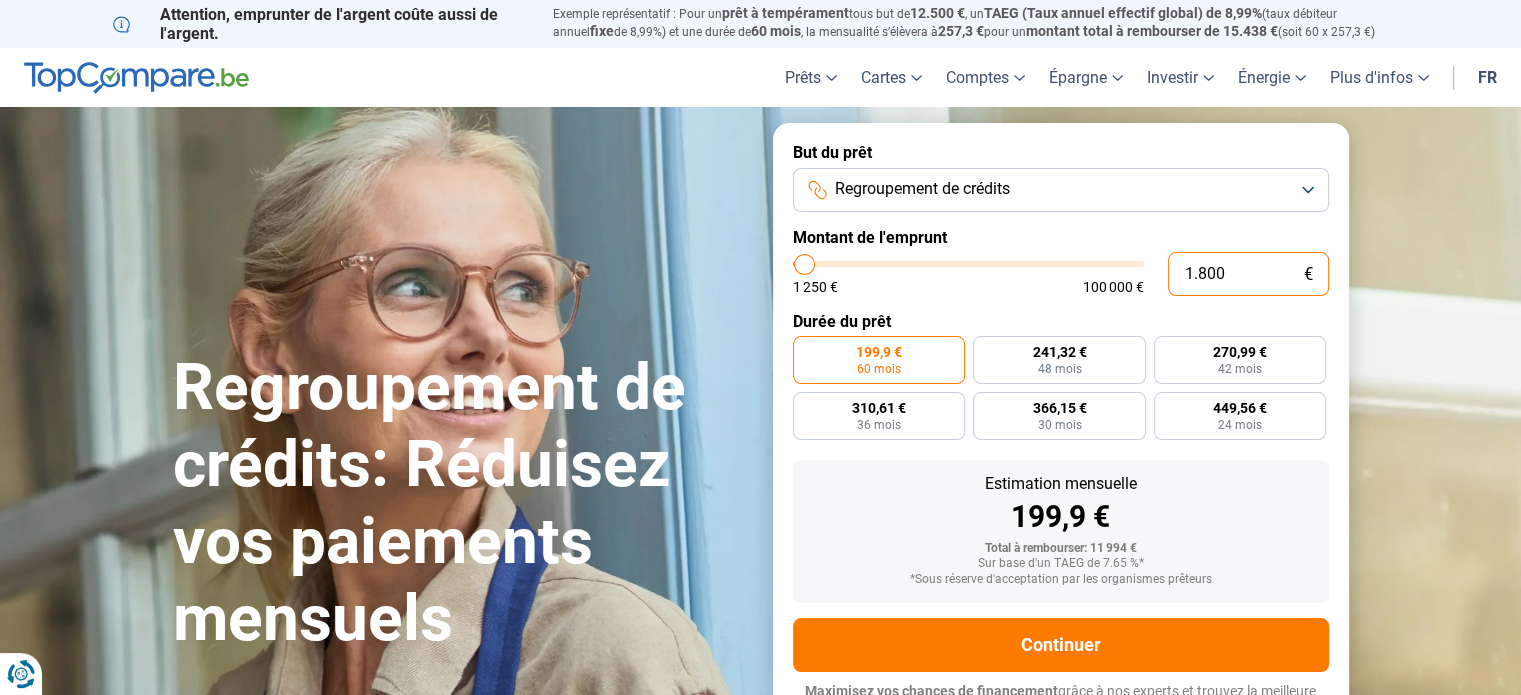 type on "18.000" 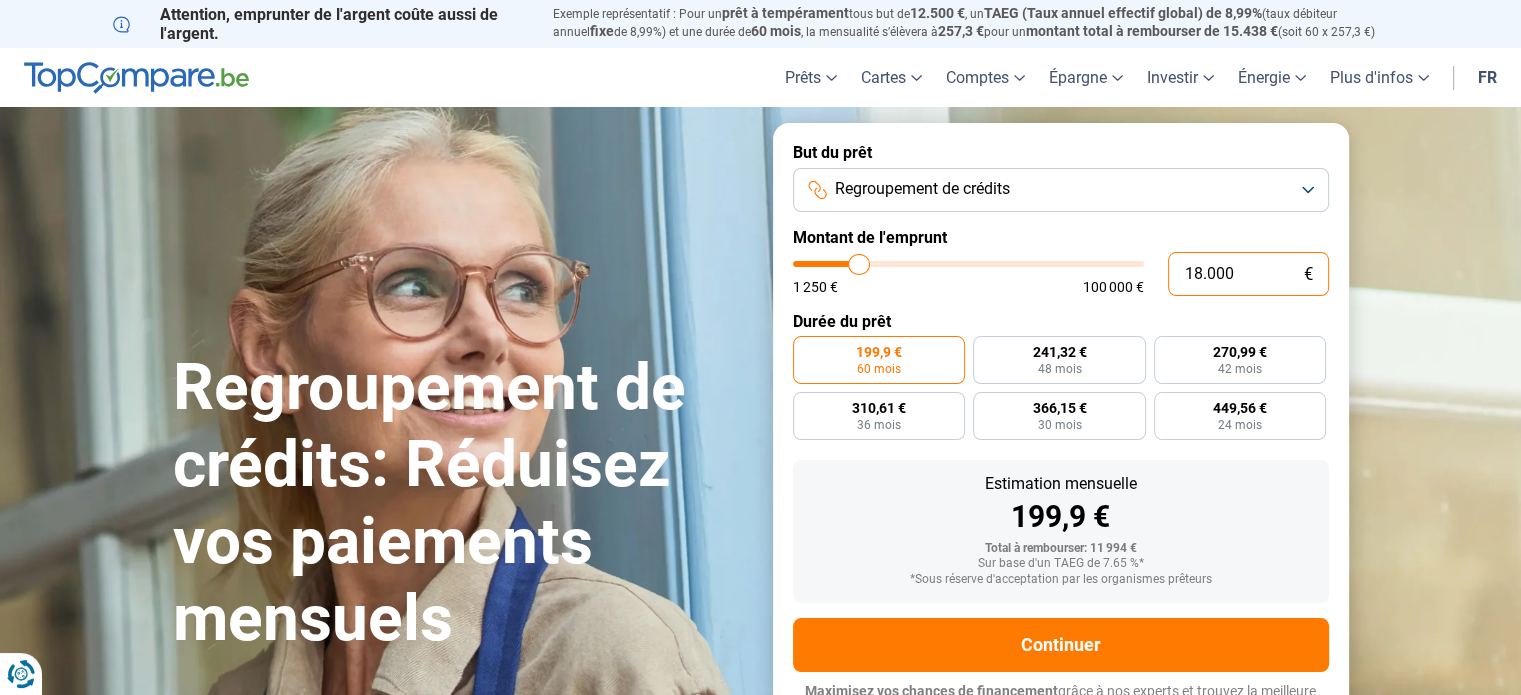 type on "18.000" 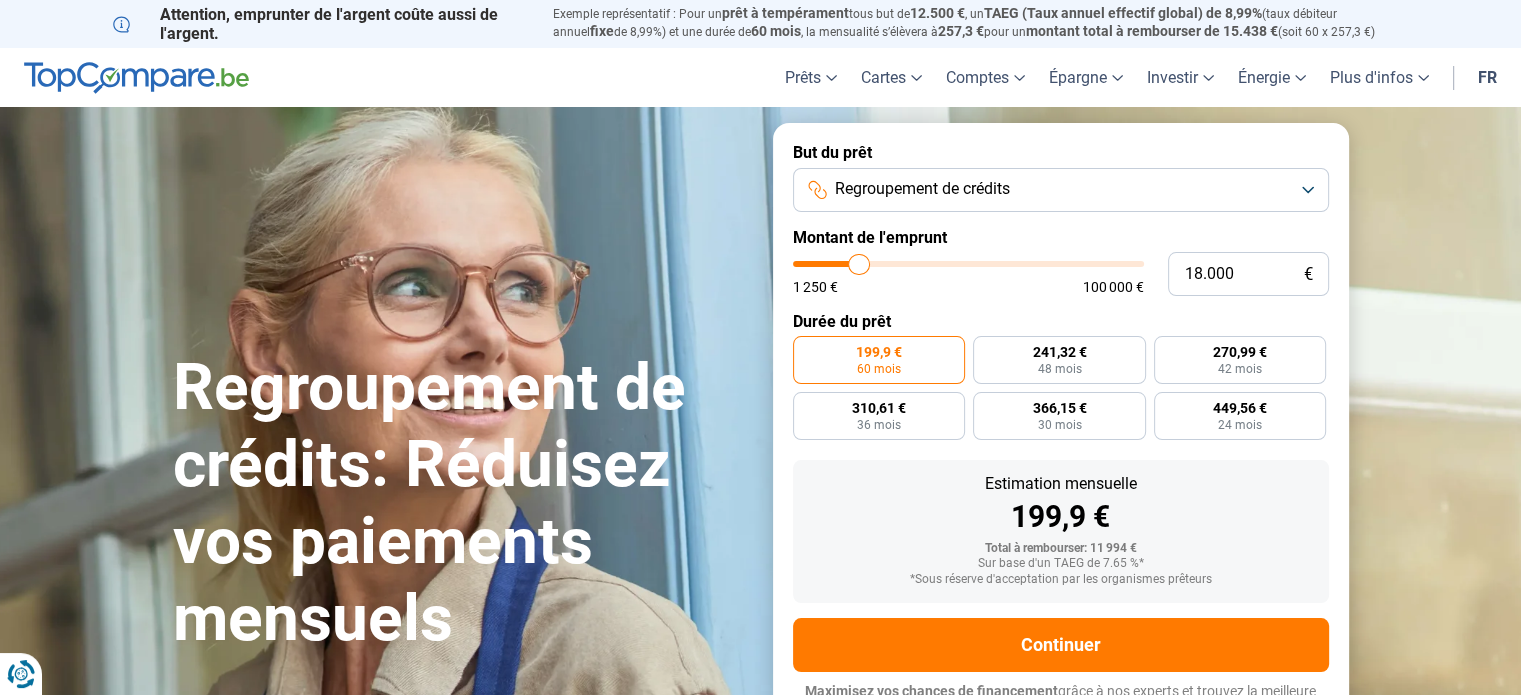 radio on "false" 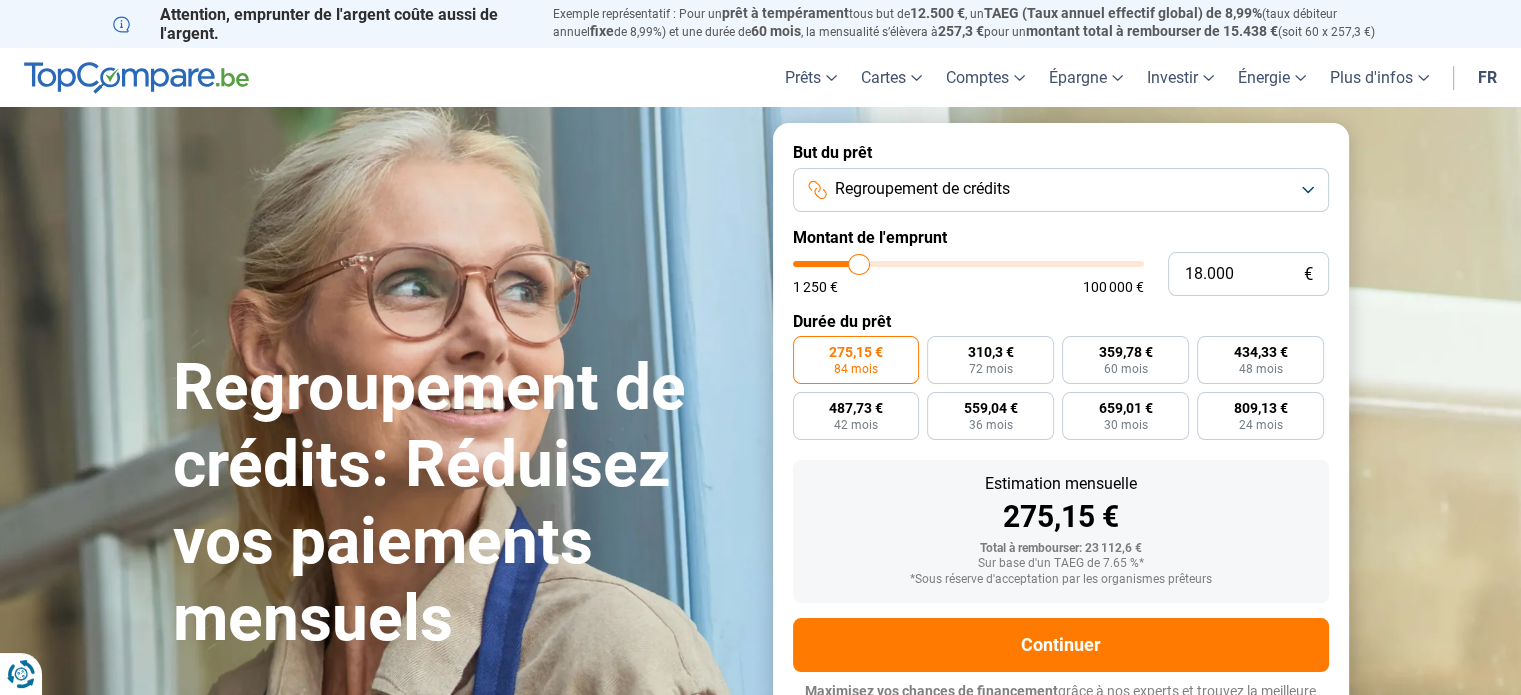 click on "Regroupement de crédits: Réduisez vos paiements mensuels Regroupement de crédits: Réduisez vos paiements mensuels But du prêt Regroupement de crédits Montant de l'emprunt 18.000 € 1 250 € 100 000 € Durée du prêt 275,15 € 84 mois 310,3 € 72 mois 359,78 € 60 mois 434,33 € 48 mois 487,73 € 42 mois 559,04 € 36 mois 659,01 € 30 mois 809,13 € 24 mois Estimation mensuelle 275,15 € Total à rembourser: 23 112,6 € Sur base d'un TAEG de 7.65 %* *Sous réserve d'acceptation par les organismes prêteurs Continuer Maximisez vos chances de financement  grâce à nos experts et trouvez la meilleure offre personnalisée pour vous. 100.000+ simulations mensuelles réussies Maximisez vos chances de financement grâce à nos experts  Trouvez la meilleure offre personnalisée" at bounding box center [760, 431] 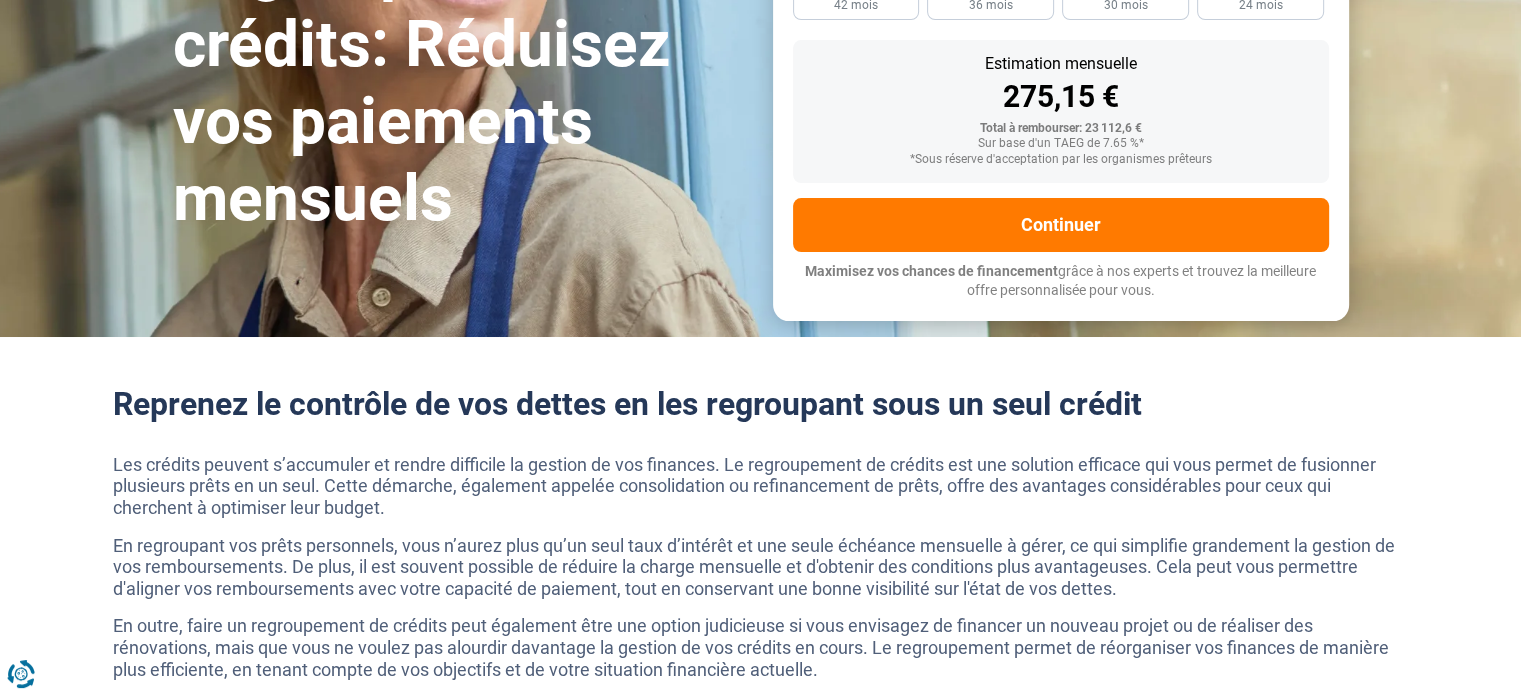 scroll, scrollTop: 427, scrollLeft: 0, axis: vertical 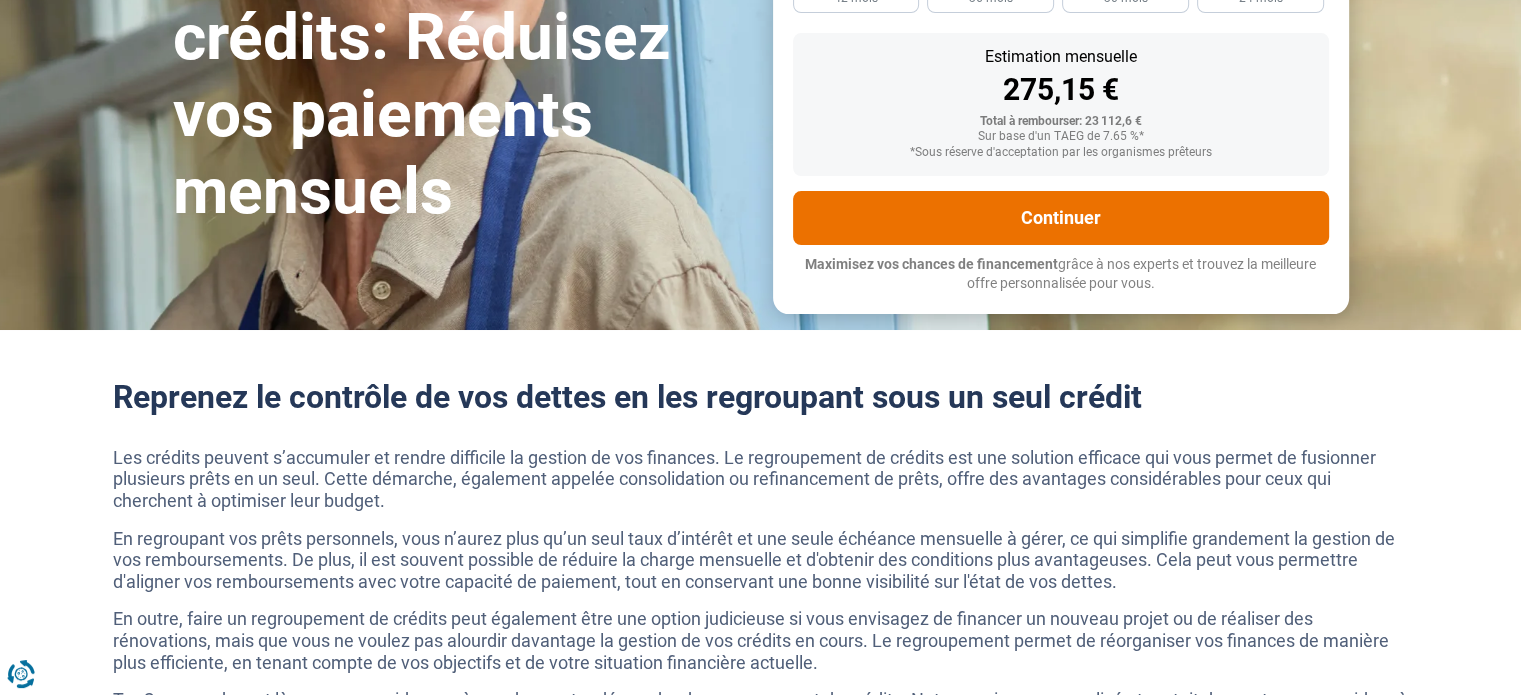 click on "Continuer" at bounding box center (1061, 218) 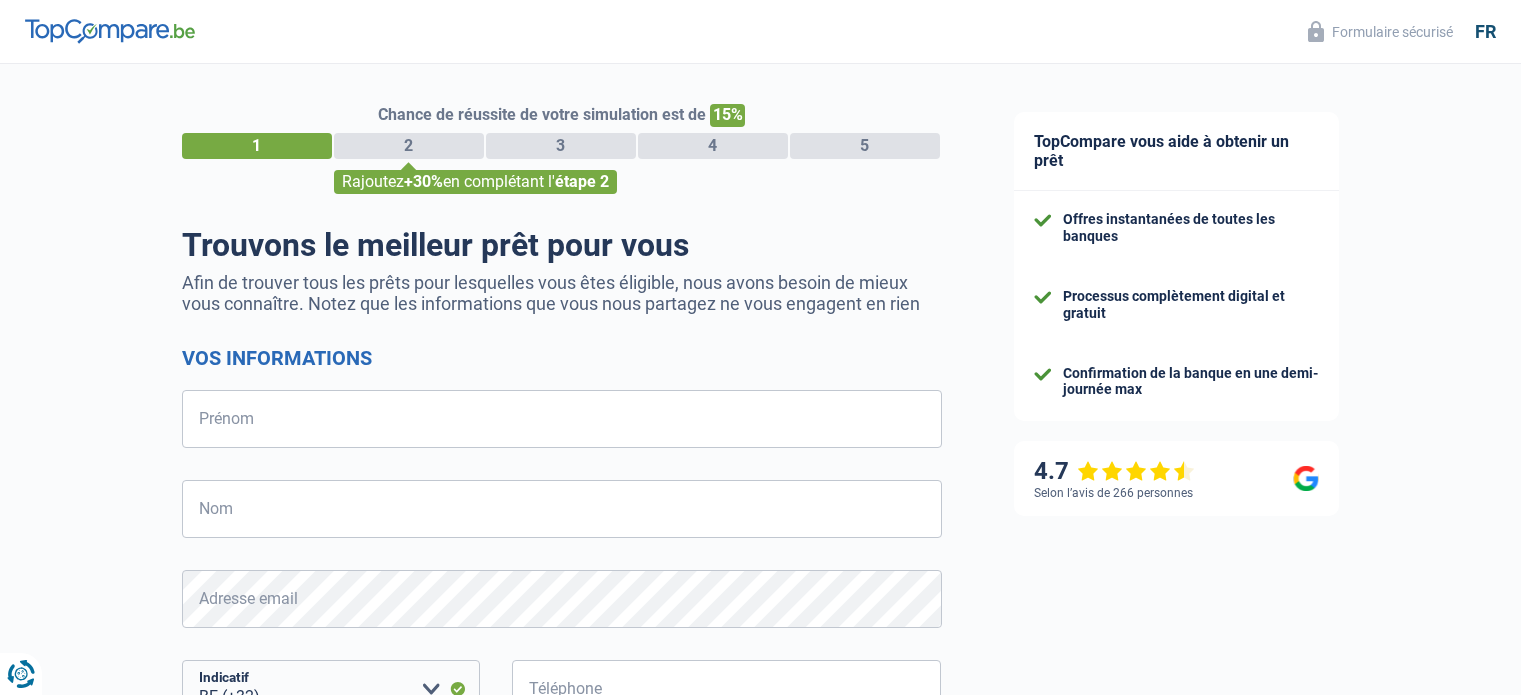 select on "32" 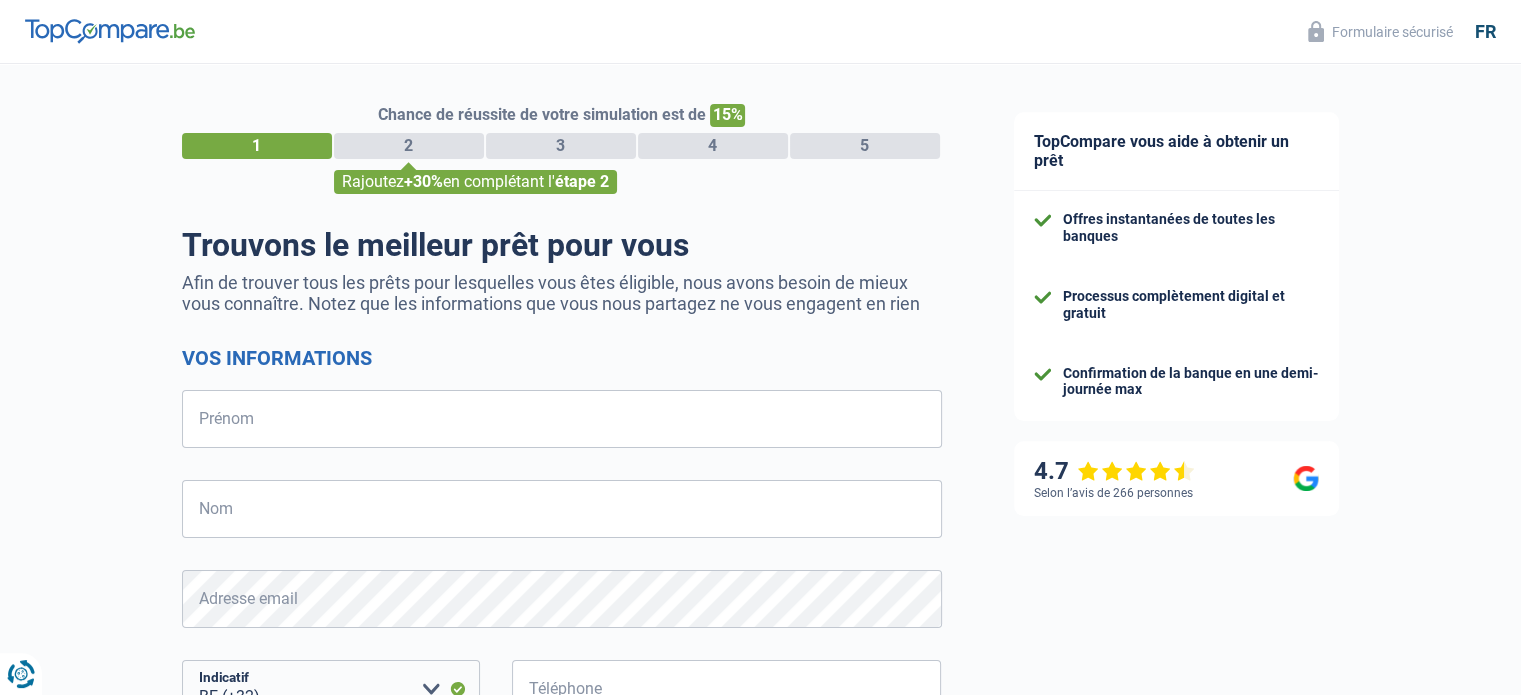 scroll, scrollTop: 0, scrollLeft: 0, axis: both 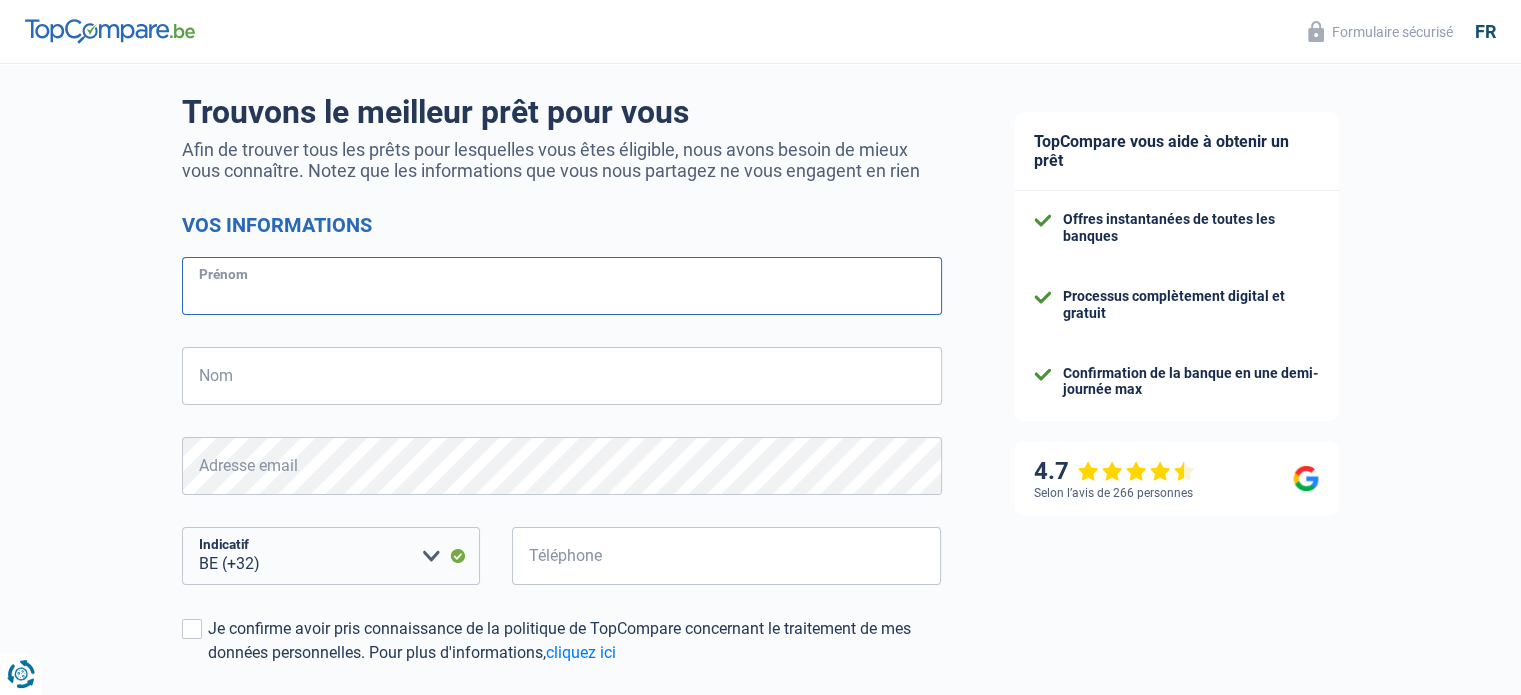 click on "Prénom" at bounding box center (562, 286) 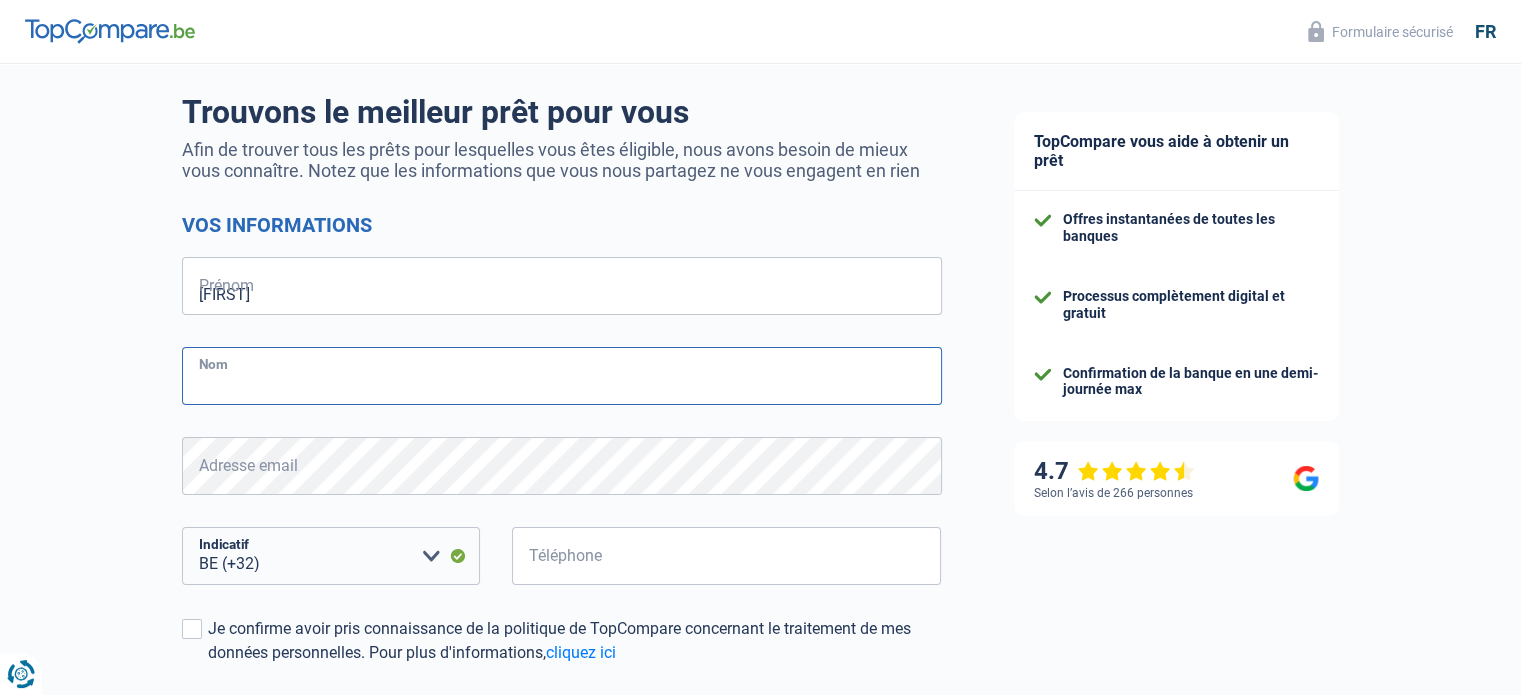 type on "Van der Horst" 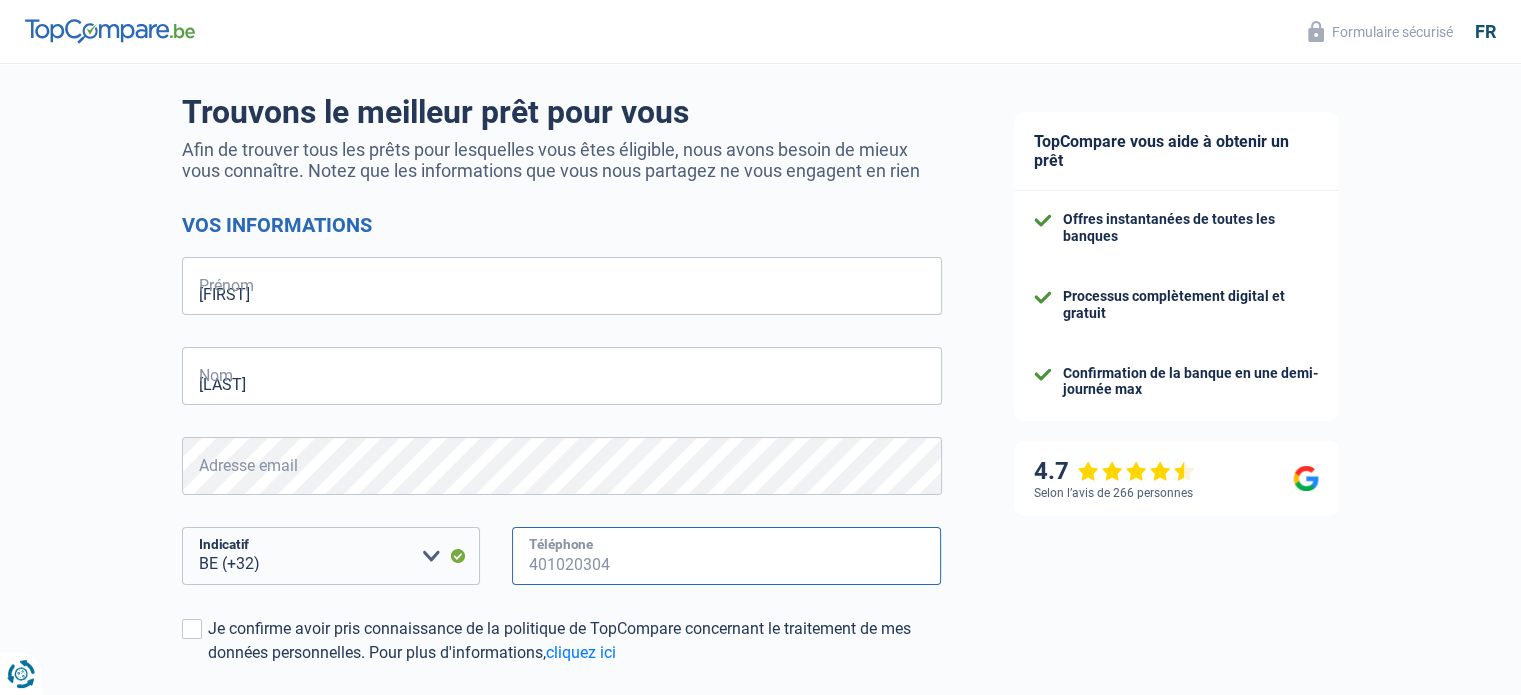 type on "472712965" 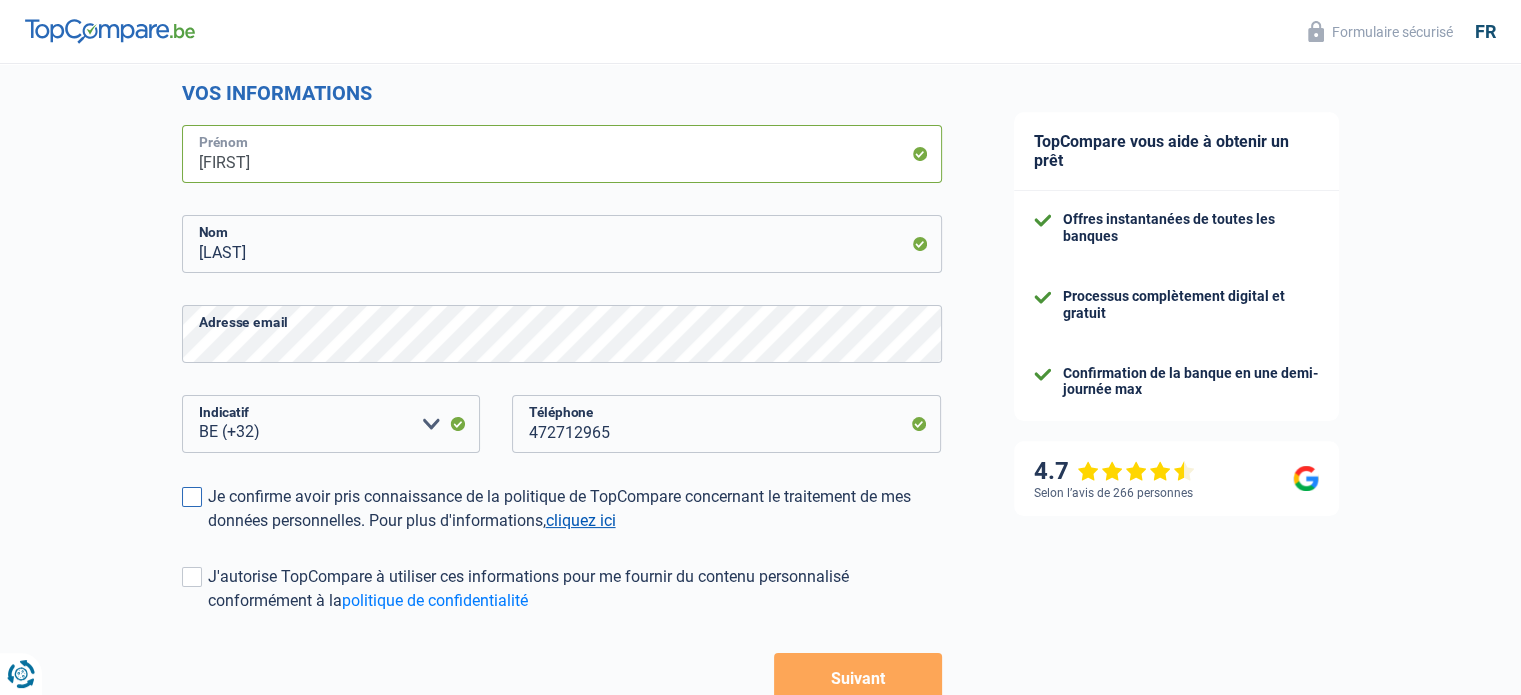 scroll, scrollTop: 392, scrollLeft: 0, axis: vertical 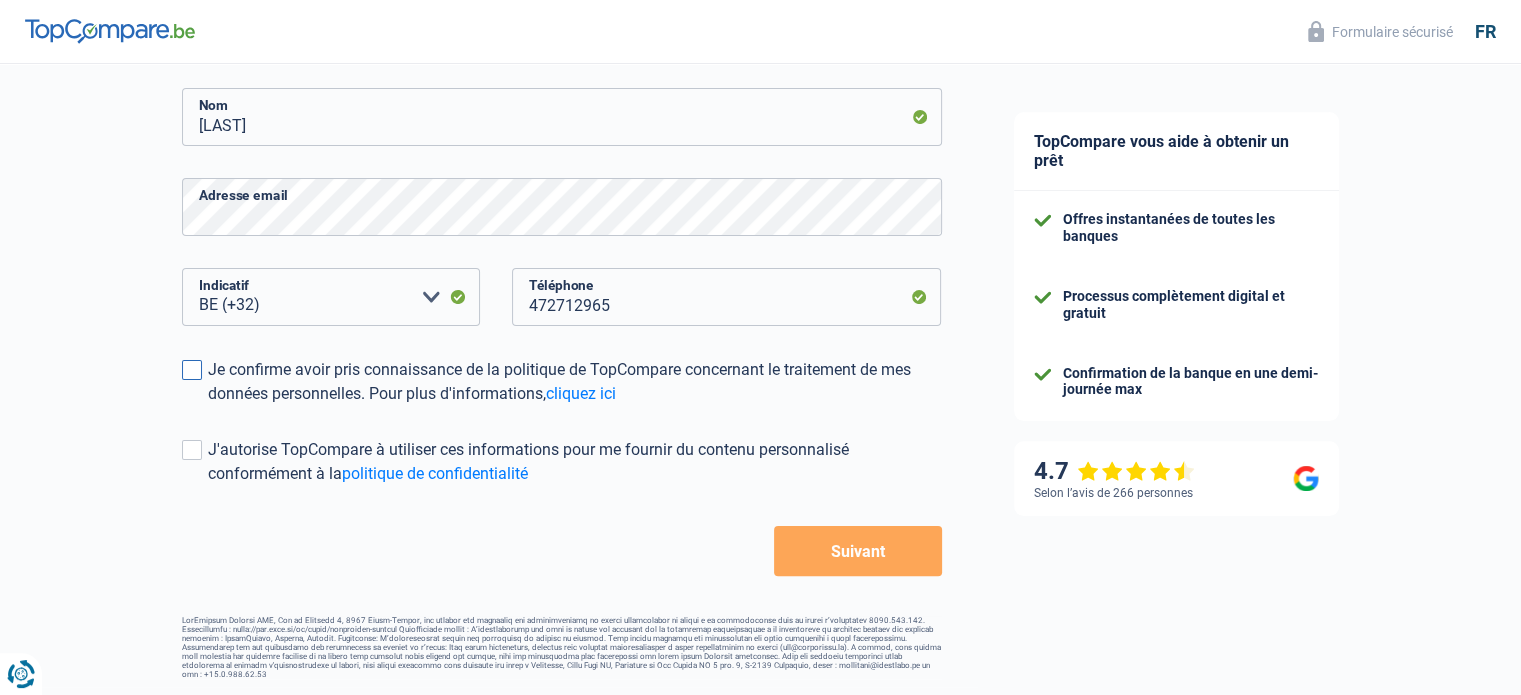 click at bounding box center (192, 370) 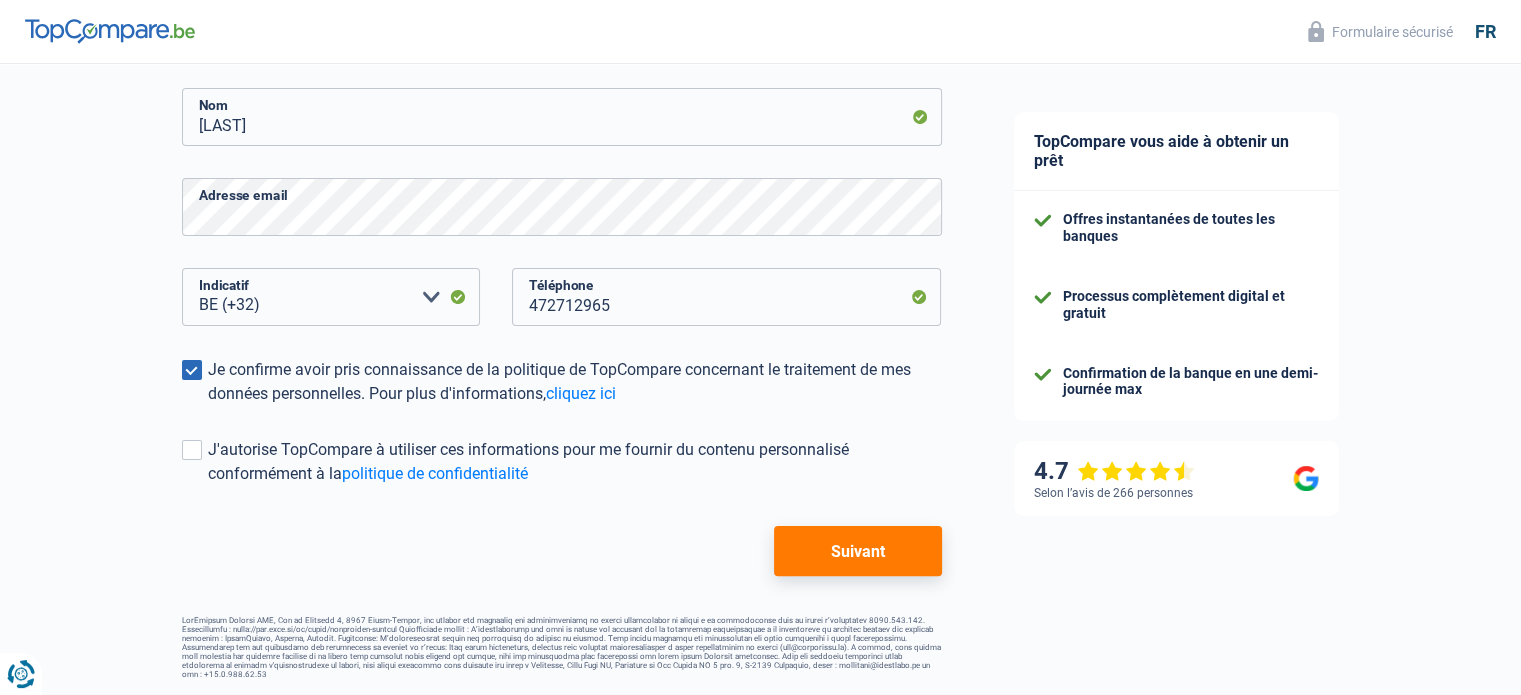 click on "Suivant" at bounding box center [857, 551] 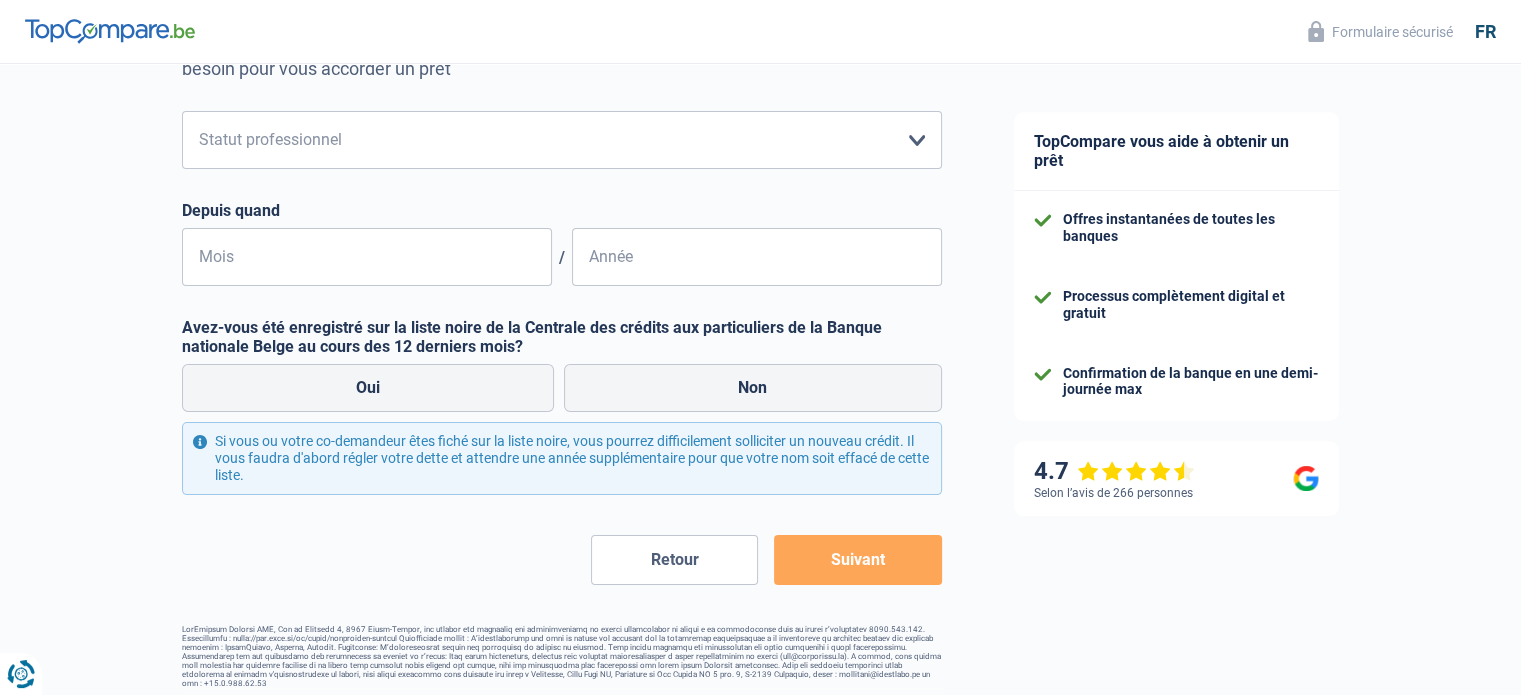 scroll, scrollTop: 244, scrollLeft: 0, axis: vertical 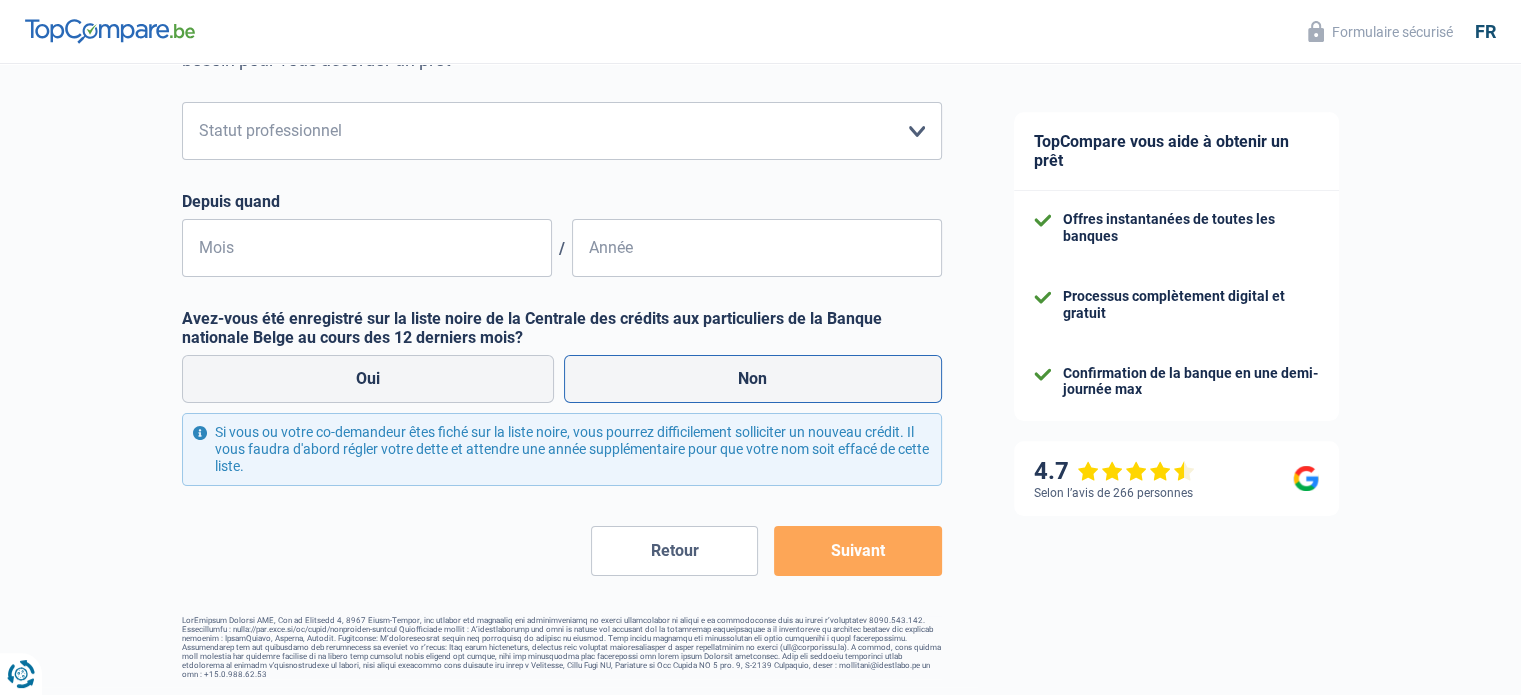 click on "Non" at bounding box center (753, 379) 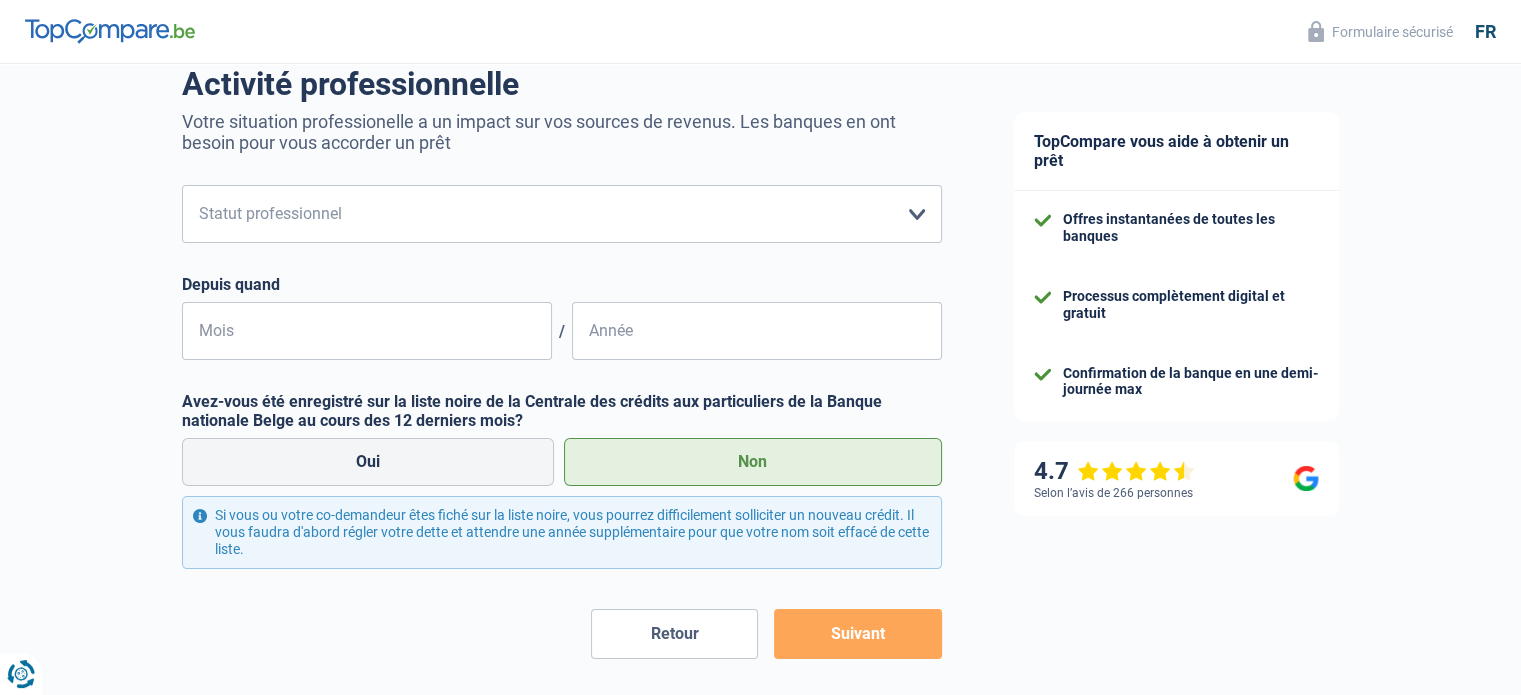 scroll, scrollTop: 0, scrollLeft: 0, axis: both 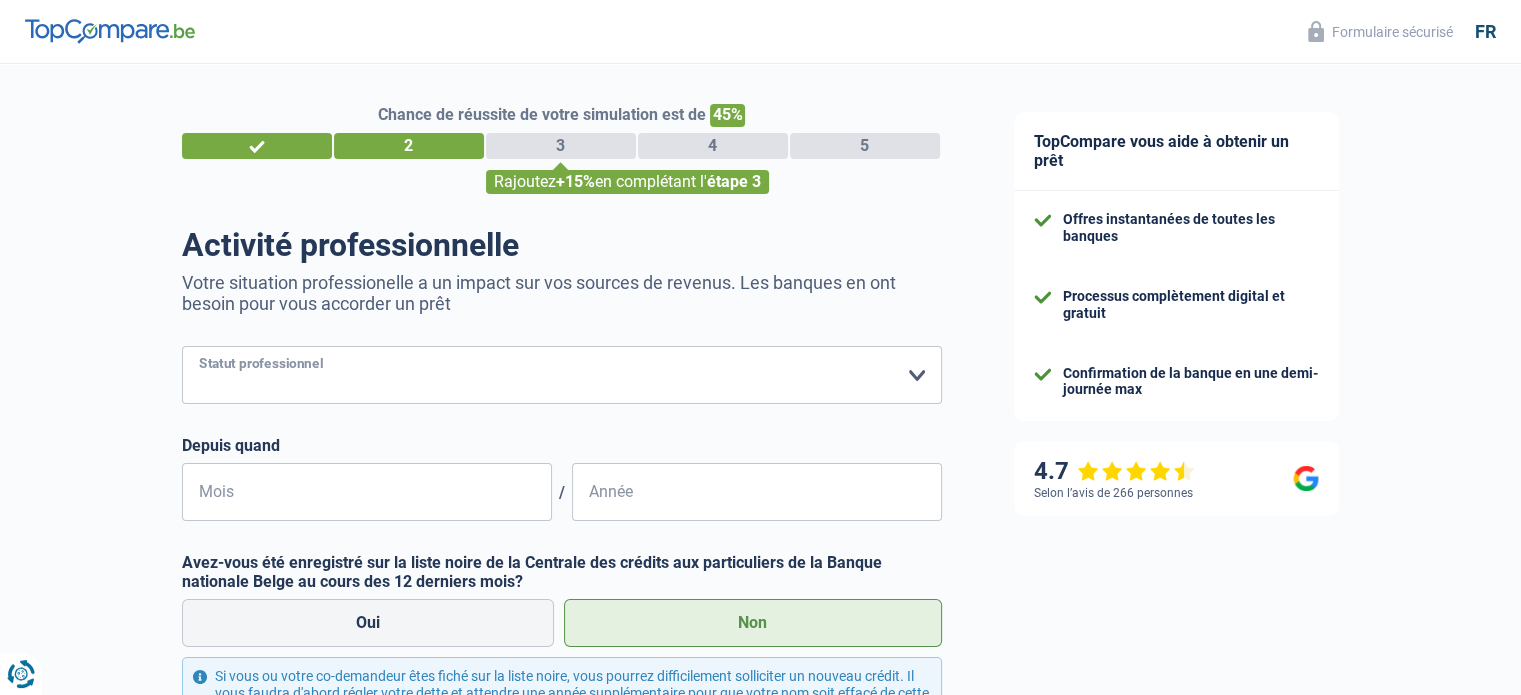 click on "Ouvrier Employé privé Employé public Invalide Indépendant Pensionné Chômeur Mutuelle Femme au foyer Sans profession Allocataire sécurité/Intégration social (SPF Sécurité Sociale, CPAS) Etudiant Profession libérale Commerçant Rentier Pré-pensionné
Veuillez sélectionner une option" at bounding box center (562, 375) 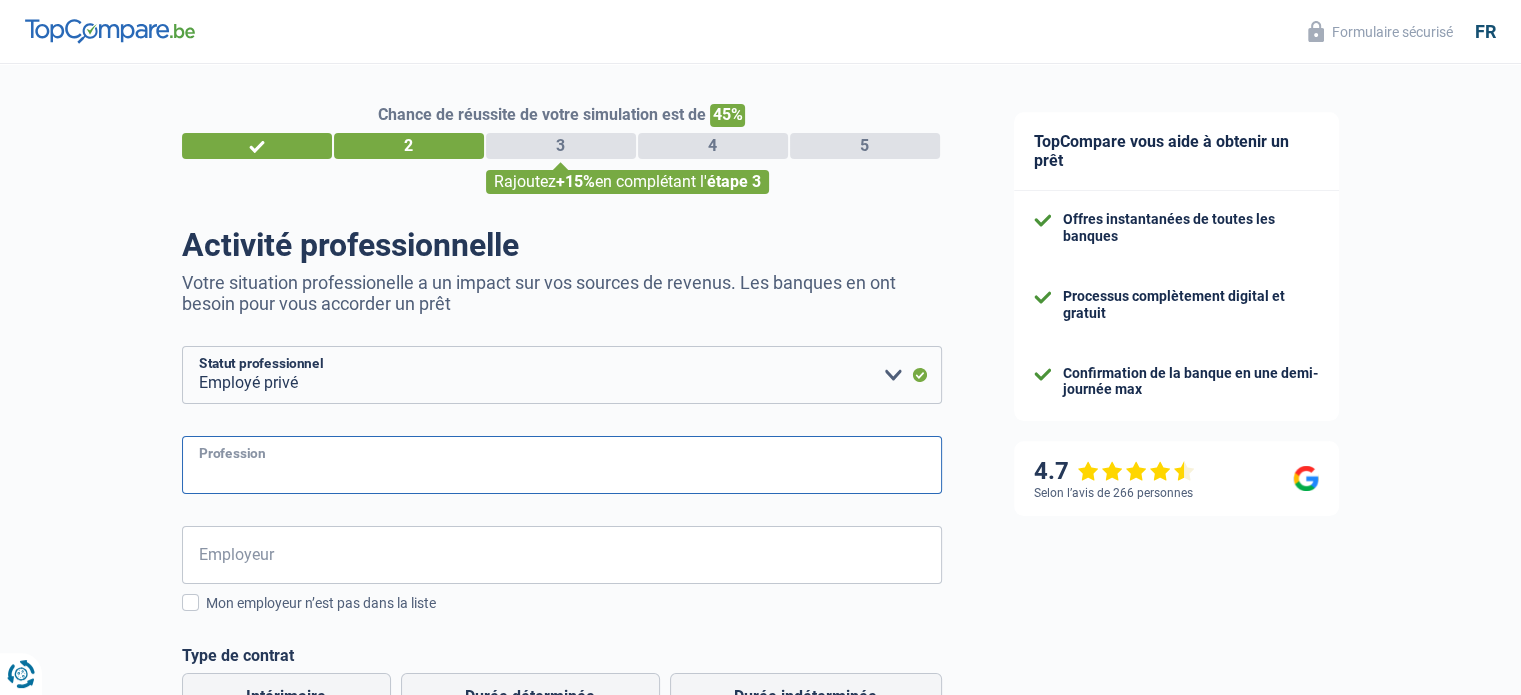 click on "Profession" at bounding box center (562, 465) 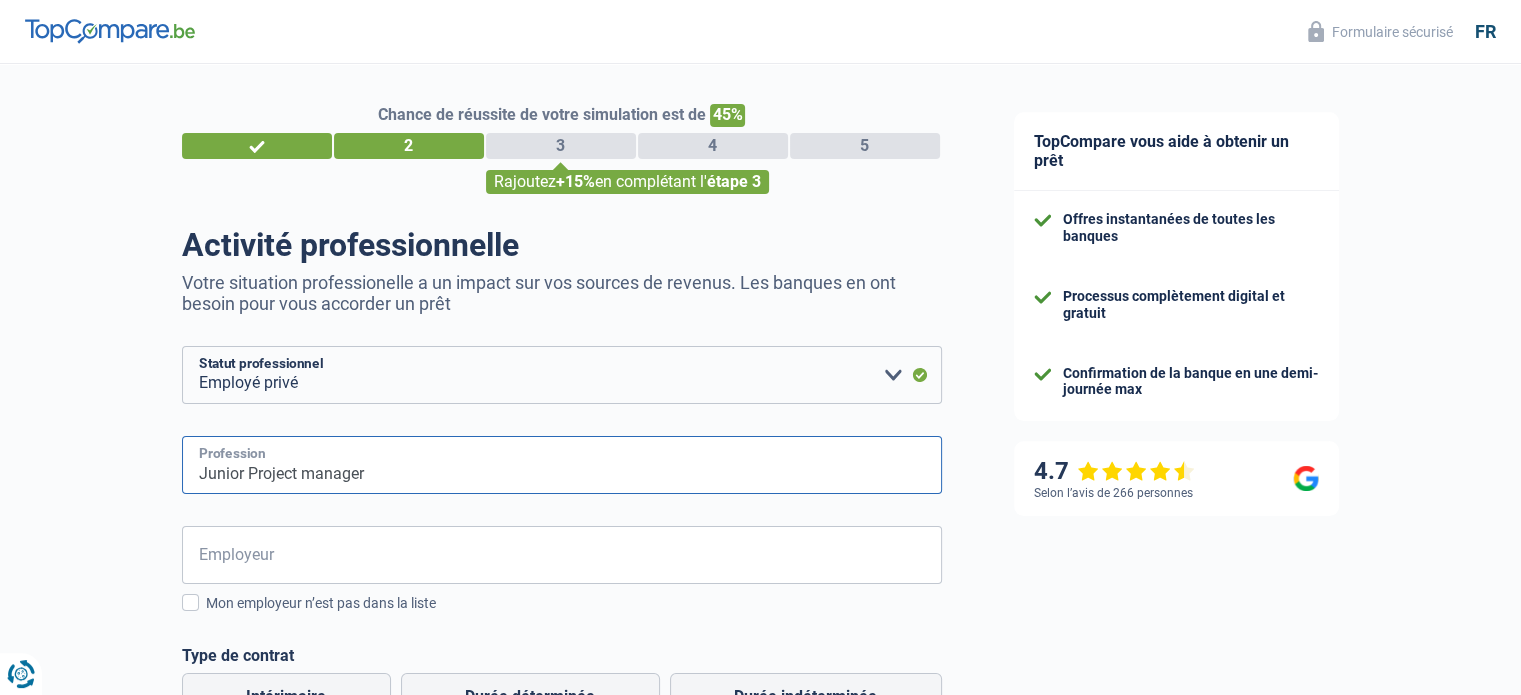 type on "Junior Project manager" 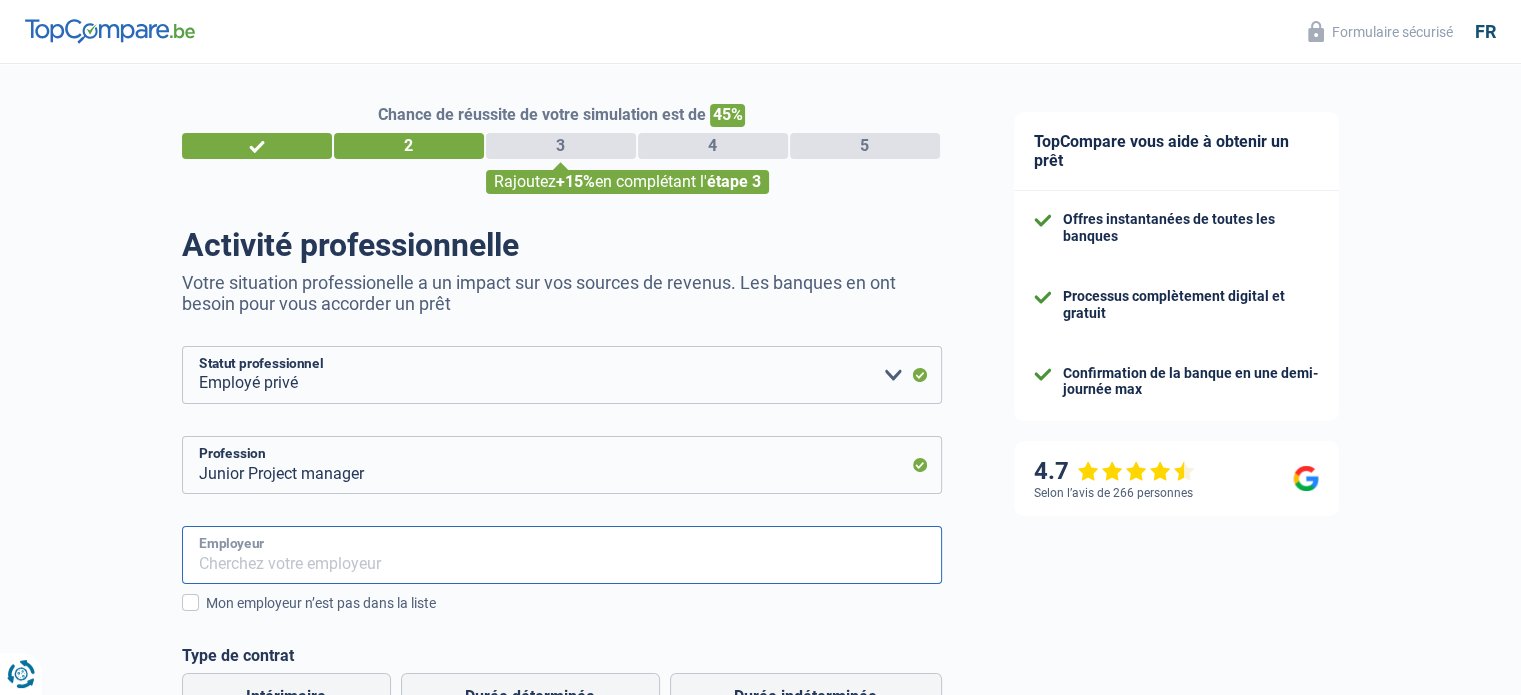 type on "Q" 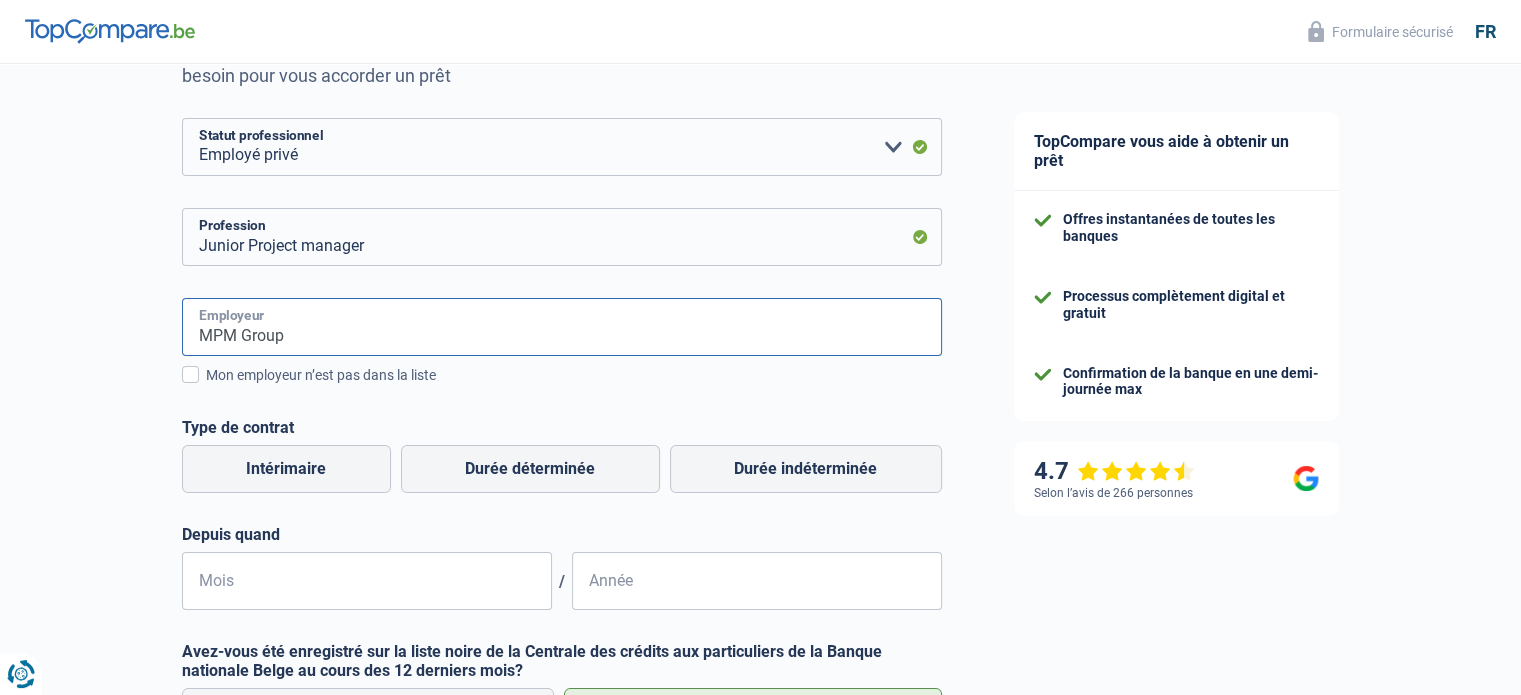 scroll, scrollTop: 266, scrollLeft: 0, axis: vertical 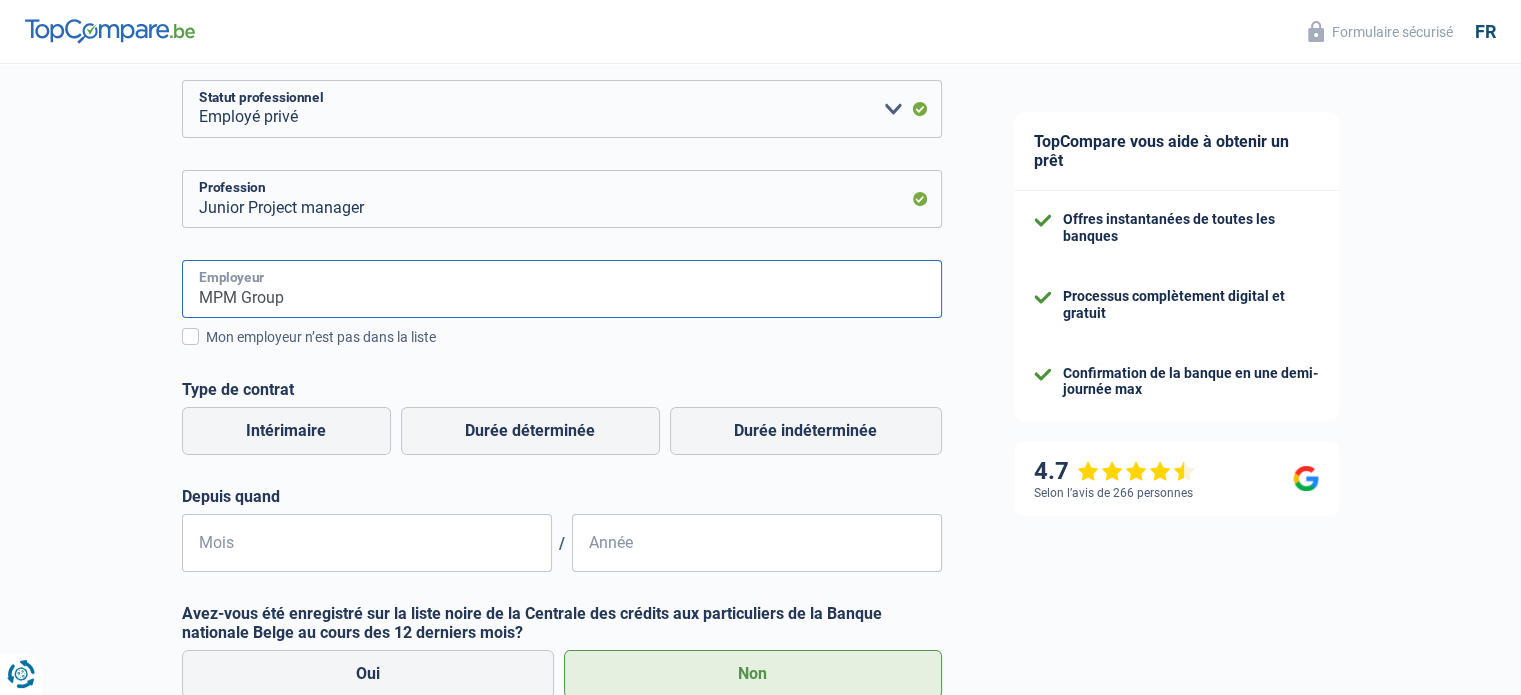 type on "MPM Group" 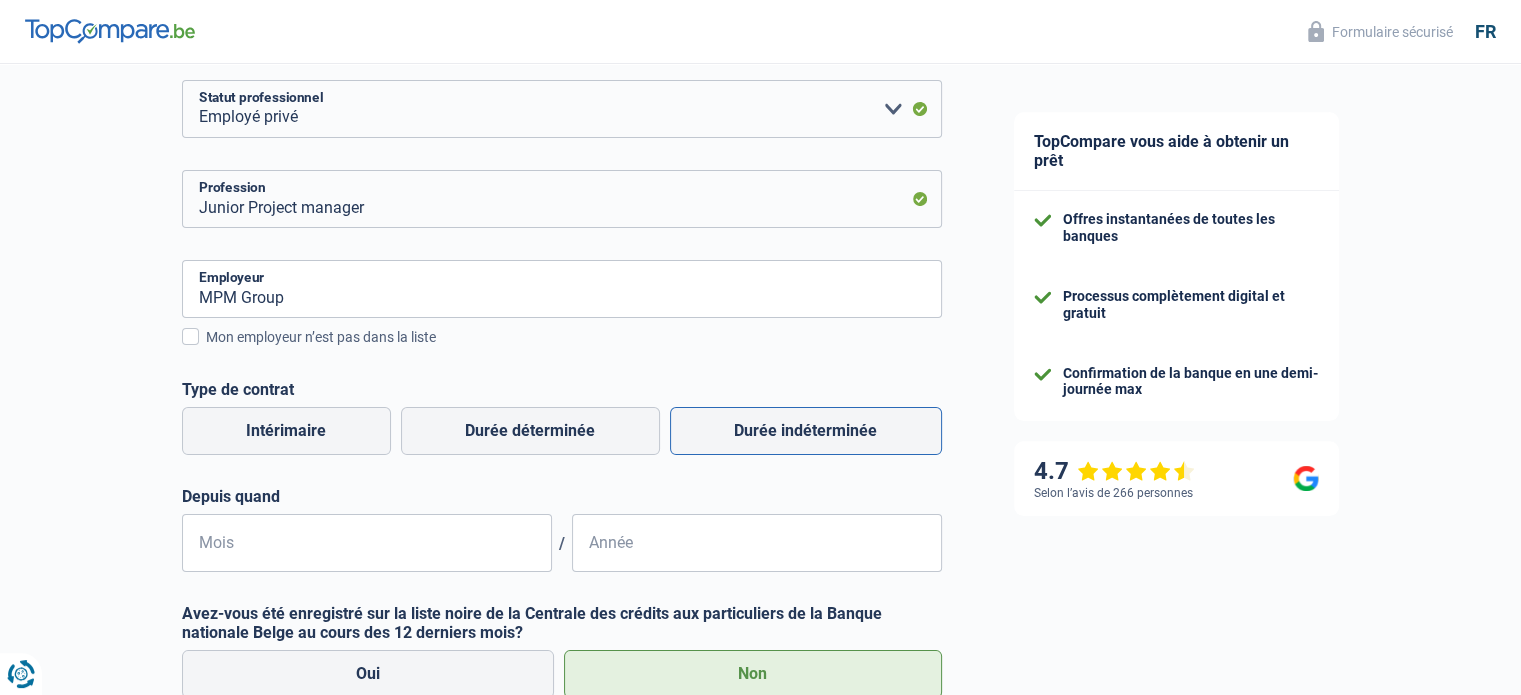 click on "Durée indéterminée" at bounding box center (806, 431) 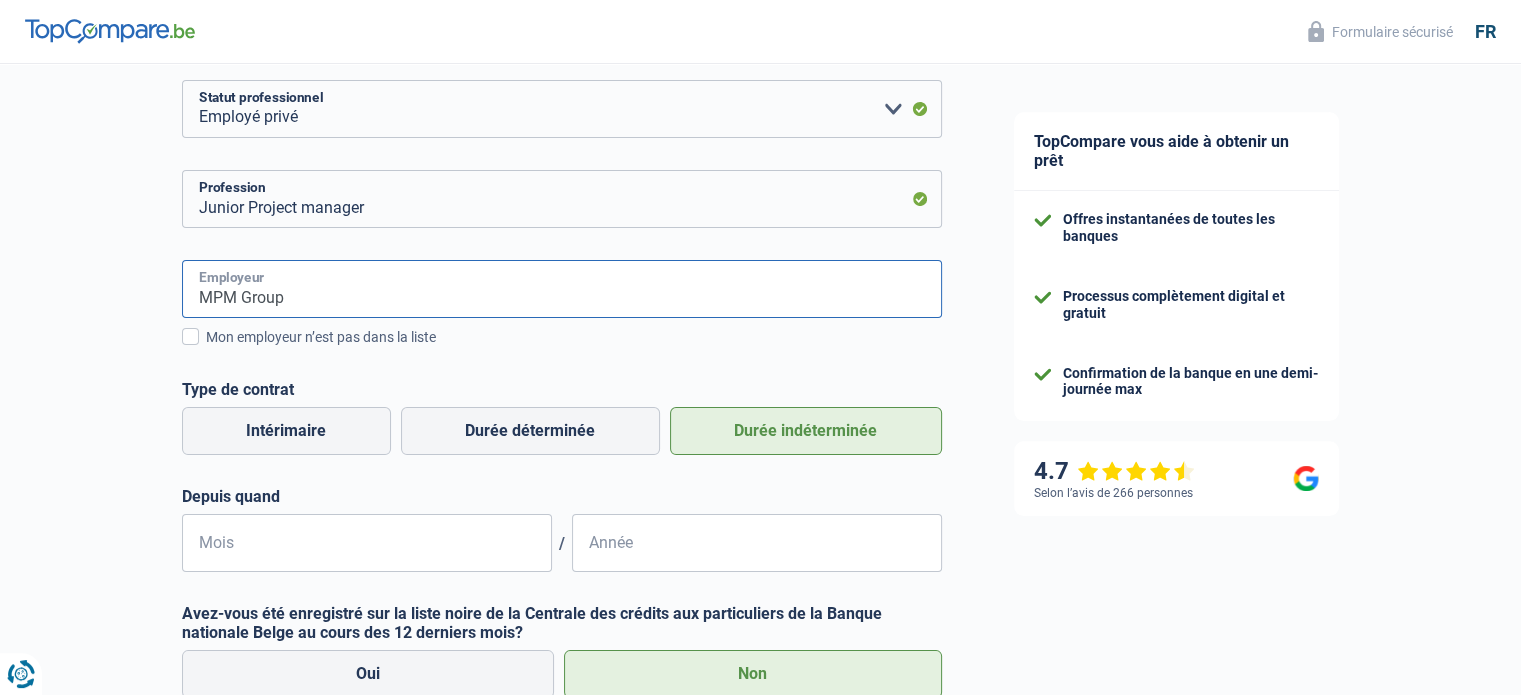 click on "MPM Group" at bounding box center (562, 289) 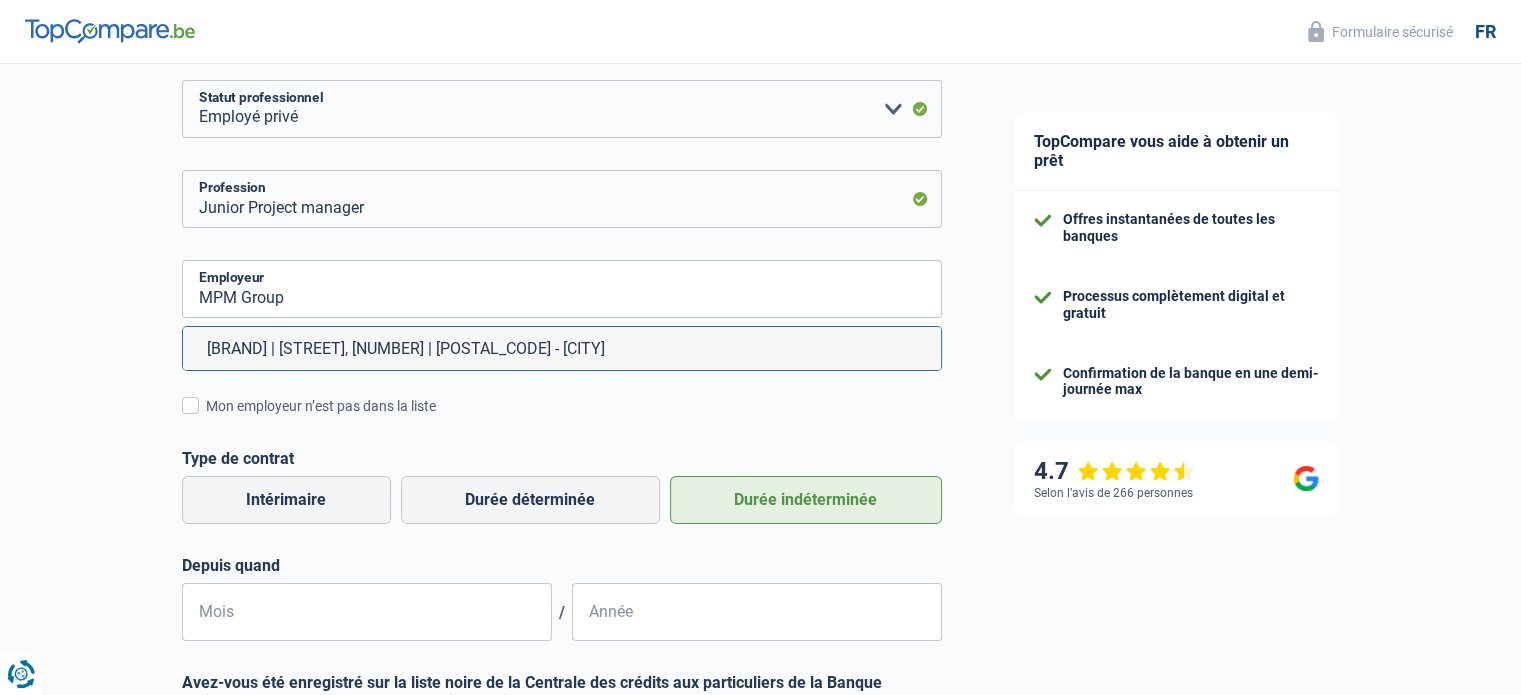 click on "MPM Group | Chaussée de La Hulpe, 185 | 1170 - Watermael-Boitsfort" at bounding box center (562, 348) 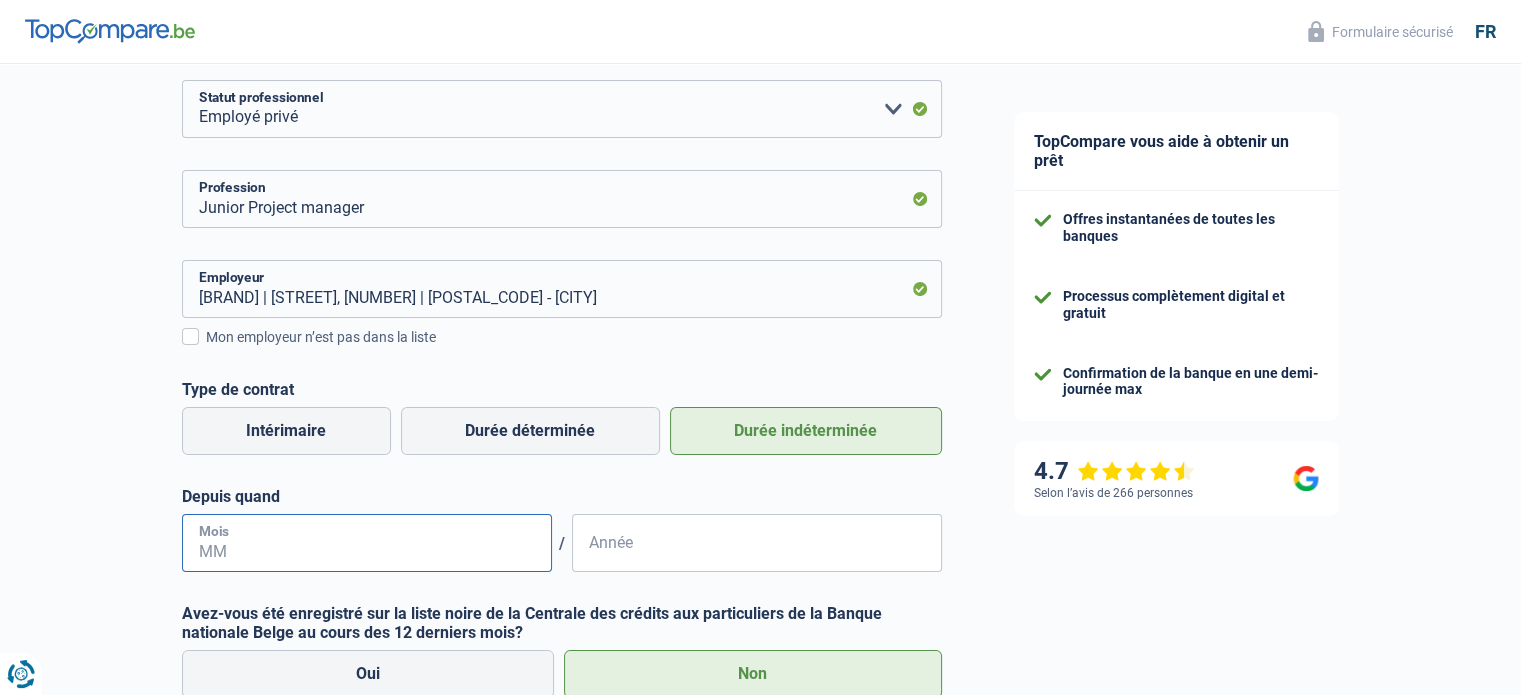 click on "Mois" at bounding box center (367, 543) 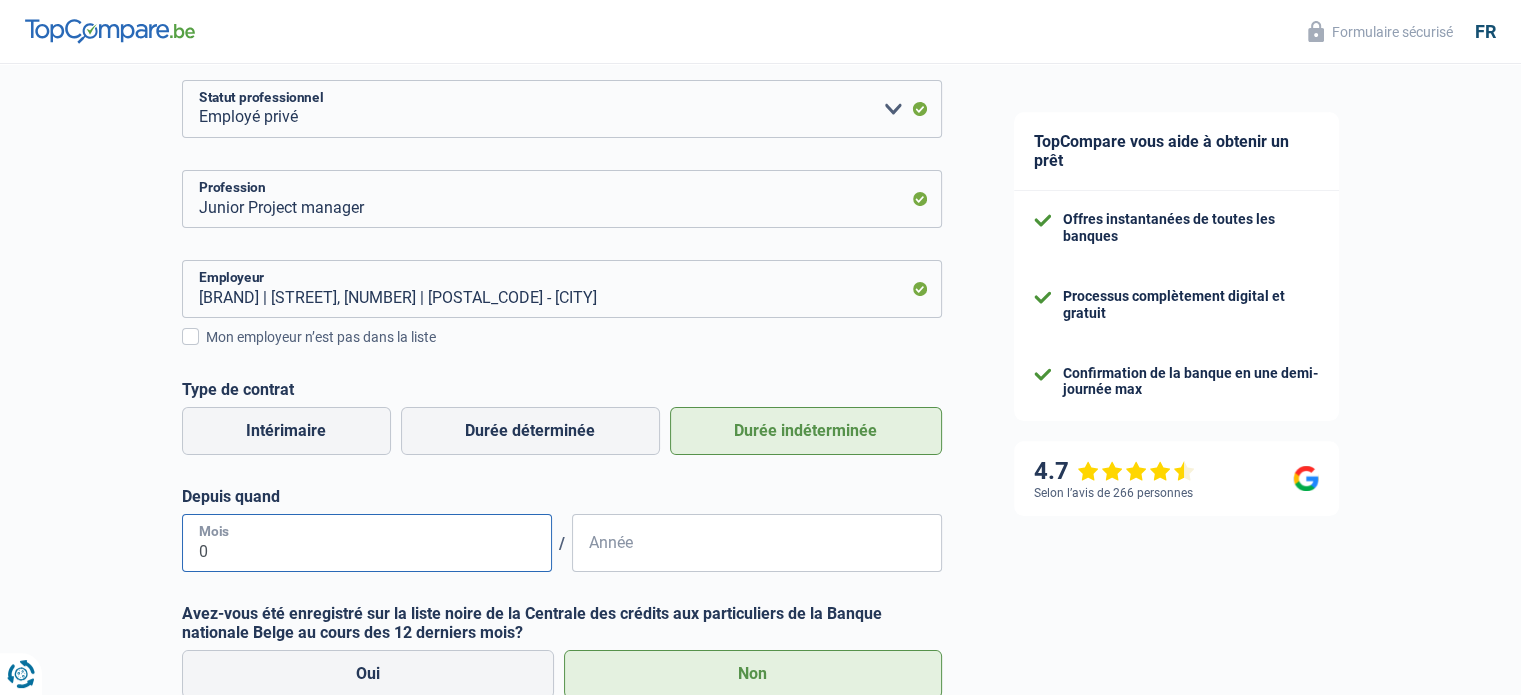 type on "06" 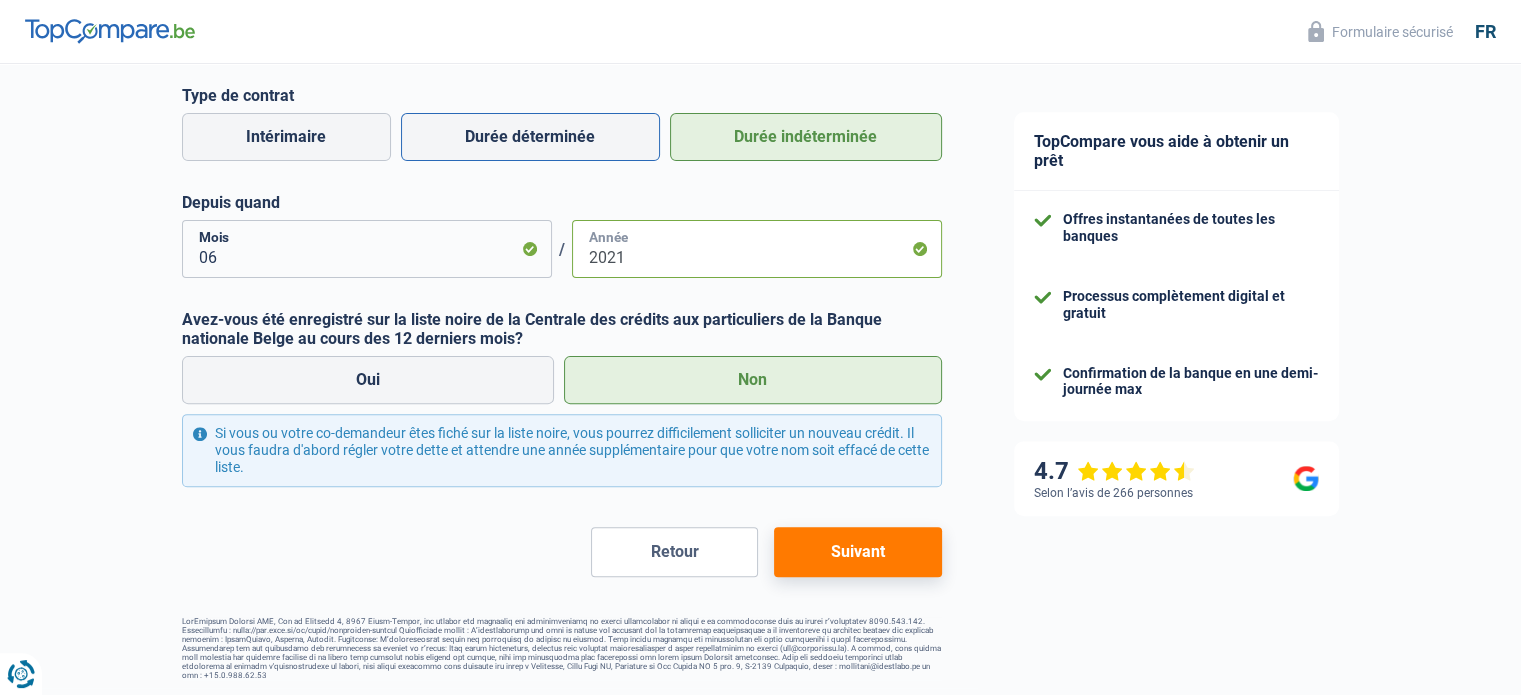scroll, scrollTop: 561, scrollLeft: 0, axis: vertical 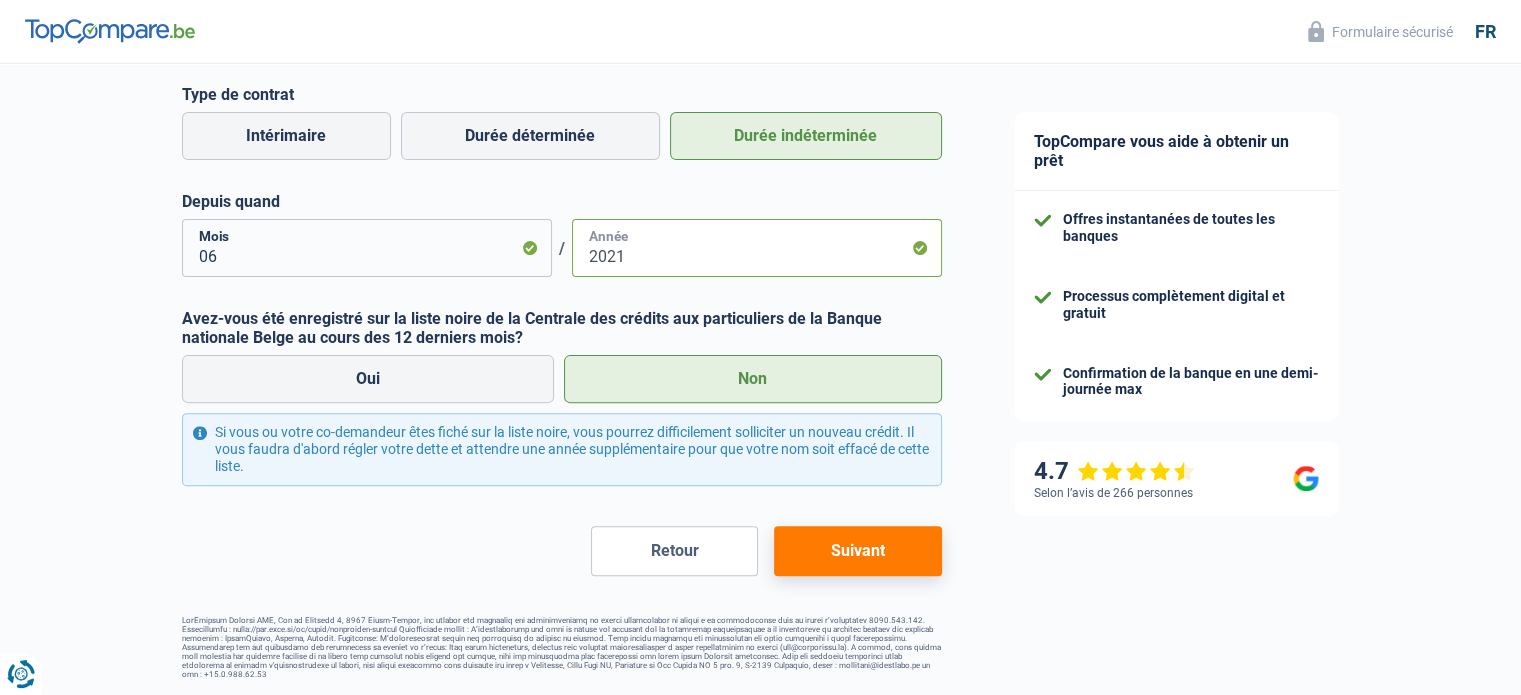 type on "2021" 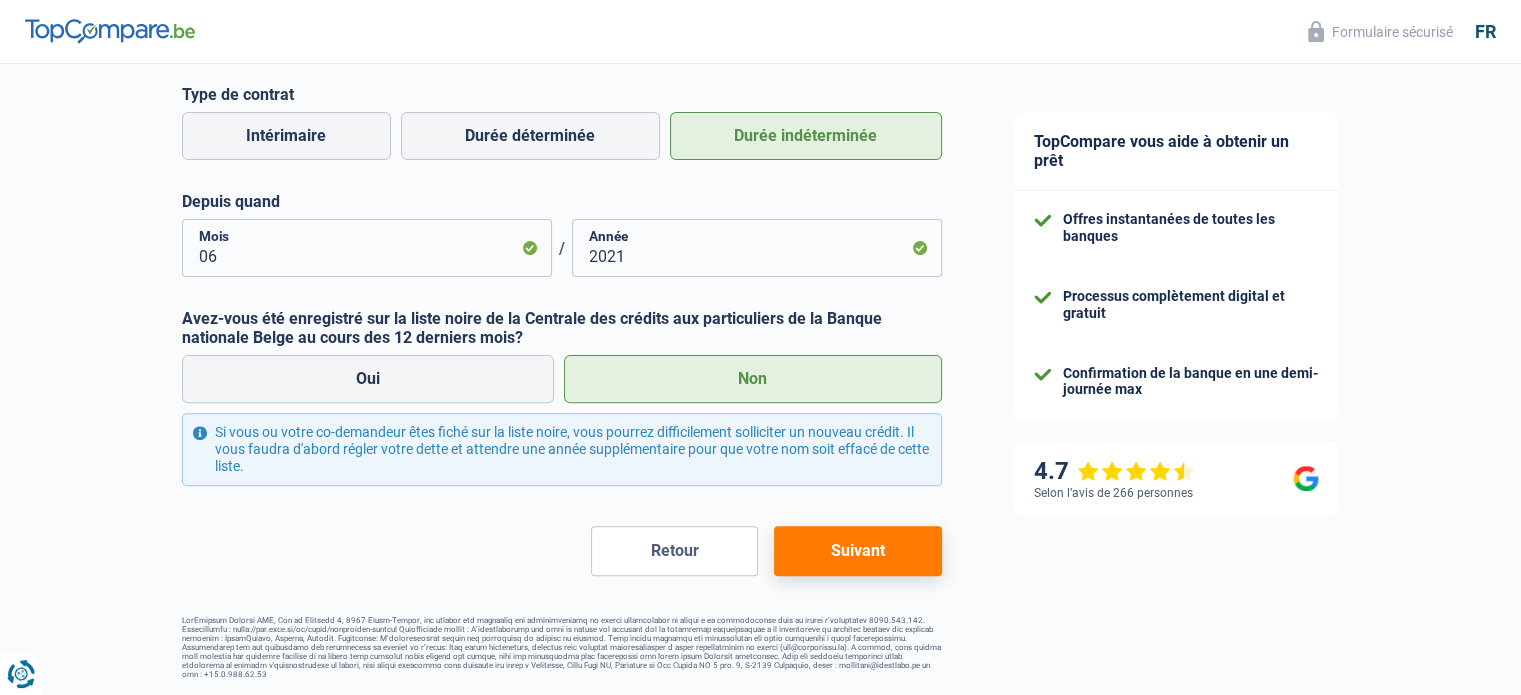 click on "Suivant" at bounding box center (857, 551) 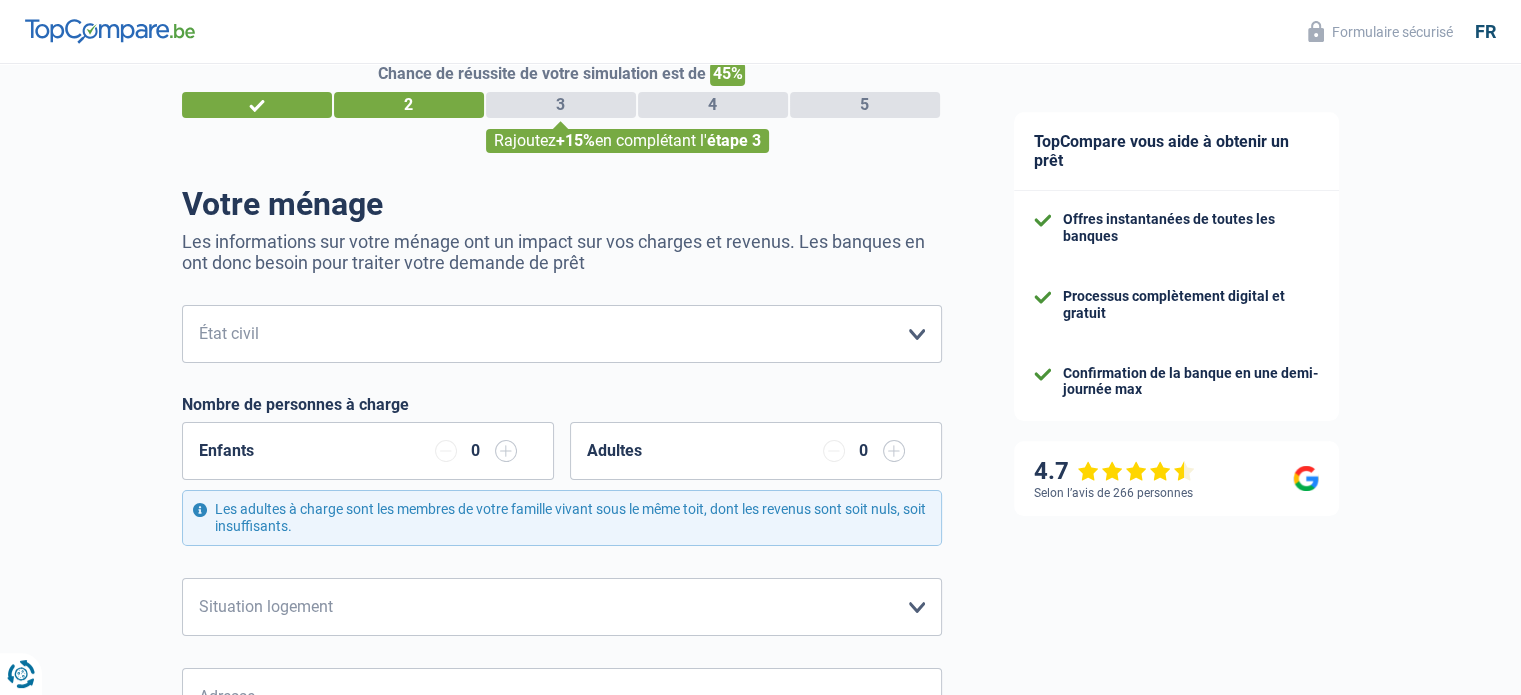 scroll, scrollTop: 0, scrollLeft: 0, axis: both 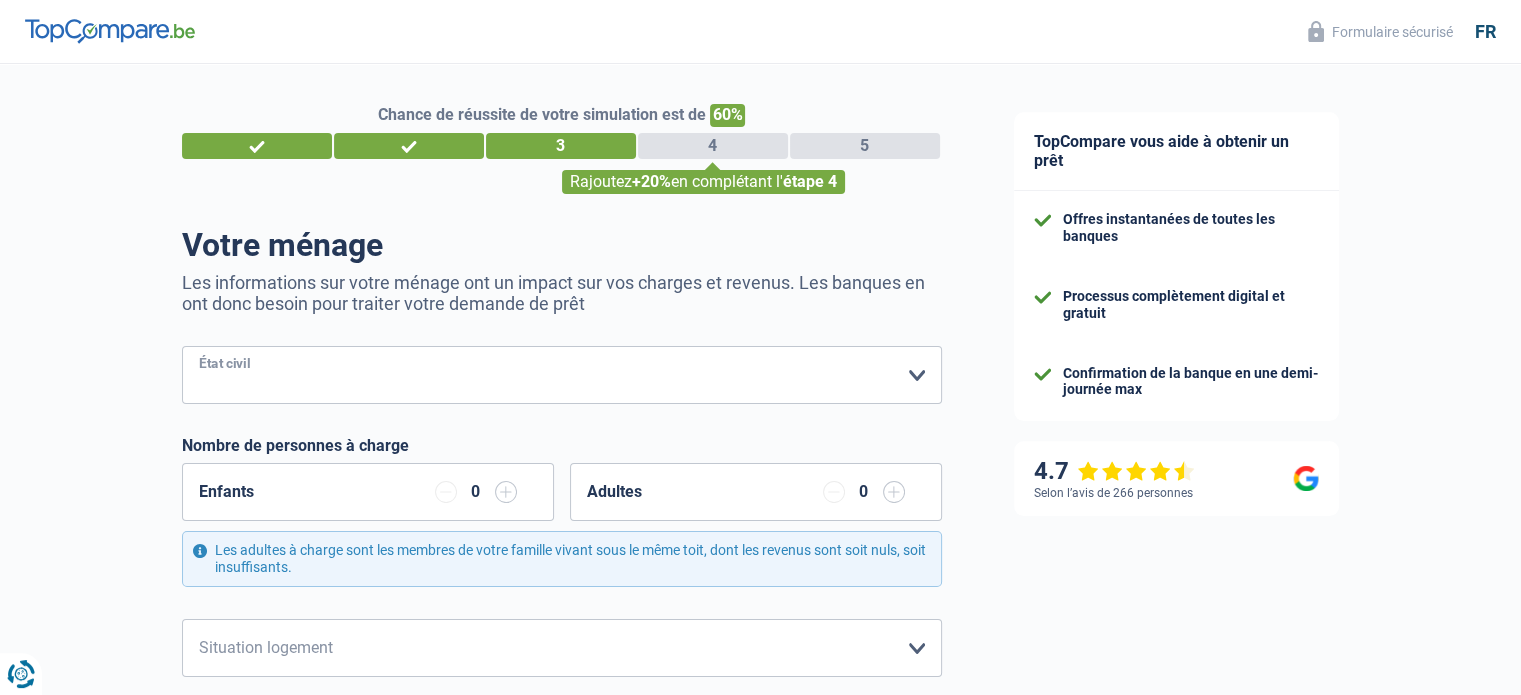 click on "Célibataire Marié(e) Cohabitant(e) légal(e) Divorcé(e) Veuf(ve) Séparé (de fait)
Veuillez sélectionner une option" at bounding box center [562, 375] 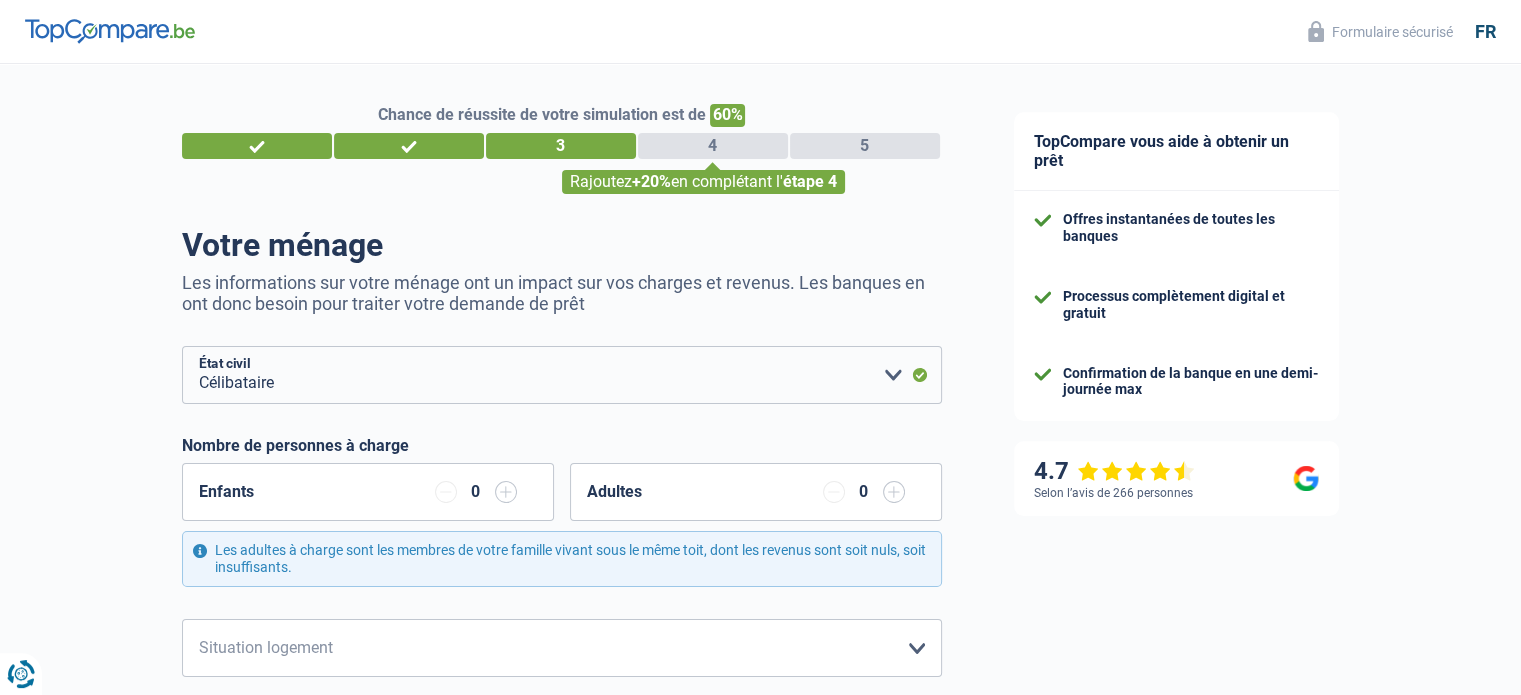 click on "Enfants
0" at bounding box center [368, 492] 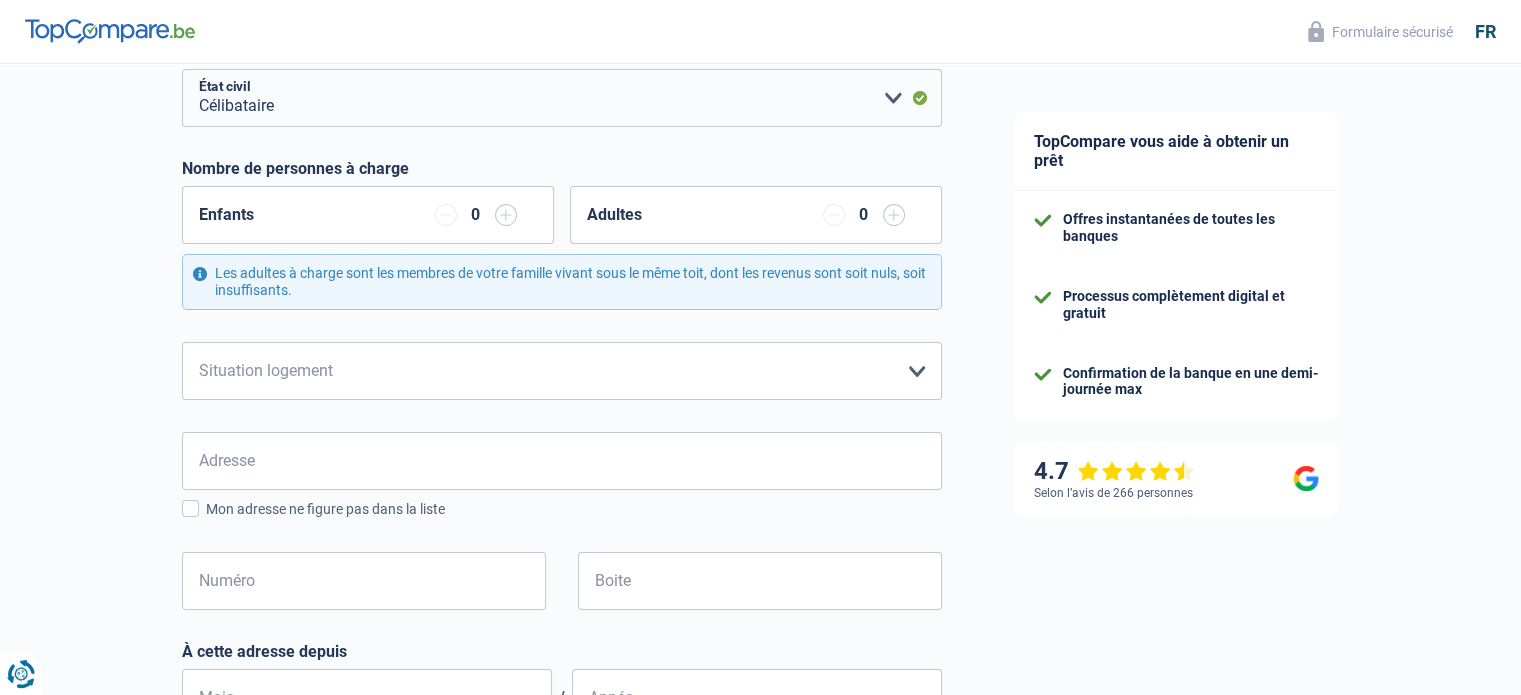 scroll, scrollTop: 400, scrollLeft: 0, axis: vertical 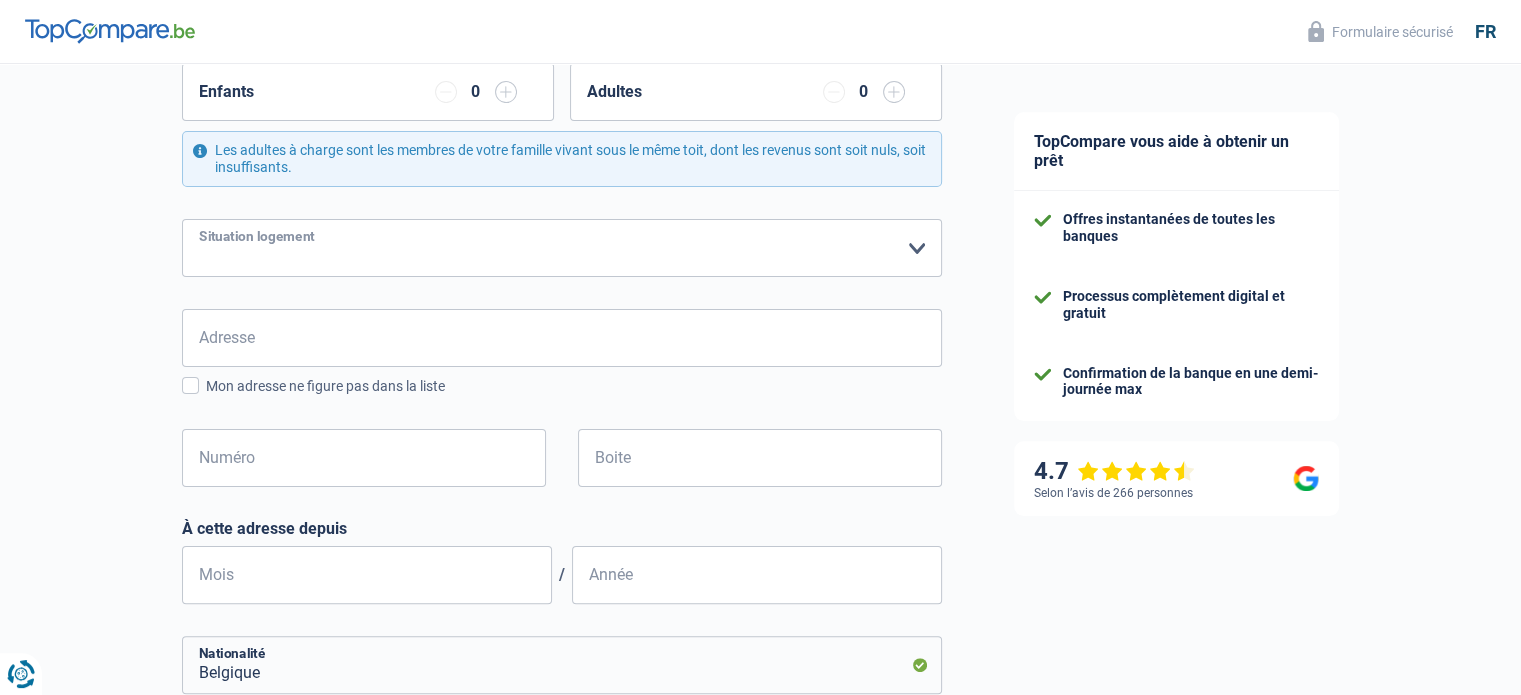 click on "Locataire Propriétaire avec prêt hypothécaire Propriétaire sans prêt hypothécaire Logé(e) par la famille Concierge
Veuillez sélectionner une option" at bounding box center (562, 248) 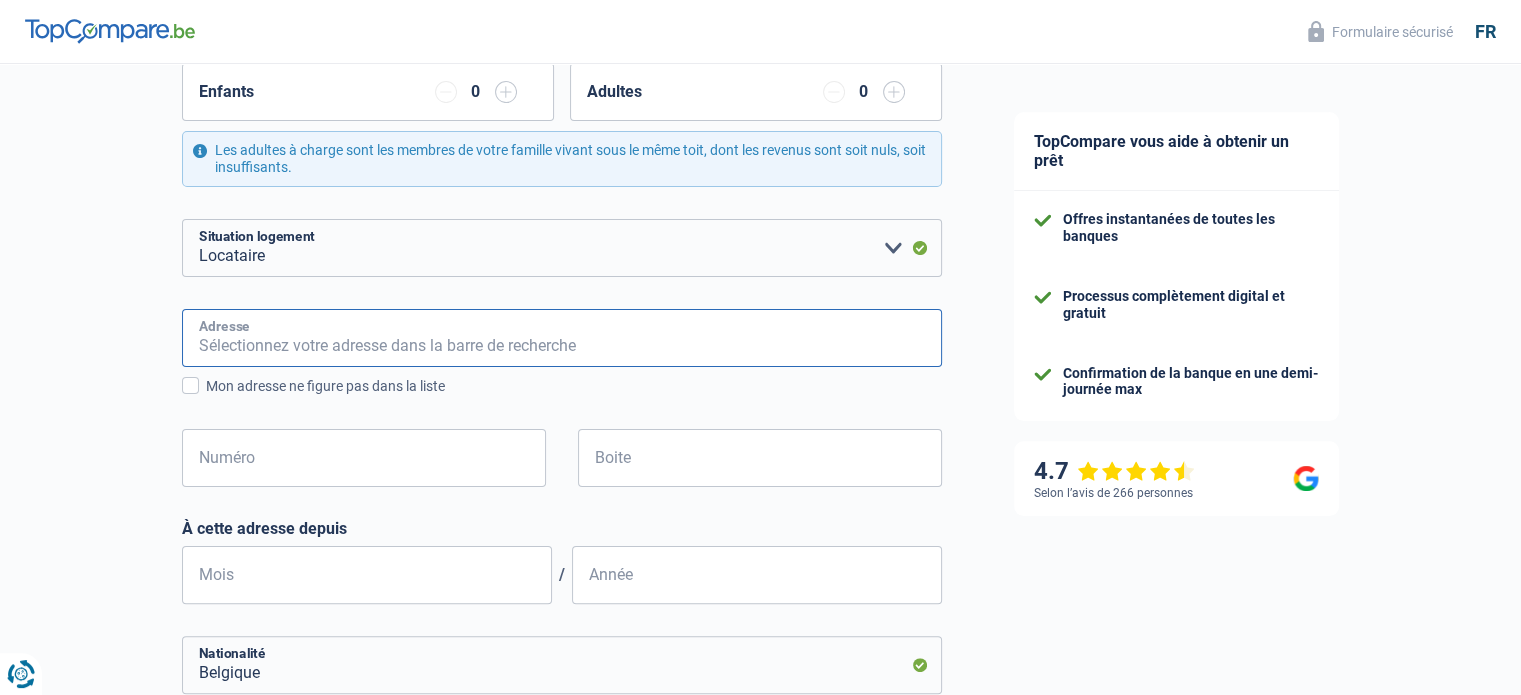 click on "Adresse" at bounding box center (562, 338) 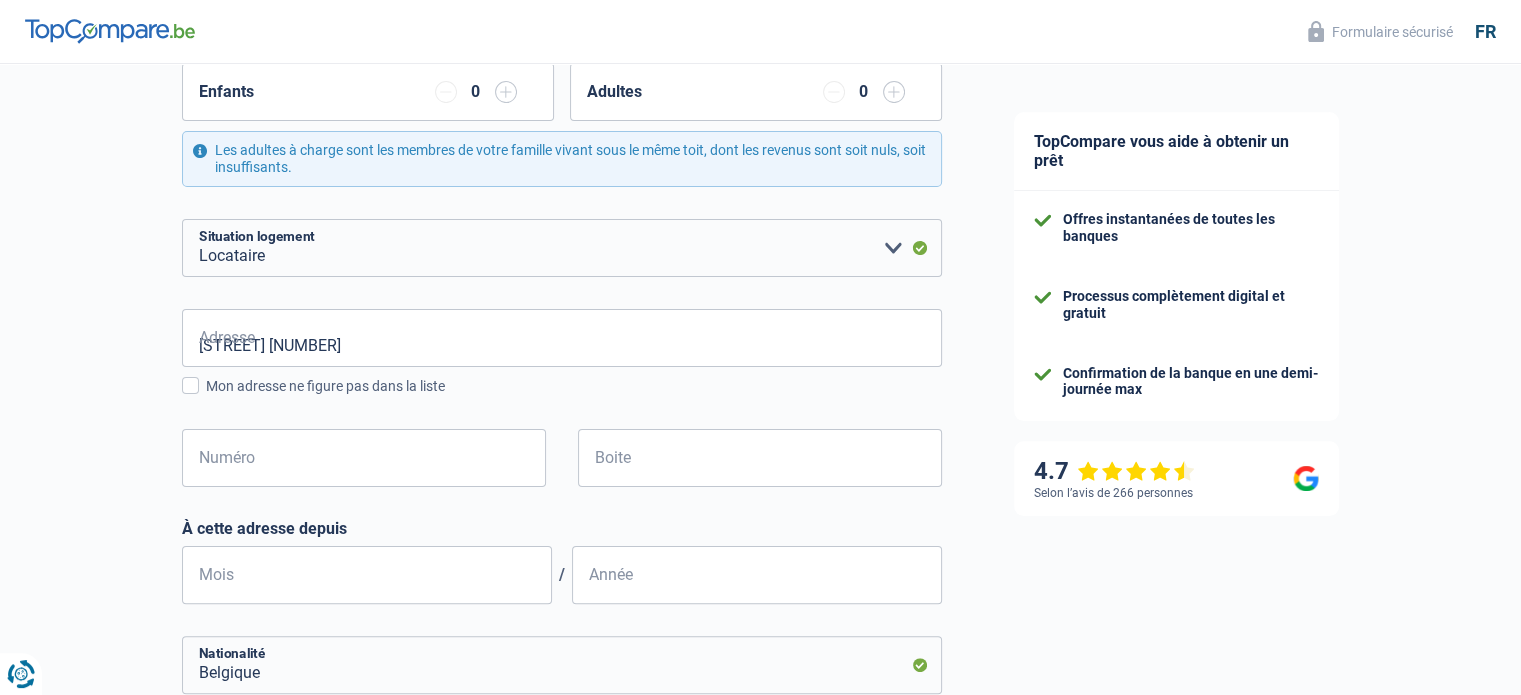 type on "Belgique" 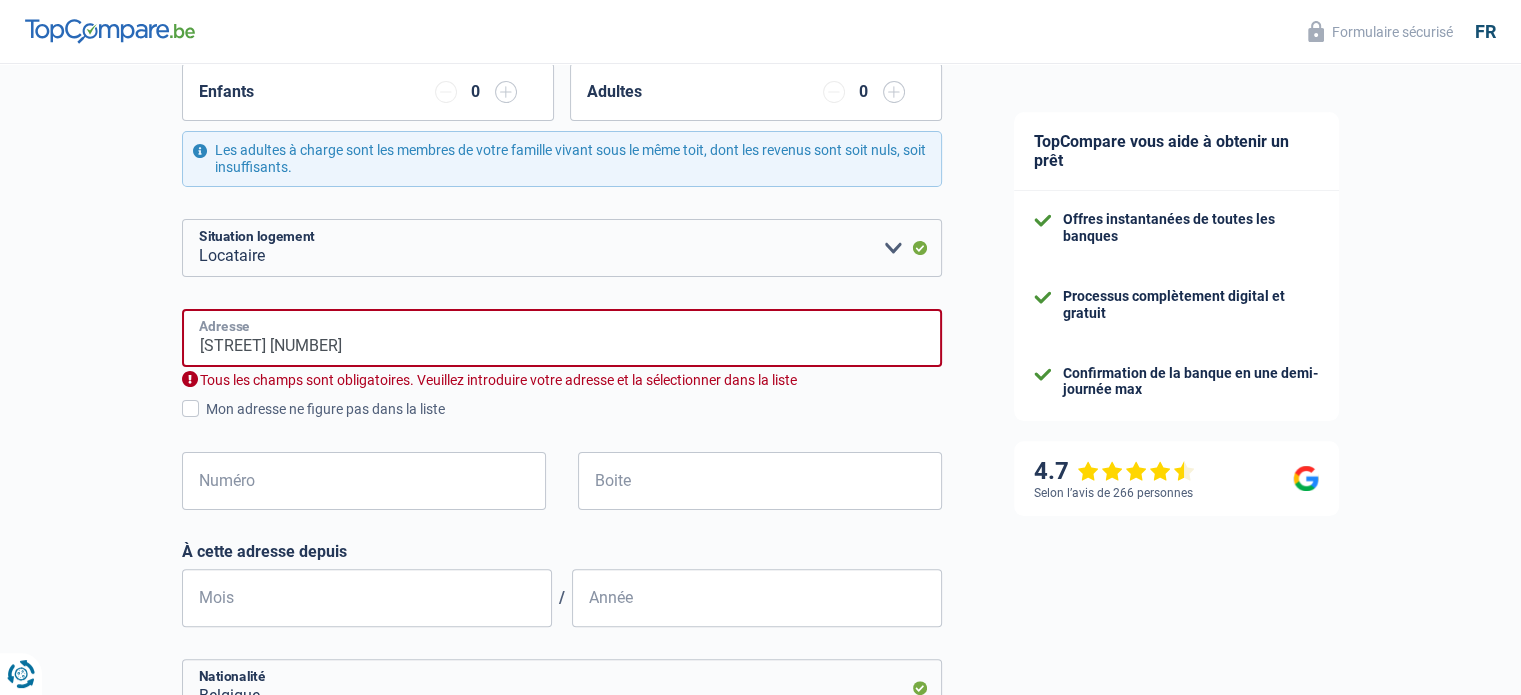 type on "Belgique" 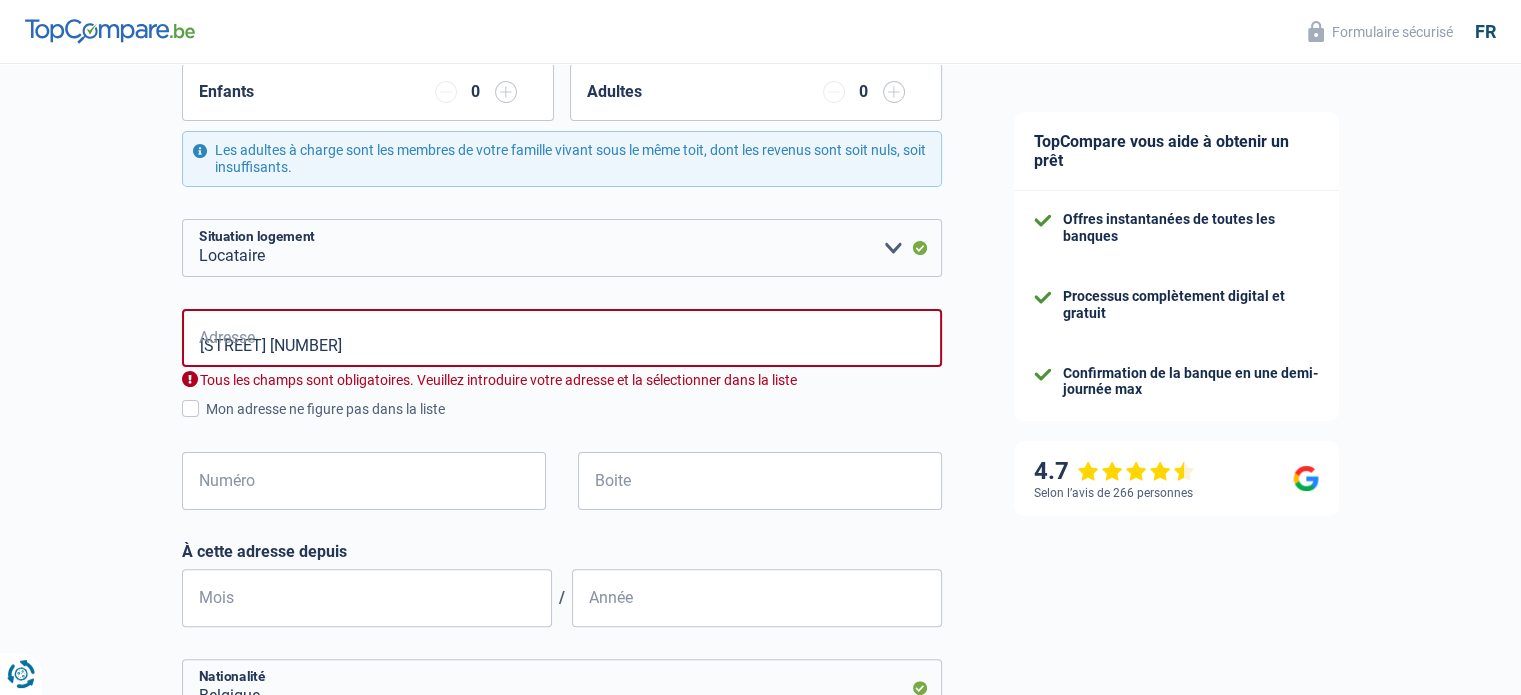 click on "Avenue Louise 502" at bounding box center (562, 338) 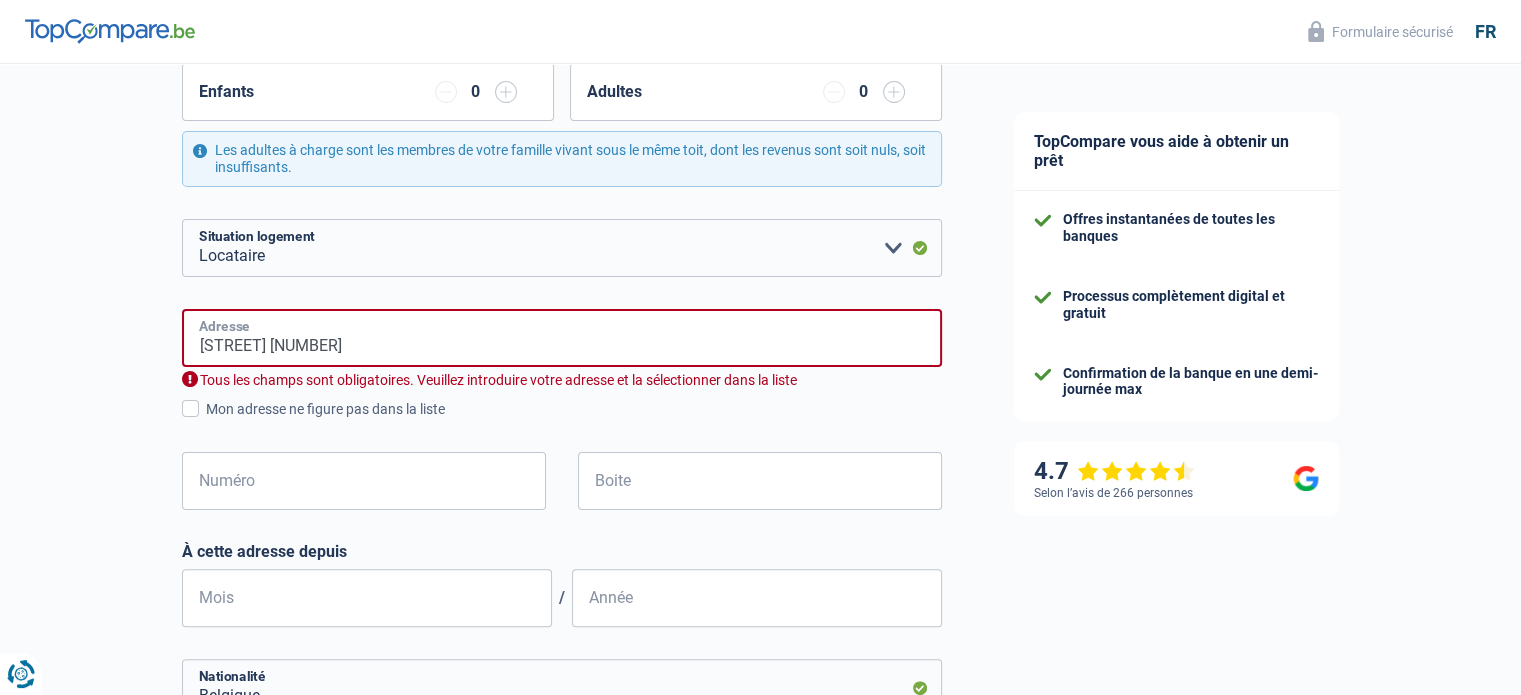 click on "Avenue Louise 502" at bounding box center (562, 338) 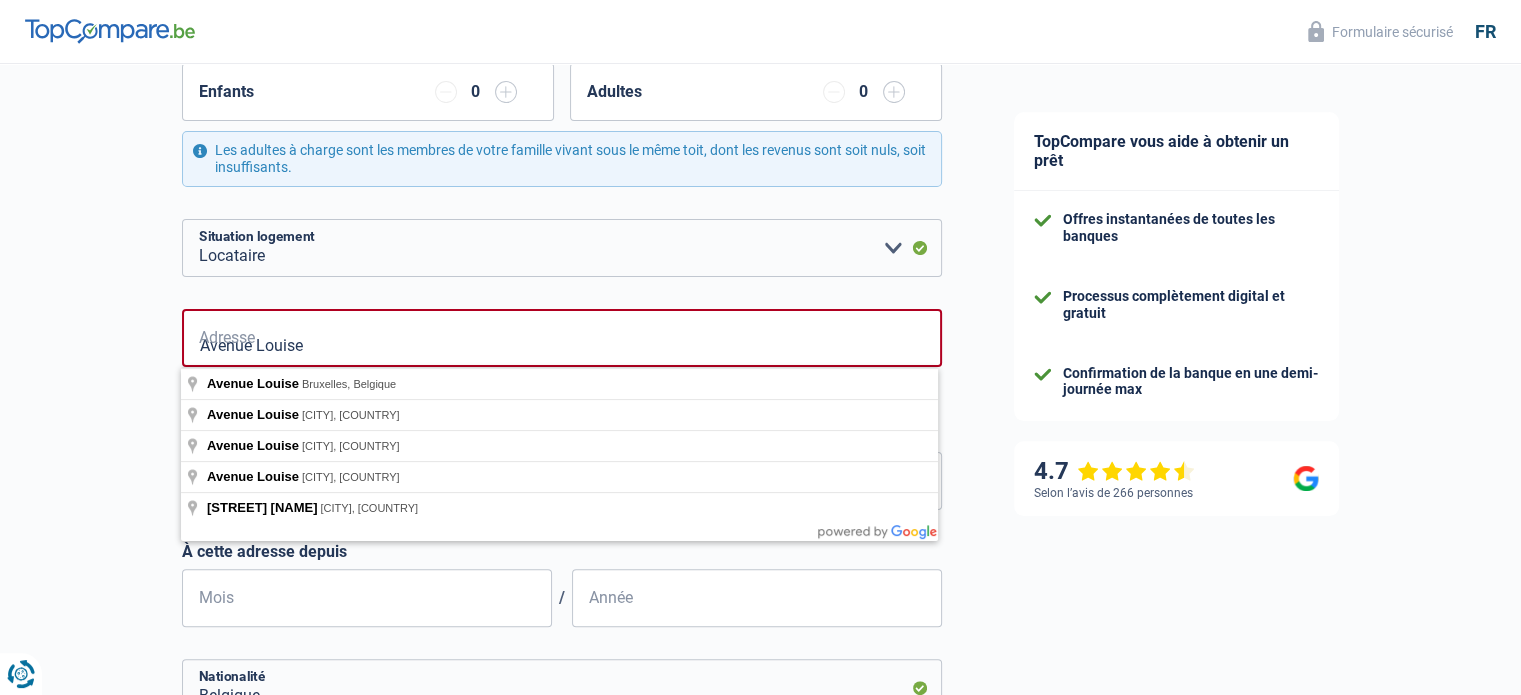 type on "Avenue Louise, Bruxelles, Belgique" 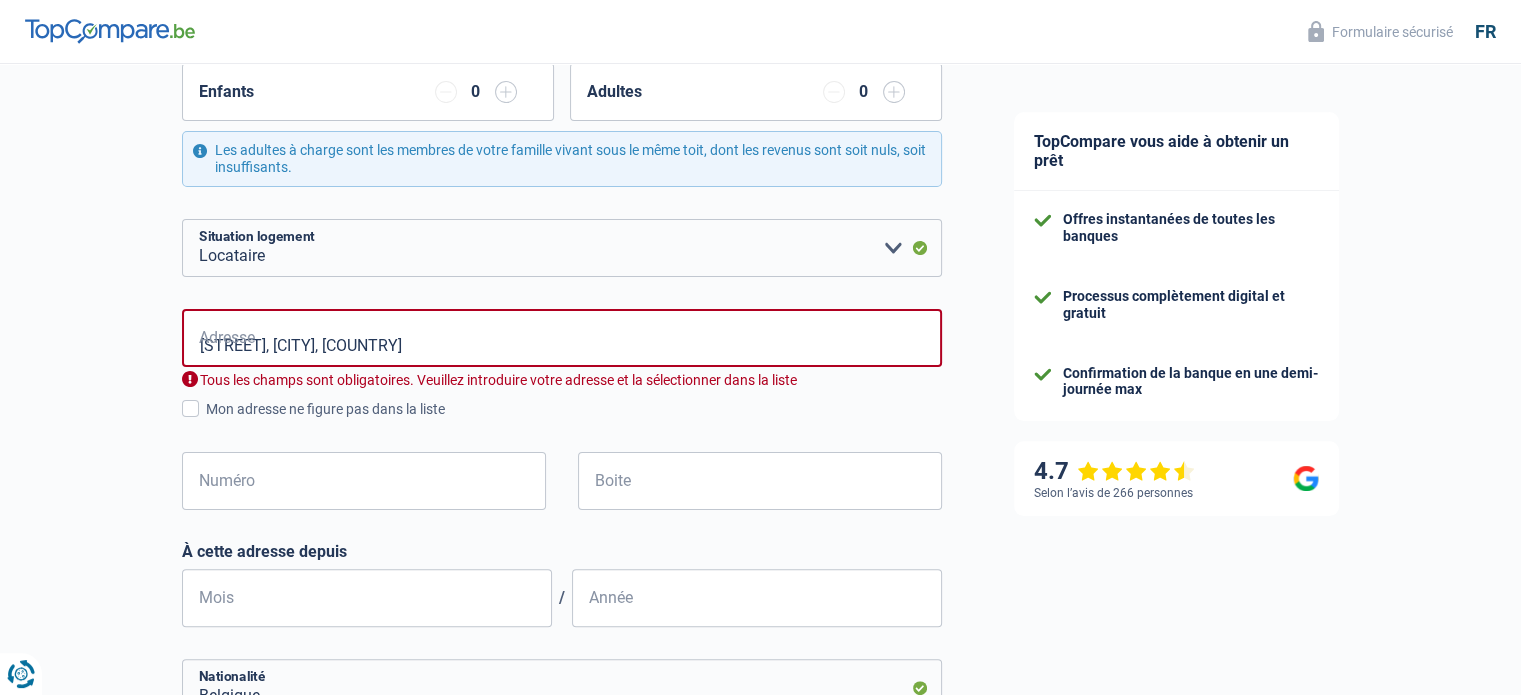 select on "BE" 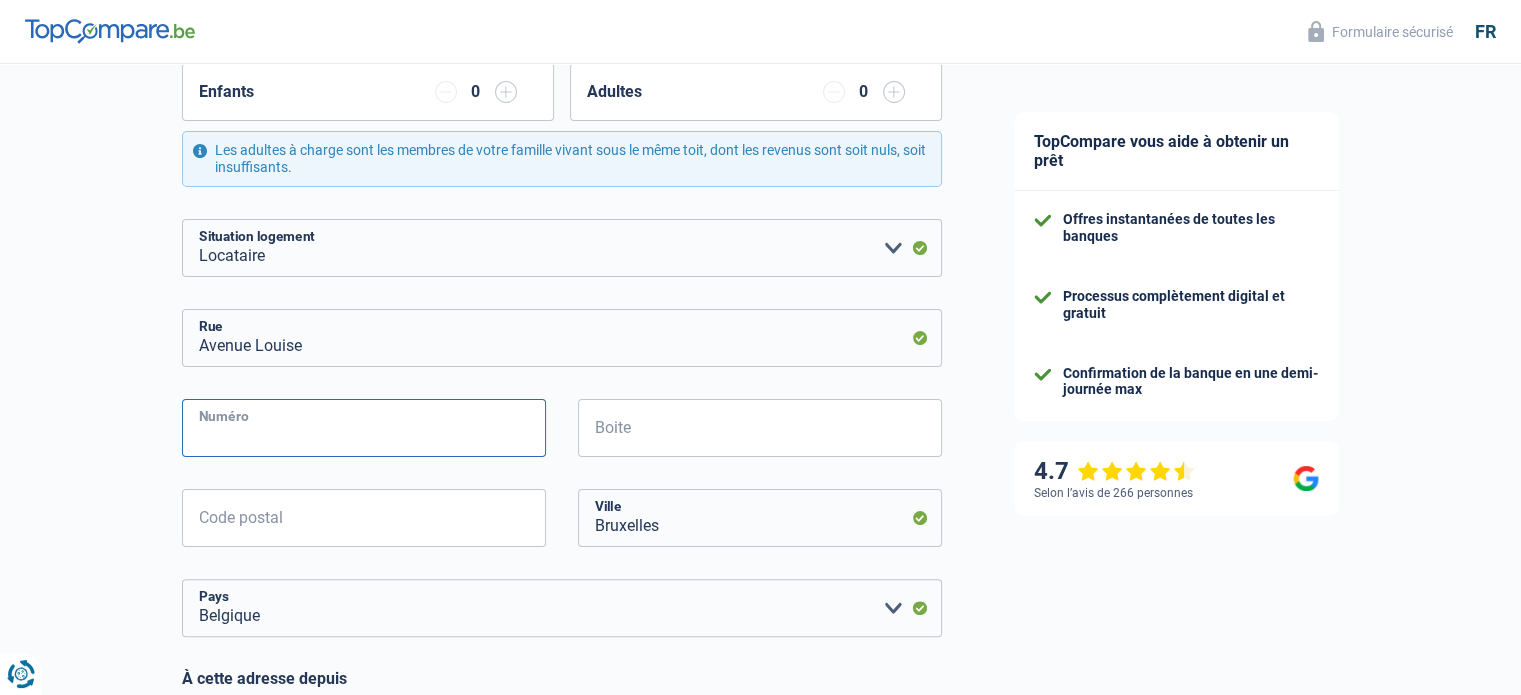 click on "Numéro" at bounding box center (364, 428) 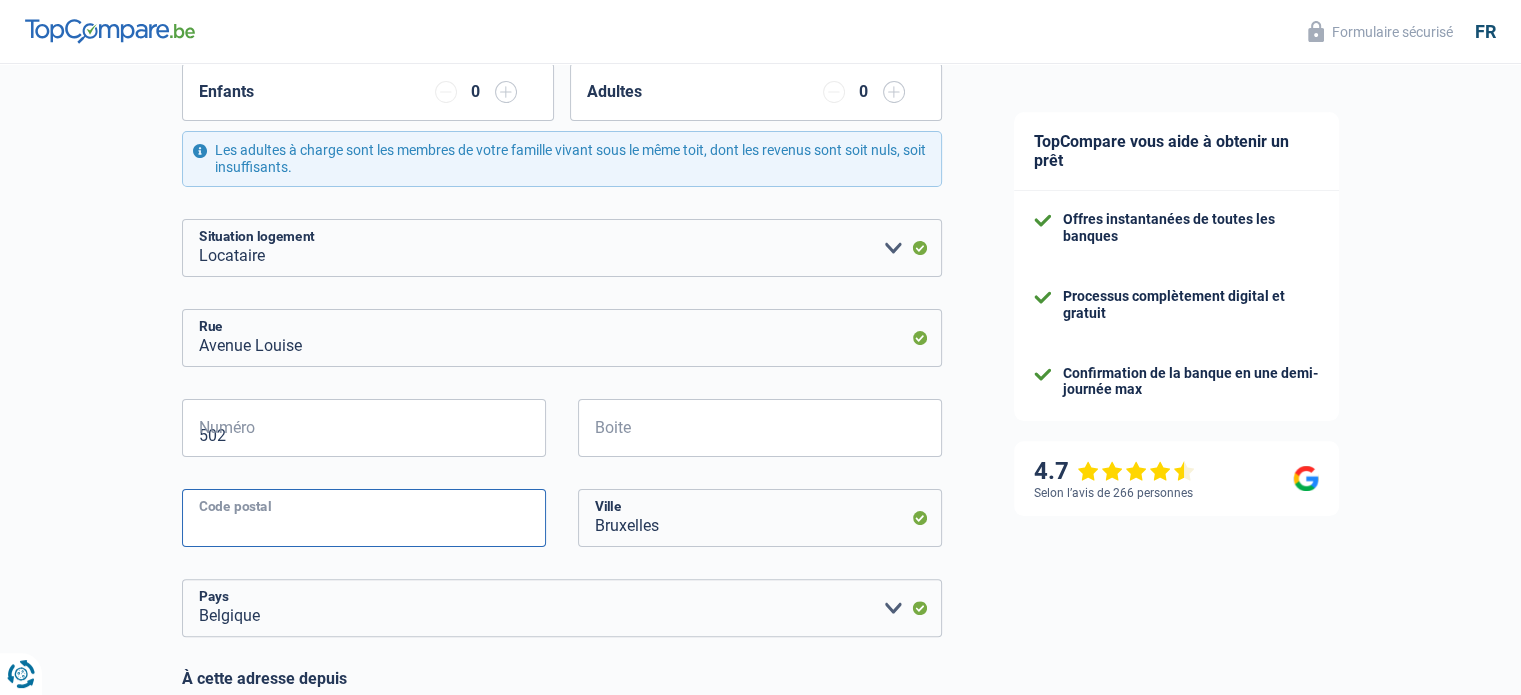 type on "1050" 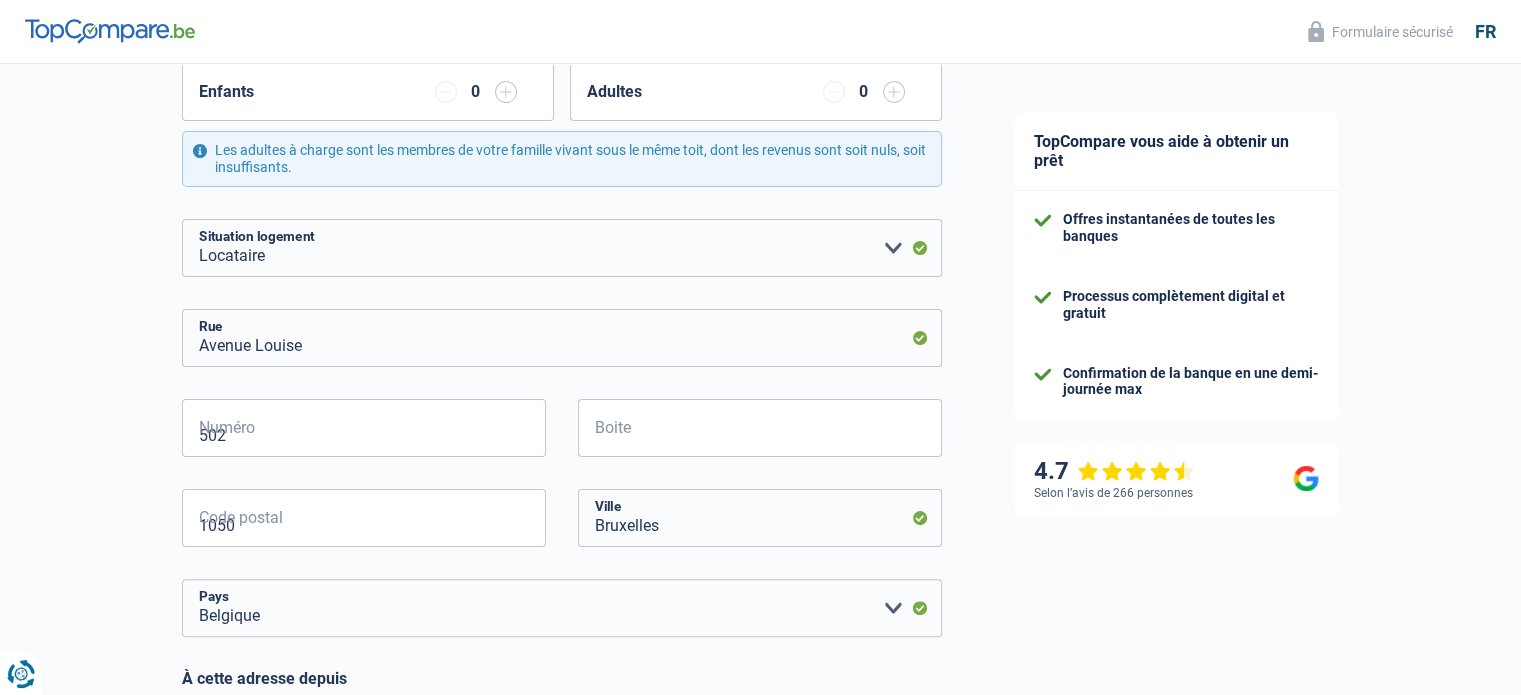 type on "1050 - IXELLES" 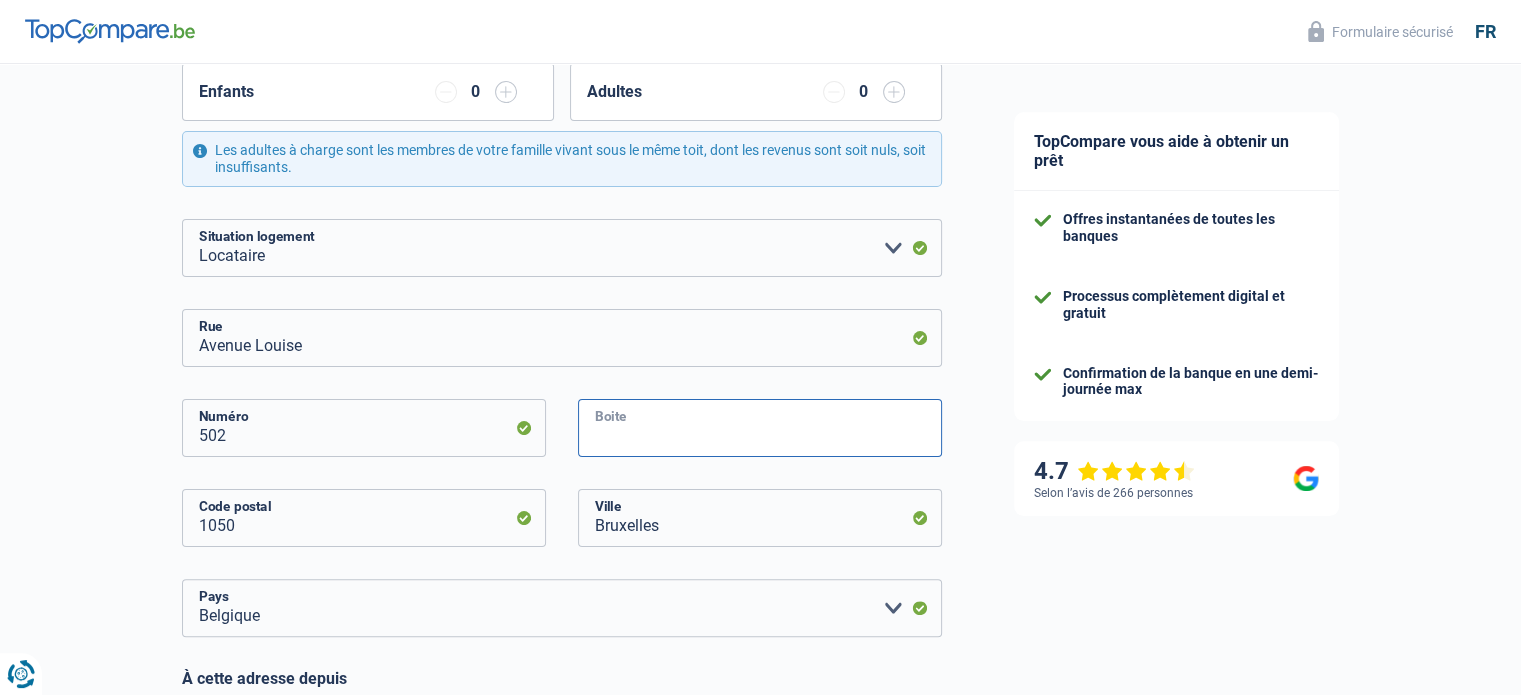 click on "Boite" at bounding box center [760, 428] 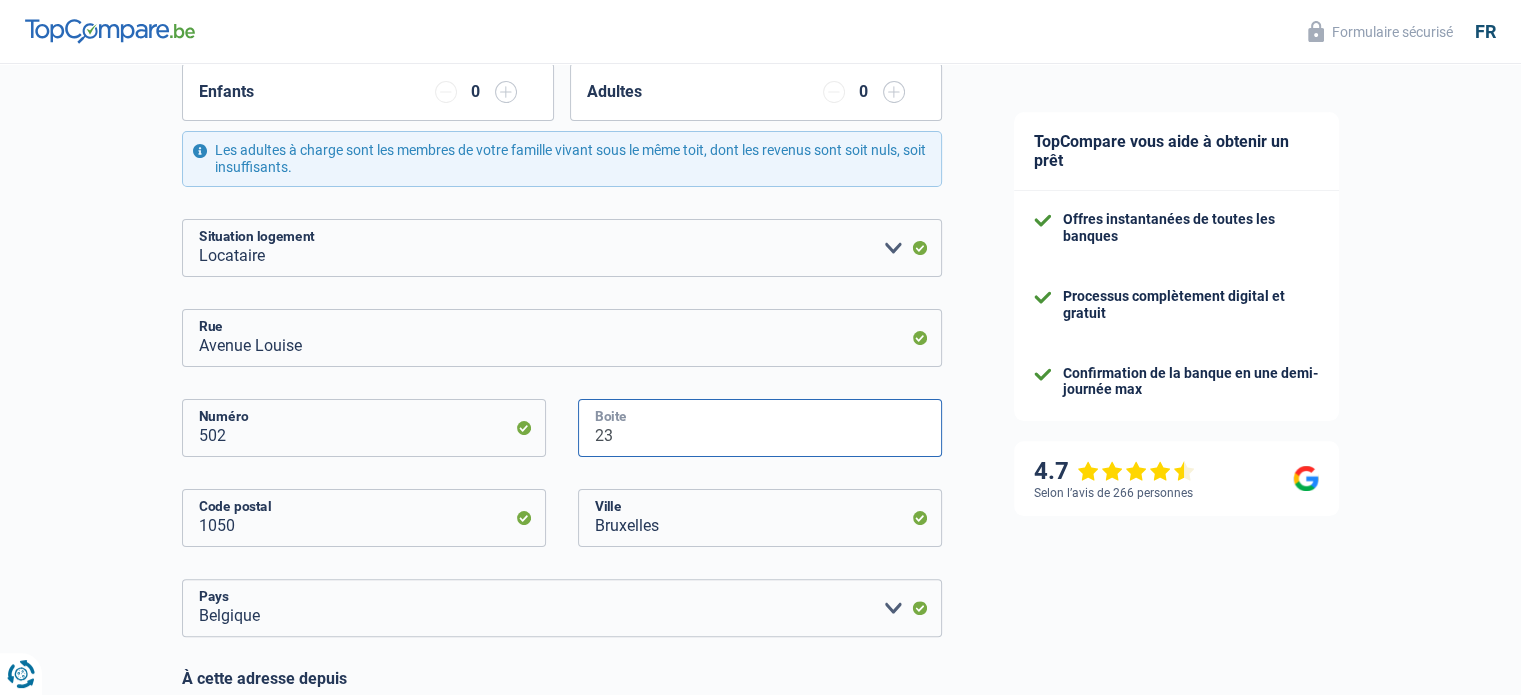 type on "23" 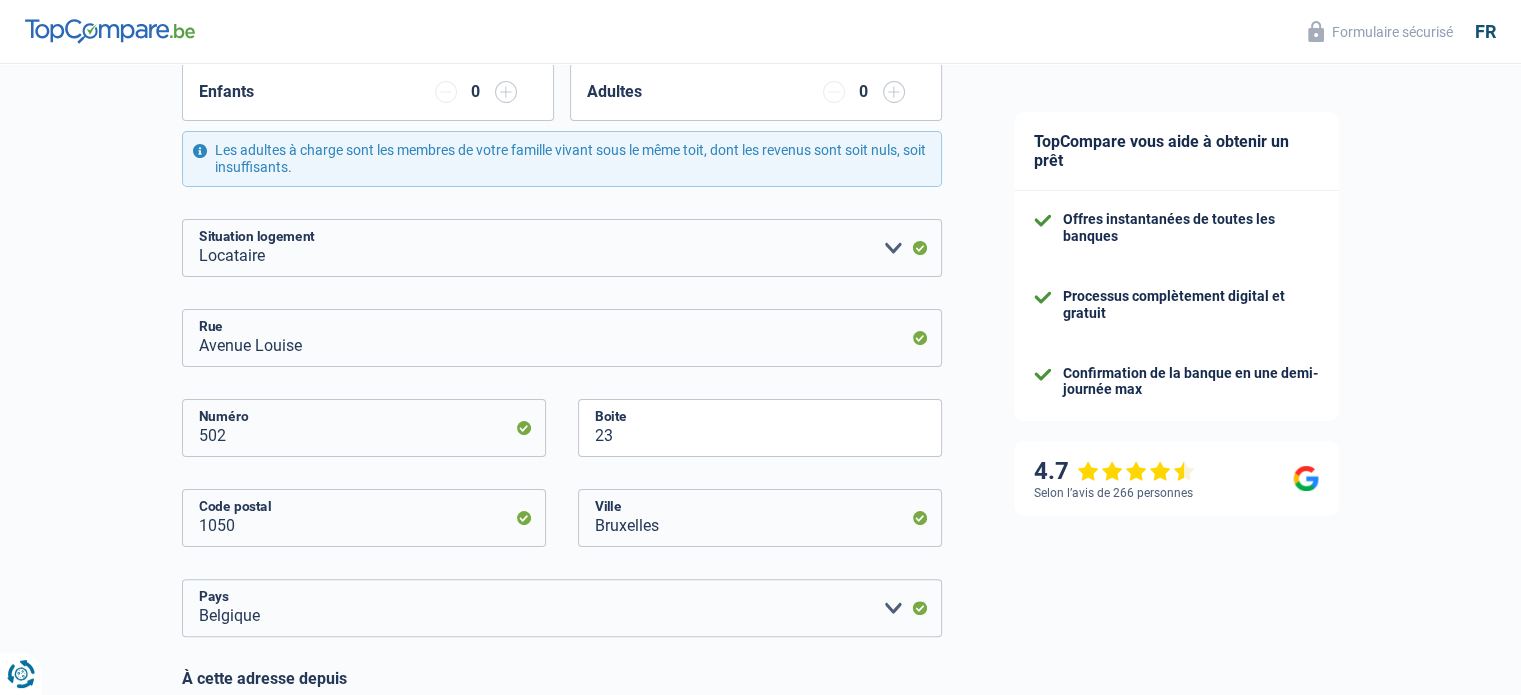 click on "Chance de réussite de votre simulation est de
60%
1
2
3
4
5
Rajoutez  +20%  en complétant l' étape 4
Votre ménage
Les informations sur votre ménage ont un impact sur vos charges et revenus. Les banques en ont donc besoin pour traiter votre demande de prêt
Célibataire Marié(e) Cohabitant(e) légal(e) Divorcé(e) Veuf(ve) Séparé (de fait)
Veuillez sélectionner une option
État civil
Nombre de personnes à charge
Enfants
0
Adultes
Locataire" at bounding box center [489, 508] 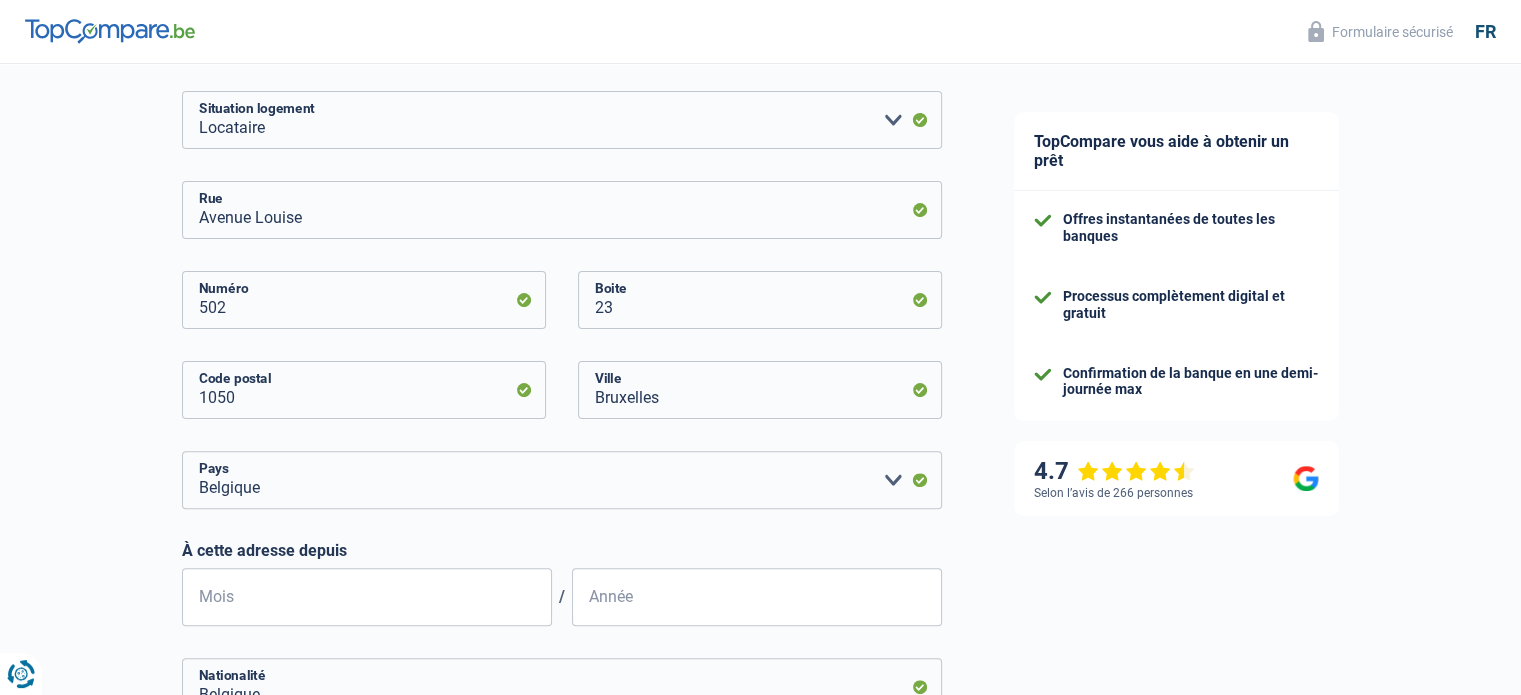 scroll, scrollTop: 800, scrollLeft: 0, axis: vertical 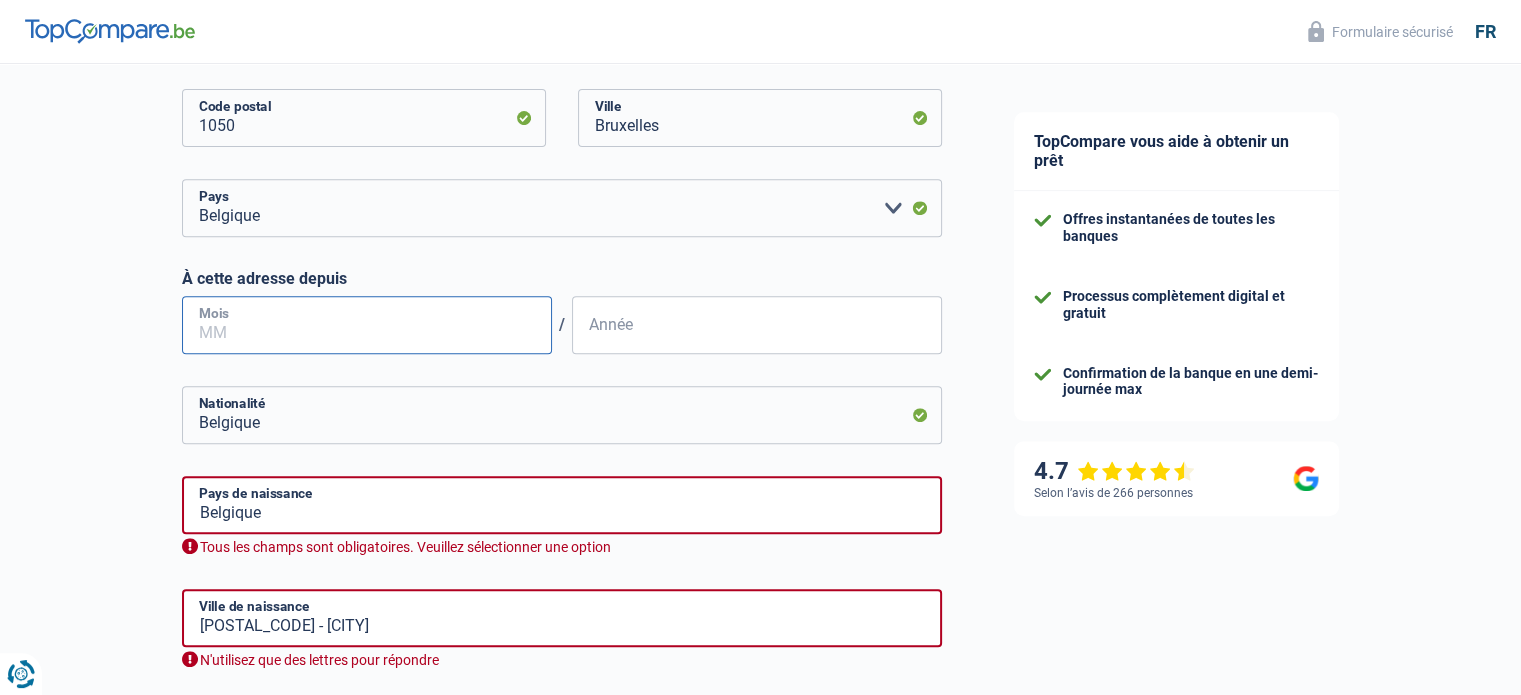 click on "Mois" at bounding box center [367, 325] 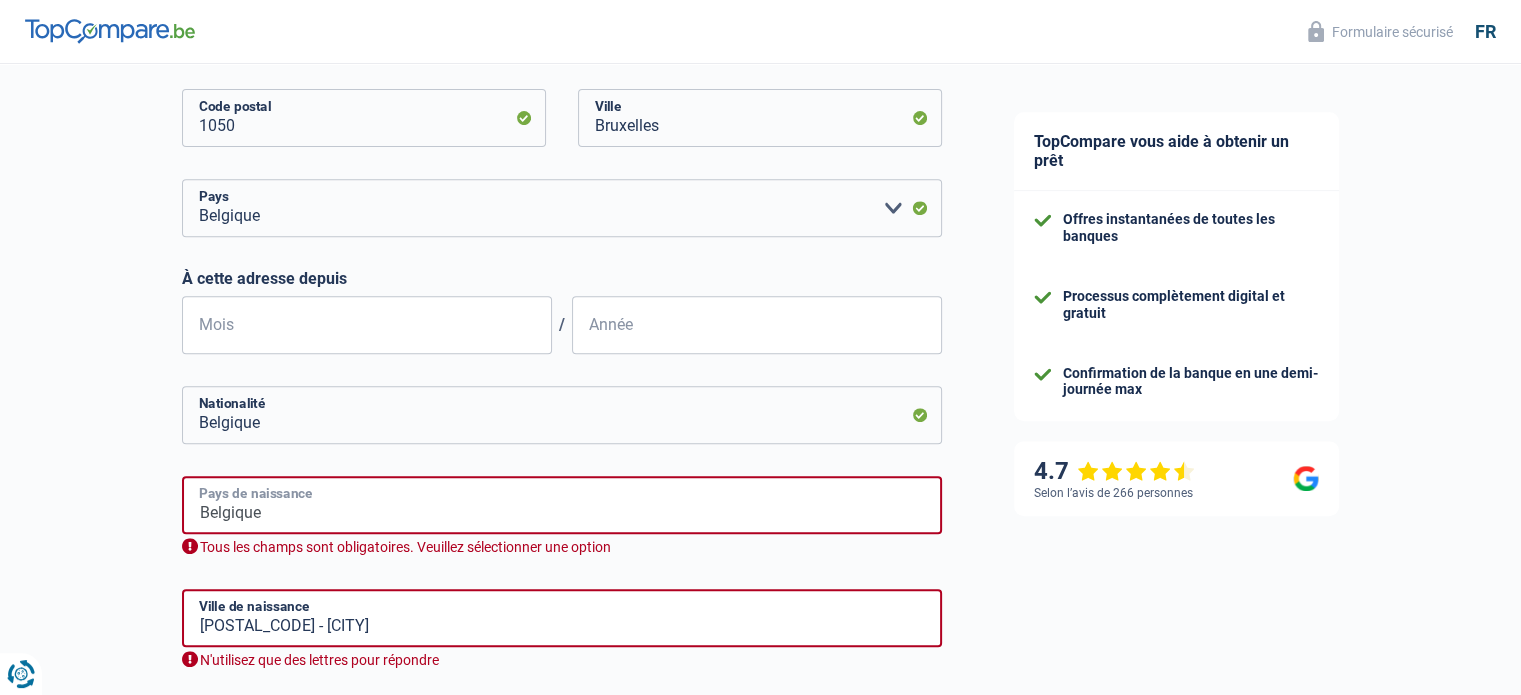 click on "Belgique" at bounding box center [562, 505] 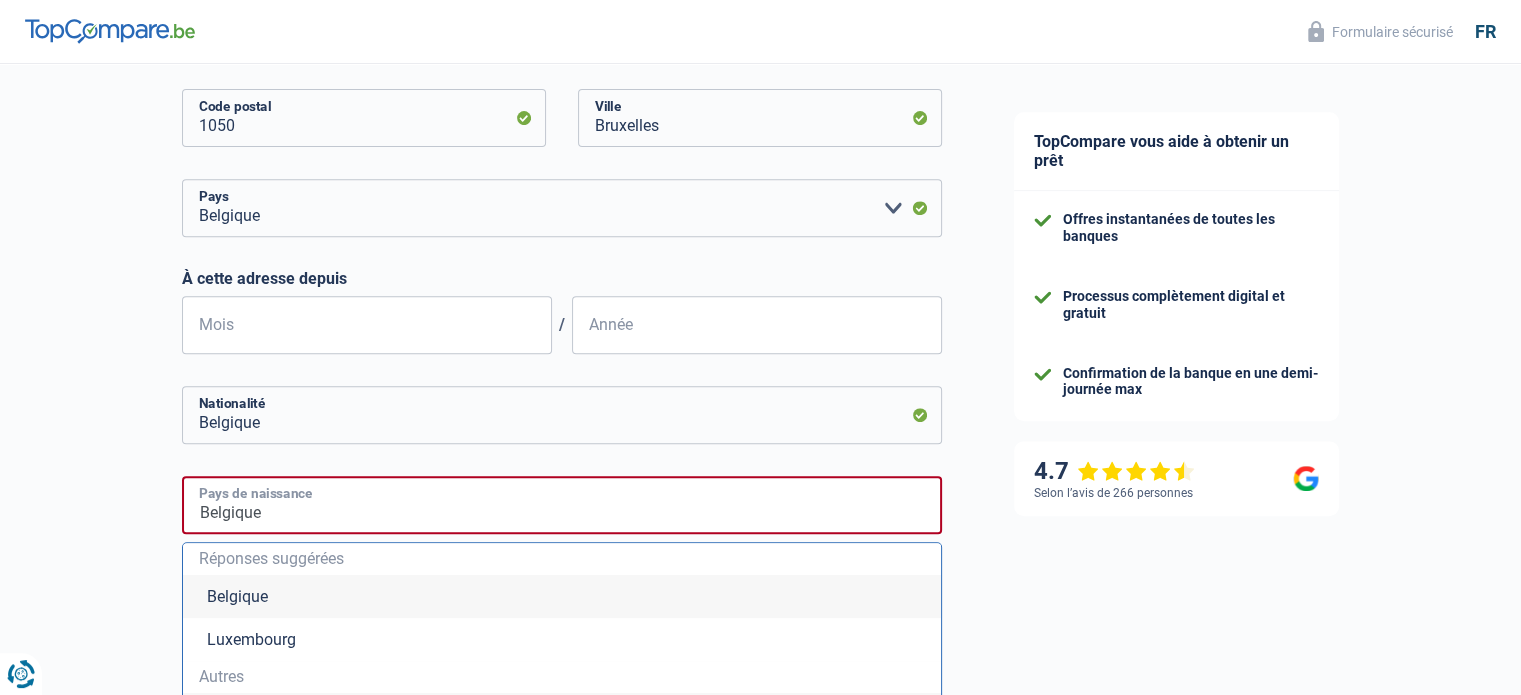 click on "Belgique" at bounding box center [562, 505] 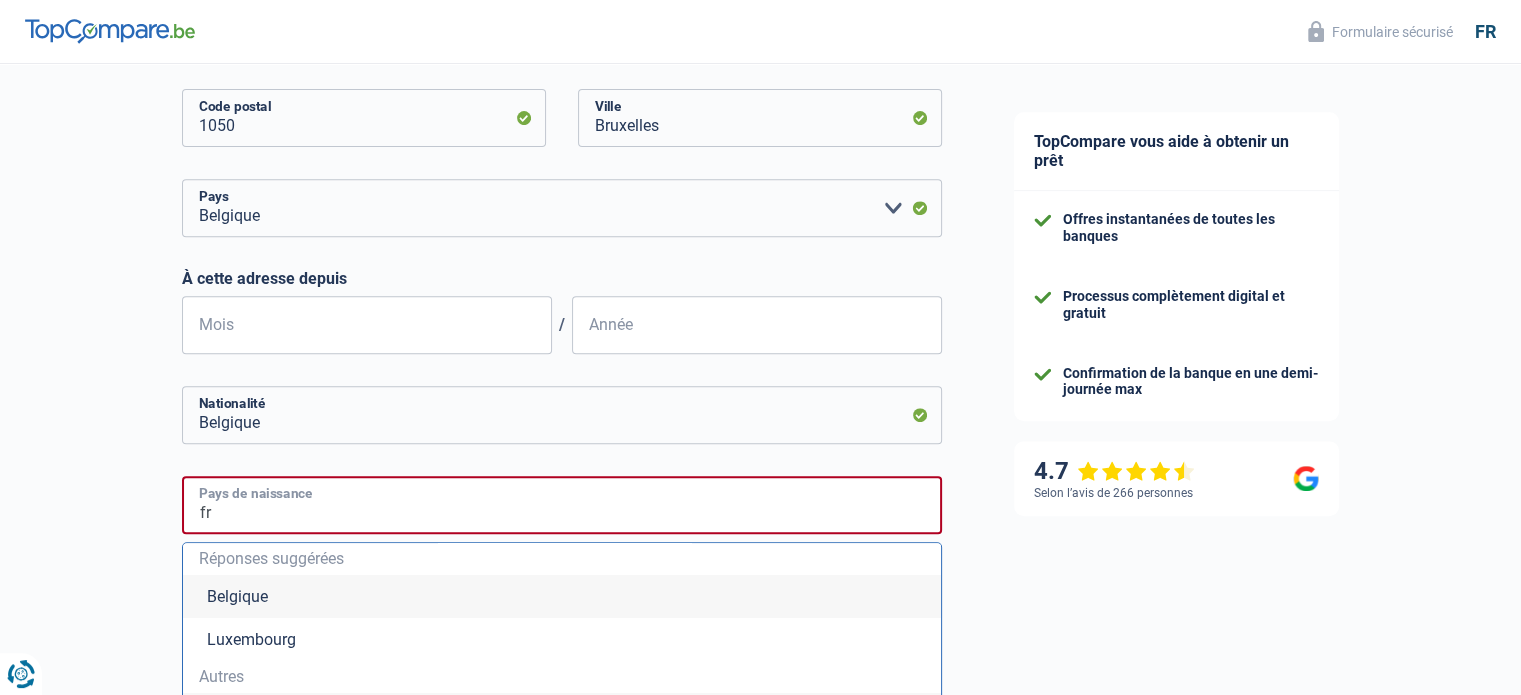 type on "France" 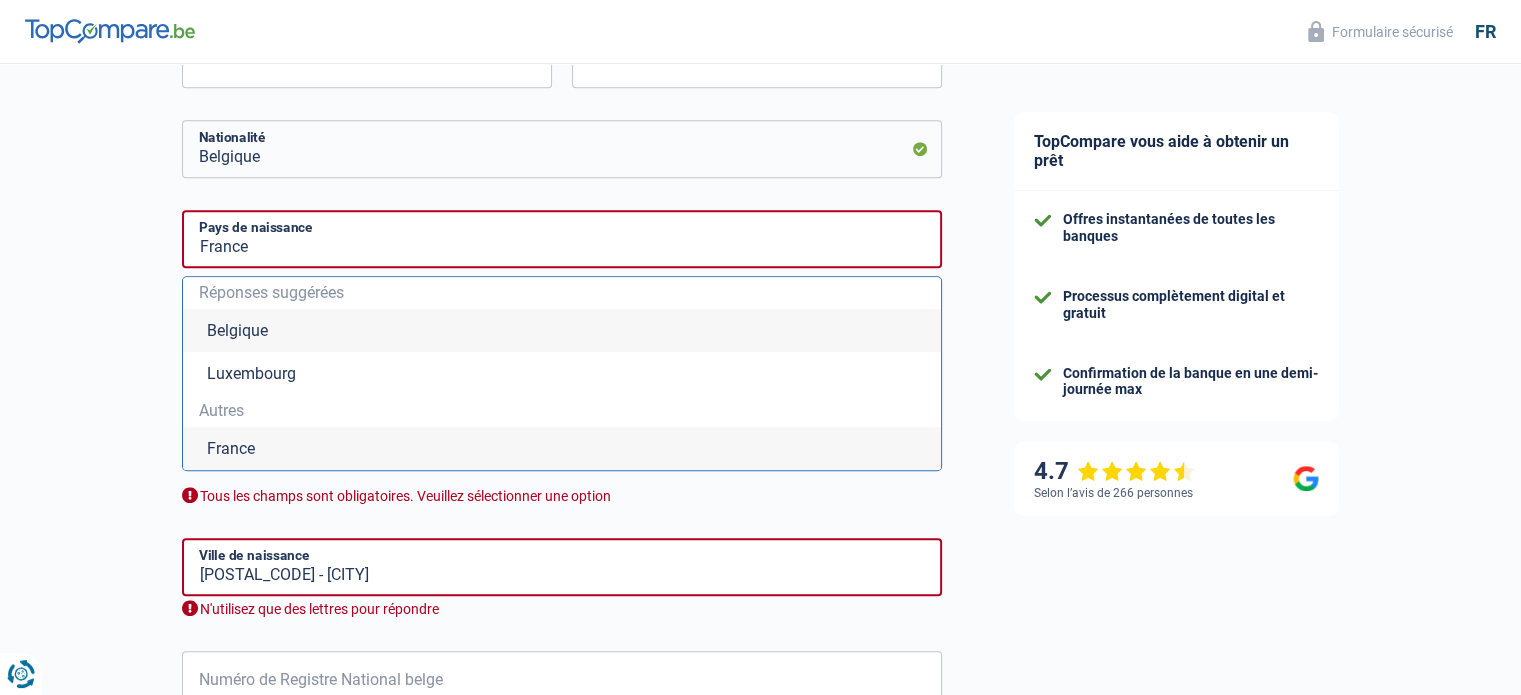 click on "France" at bounding box center [562, 448] 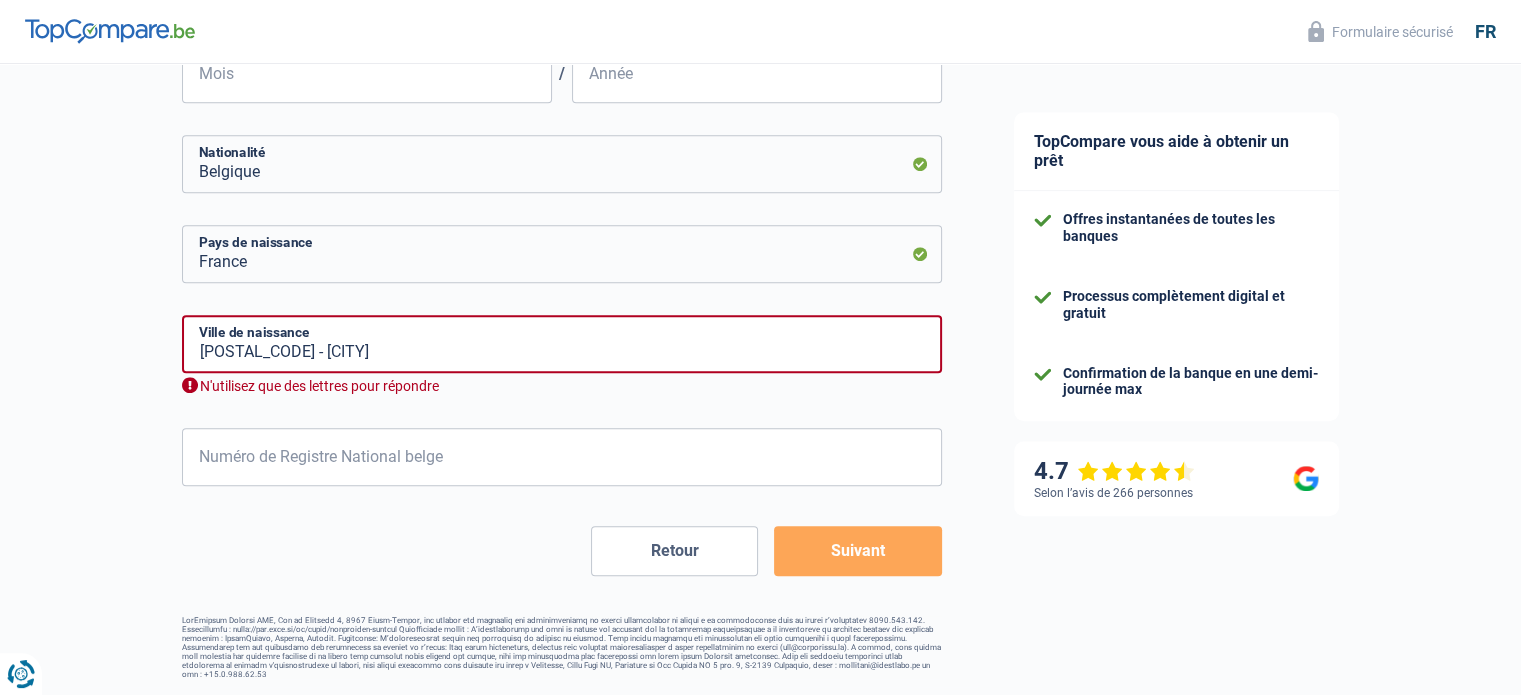 scroll, scrollTop: 1051, scrollLeft: 0, axis: vertical 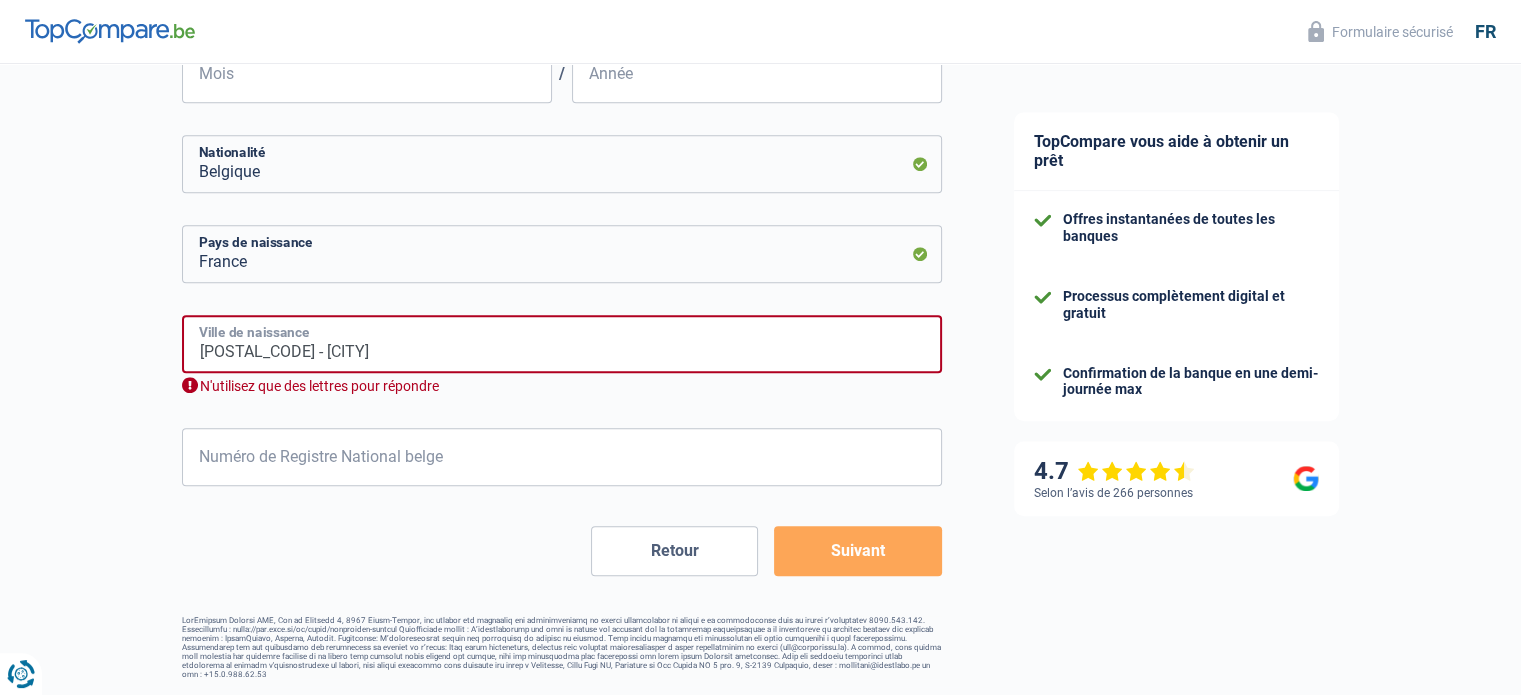 click on "1050 - IXELLES" at bounding box center [562, 344] 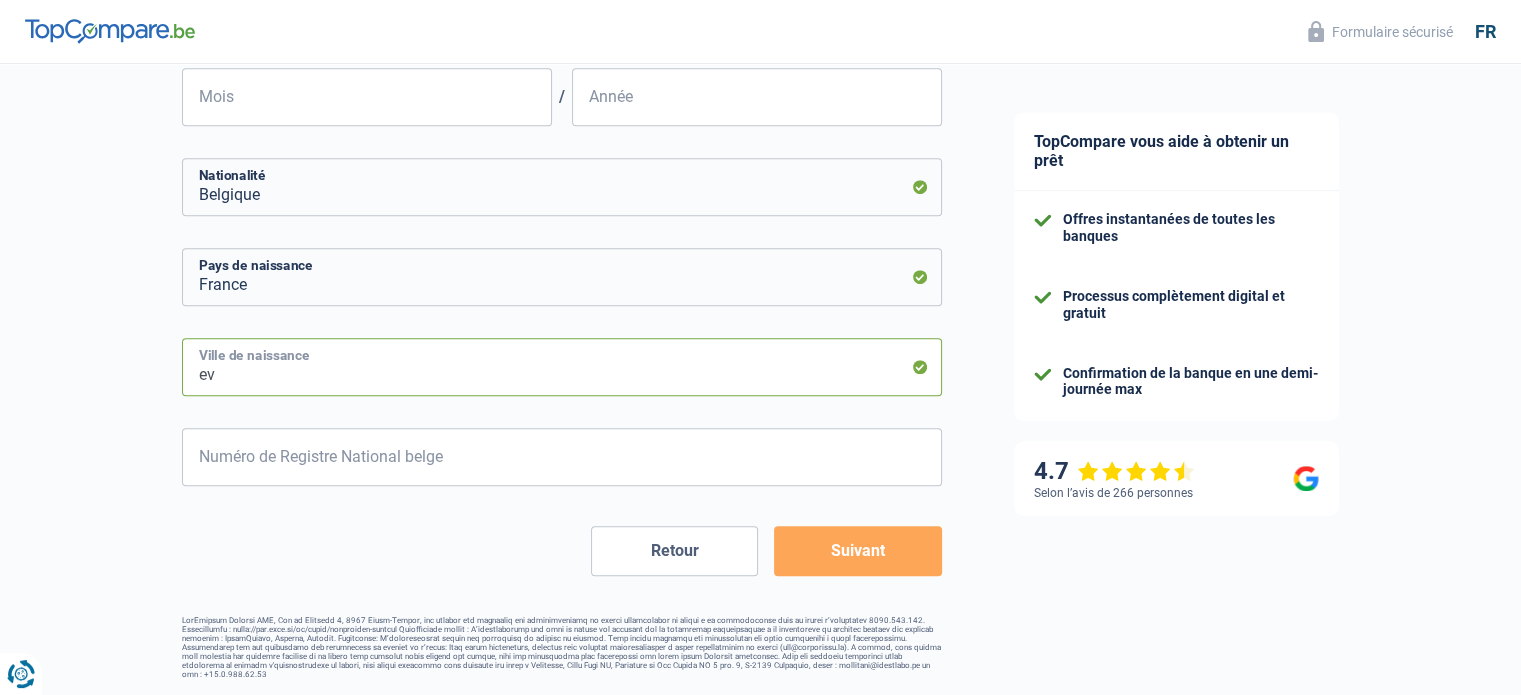 scroll, scrollTop: 1028, scrollLeft: 0, axis: vertical 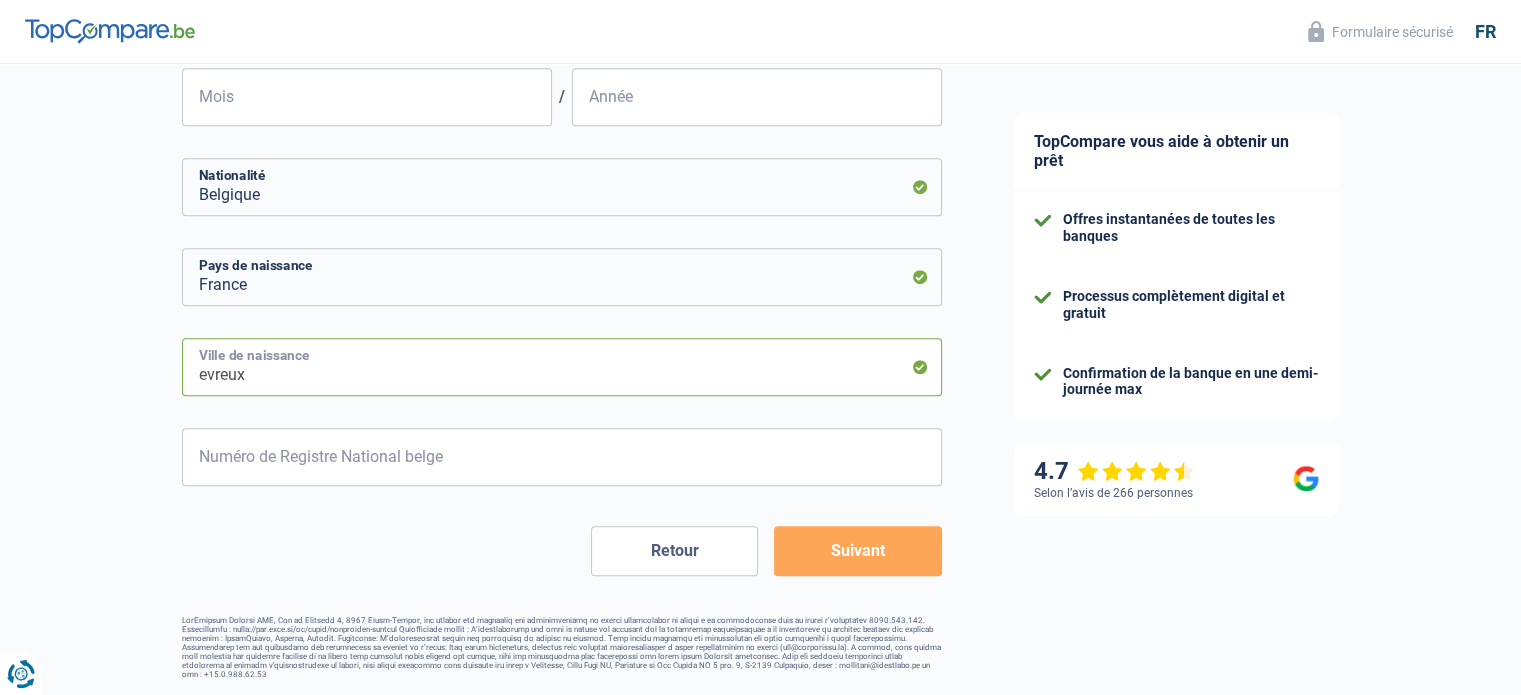 type on "evreux" 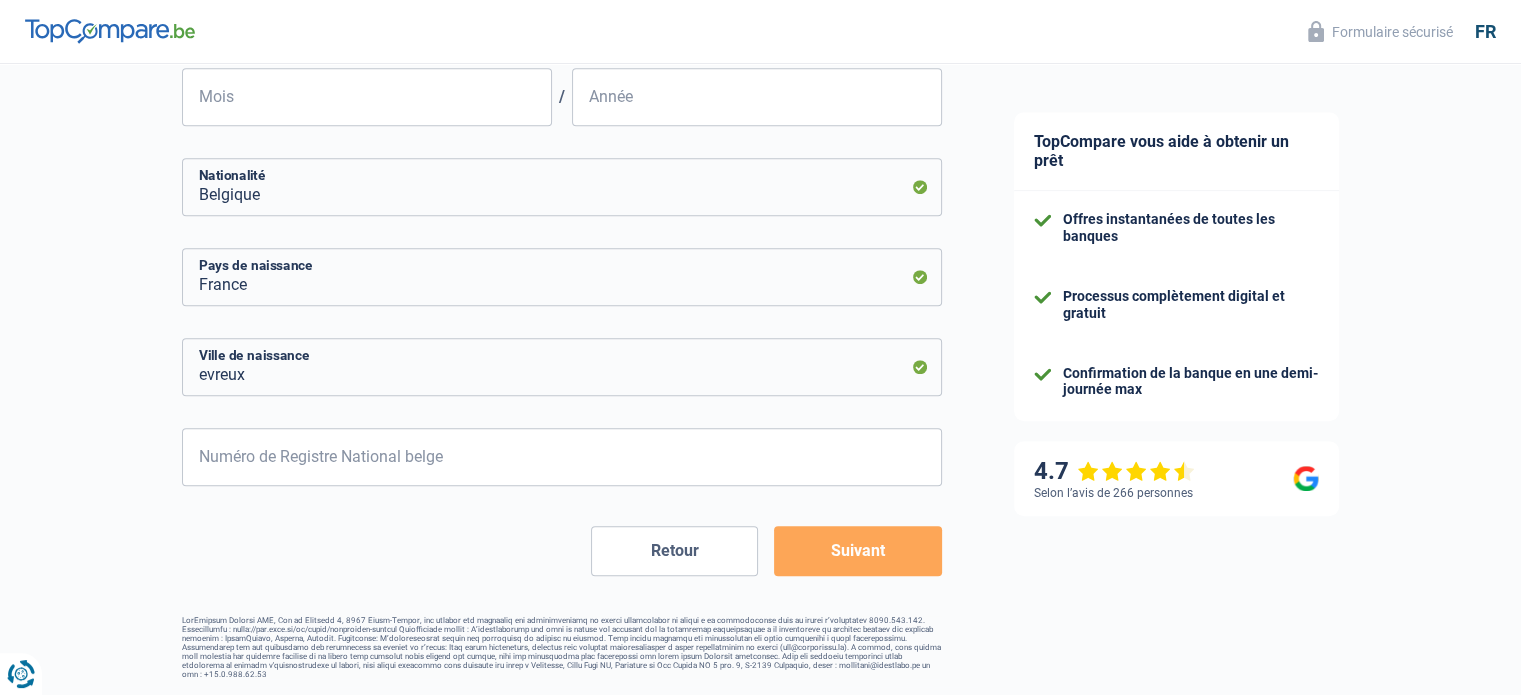 click on "Chance de réussite de votre simulation est de
60%
1
2
3
4
5
Rajoutez  +20%  en complétant l' étape 4
Votre ménage
Les informations sur votre ménage ont un impact sur vos charges et revenus. Les banques en ont donc besoin pour traiter votre demande de prêt
Célibataire Marié(e) Cohabitant(e) légal(e) Divorcé(e) Veuf(ve) Séparé (de fait)
Veuillez sélectionner une option
État civil
Nombre de personnes à charge
Enfants
0
Adultes
Locataire" at bounding box center (489, -143) 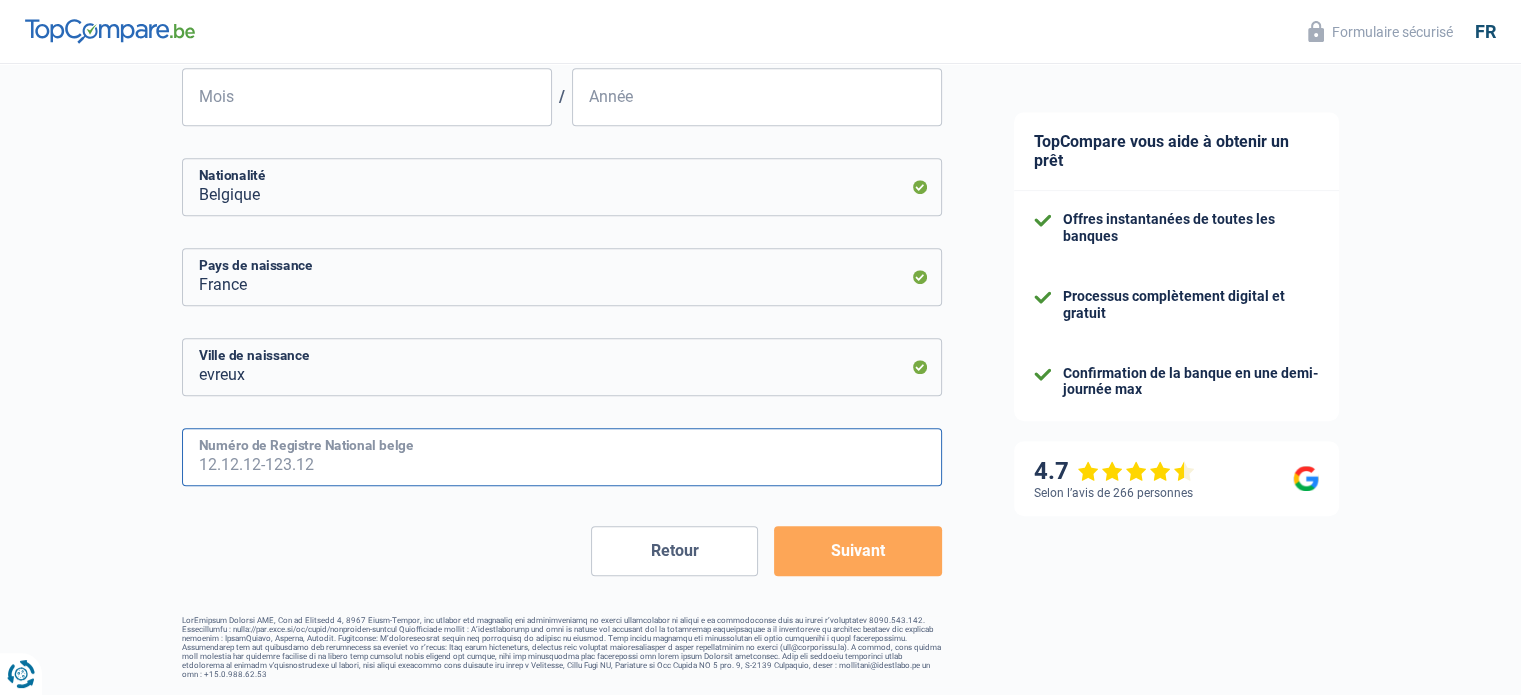 click on "Numéro de Registre National belge" at bounding box center [562, 457] 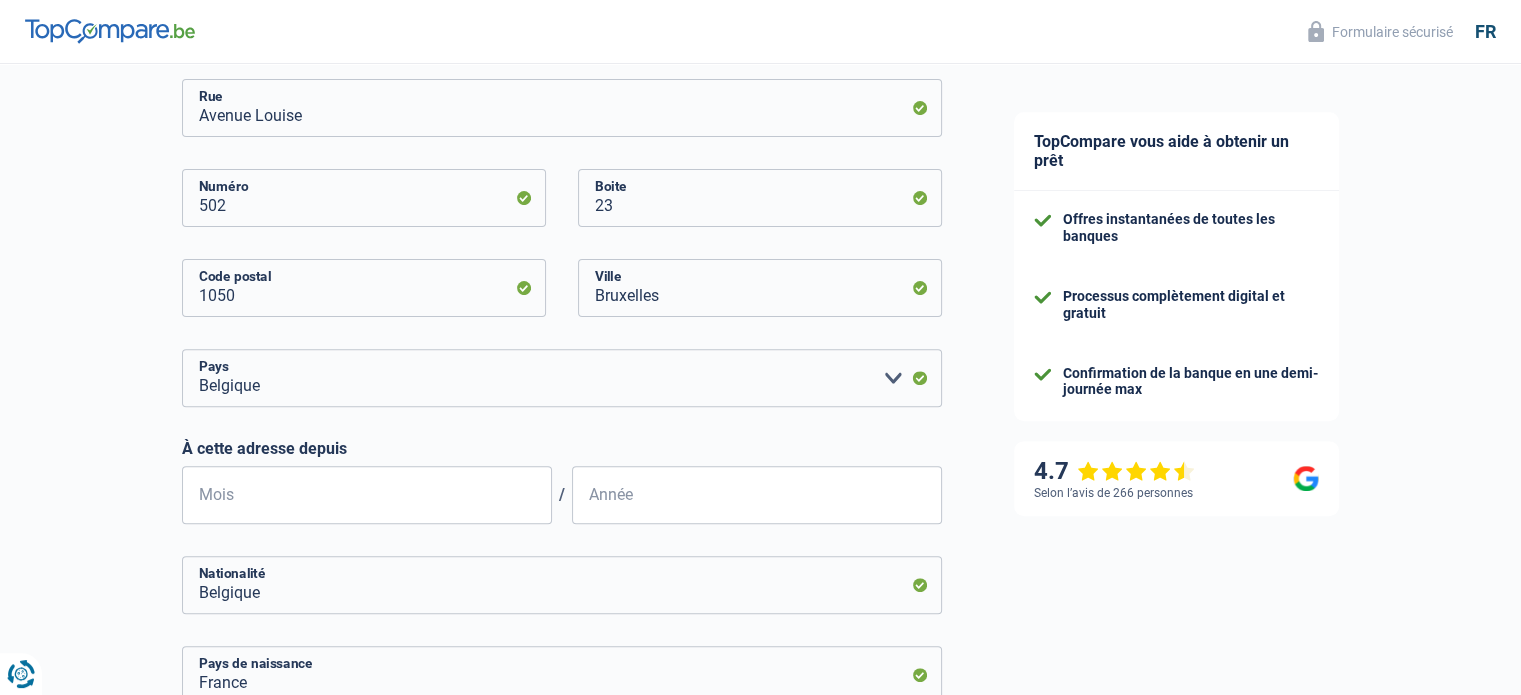 scroll, scrollTop: 628, scrollLeft: 0, axis: vertical 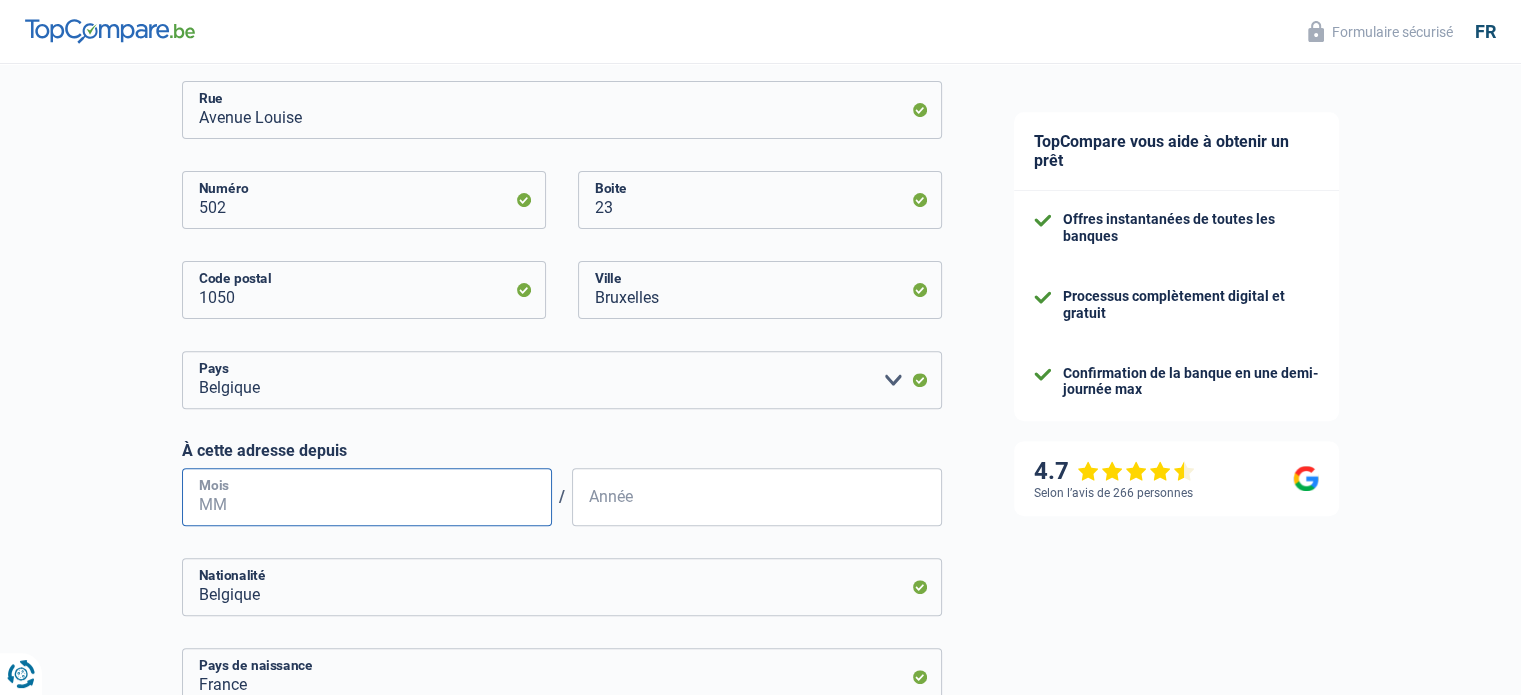 click on "Mois" at bounding box center [367, 497] 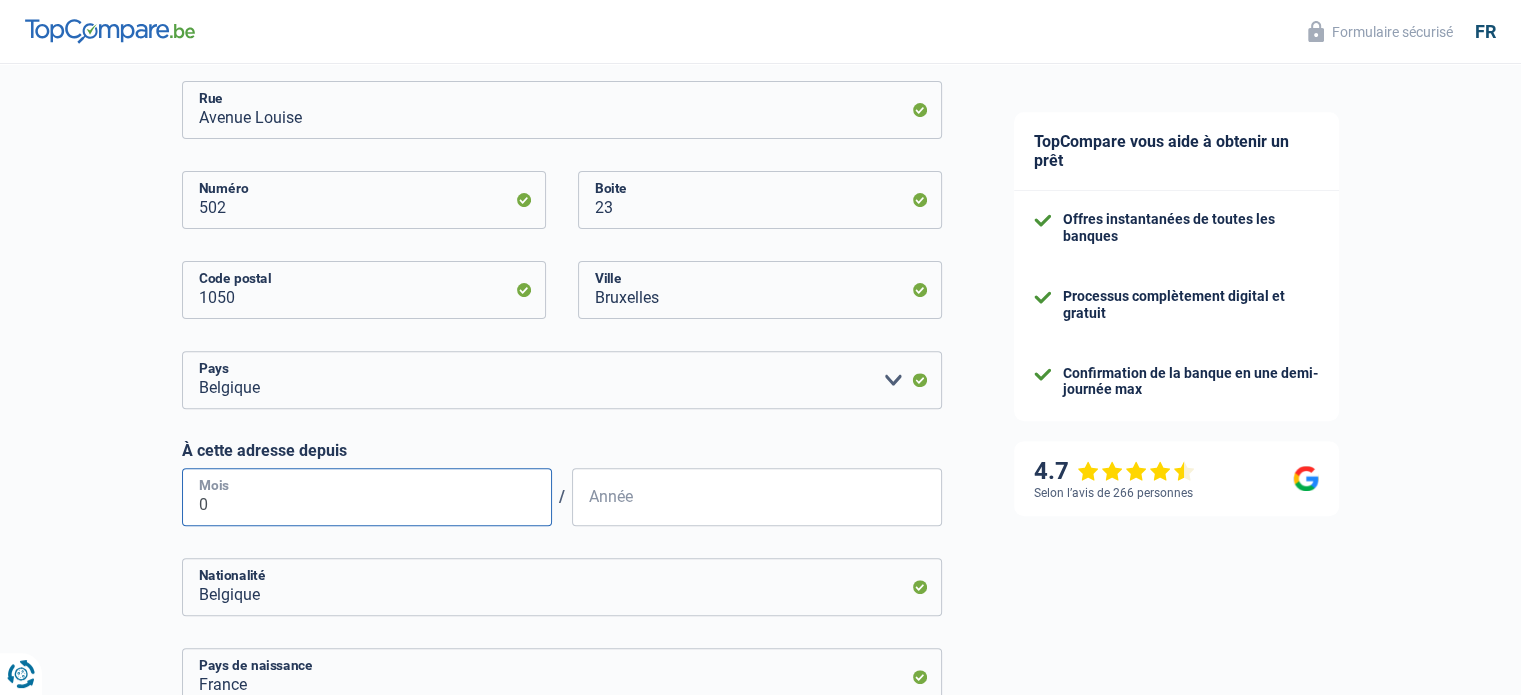type on "06" 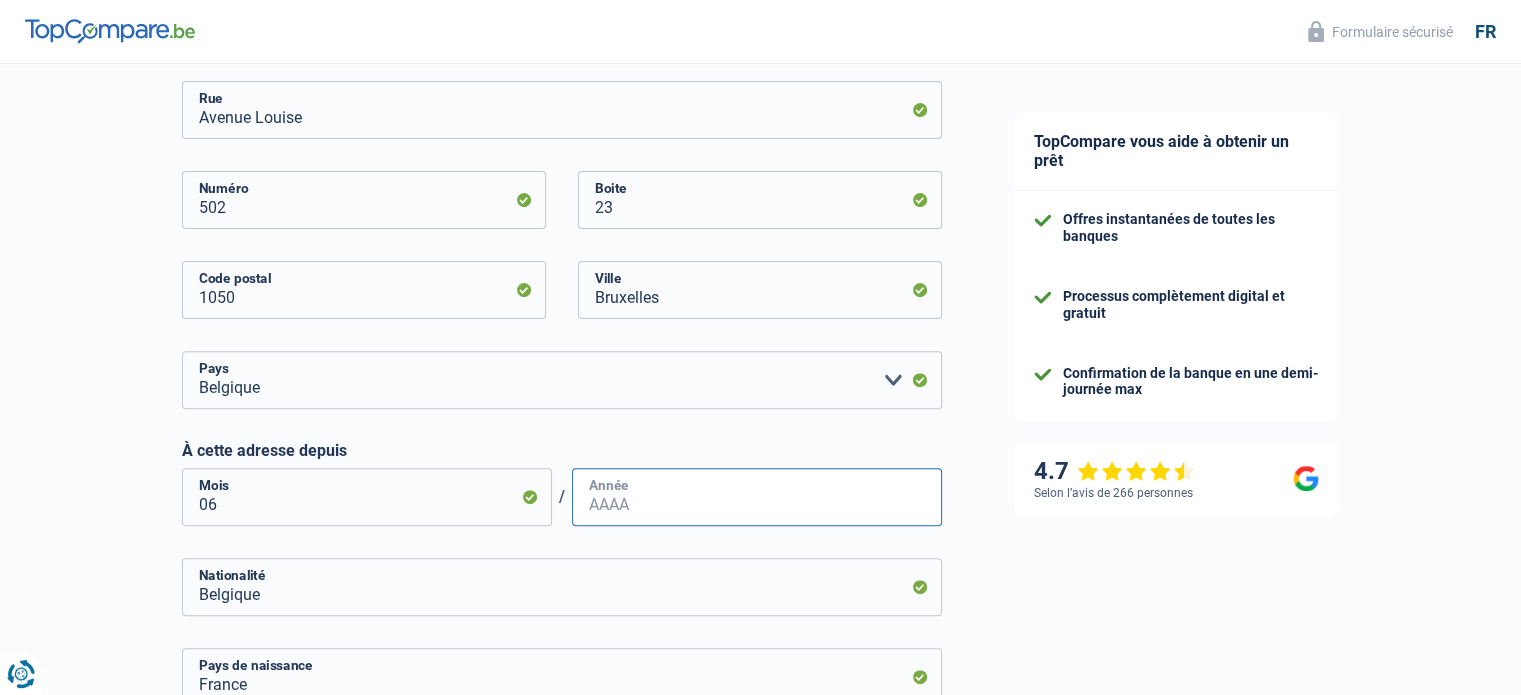 click on "Année" at bounding box center (757, 497) 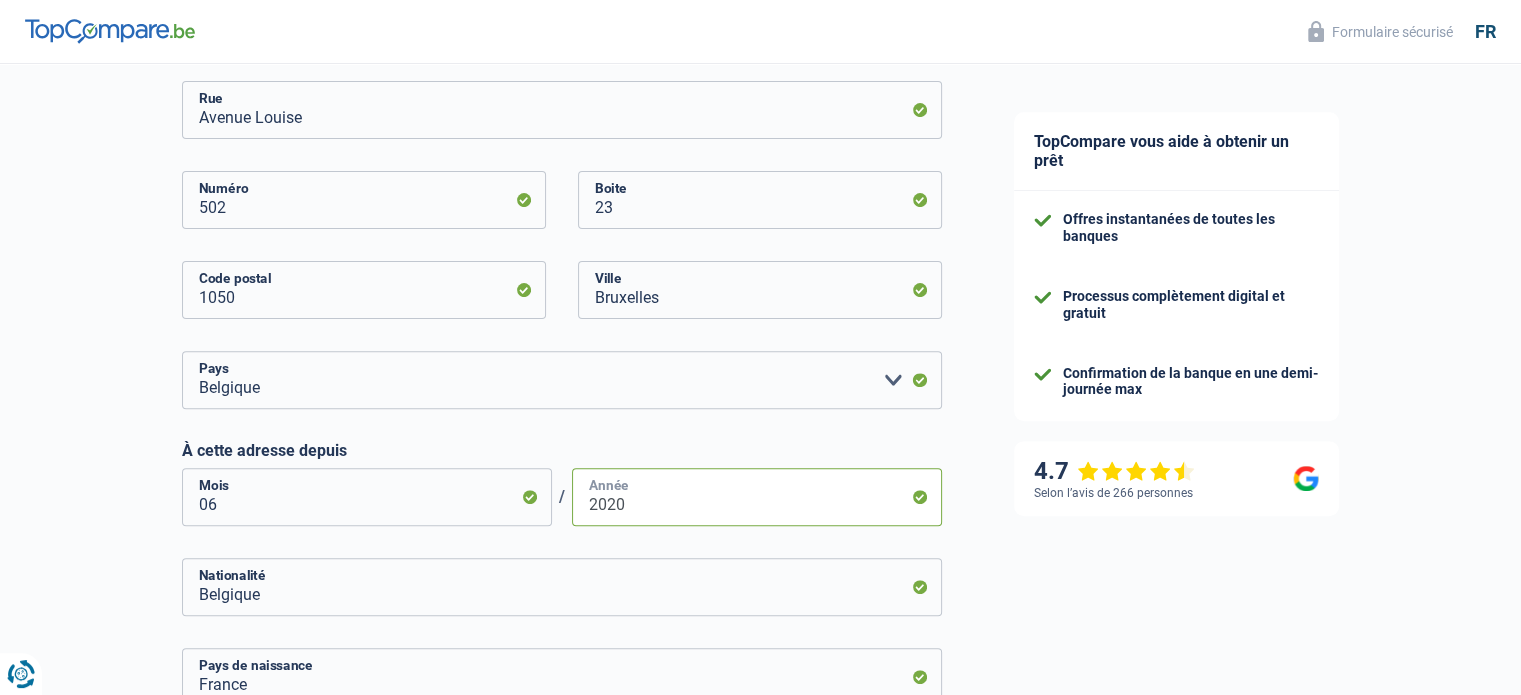 type on "2020" 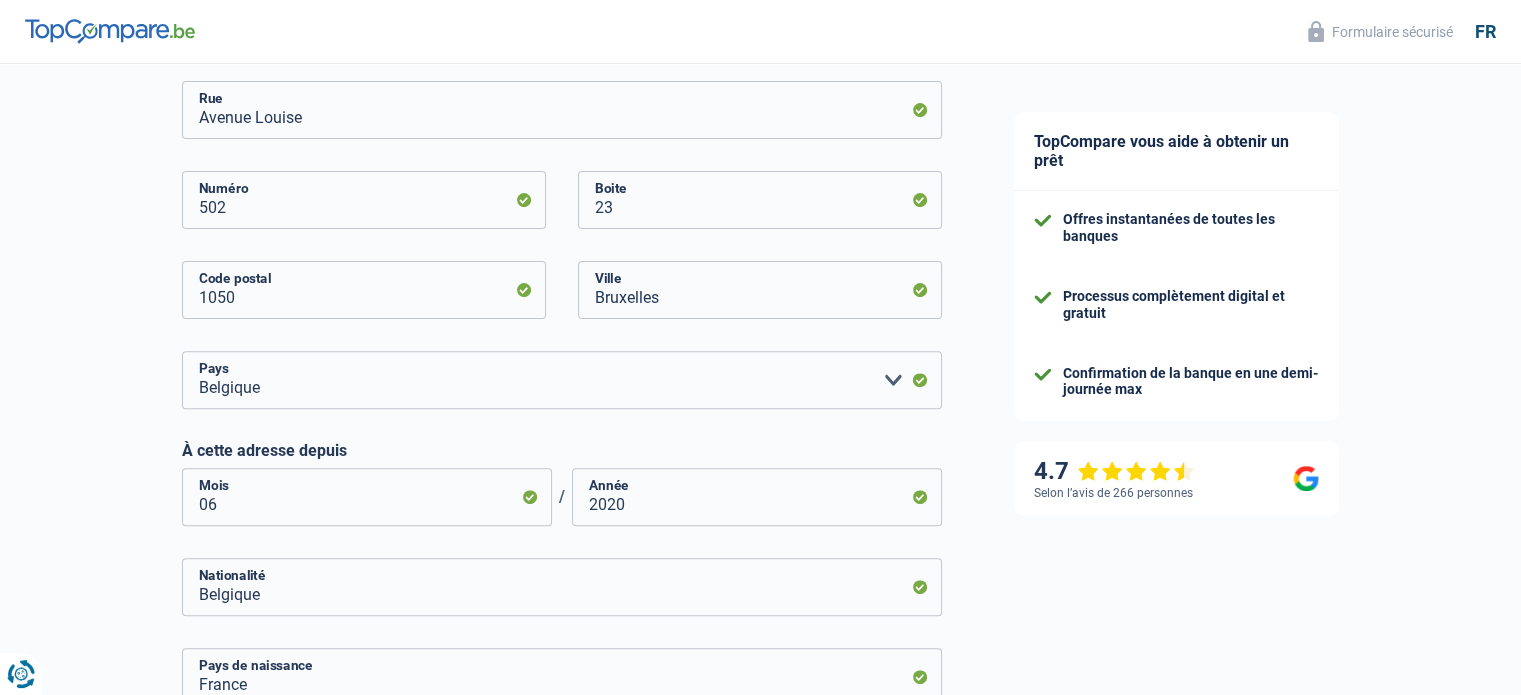 click on "TopCompare vous aide à obtenir un prêt
Offres instantanées de toutes les banques
Processus complètement digital et gratuit
Confirmation de la banque en une demi-journée max
4.7
Selon l’avis de 266 personnes
Formulaire sécurisé" at bounding box center (1250, 265) 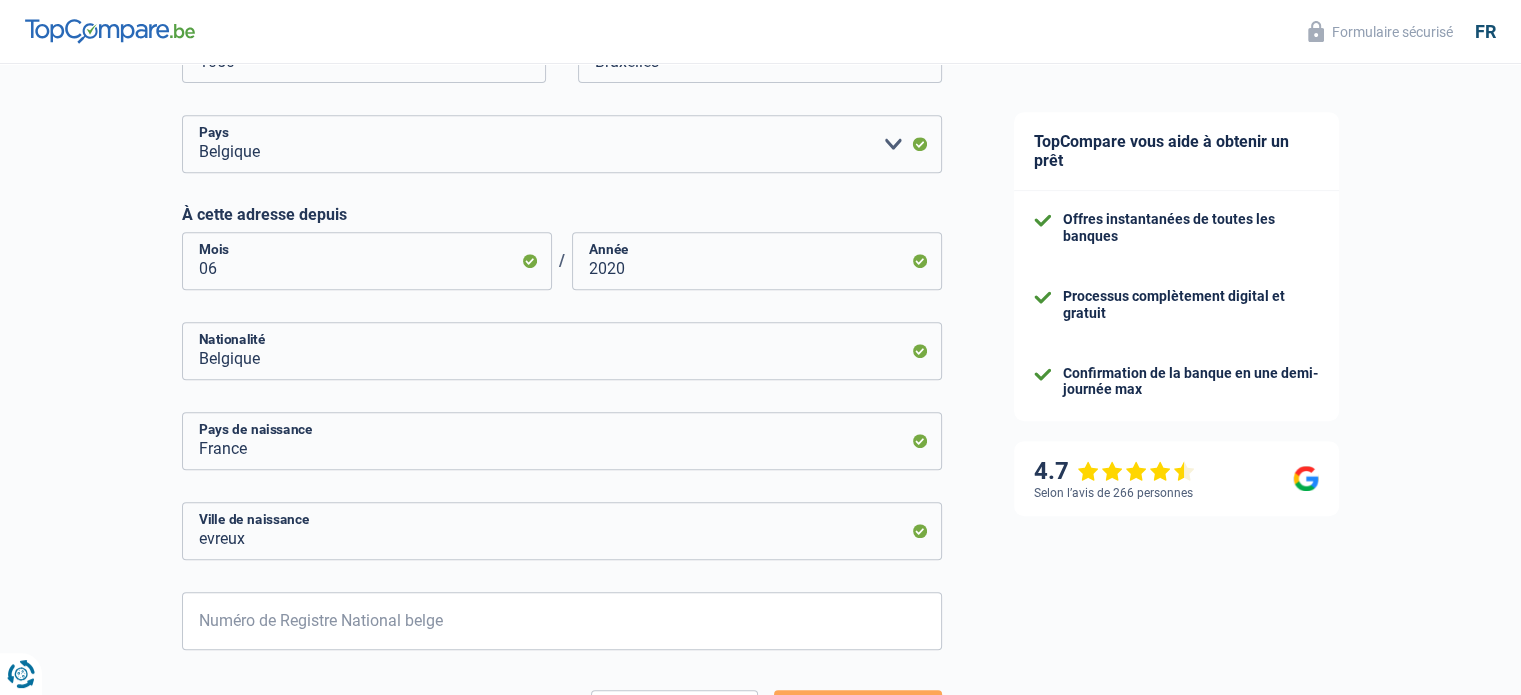 scroll, scrollTop: 894, scrollLeft: 0, axis: vertical 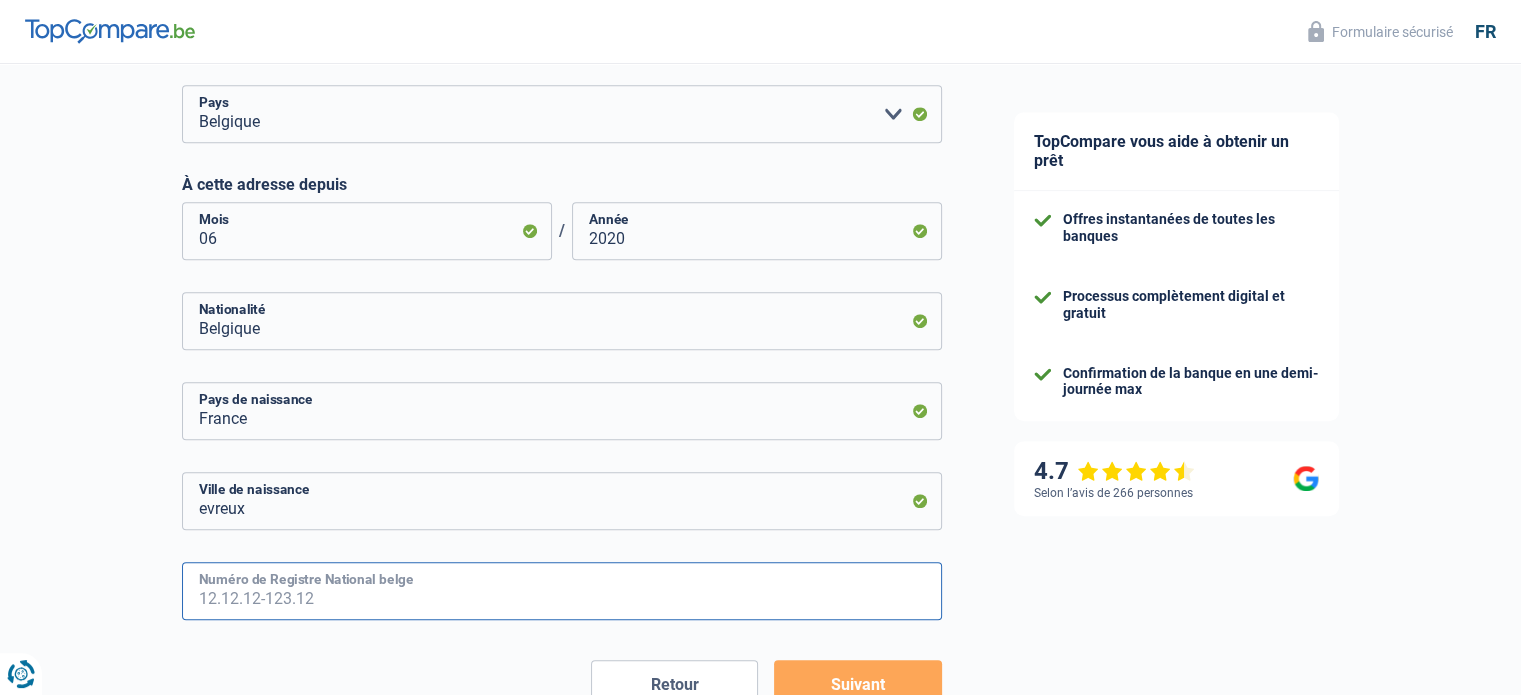 click on "Numéro de Registre National belge" at bounding box center [562, 591] 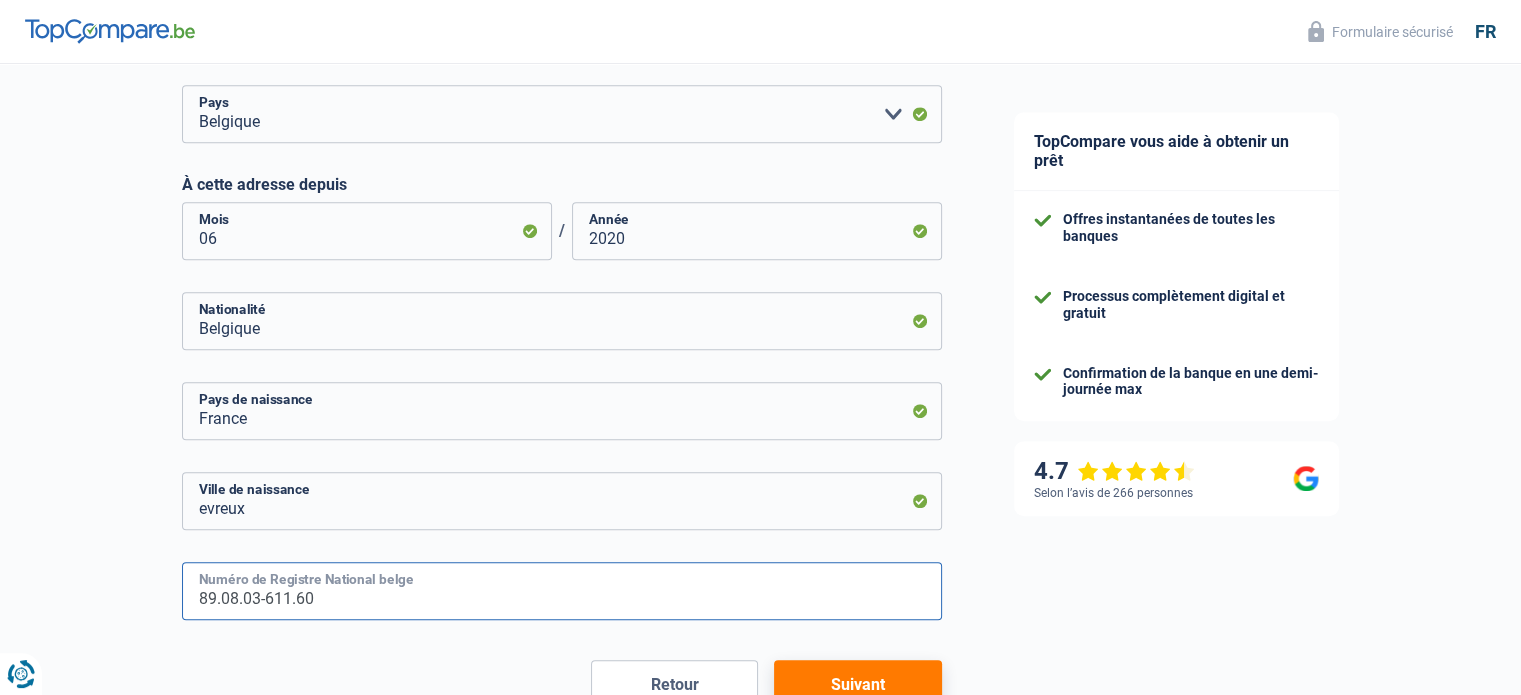 type on "89.08.03-611.60" 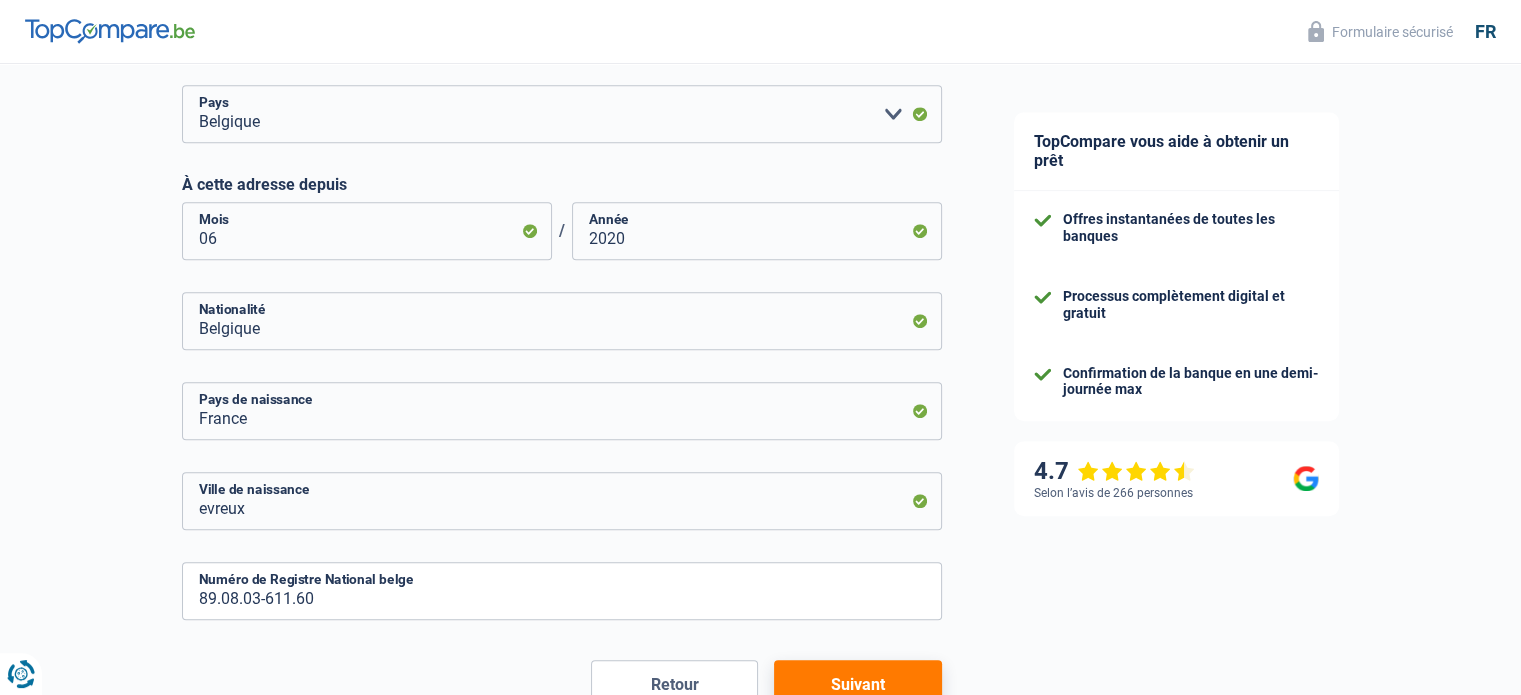 click on "Suivant" at bounding box center (857, 685) 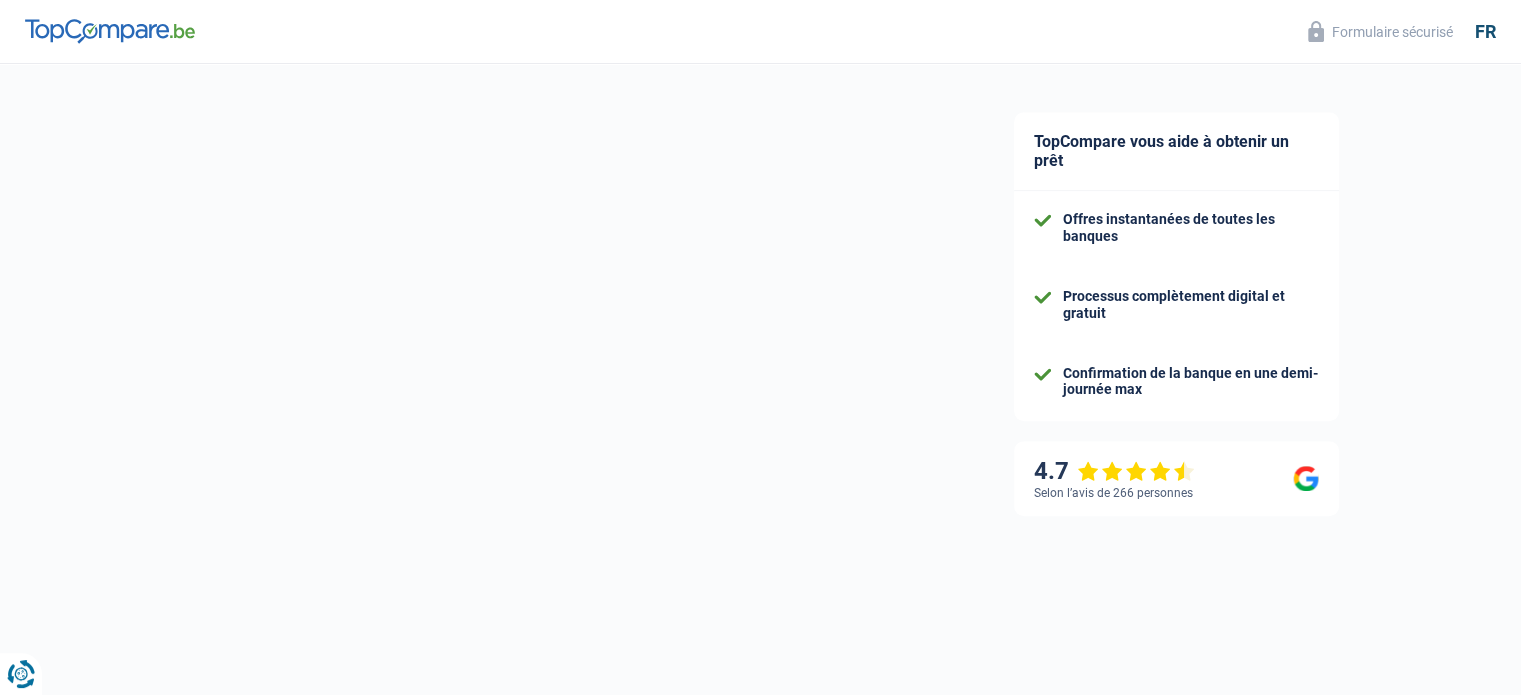select on "netSalary" 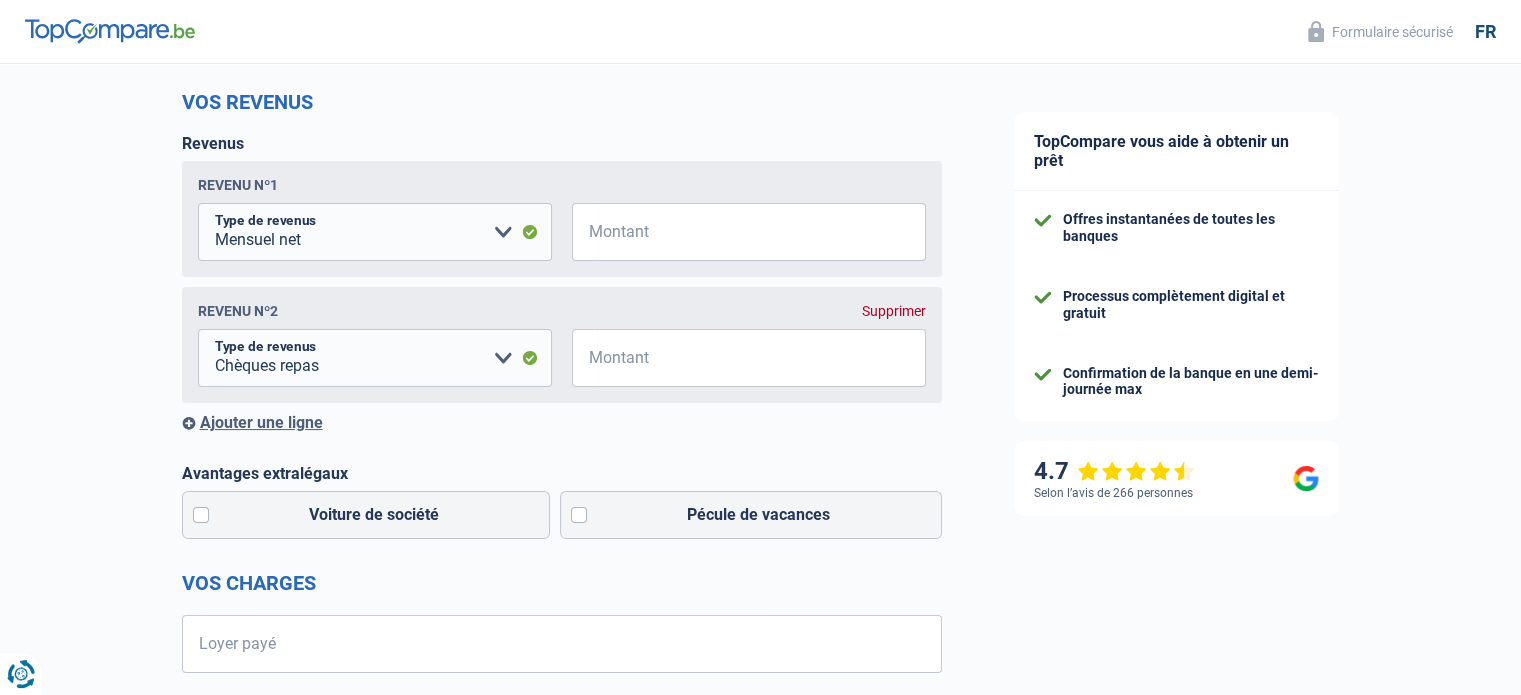 scroll, scrollTop: 0, scrollLeft: 0, axis: both 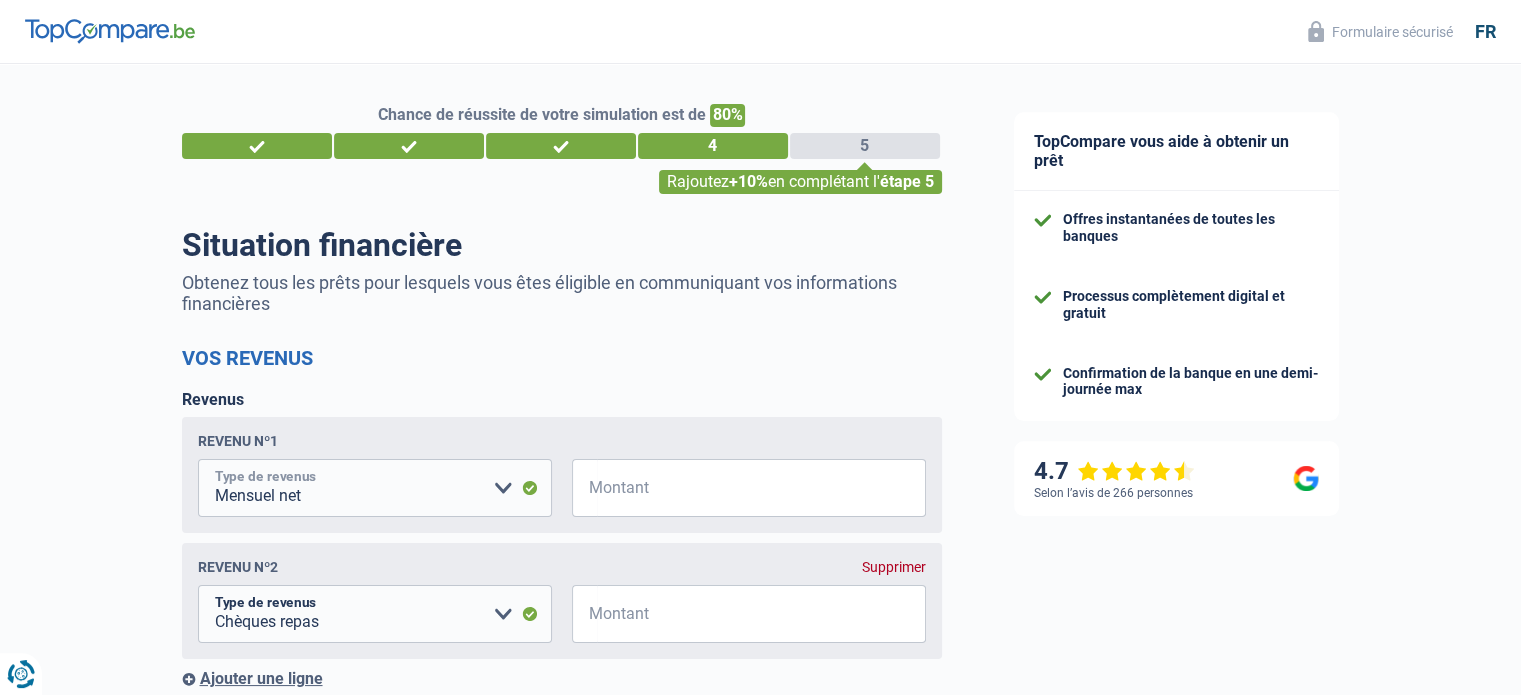 click on "Allocation d'handicap Allocations chômage Allocations familiales Chèques repas Complément d'entreprise Indemnité mutuelle Indépendant complémentaire Mensuel net Pension Pension alimentaire Pension d'invalidité Revenu d'intégration sociale Revenus locatifs Autres revenus
Veuillez sélectionner une option" at bounding box center [375, 488] 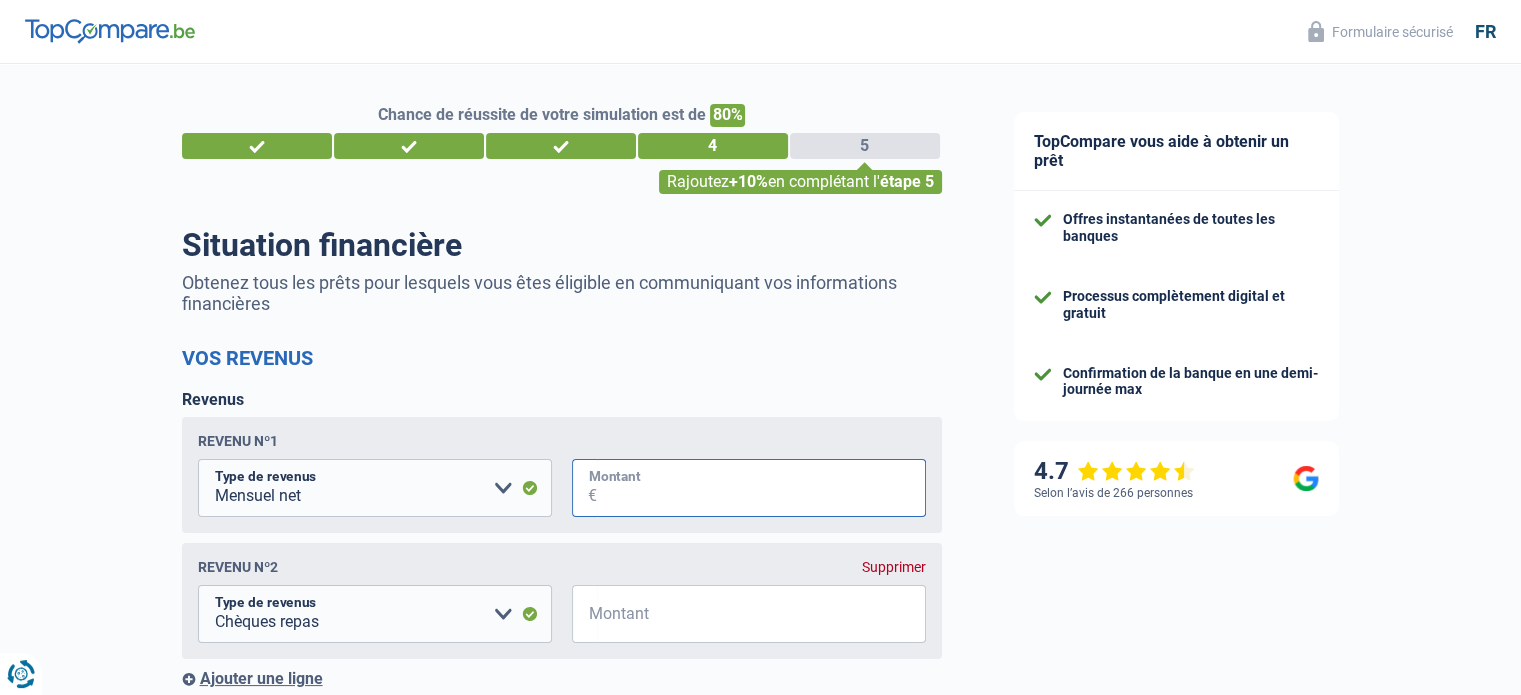 click on "Montant" at bounding box center (761, 488) 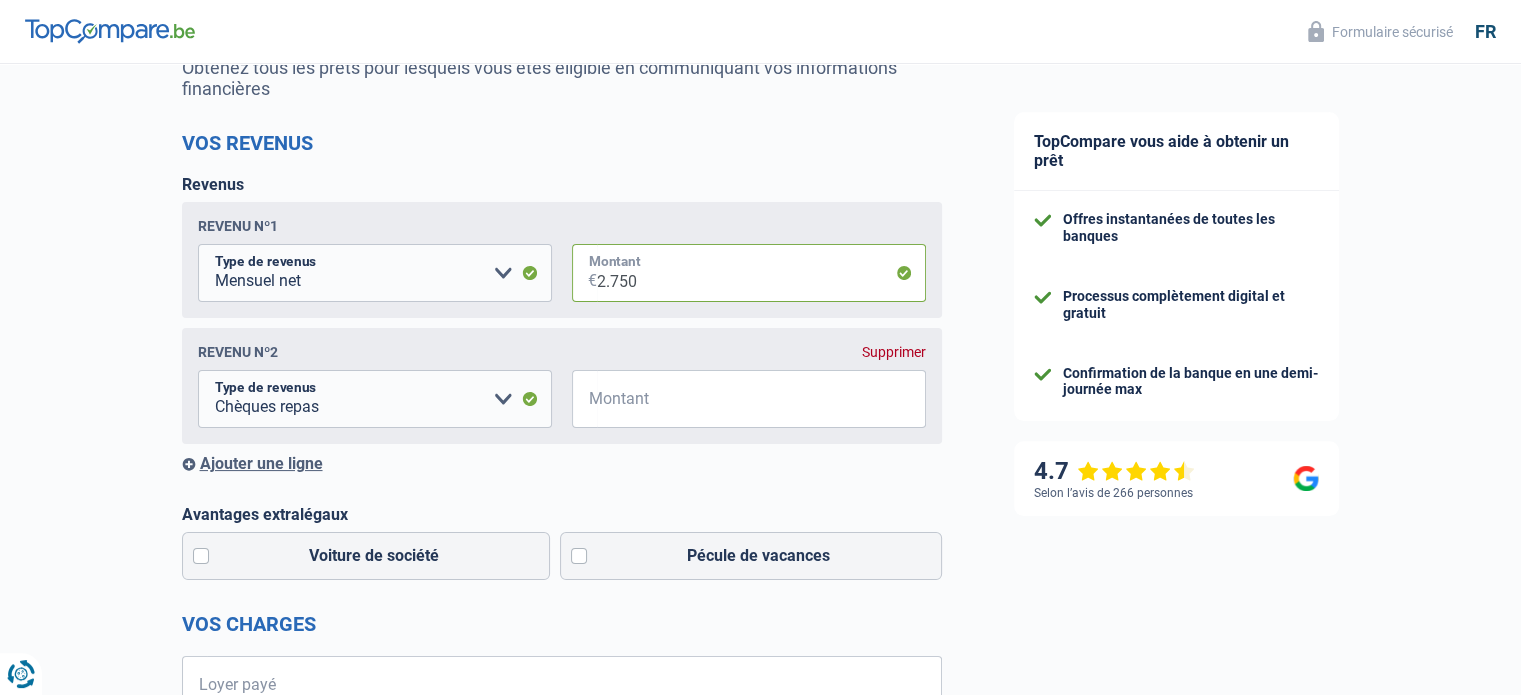 scroll, scrollTop: 266, scrollLeft: 0, axis: vertical 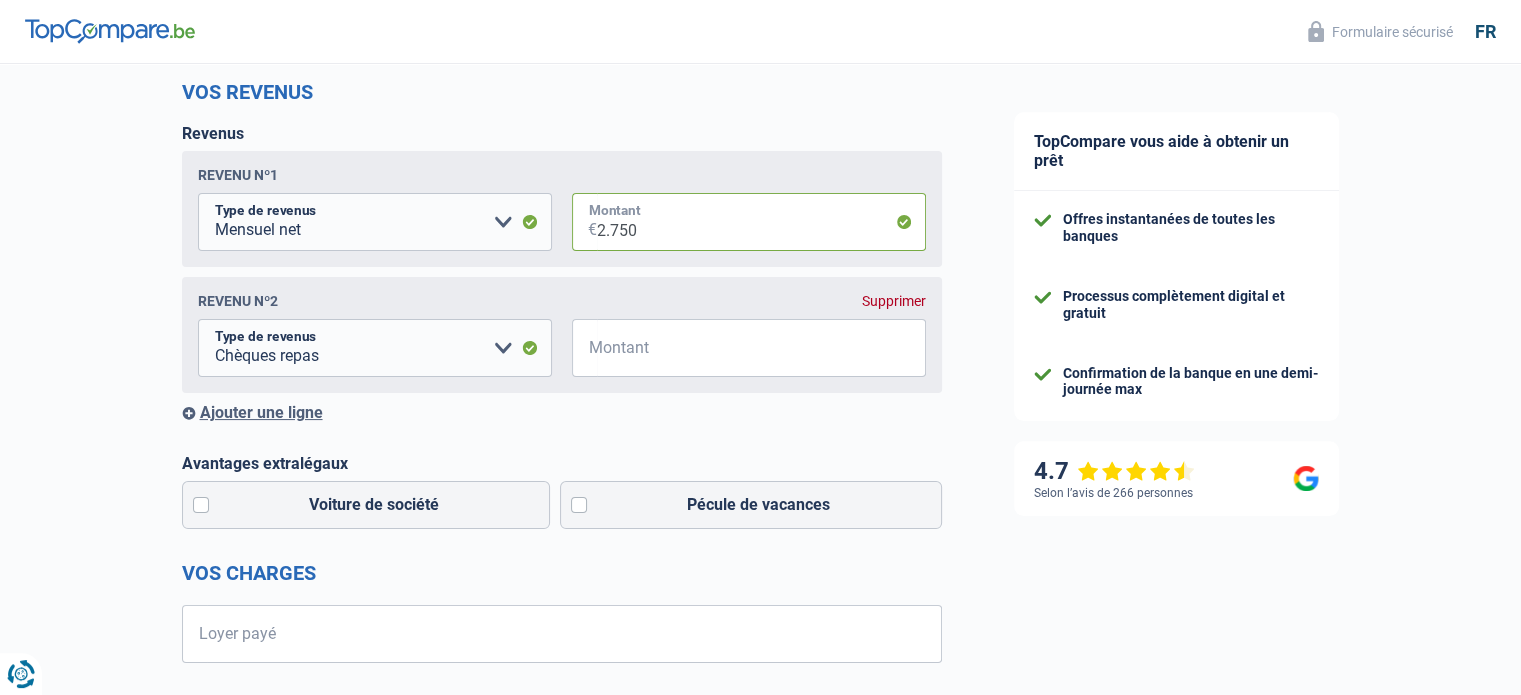 type on "2.750" 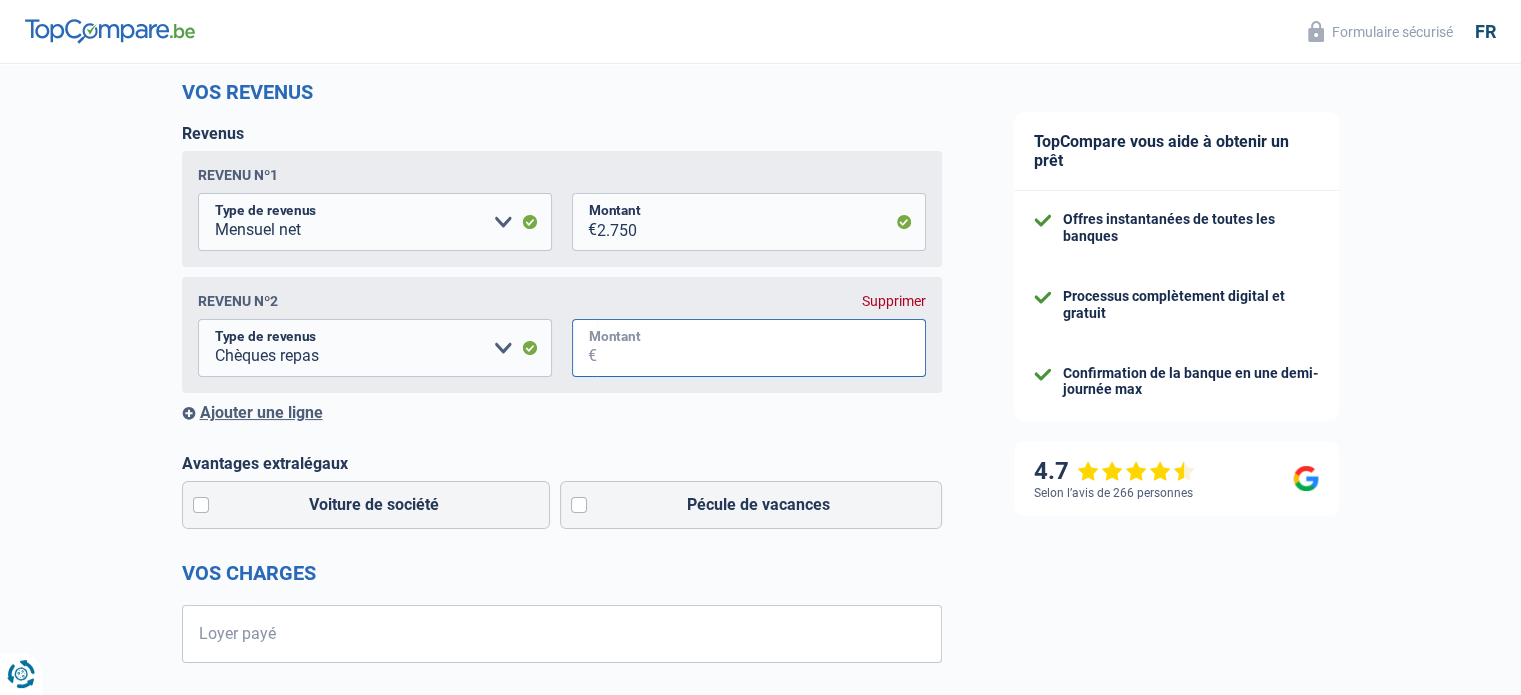 click on "Montant" at bounding box center (761, 348) 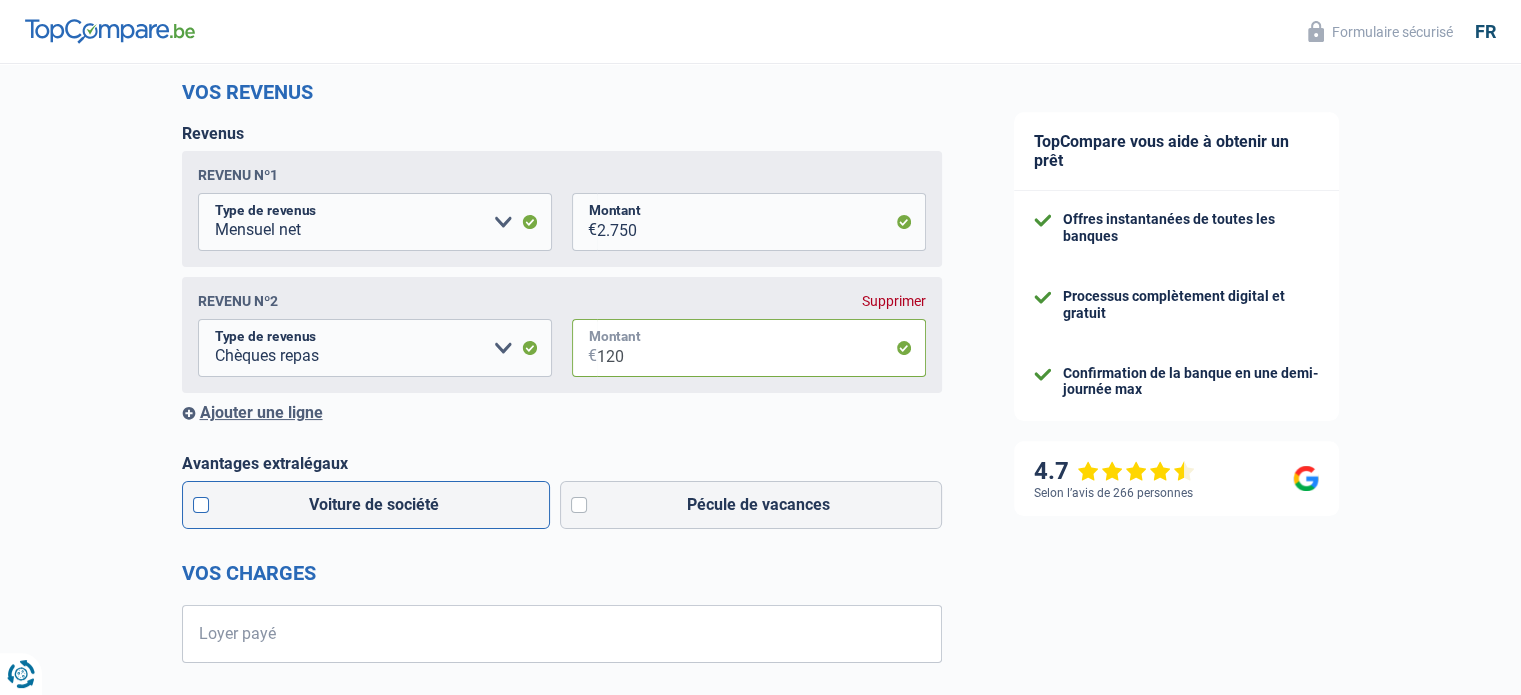 type on "120" 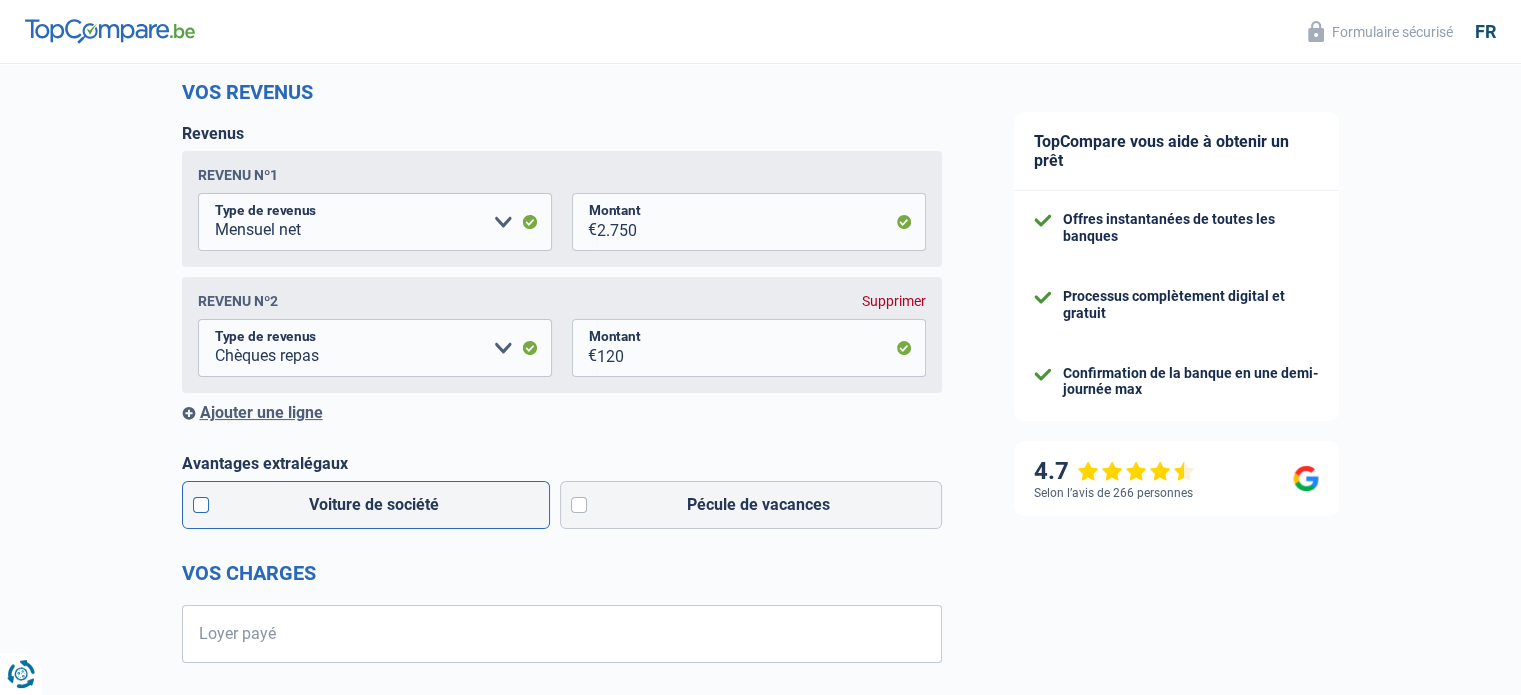 click on "Voiture de société" at bounding box center (366, 505) 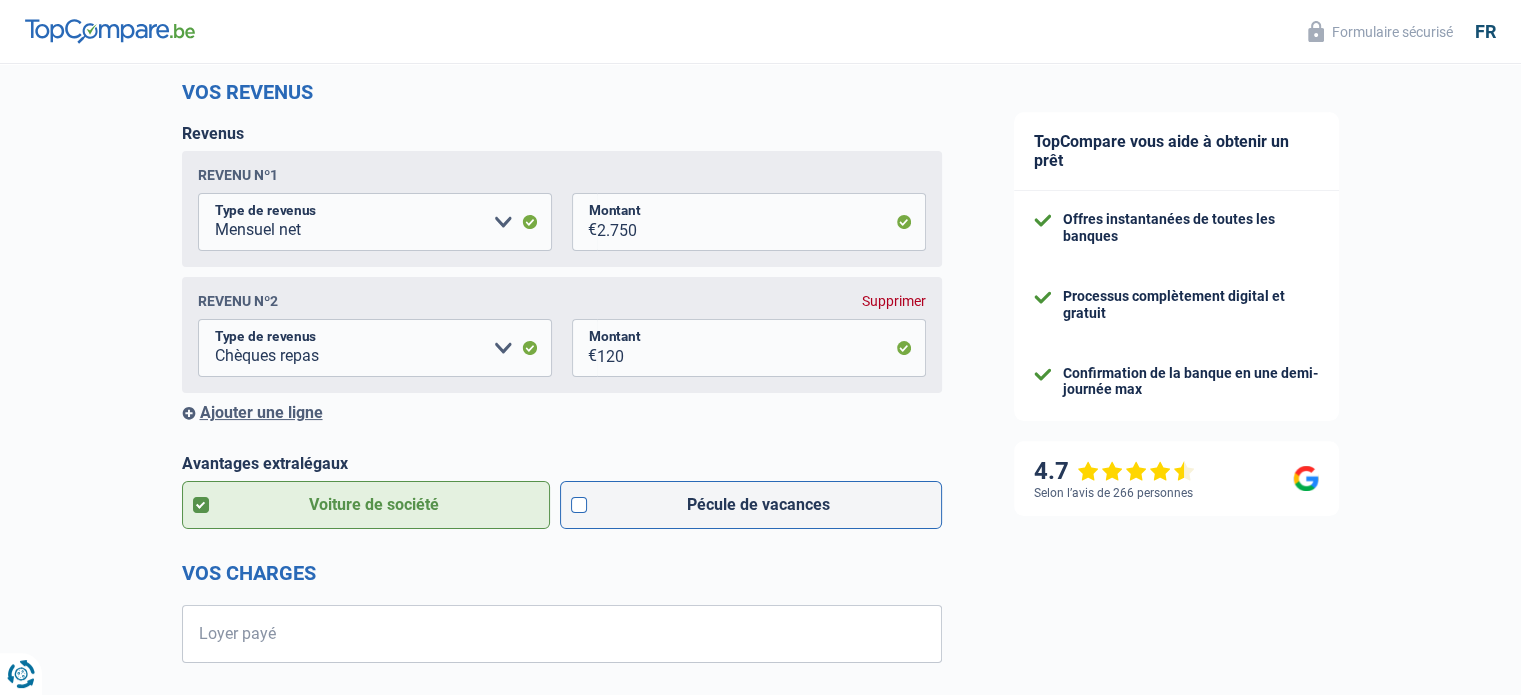 click on "Pécule de vacances" at bounding box center (751, 505) 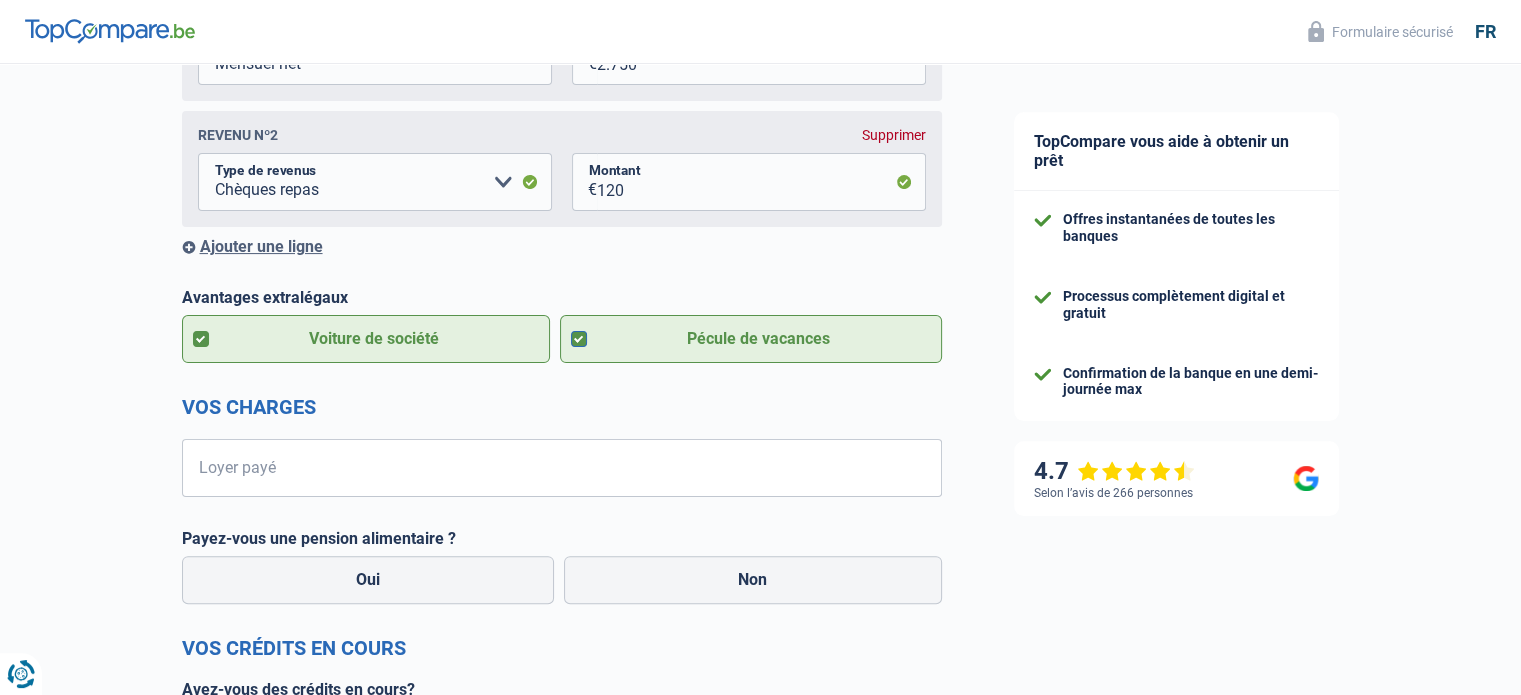scroll, scrollTop: 666, scrollLeft: 0, axis: vertical 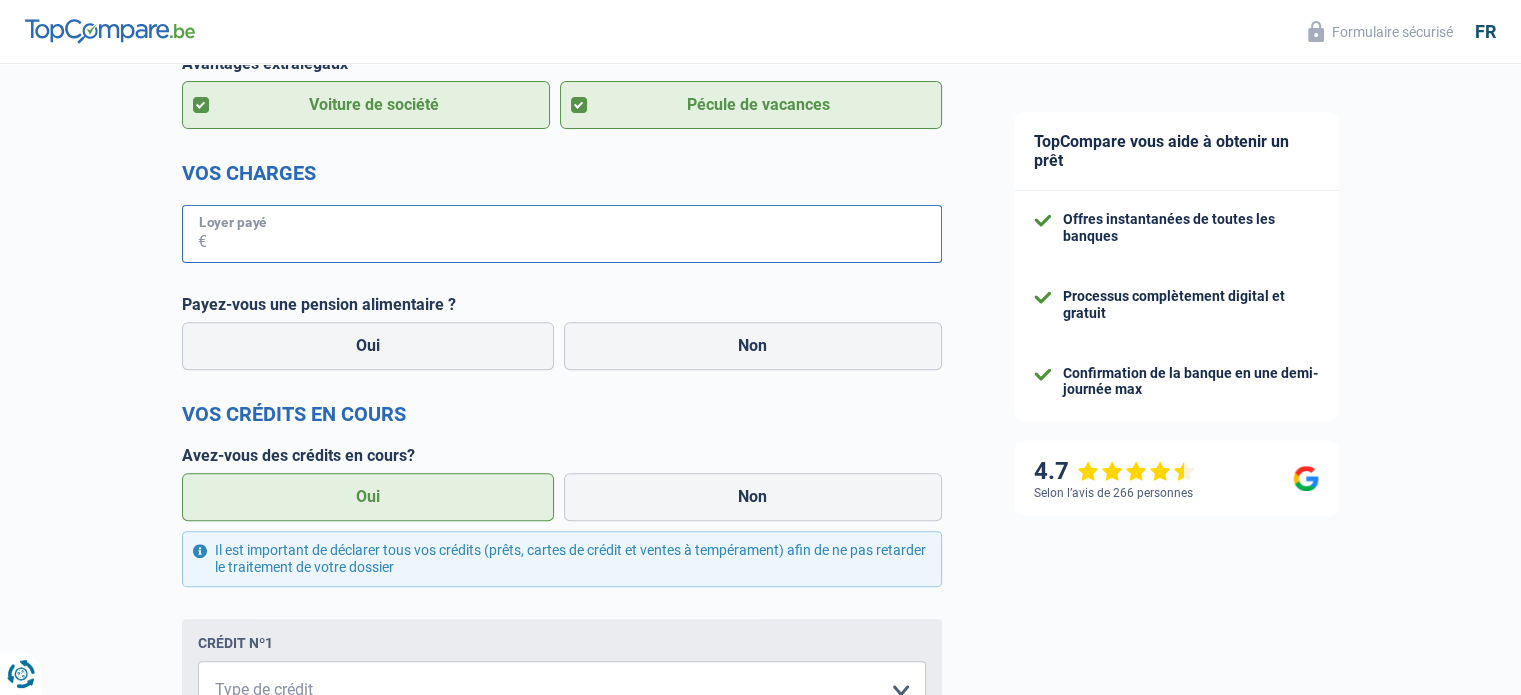 click on "Loyer payé" at bounding box center [574, 234] 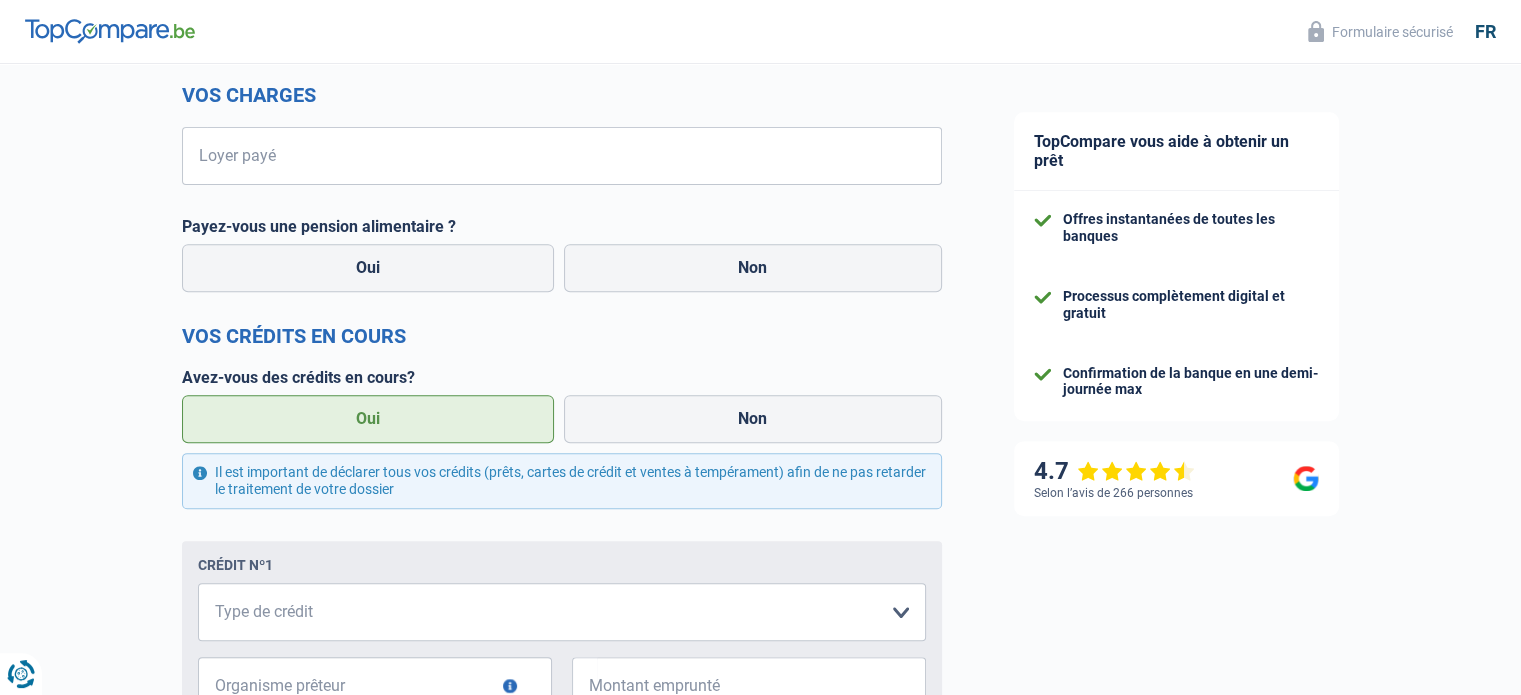 scroll, scrollTop: 800, scrollLeft: 0, axis: vertical 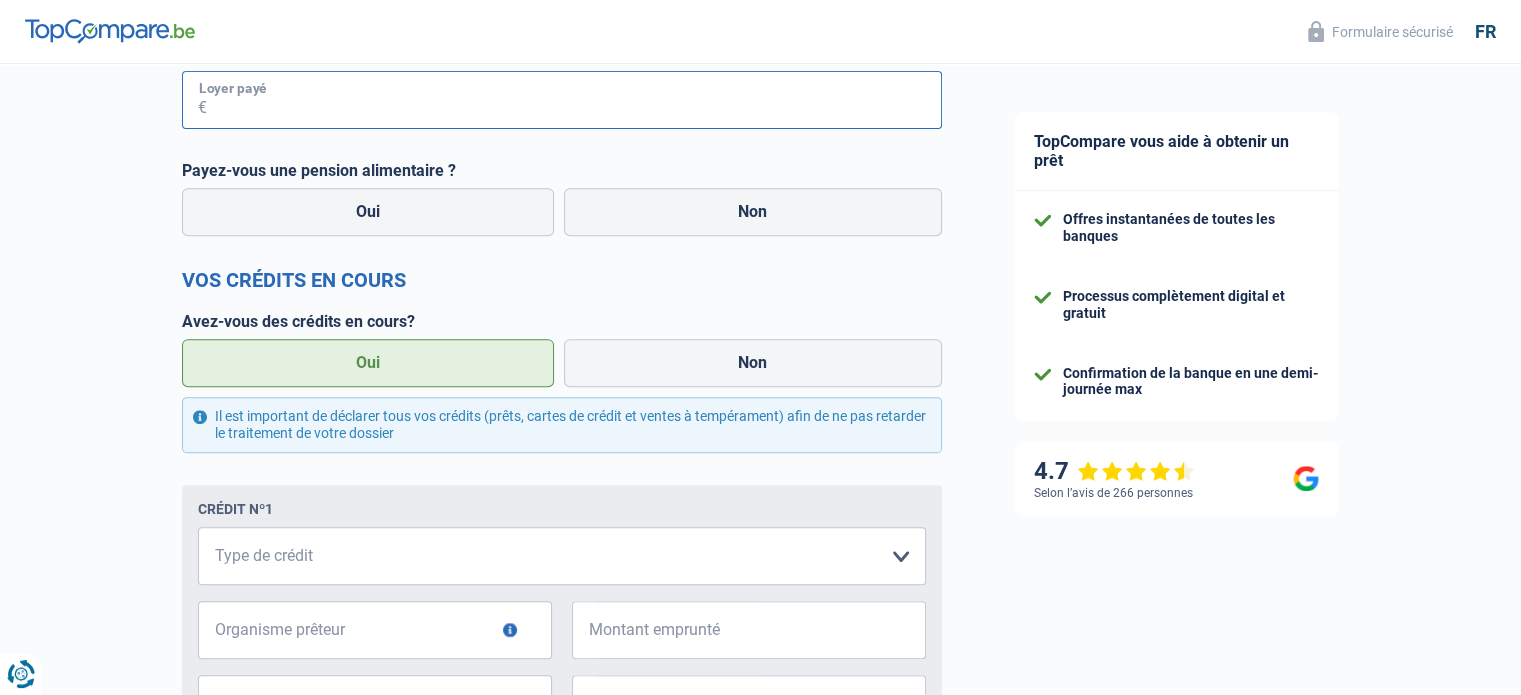 click on "Loyer payé" at bounding box center (574, 100) 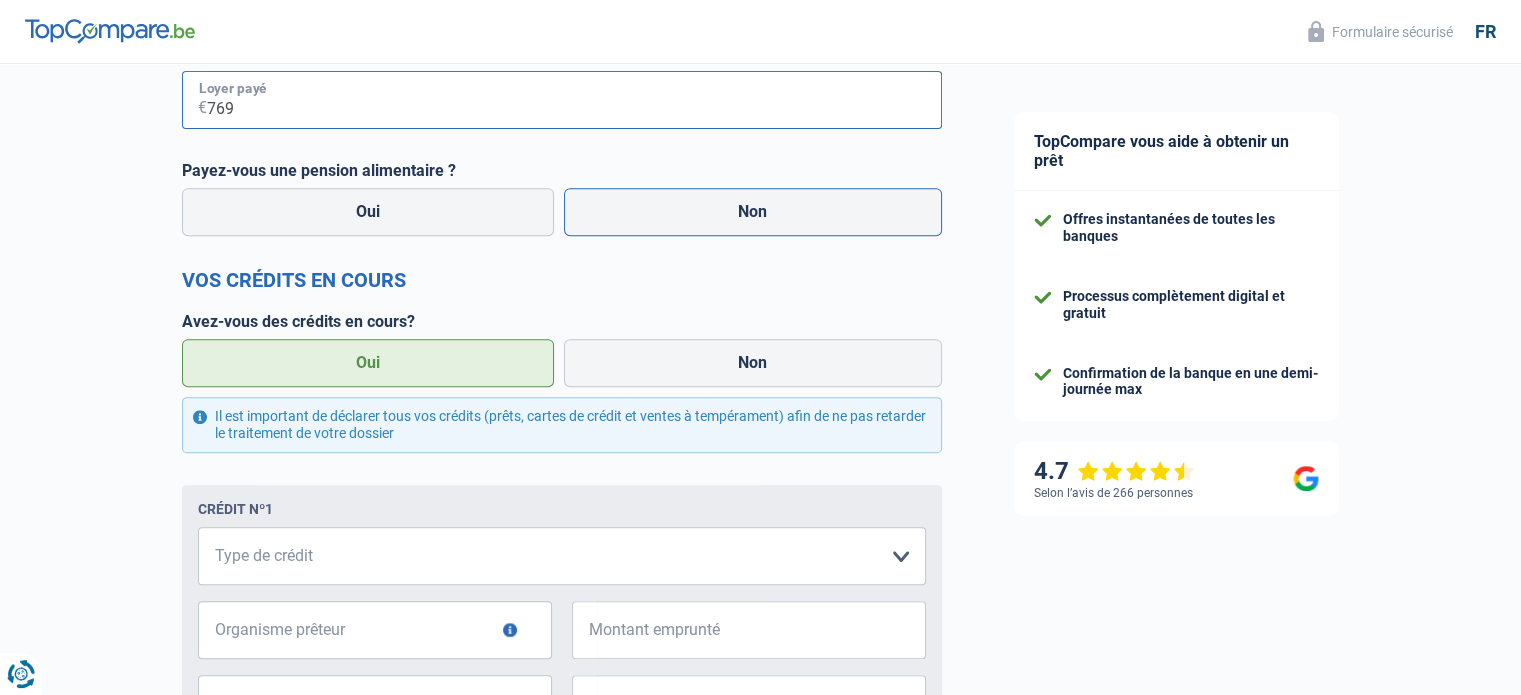 type on "769" 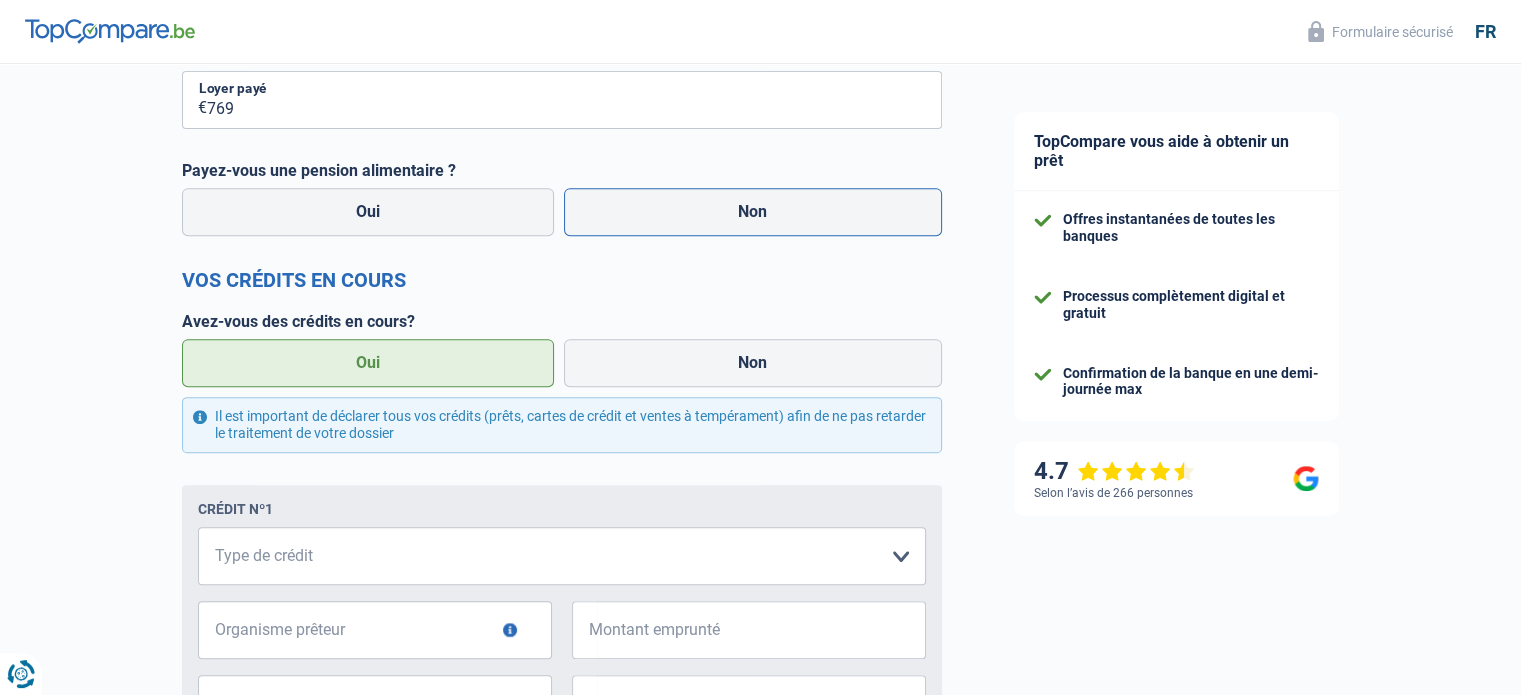 click on "Non" at bounding box center [753, 212] 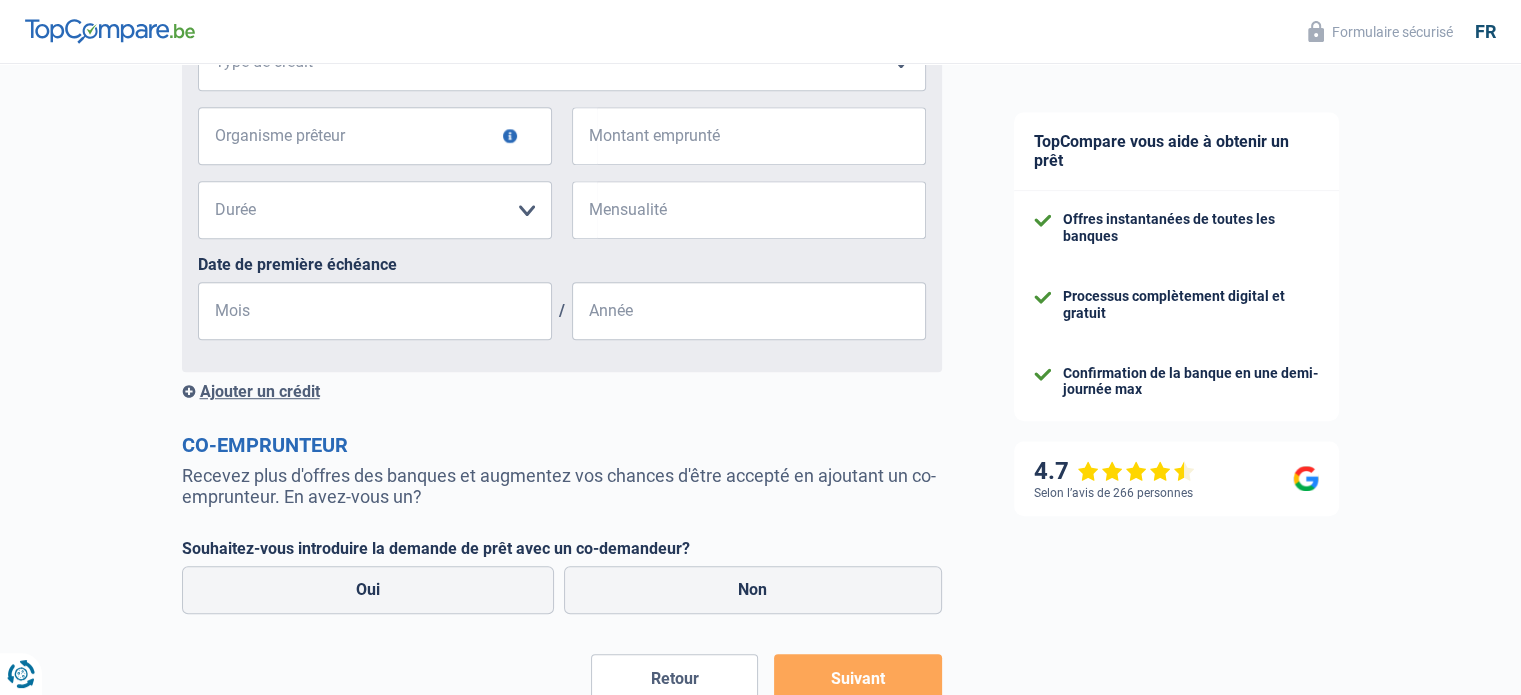 scroll, scrollTop: 1333, scrollLeft: 0, axis: vertical 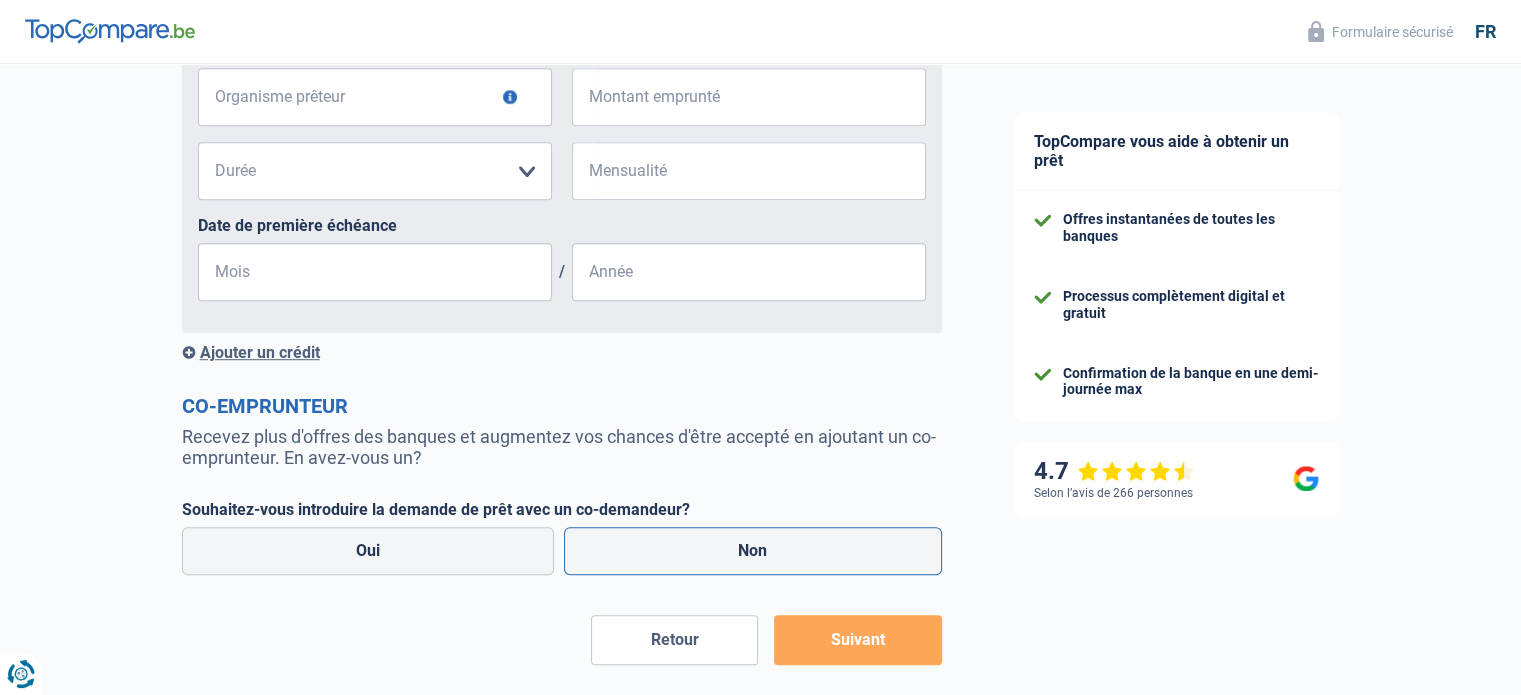 click on "Non" at bounding box center [753, 551] 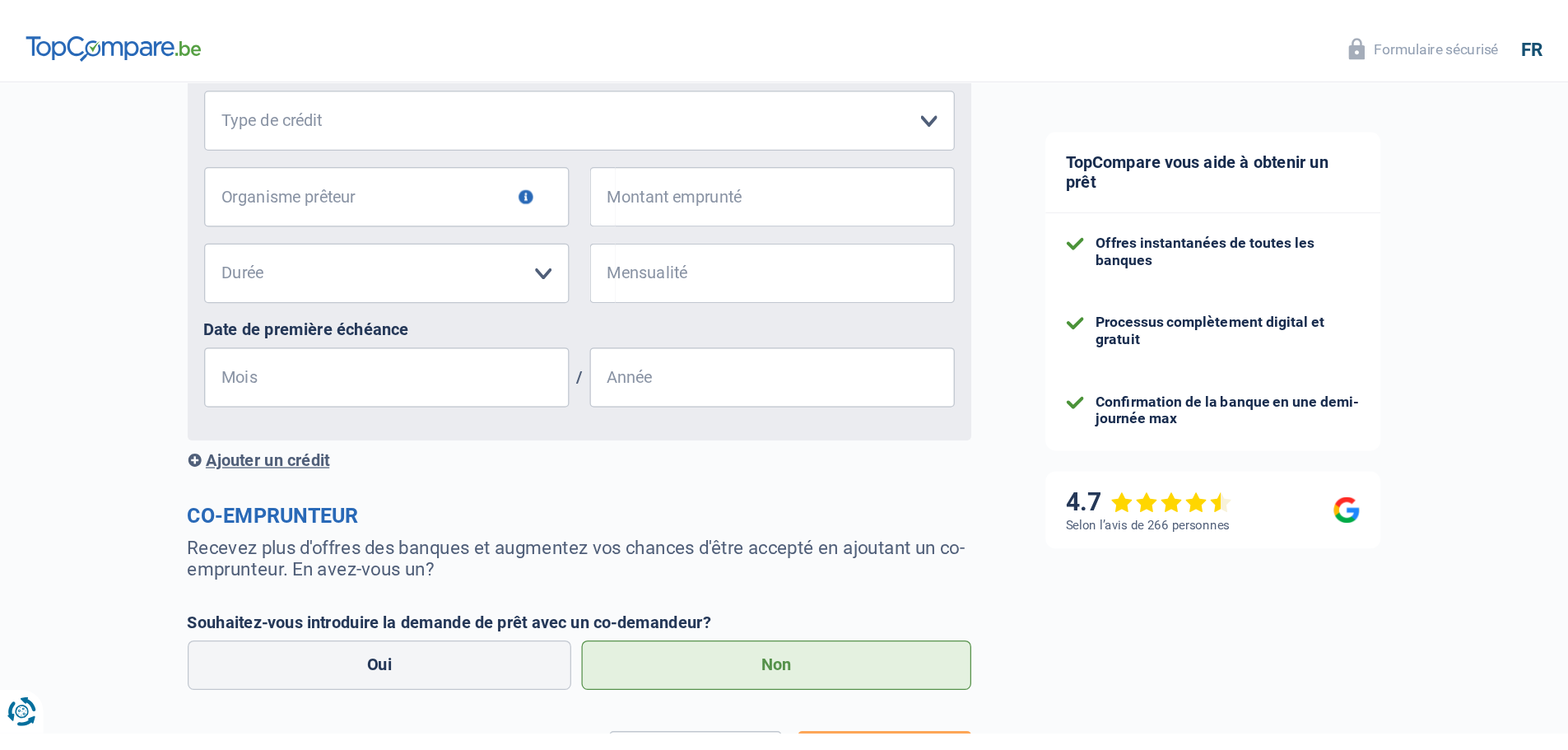 scroll, scrollTop: 988, scrollLeft: 0, axis: vertical 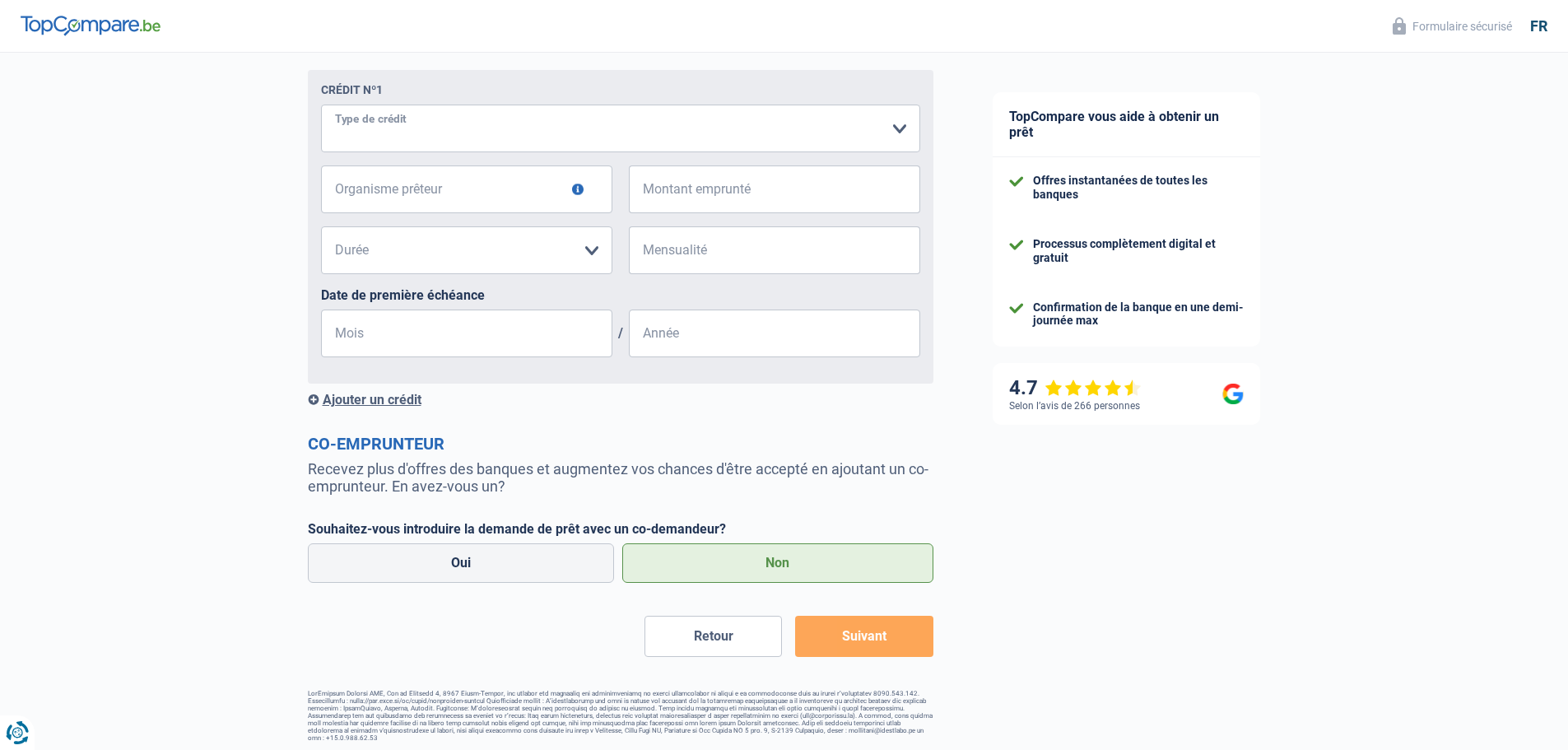 click on "Carte ou ouverture de crédit Prêt hypothécaire Vente à tempérament Prêt à tempérament Prêt rénovation Prêt voiture Regroupement d'un ou plusieurs crédits
Veuillez sélectionner une option" at bounding box center [621, 128] 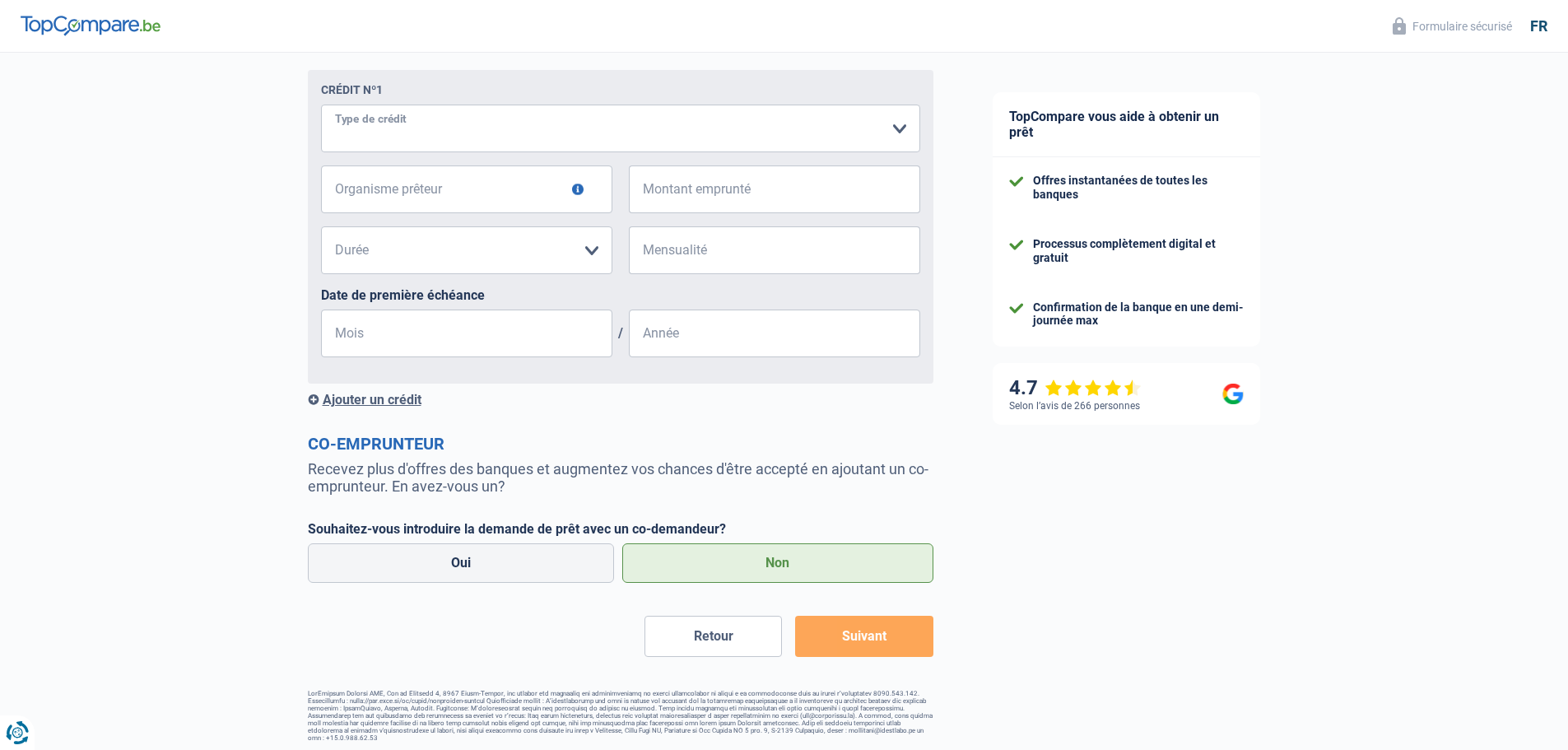 click on "Carte ou ouverture de crédit Prêt hypothécaire Vente à tempérament Prêt à tempérament Prêt rénovation Prêt voiture Regroupement d'un ou plusieurs crédits
Veuillez sélectionner une option" at bounding box center (621, 128) 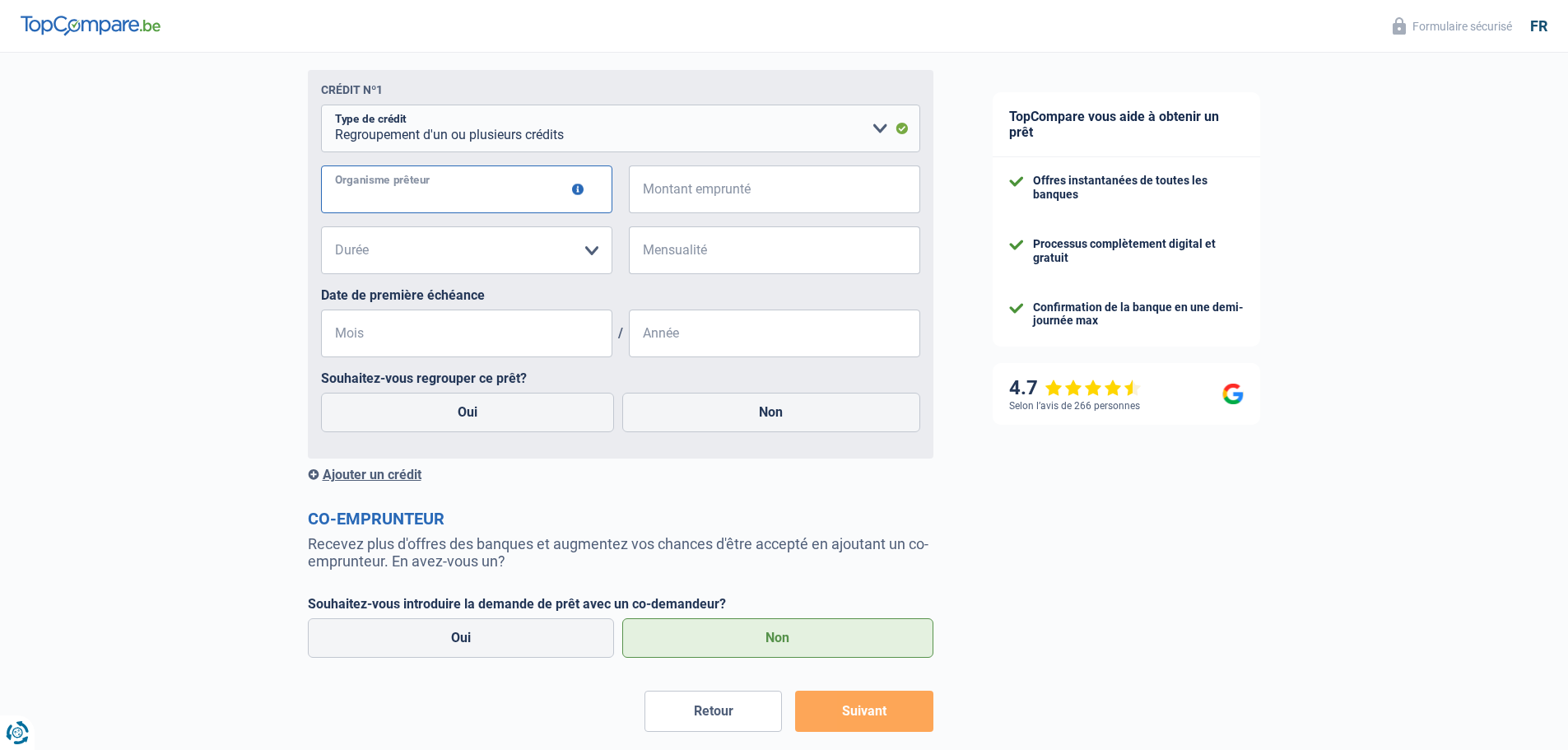 click on "Organisme prêteur" at bounding box center (467, 189) 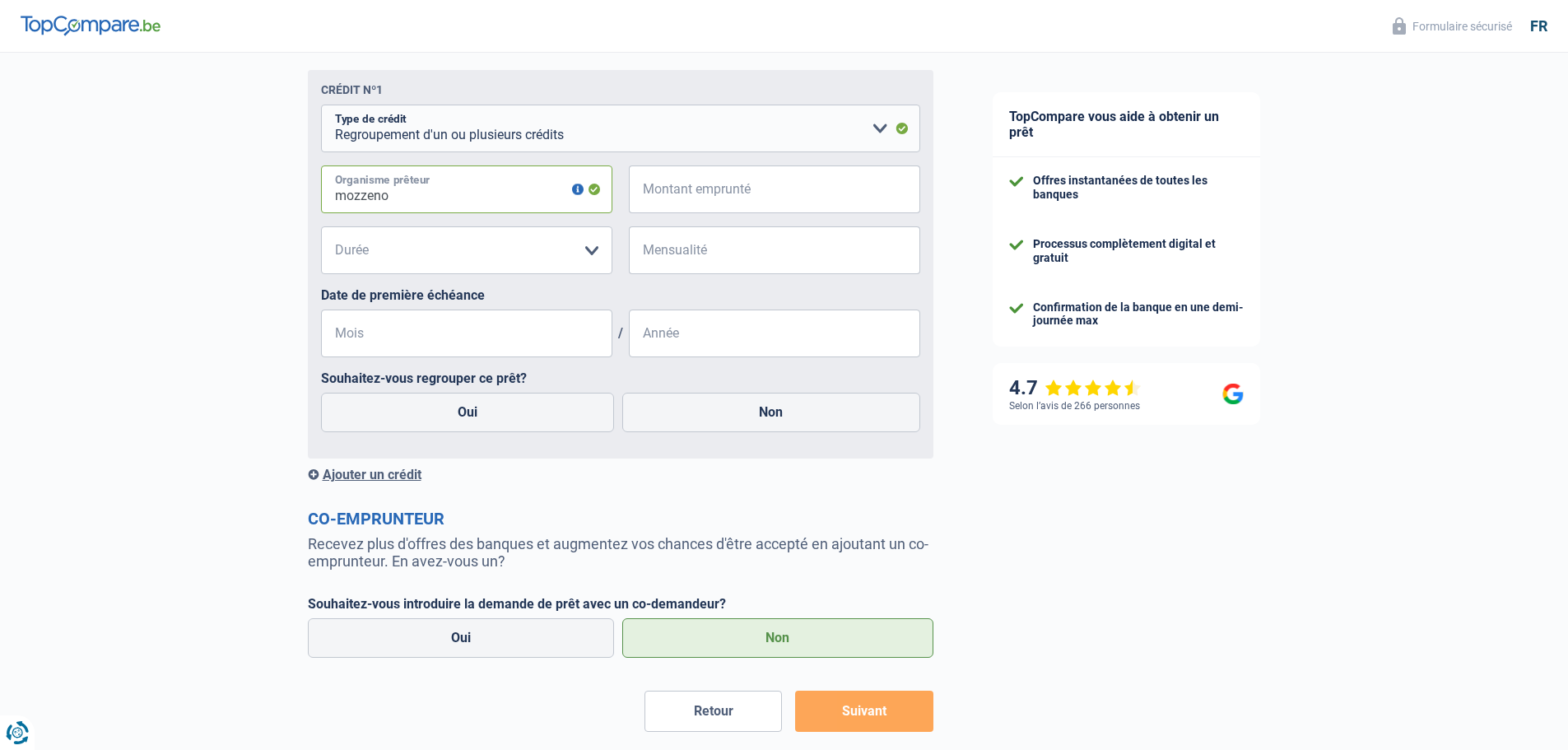 type on "mozzeno" 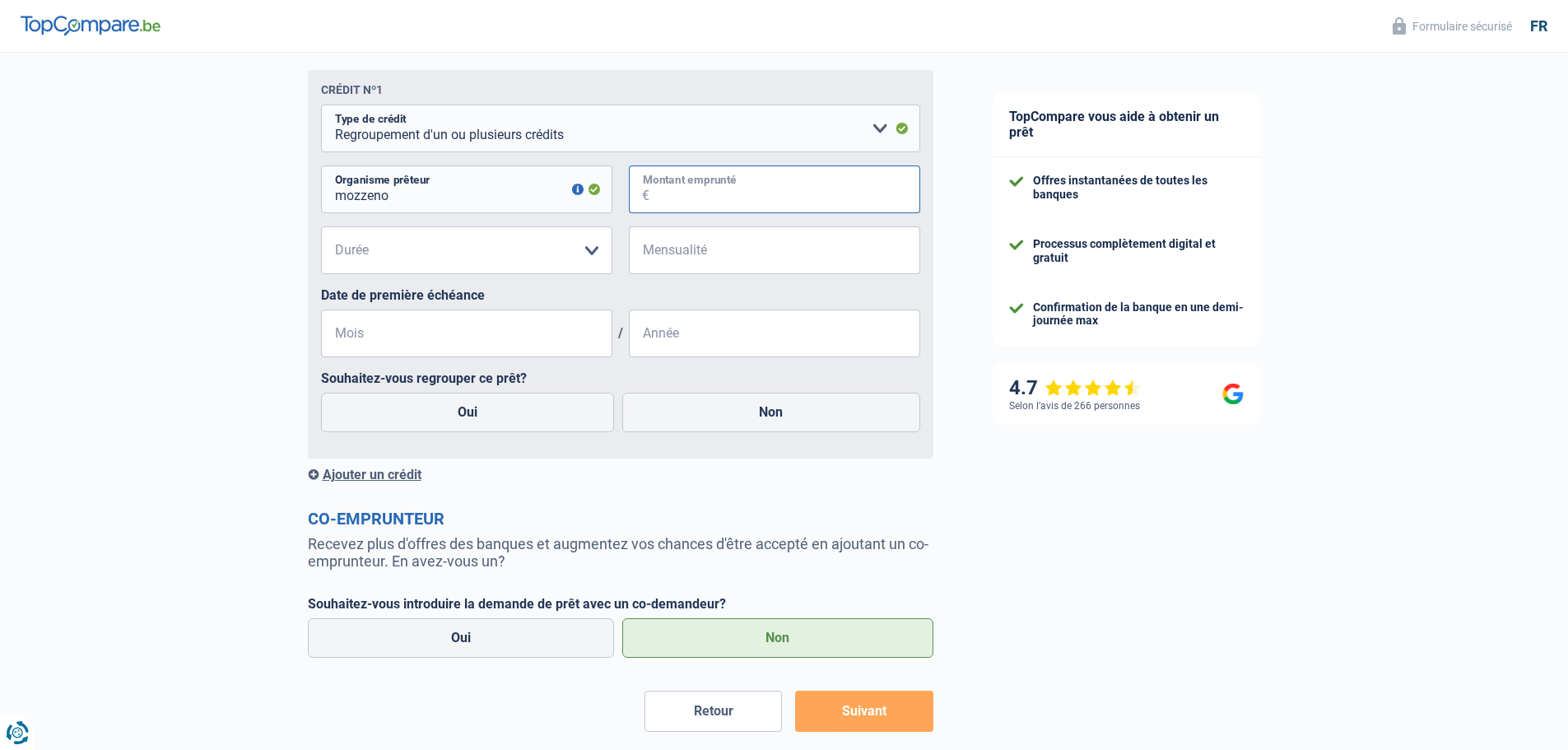 click on "Montant emprunté" at bounding box center (784, 189) 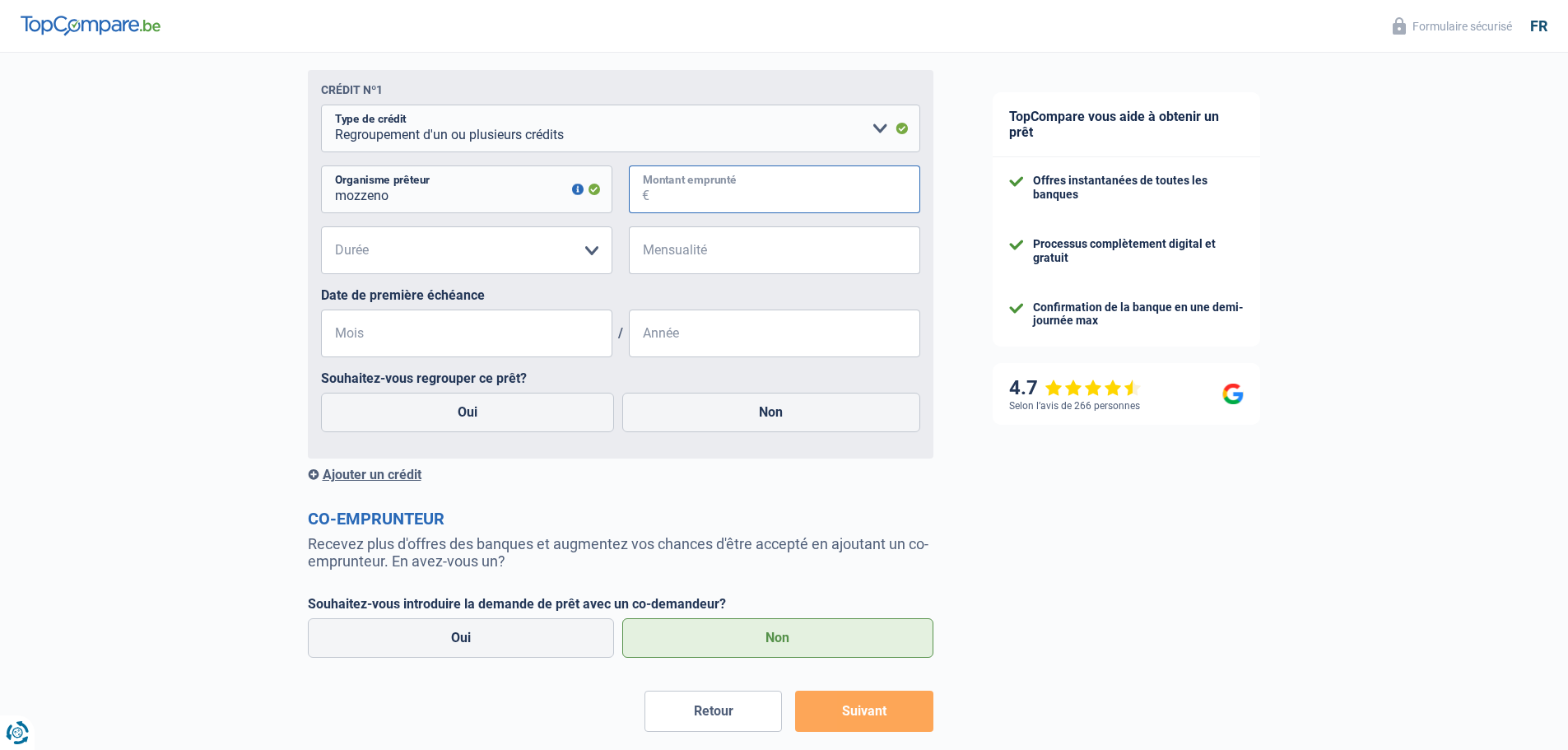 click on "Montant emprunté" at bounding box center (784, 189) 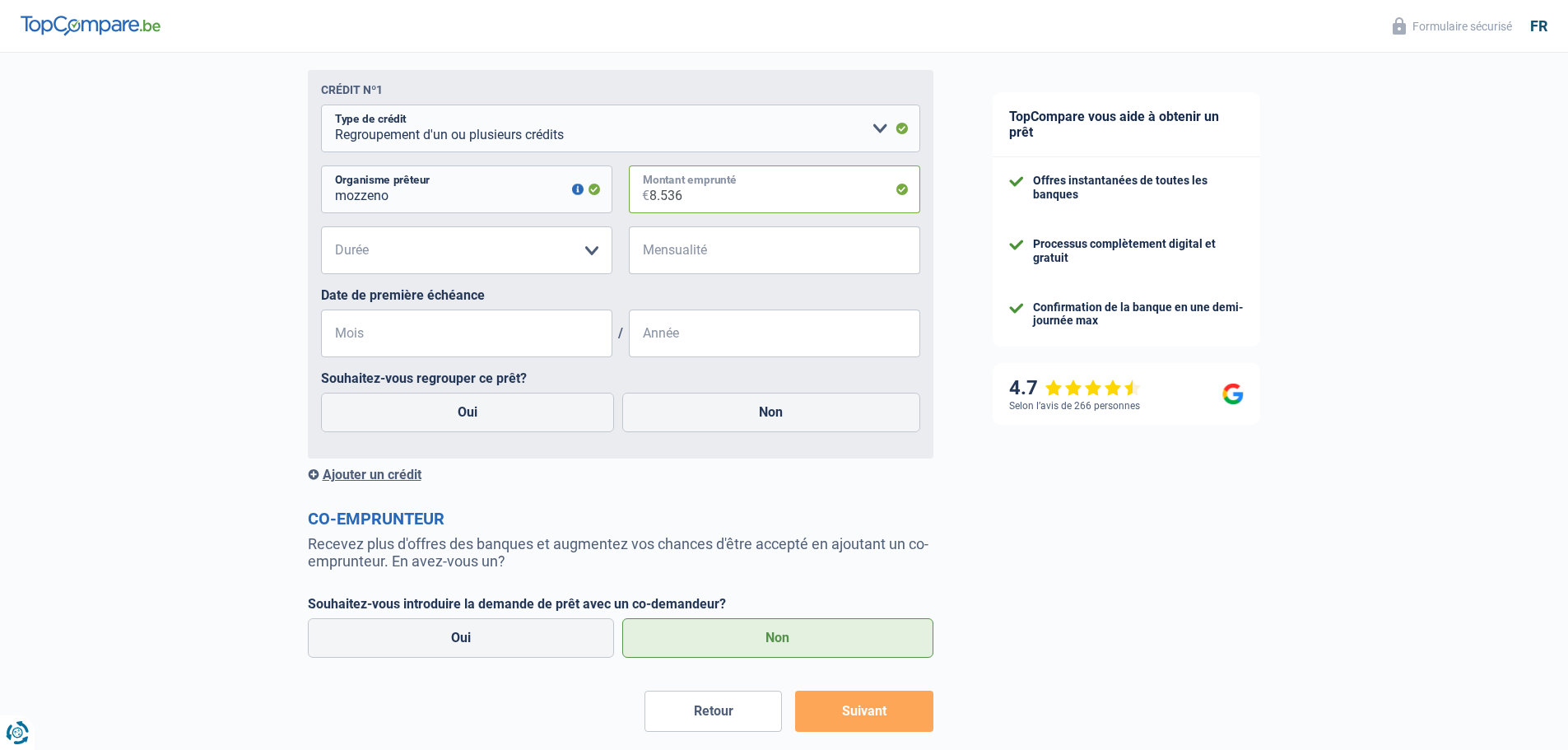 type on "8.536" 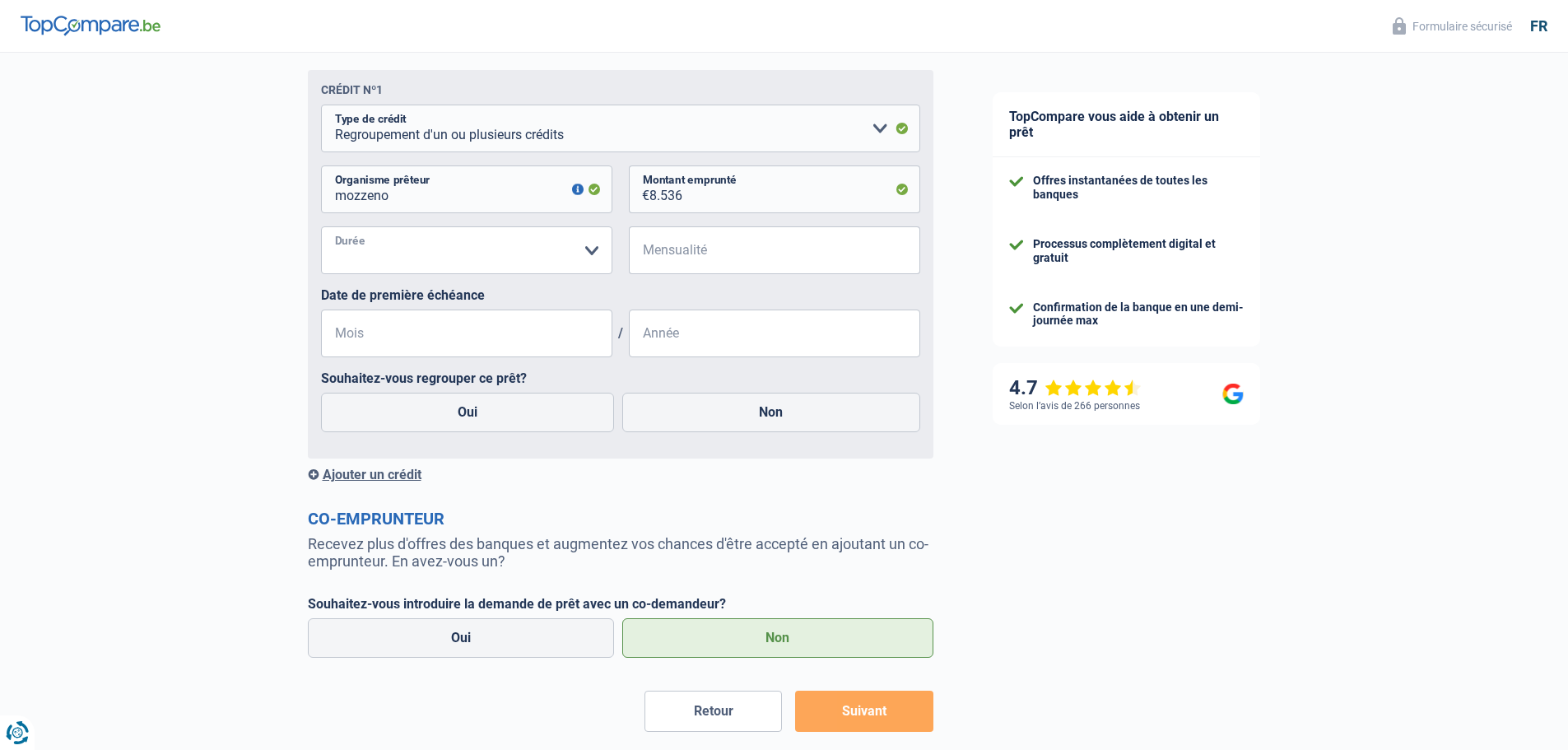 click on "12 mois 18 mois 24 mois 30 mois 36 mois 42 mois 48 mois
Veuillez sélectionner une option" at bounding box center (467, 250) 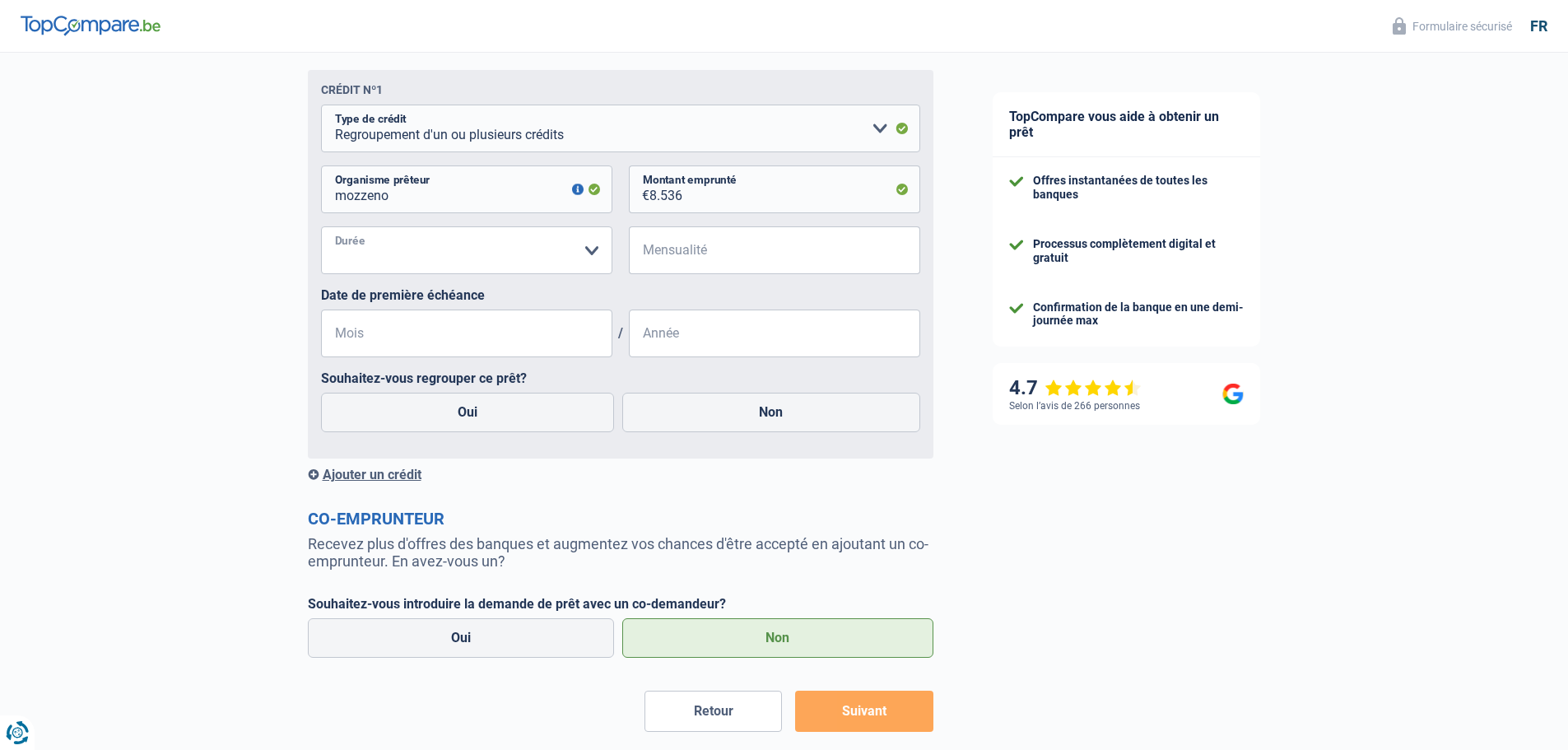 select on "48" 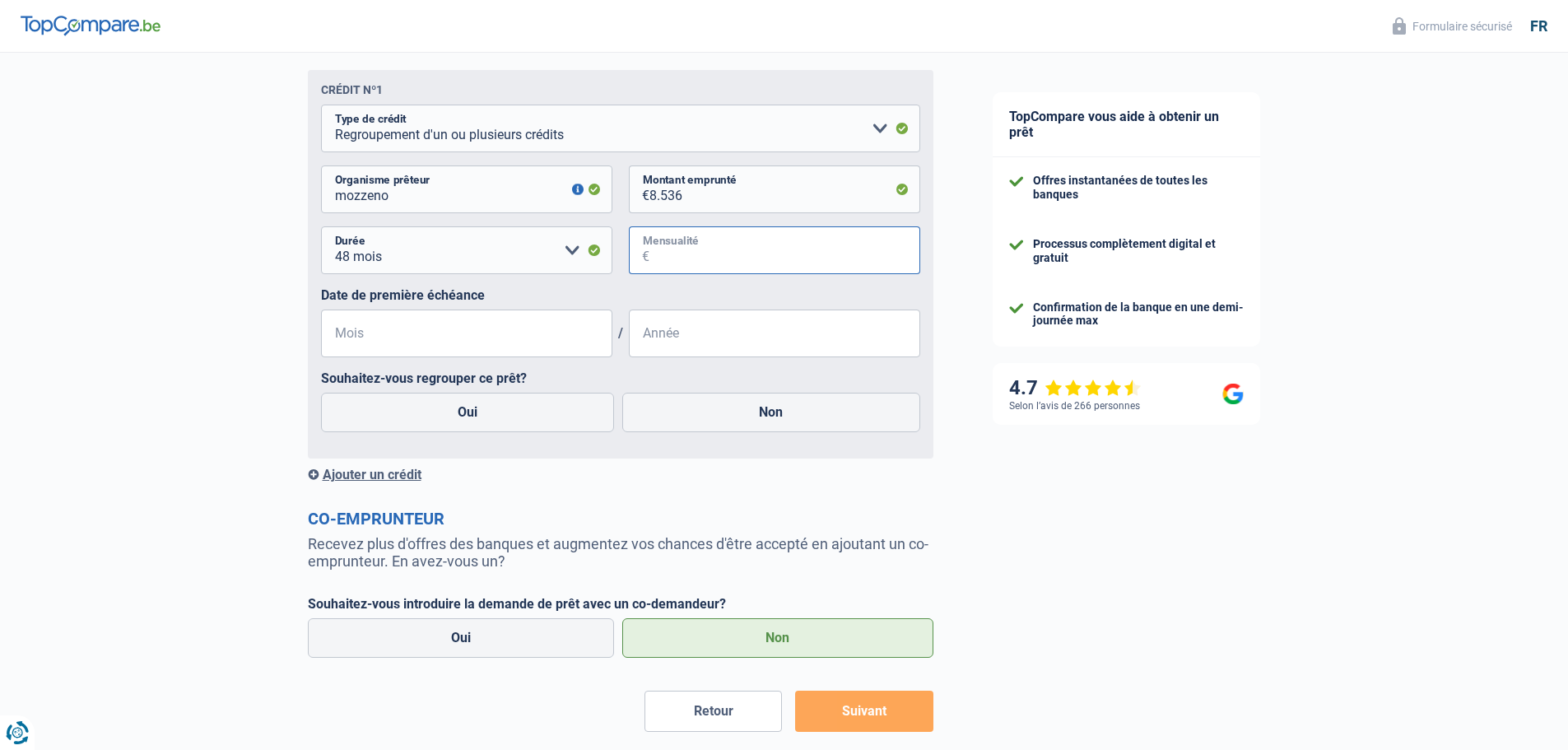 click on "Mensualité" at bounding box center (784, 250) 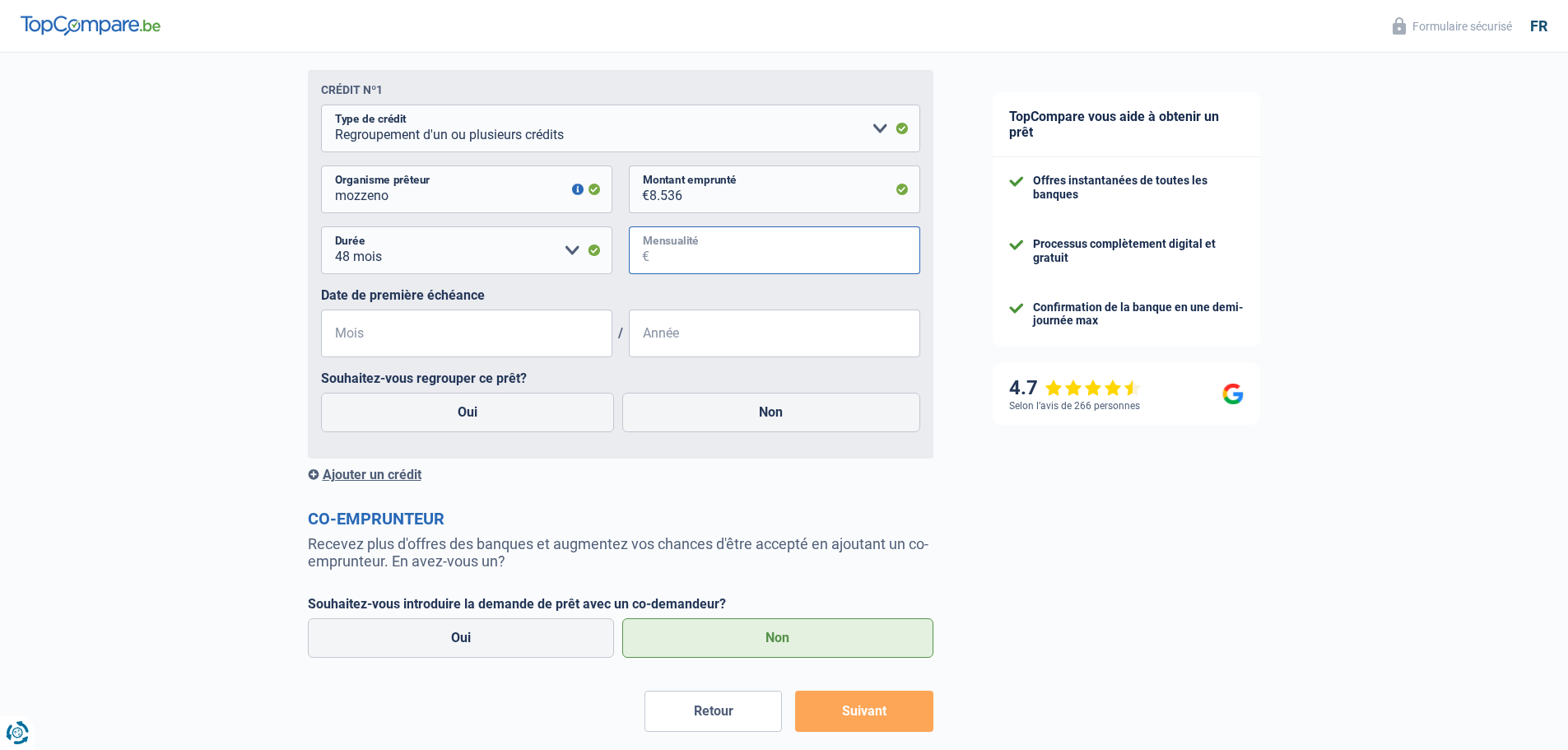 click on "Mensualité" at bounding box center [784, 250] 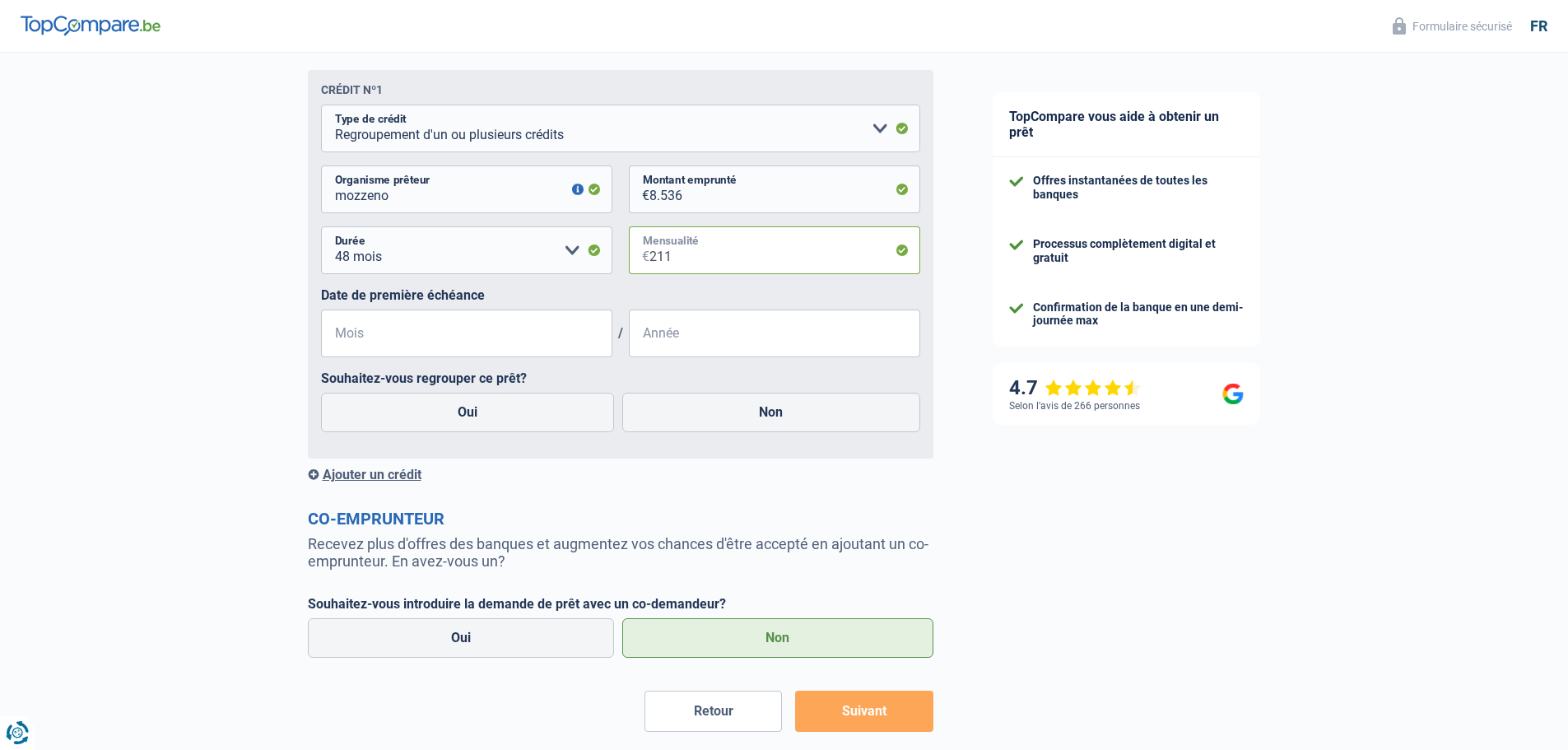 type on "211" 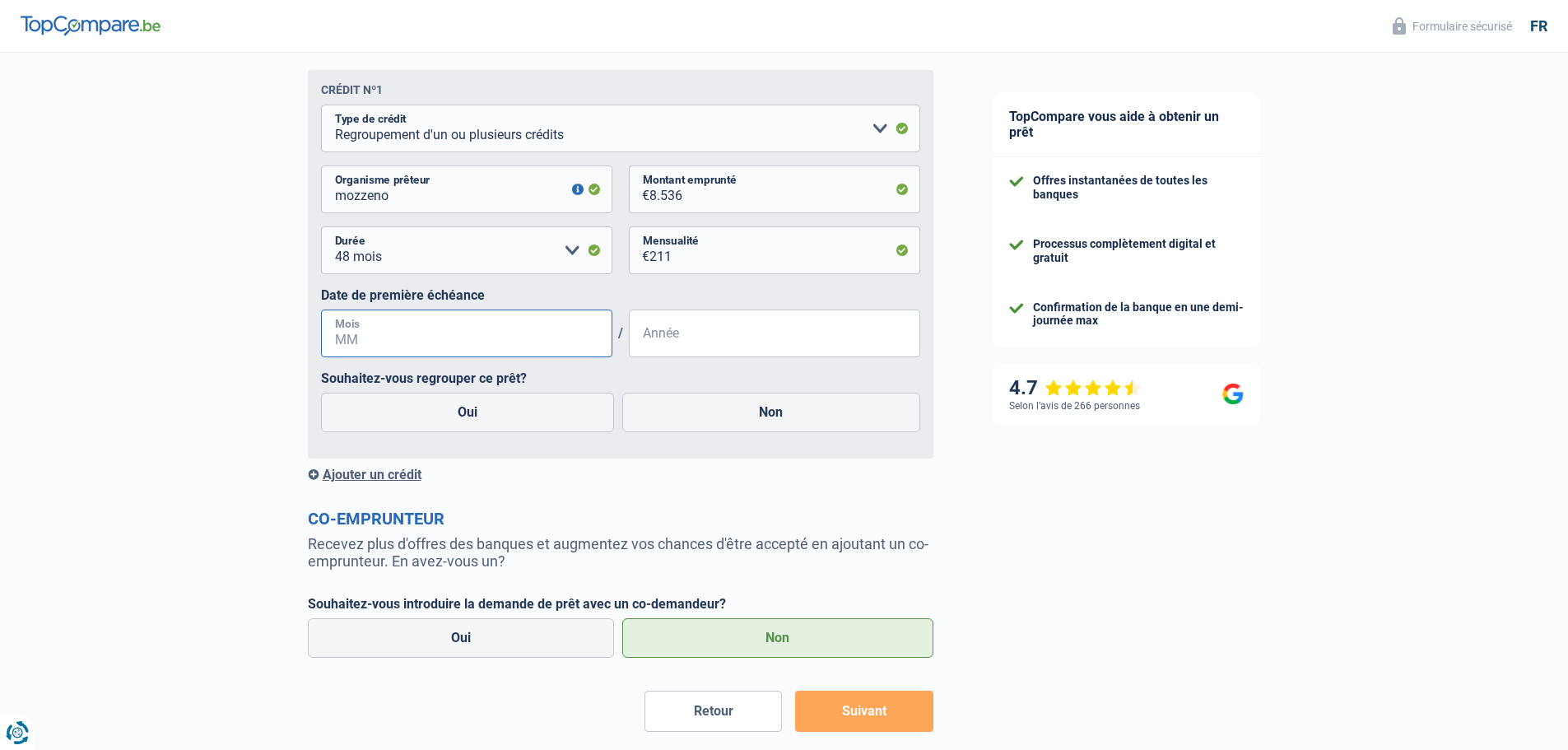 click on "Mois" at bounding box center (467, 333) 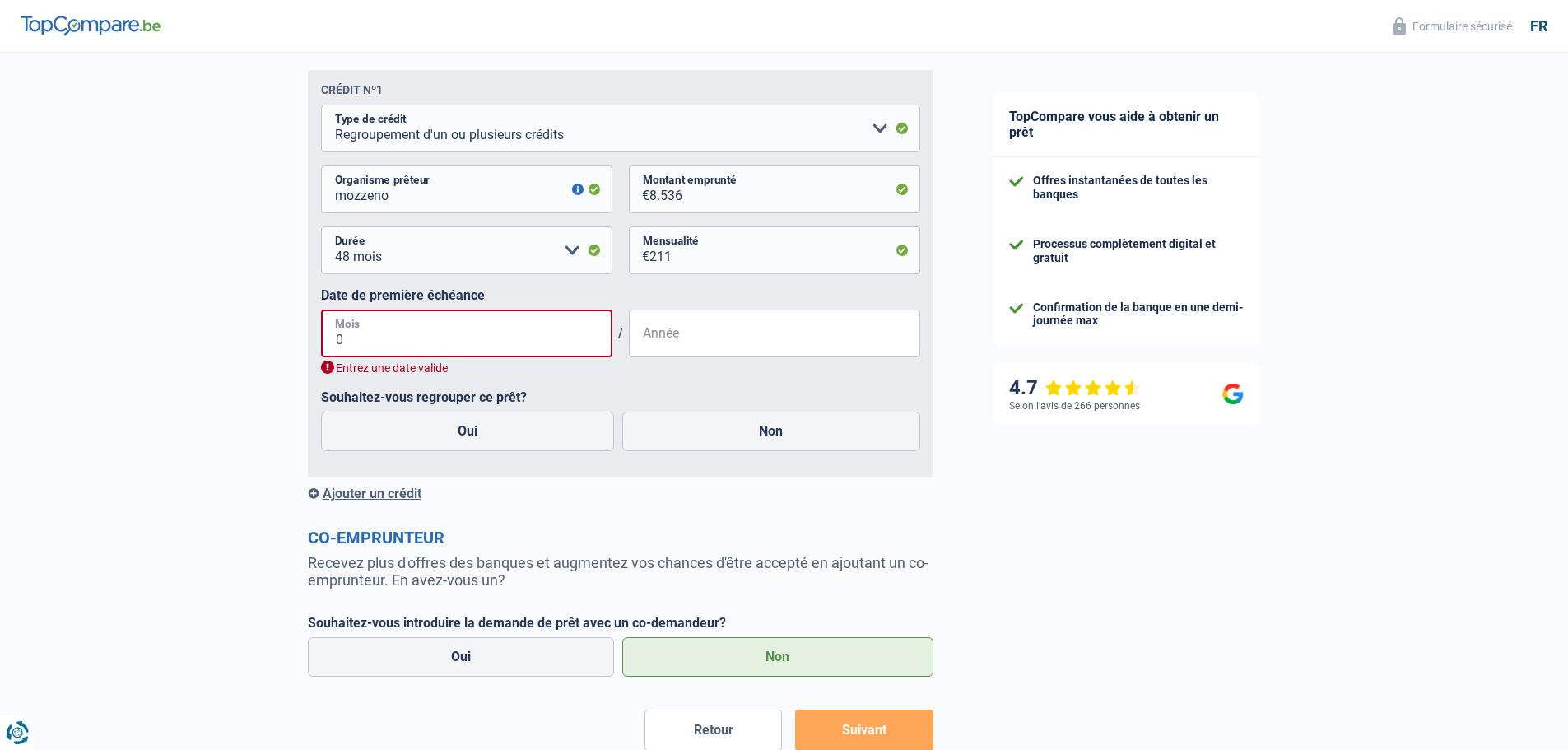 type on "04" 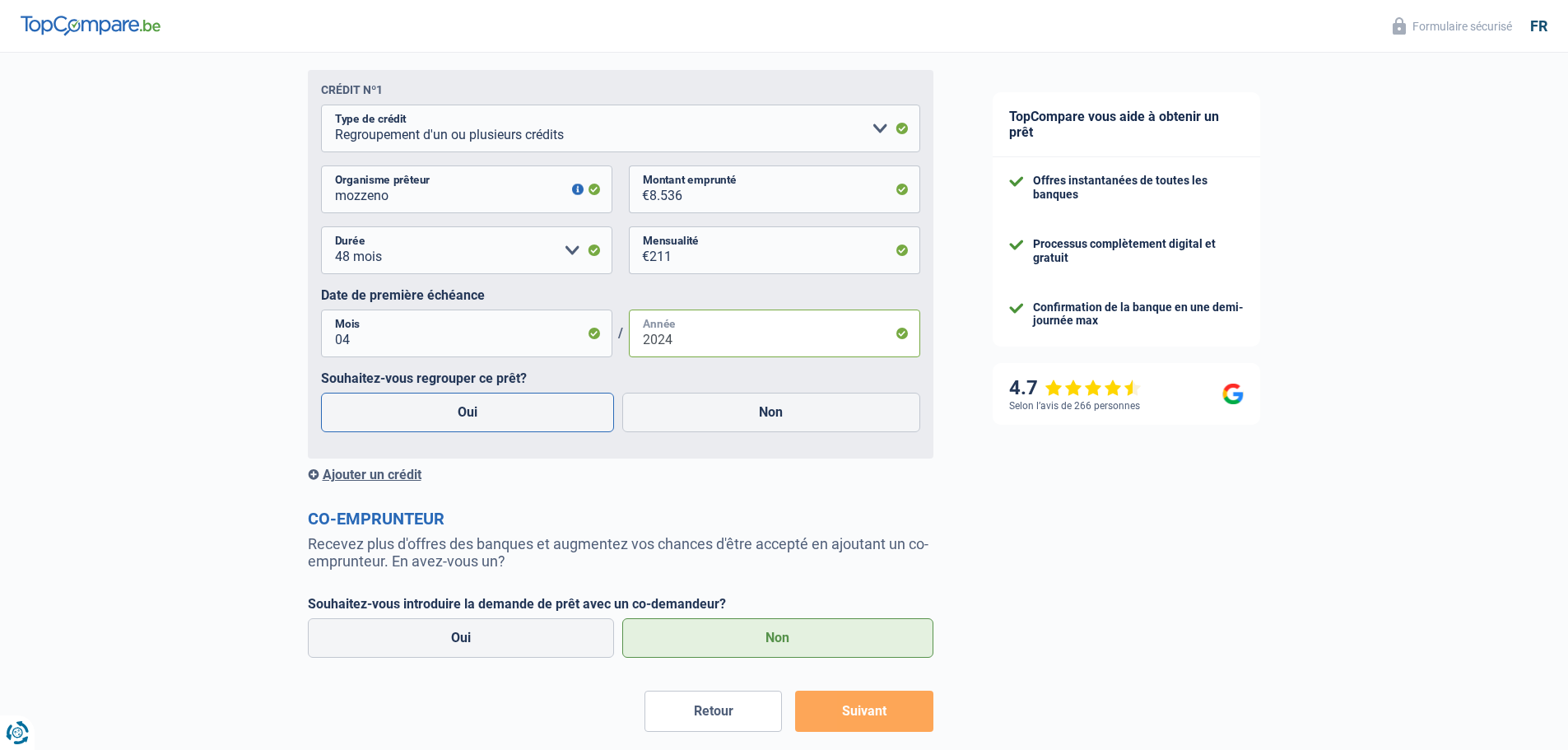type on "2024" 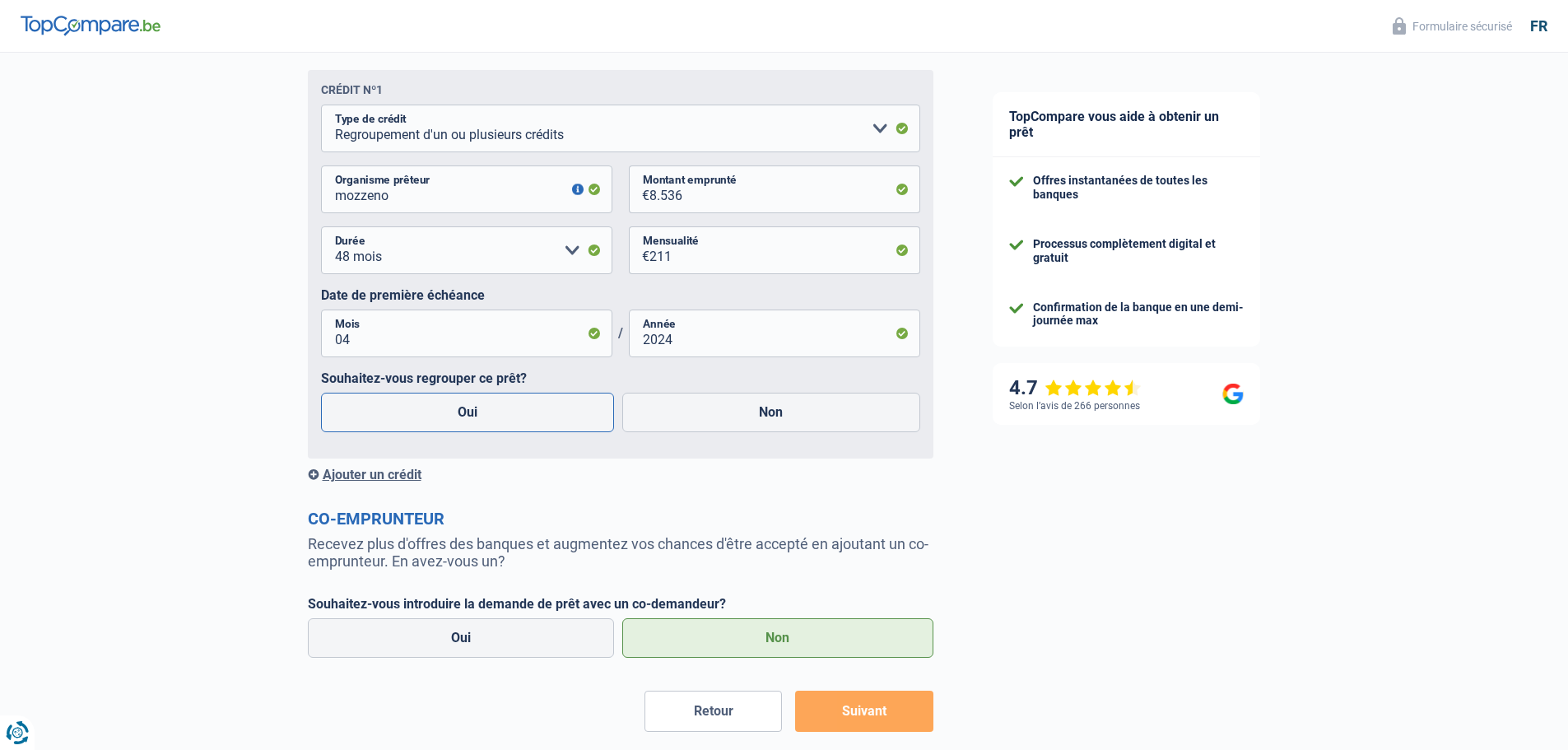 click on "Oui" at bounding box center (468, 412) 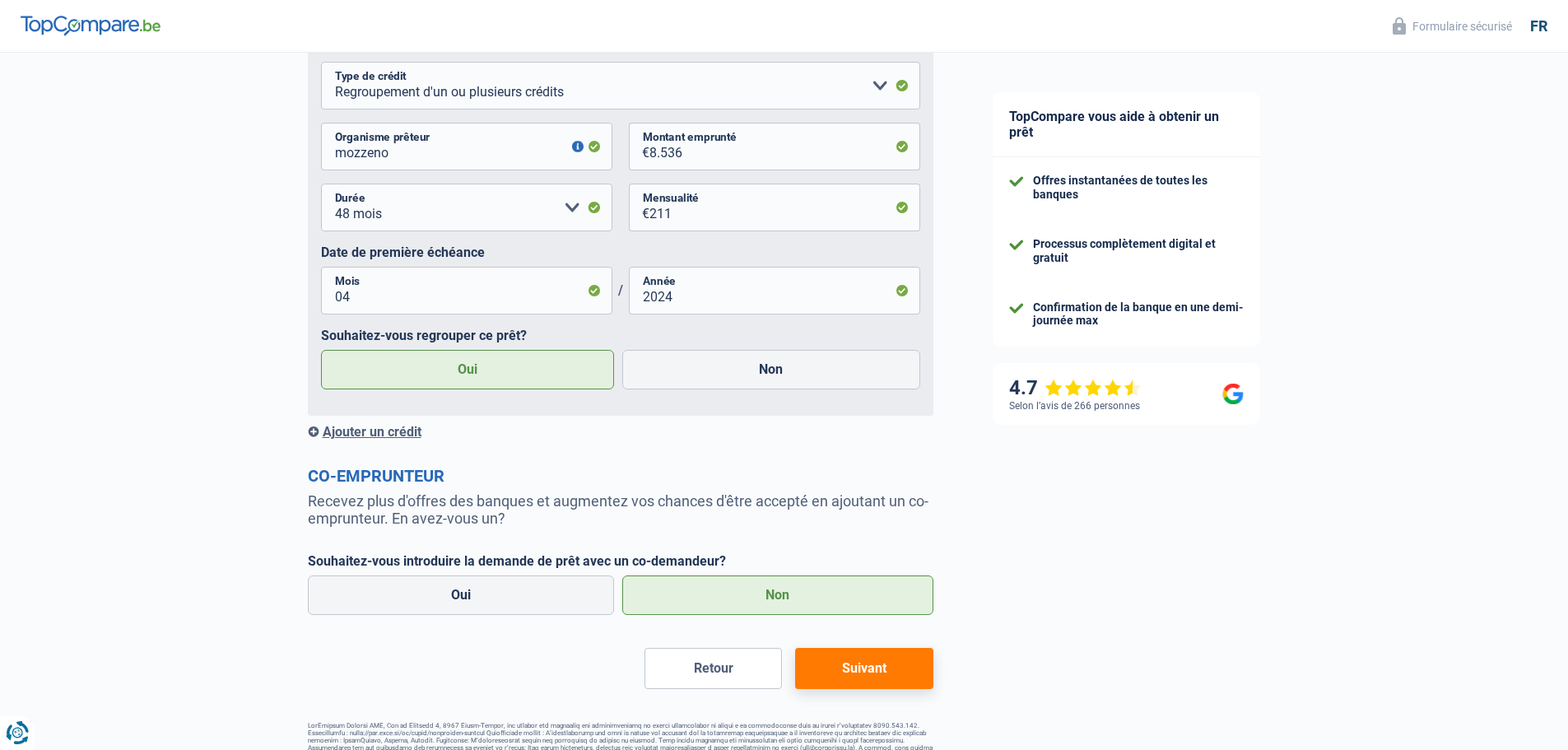 scroll, scrollTop: 1071, scrollLeft: 0, axis: vertical 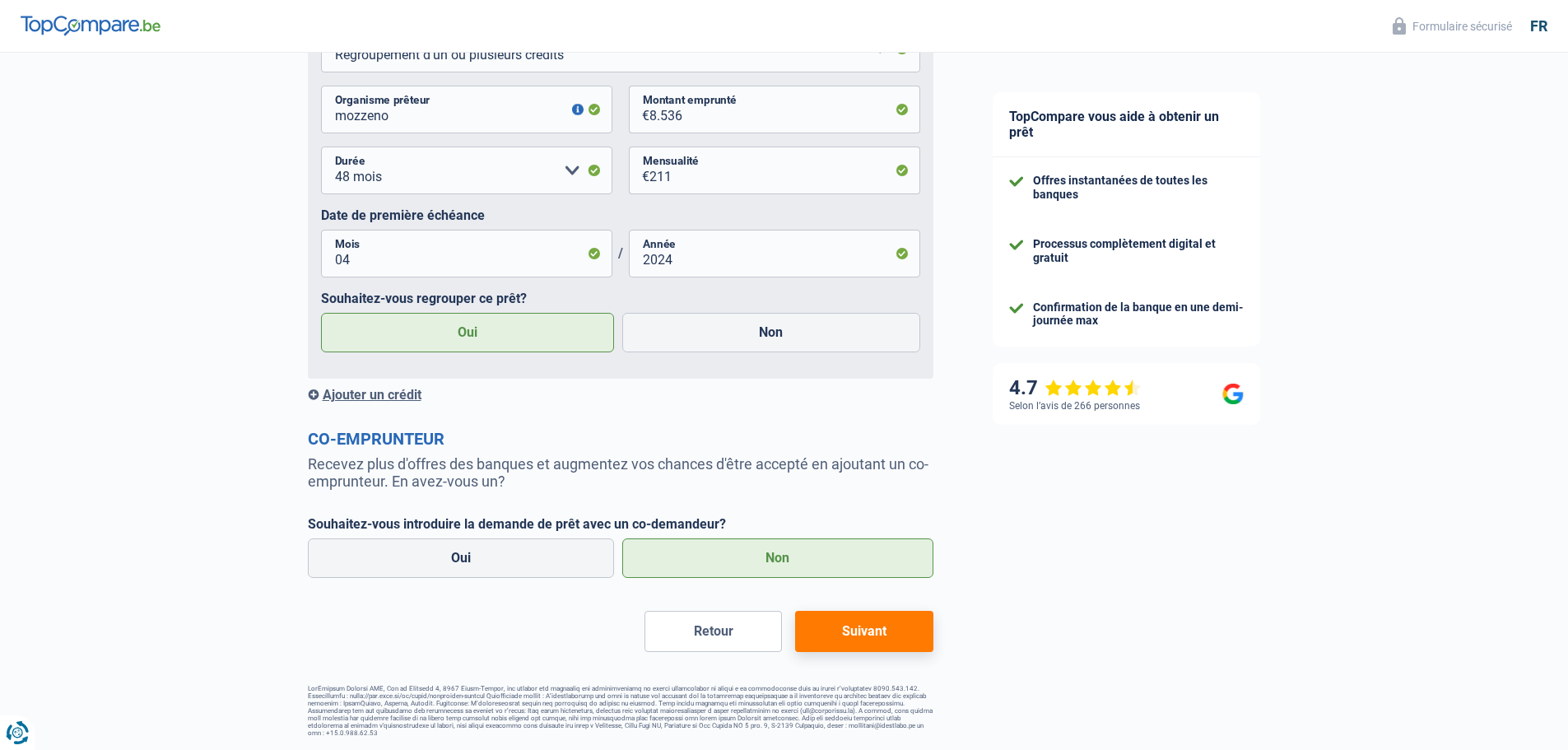 click on "Suivant" at bounding box center (863, 631) 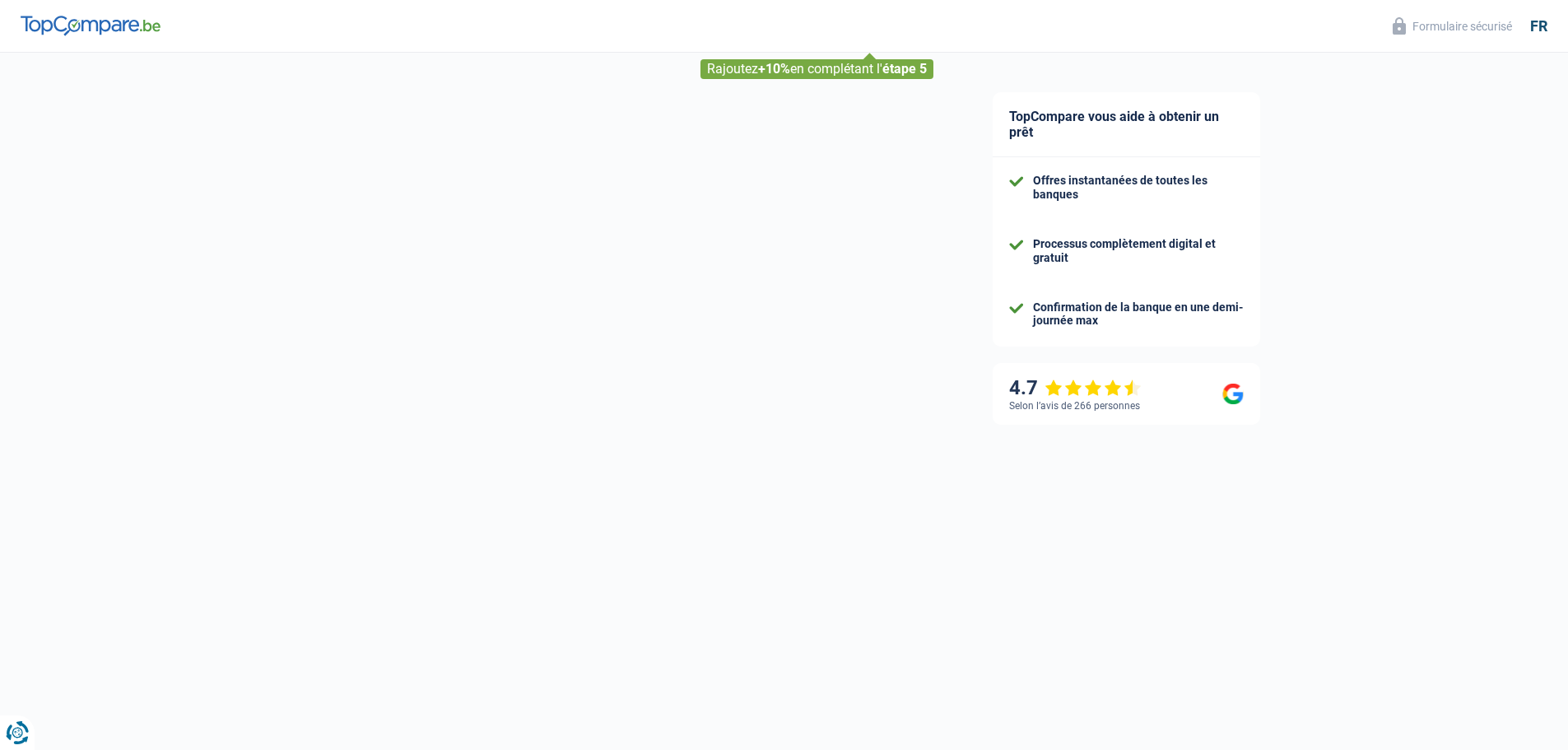 select on "refinancing" 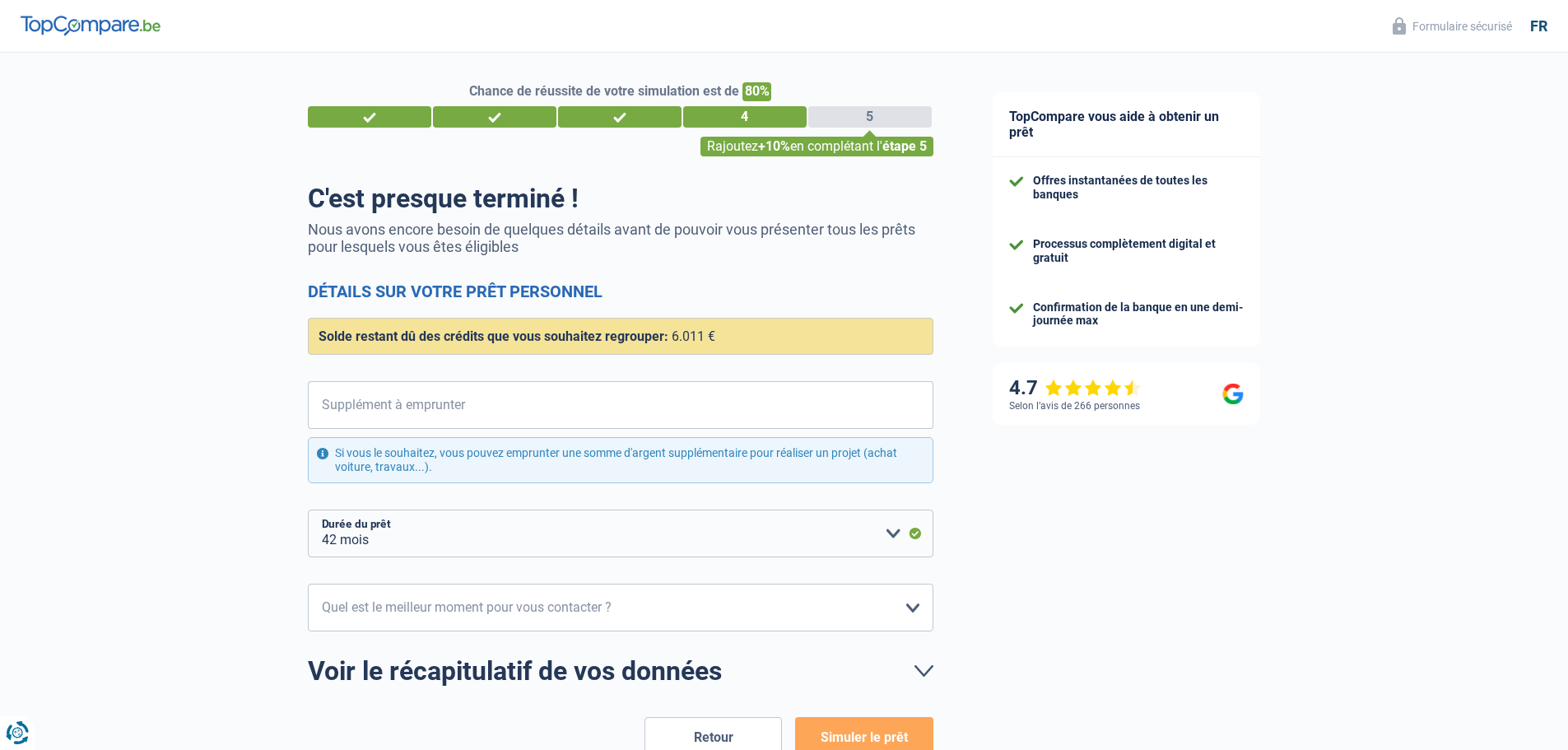 scroll, scrollTop: 0, scrollLeft: 0, axis: both 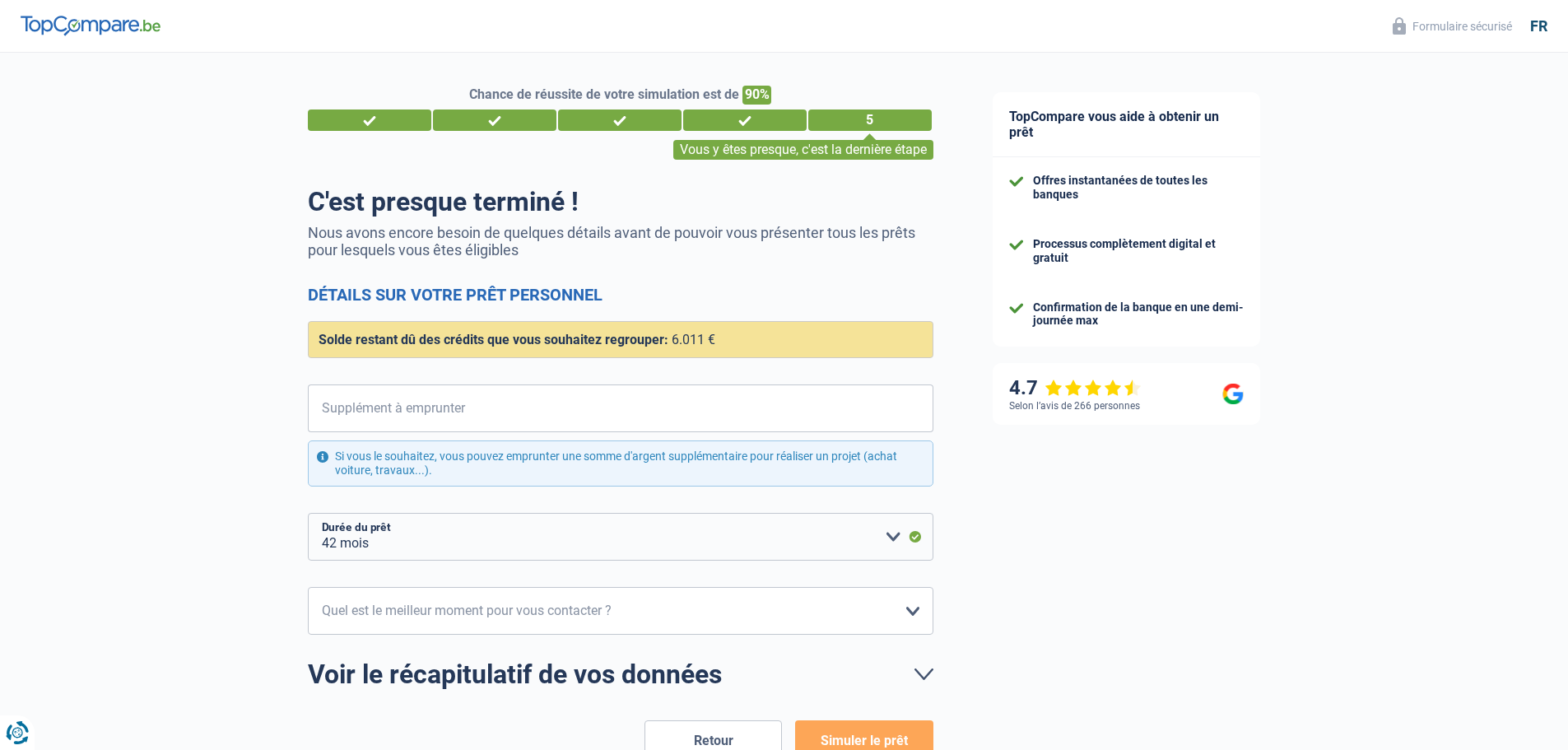 click on "Retour" at bounding box center (713, 741) 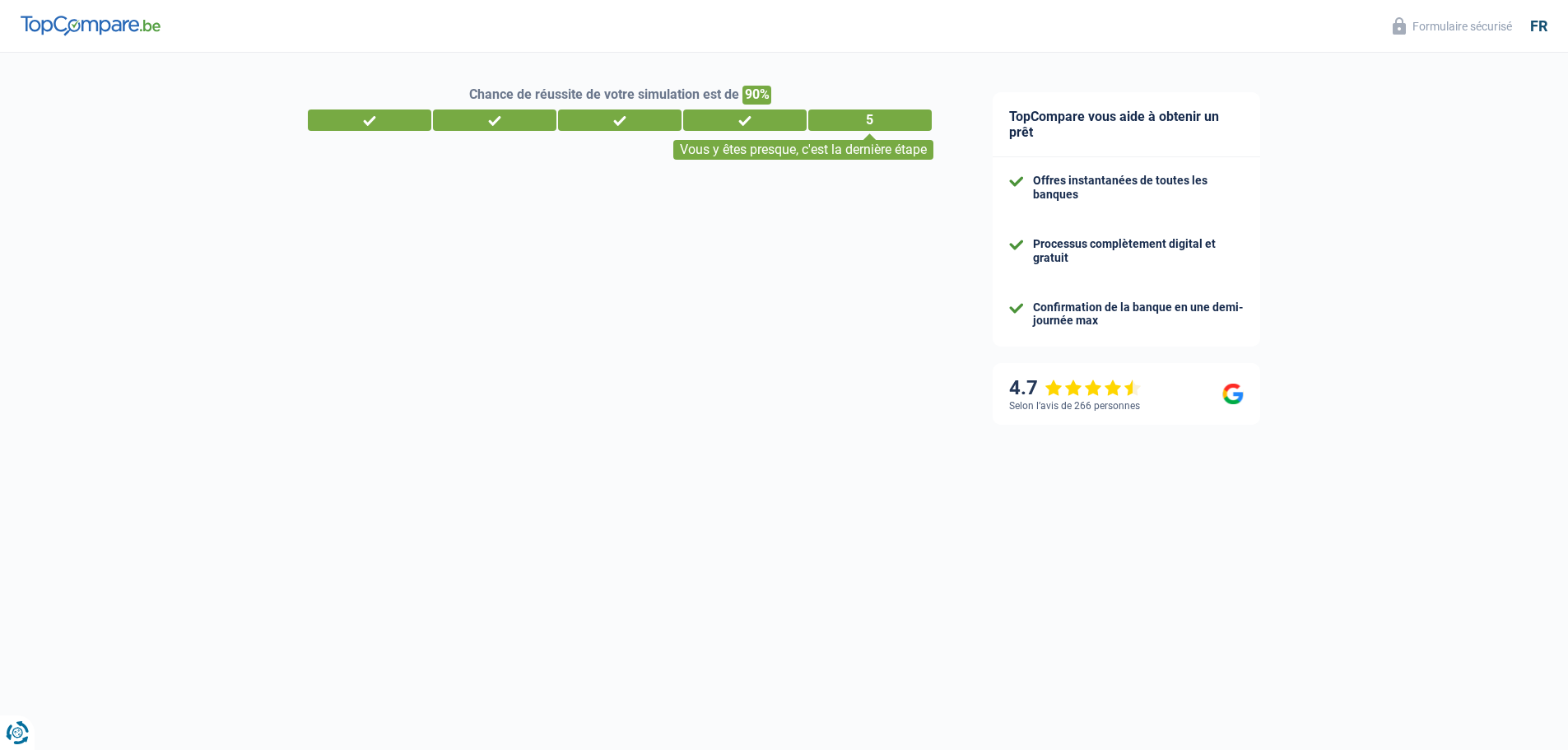 select on "netSalary" 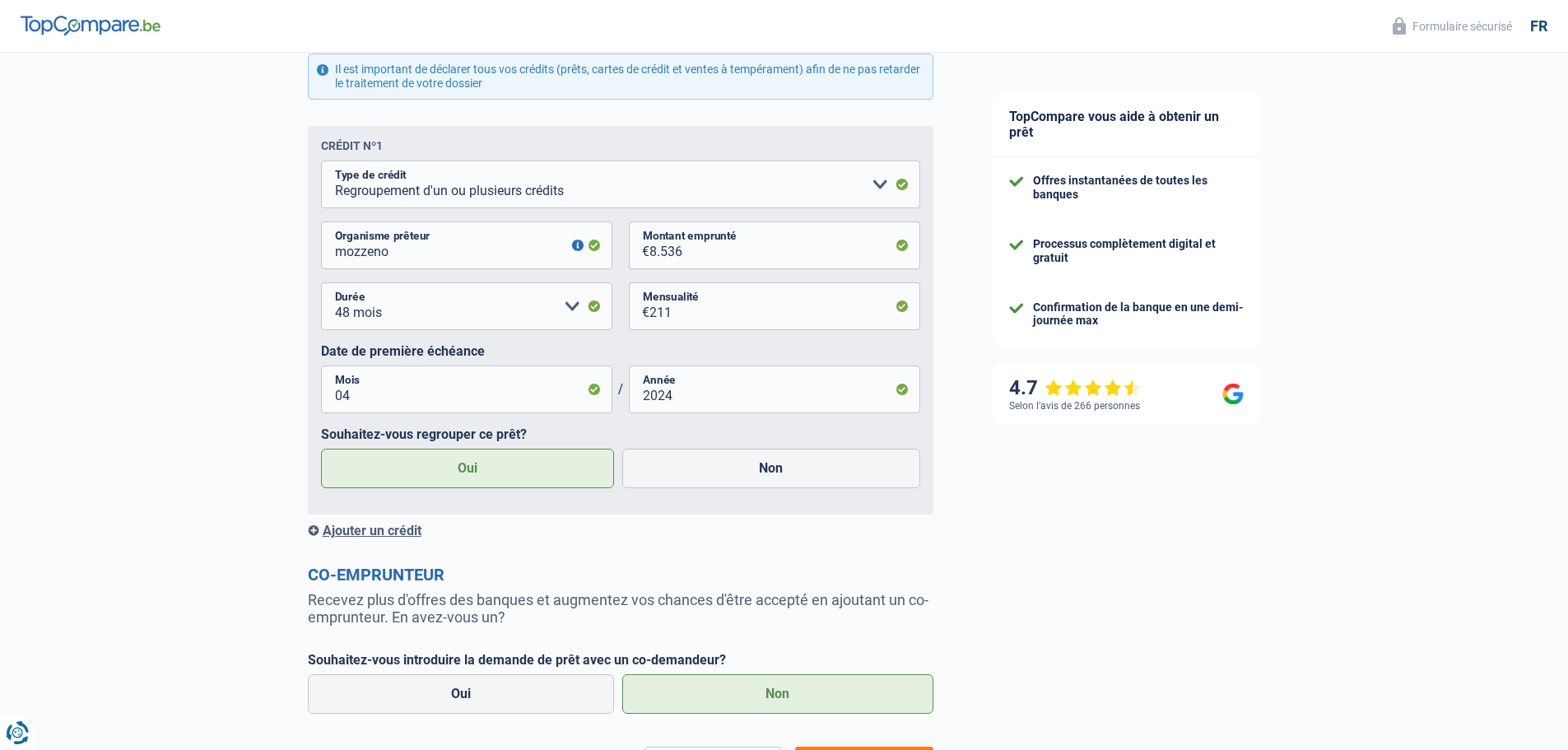 scroll, scrollTop: 988, scrollLeft: 0, axis: vertical 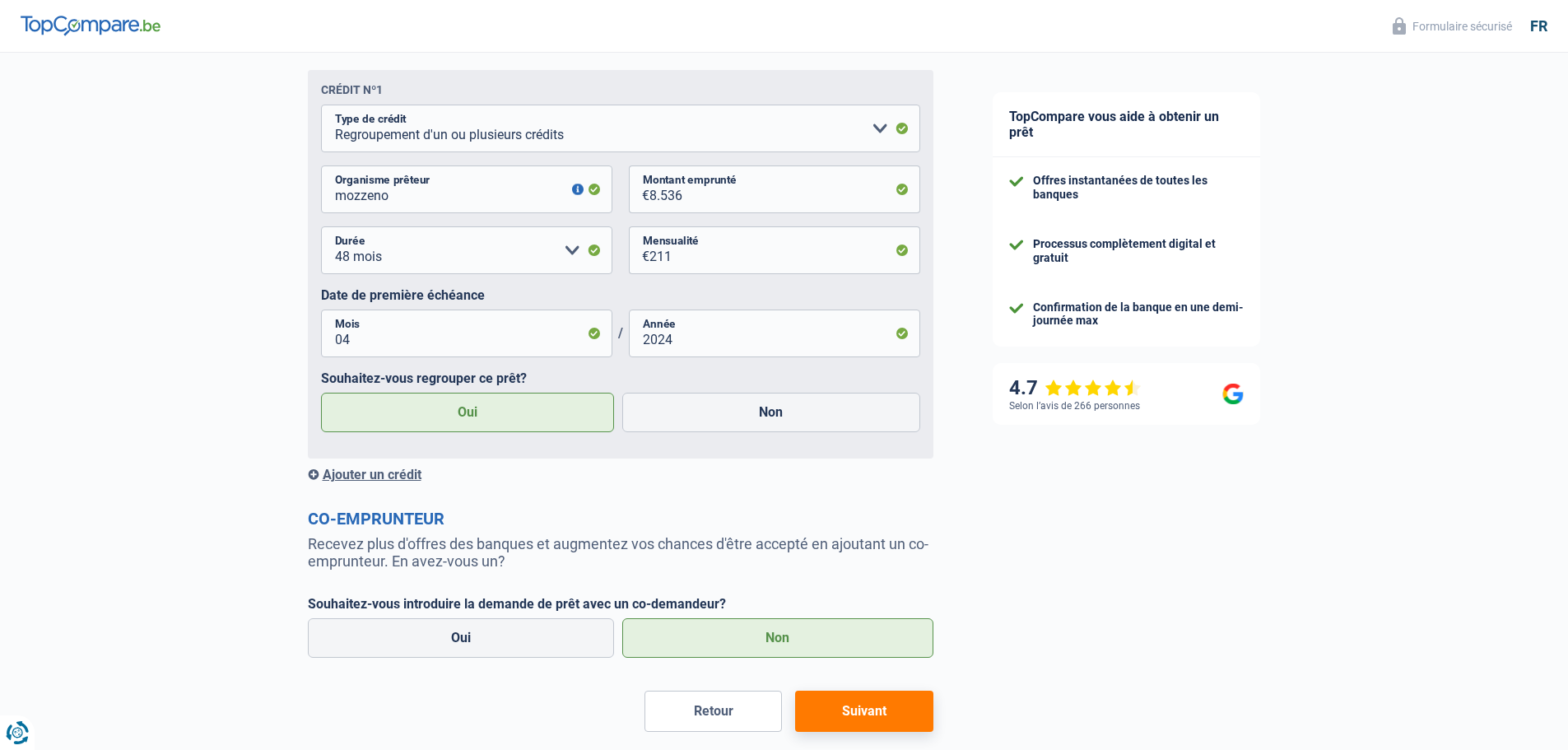 click on "Ajouter un crédit" at bounding box center [621, 474] 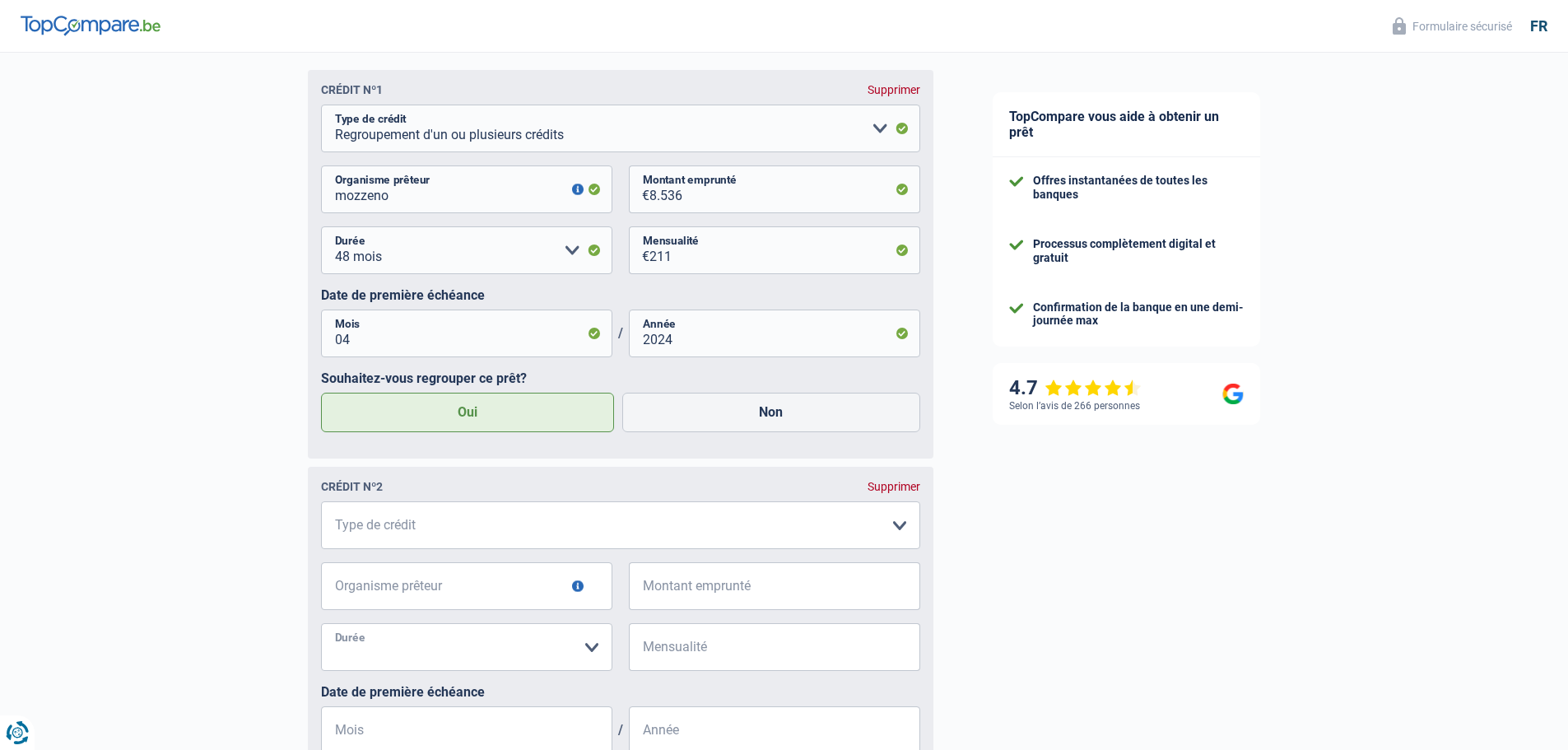 click on "12 mois 18 mois 24 mois
Veuillez sélectionner une option" at bounding box center [467, 647] 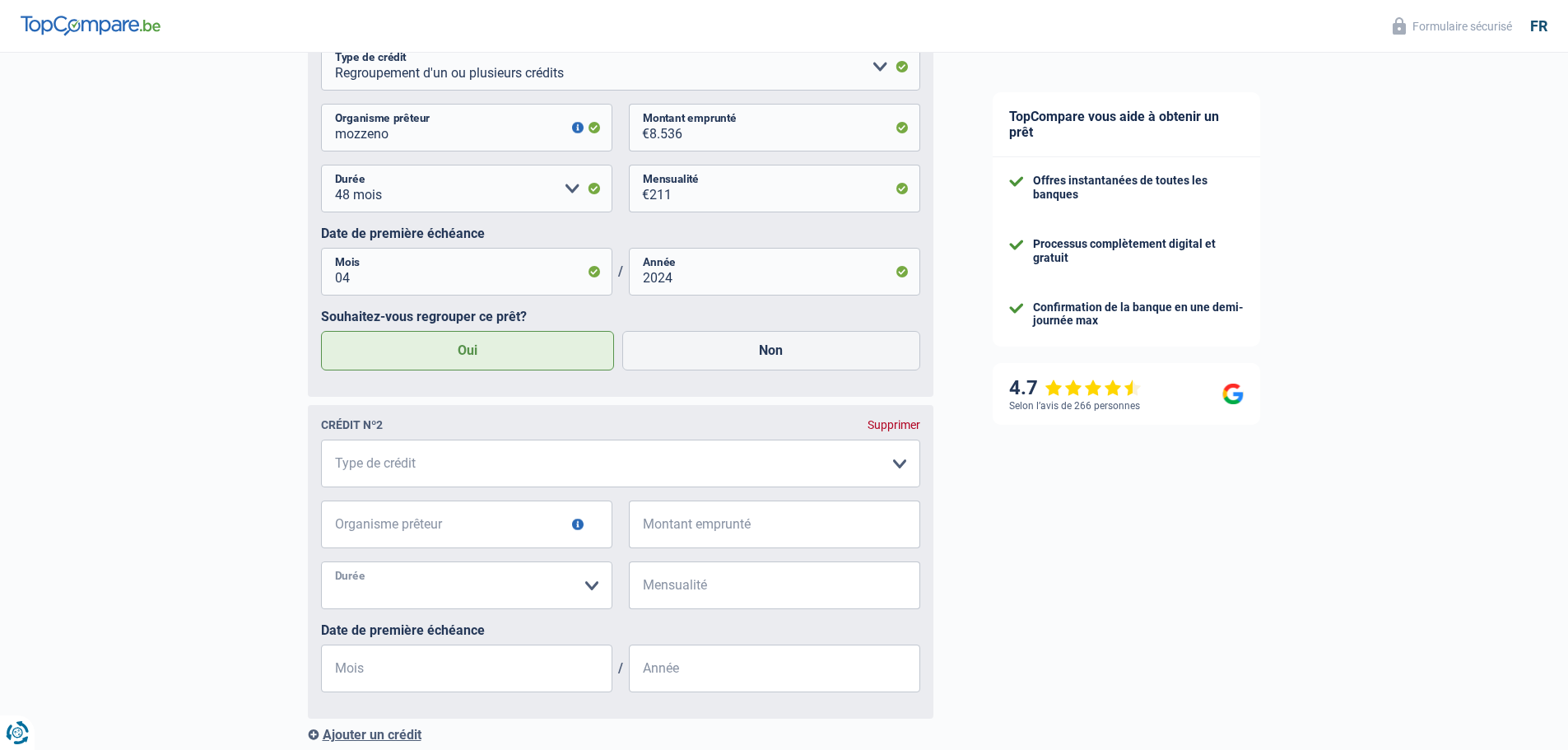 scroll, scrollTop: 1097, scrollLeft: 0, axis: vertical 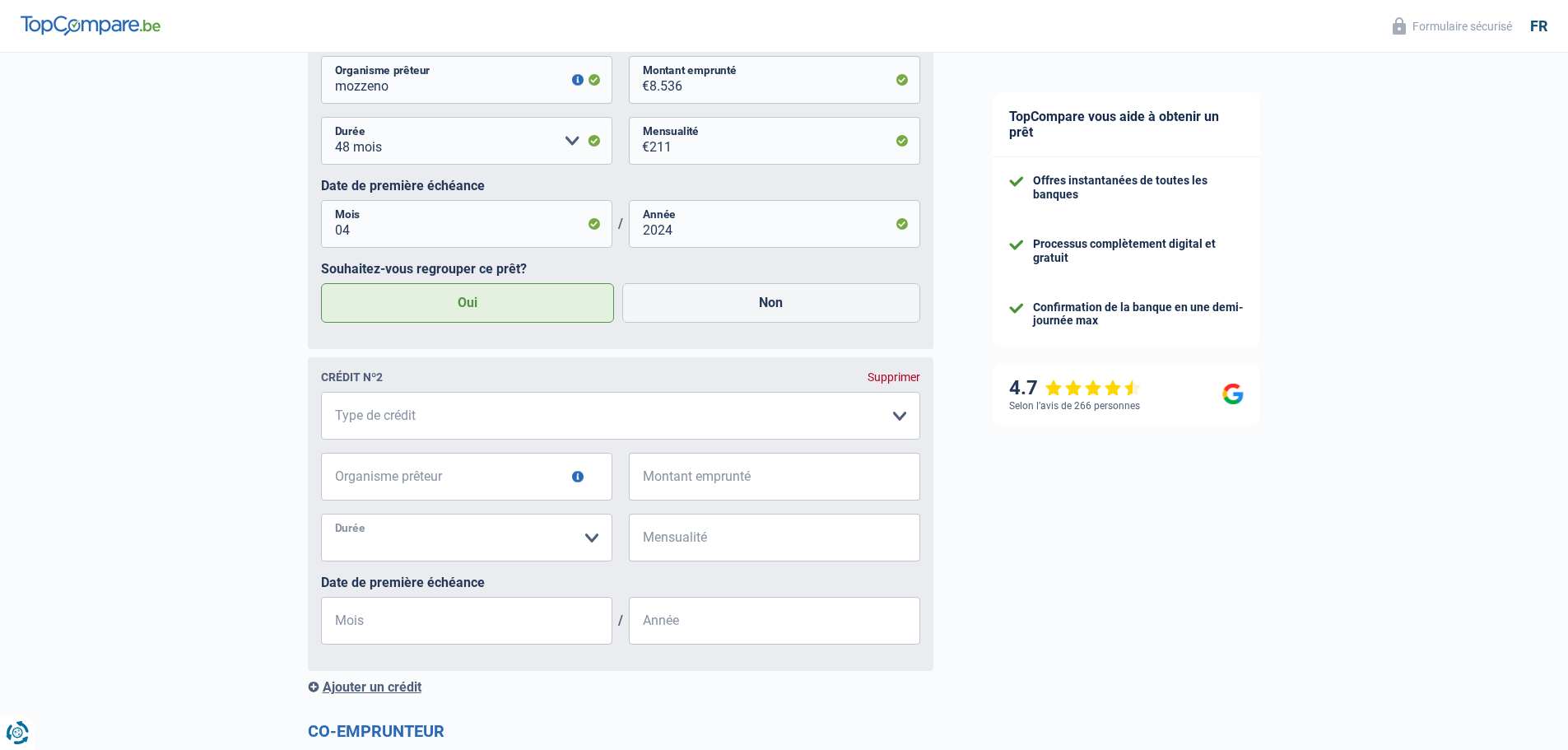 click on "12 mois 18 mois 24 mois
Veuillez sélectionner une option" at bounding box center [467, 538] 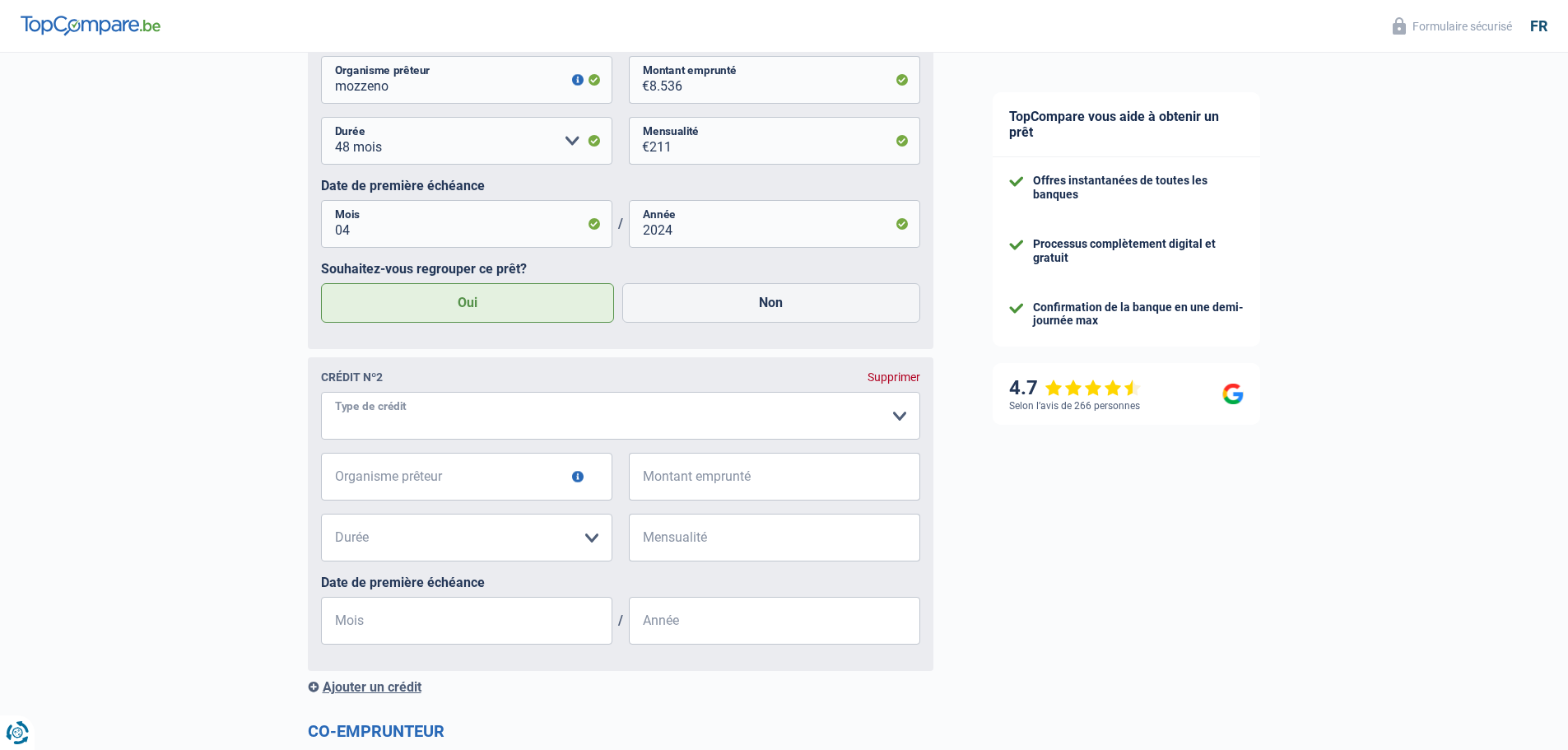 click on "Carte ou ouverture de crédit Prêt hypothécaire Vente à tempérament Prêt à tempérament Prêt rénovation Prêt voiture Regroupement d'un ou plusieurs crédits
Veuillez sélectionner une option" at bounding box center (621, 416) 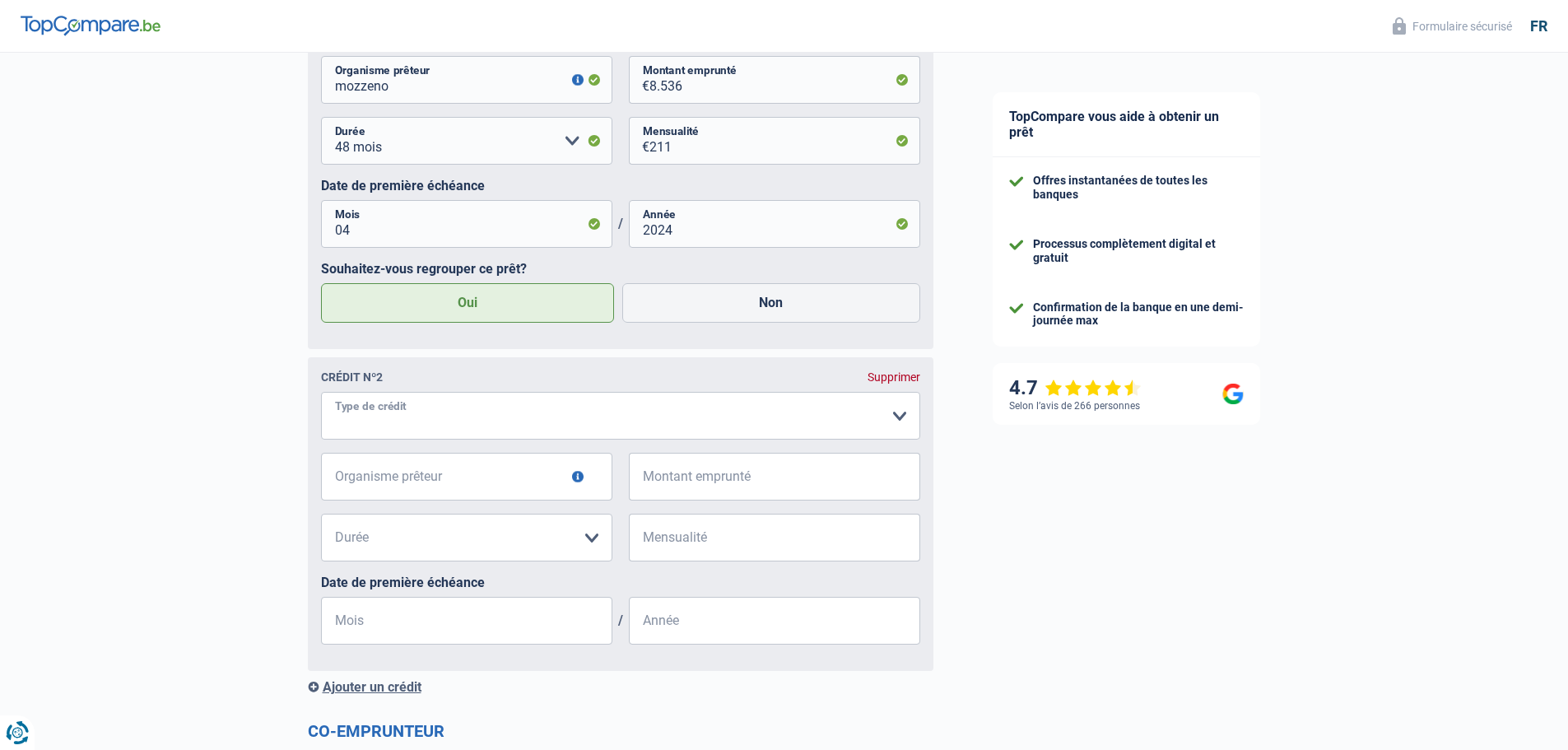 select on "personalLoan" 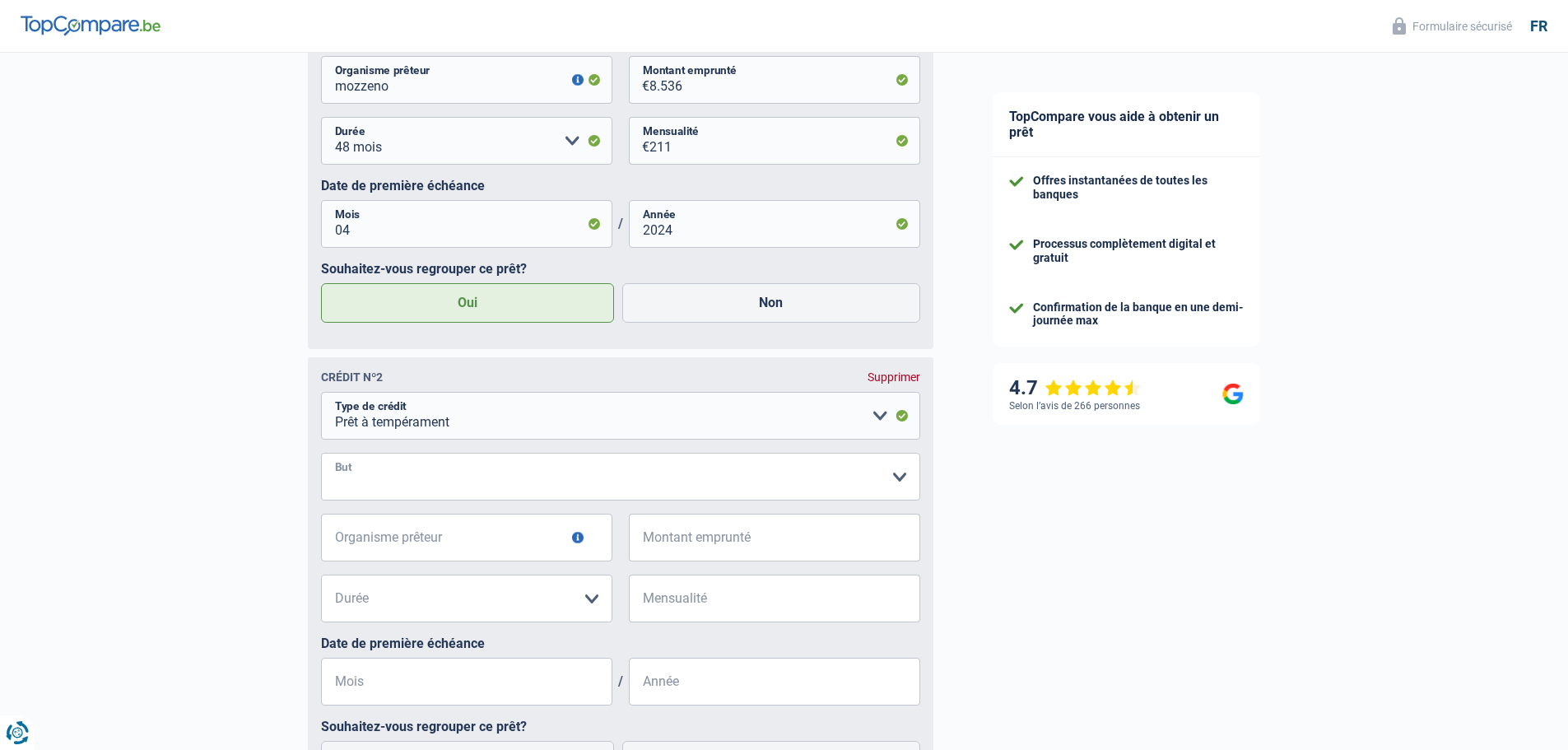 click on "Confort maison: meubles, textile, peinture, électroménager, outillage non-professionnel, Hifi, multimédia, gsm, ordinateur, Frais installation, déménagement Evénement familial: naissance, mariage, divorce, communion, décès Frais médicaux Frais d'études Remboursement prêt Frais permis de conduire Loisirs: voyage, sport, musique Petits travaux maison et jardin Frais divers (max 2.000€) Frais judiciaires Réparation voiture Autre
Veuillez sélectionner une option" at bounding box center [621, 477] 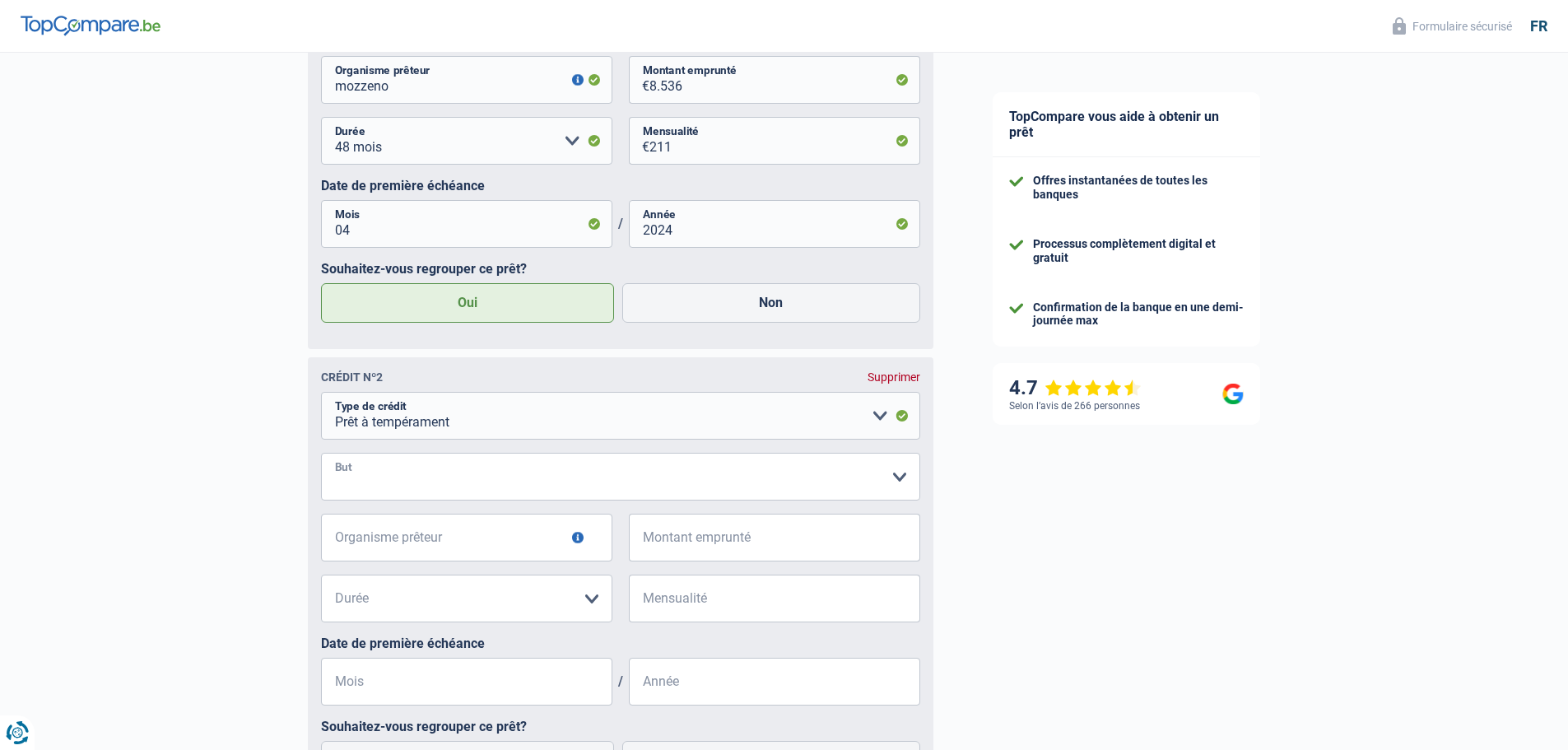 select on "homeFurnishingOrRelocation" 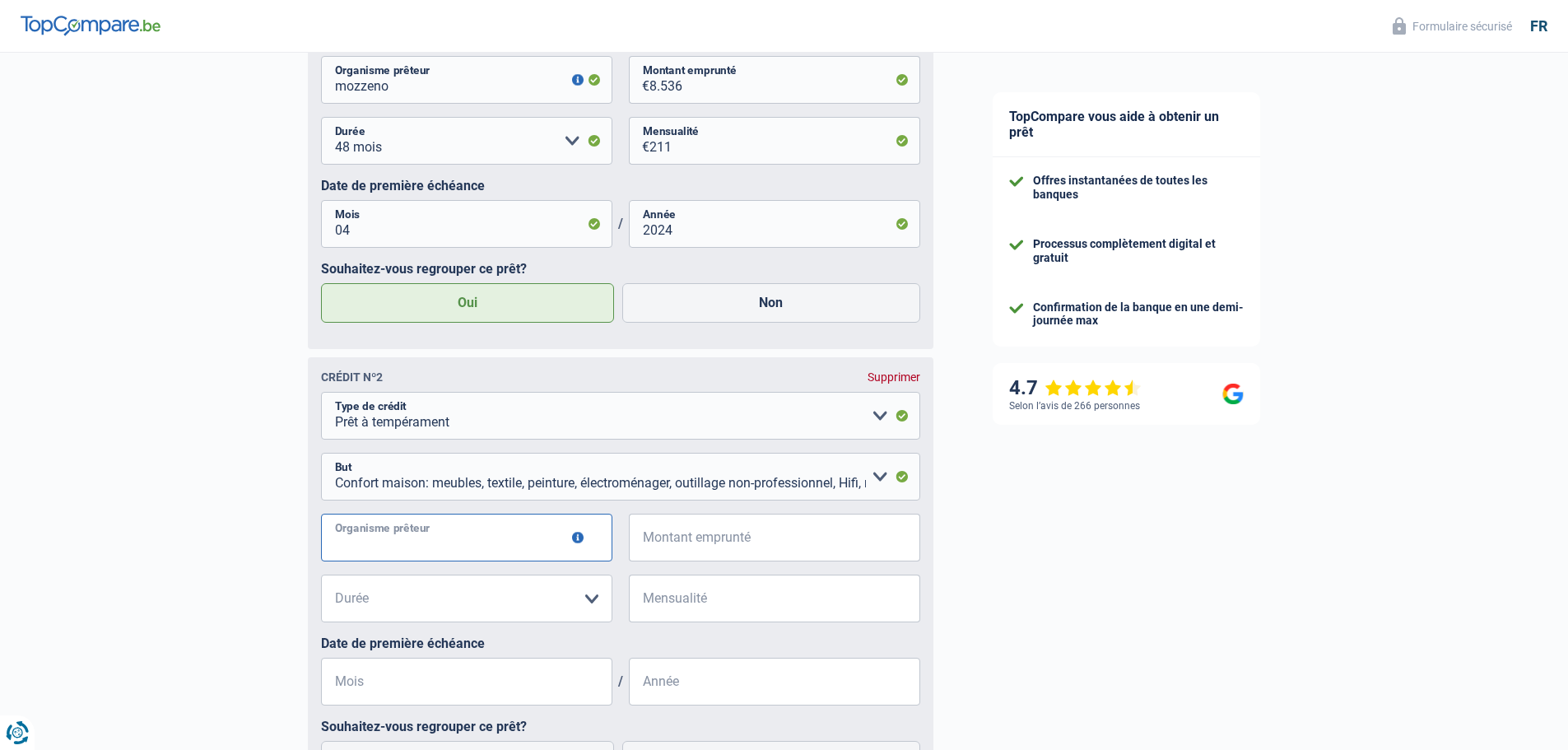 click on "Organisme prêteur" at bounding box center (467, 538) 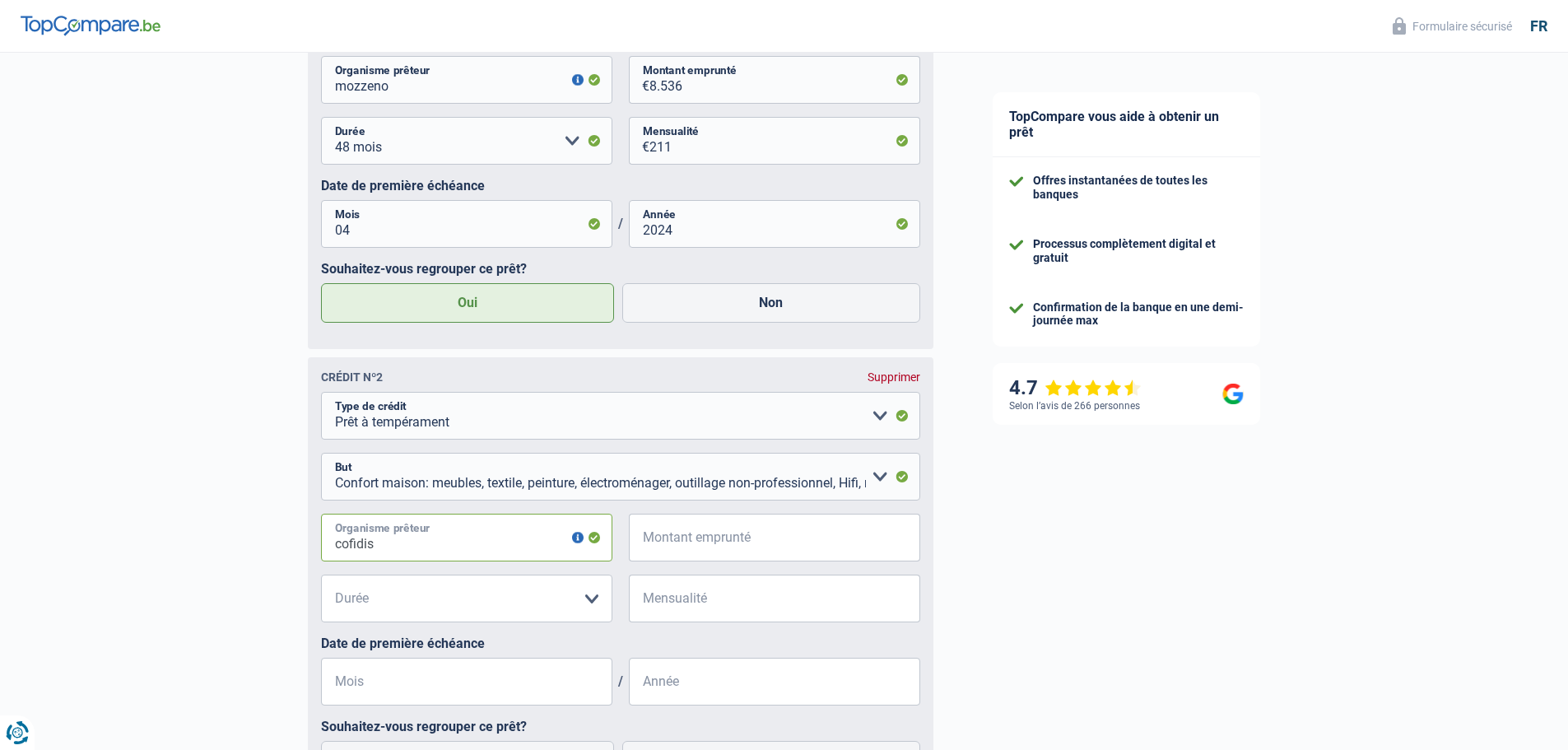 type on "cofidis" 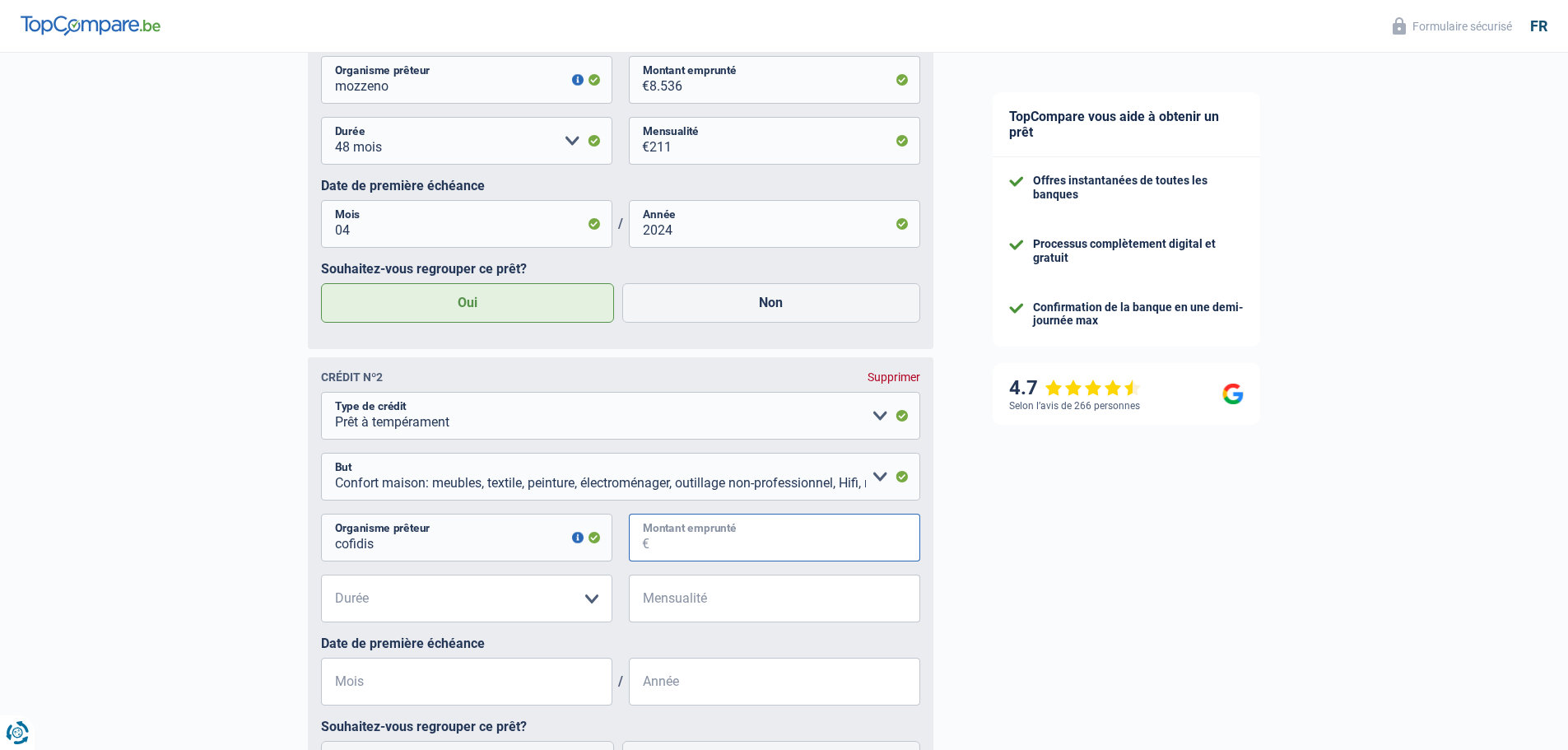 click on "Montant emprunté" at bounding box center (784, 538) 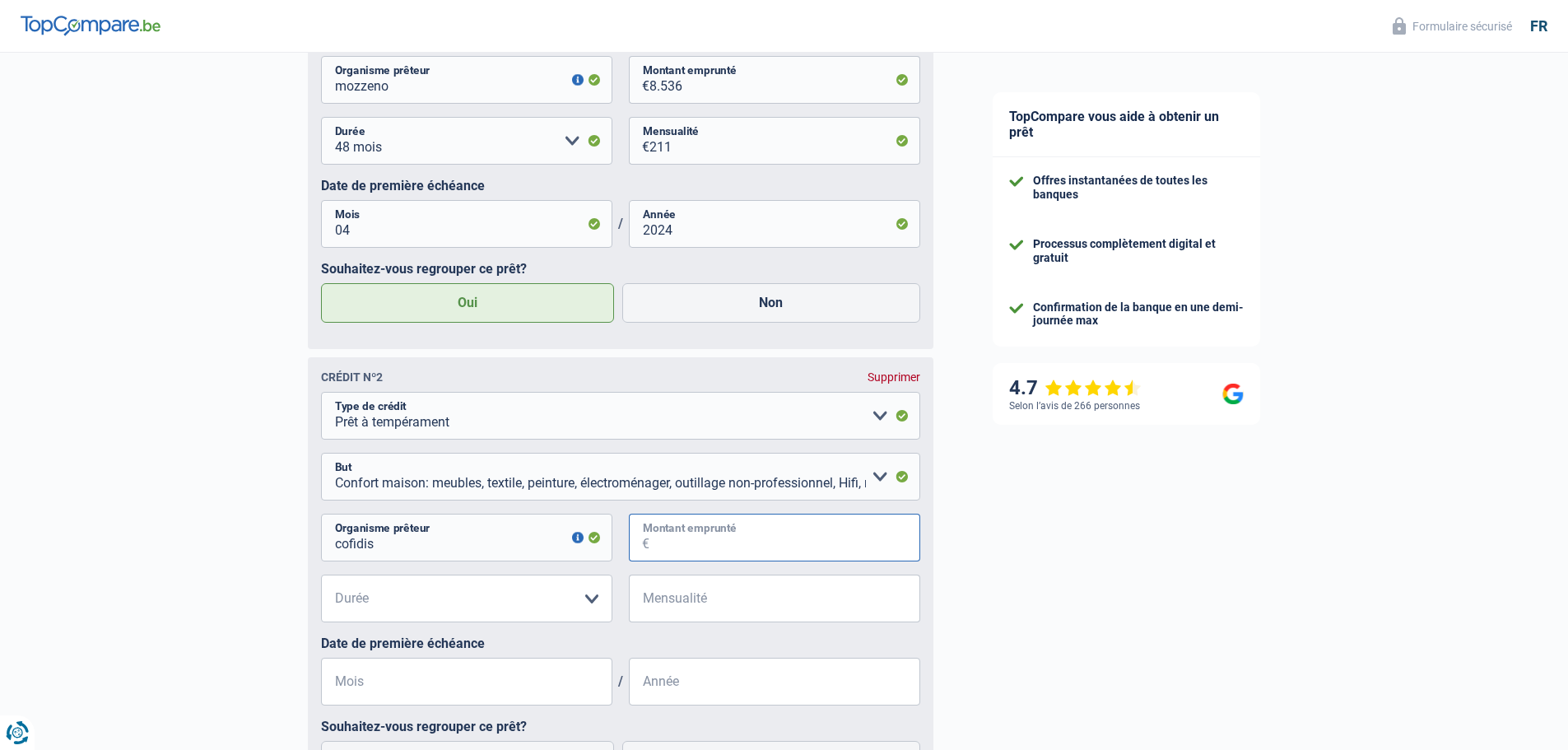 click on "Montant emprunté" at bounding box center (784, 538) 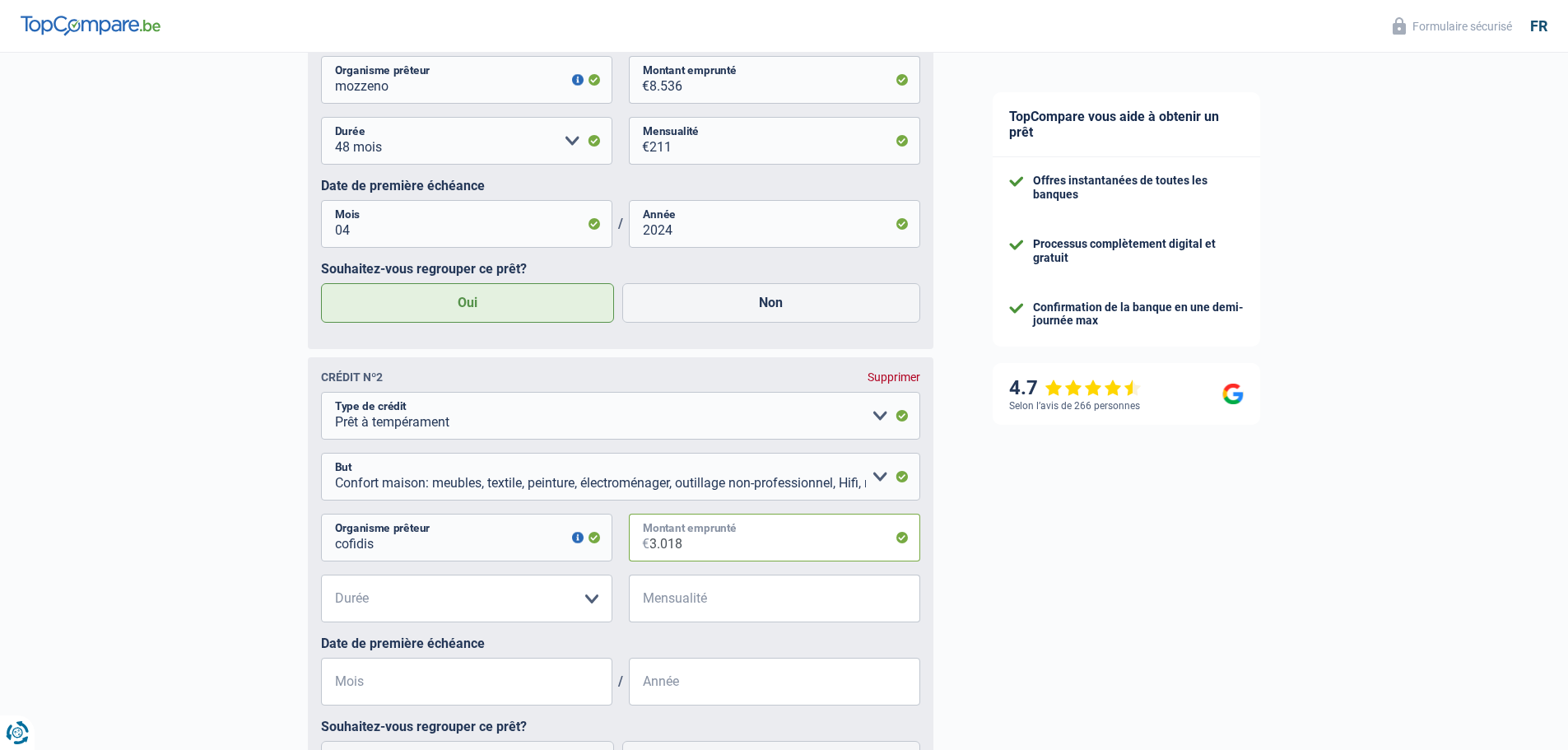 type on "3.018" 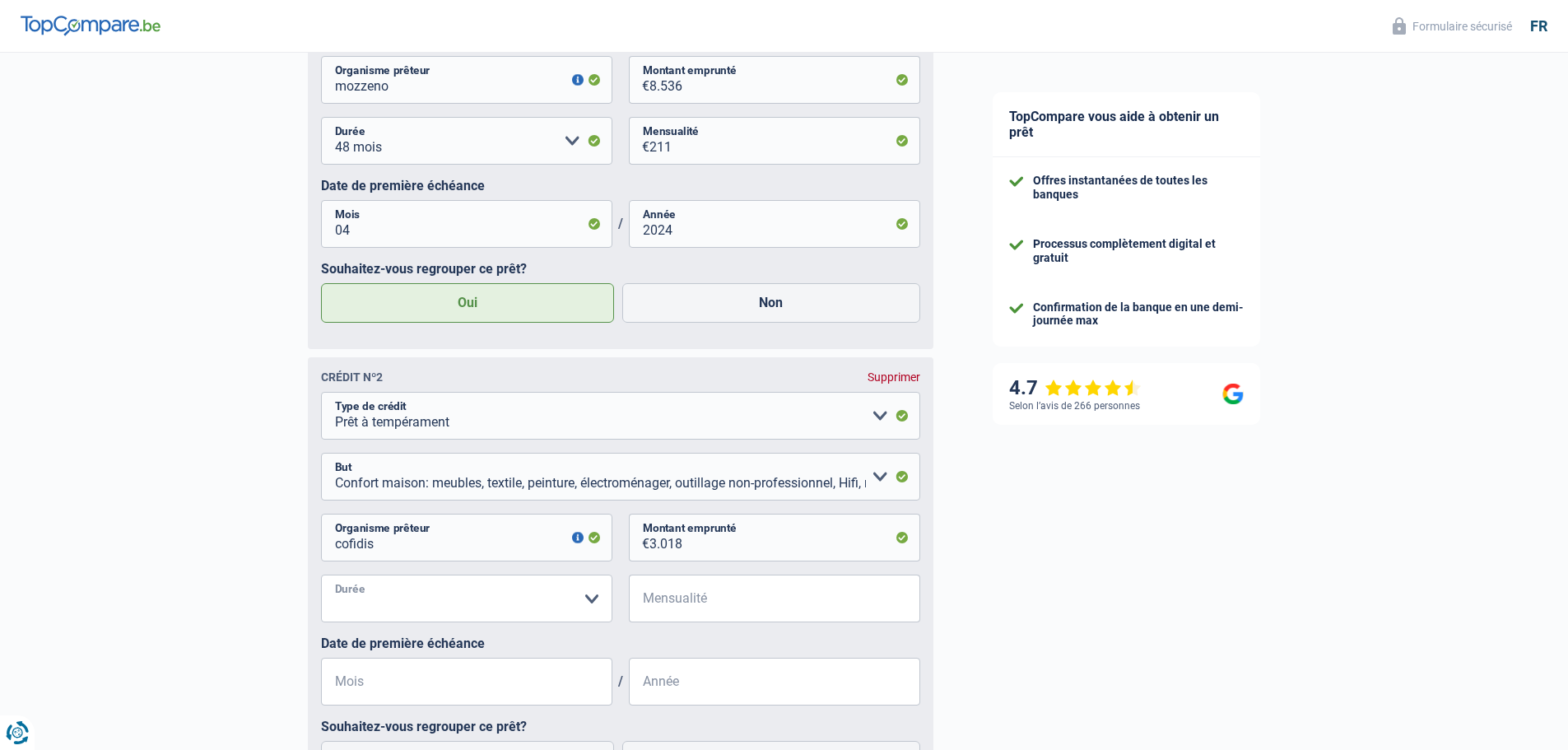 click on "12 mois 18 mois 24 mois 30 mois
Veuillez sélectionner une option" at bounding box center [467, 599] 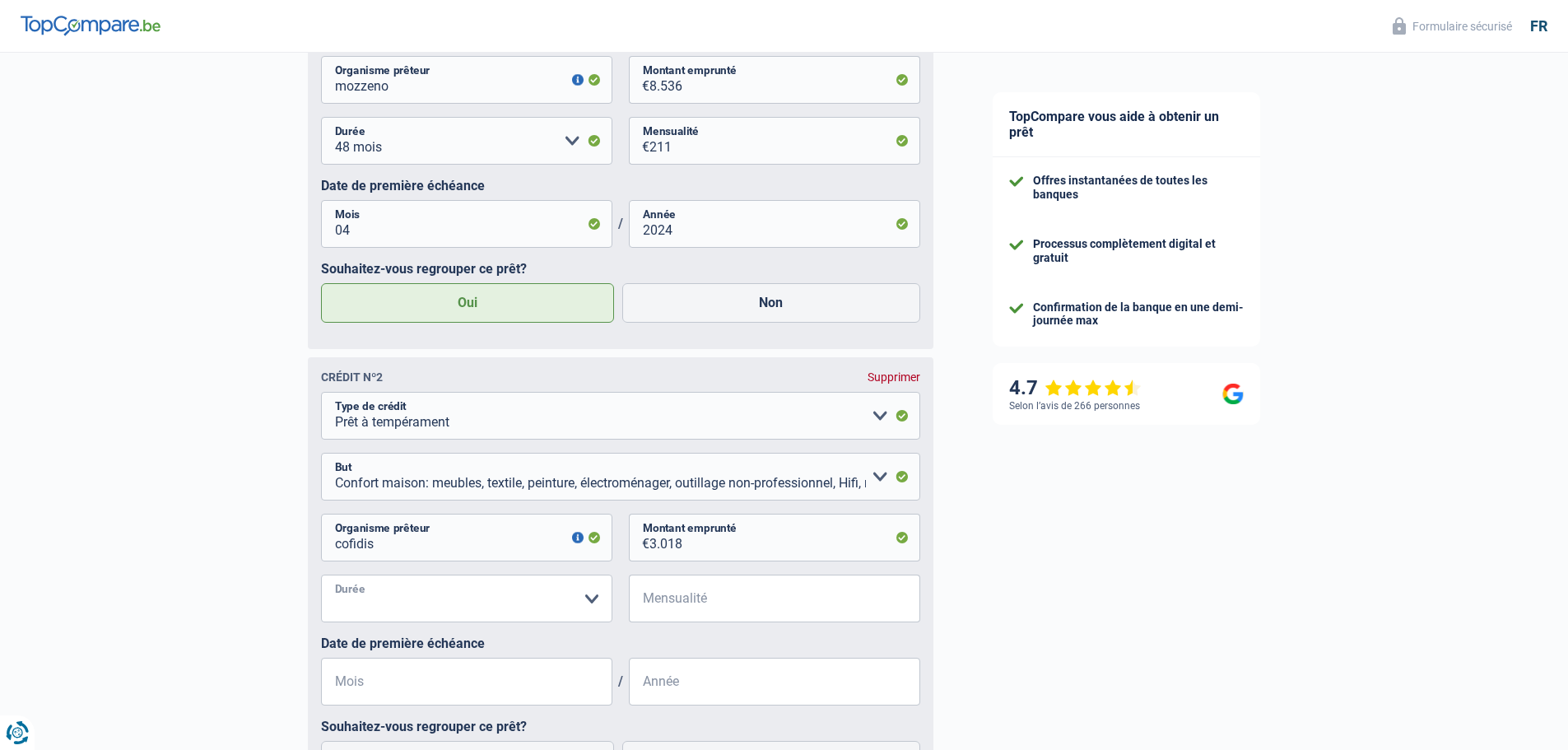 select on "30" 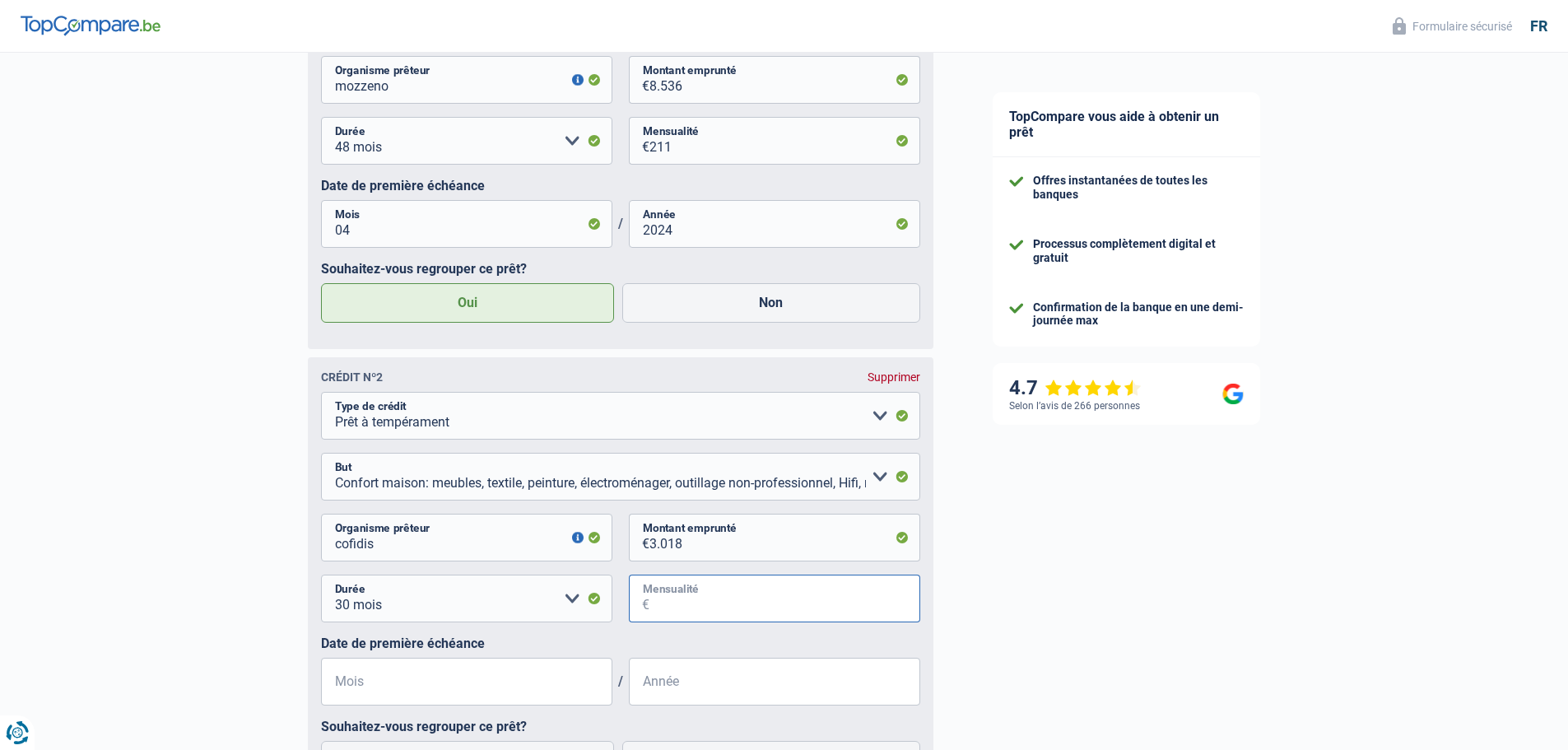 click on "Mensualité" at bounding box center [784, 599] 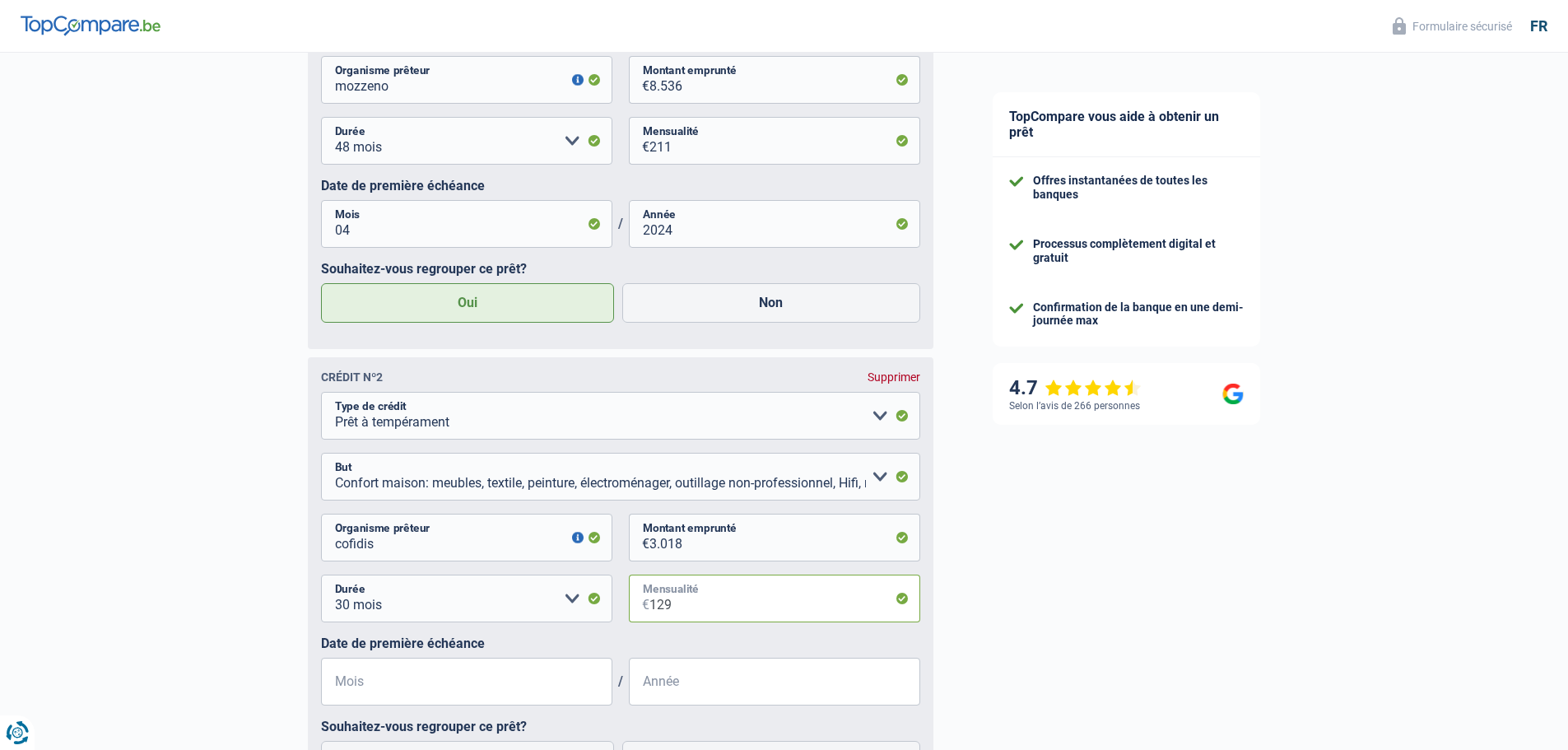 type on "129" 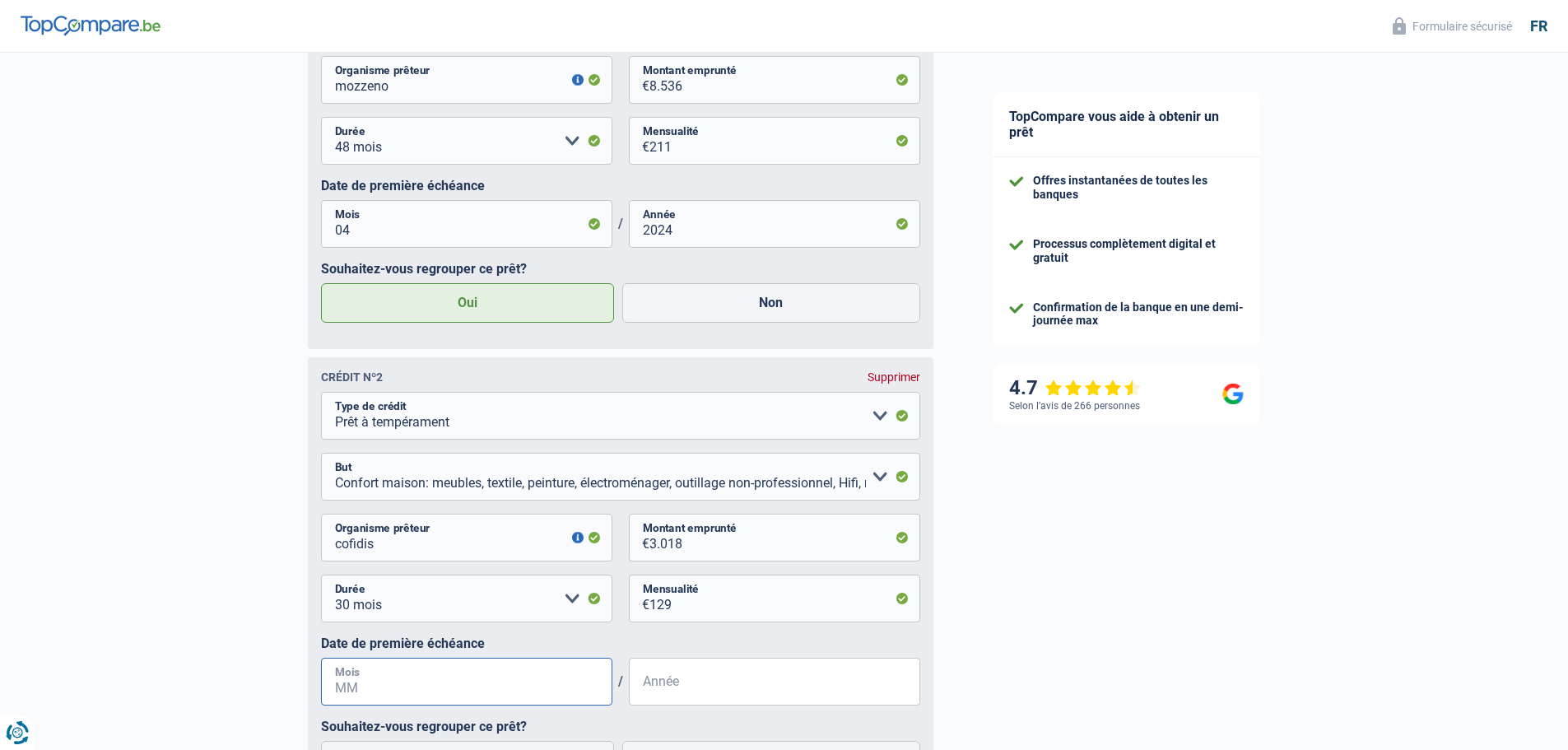 click on "Mois" at bounding box center [467, 682] 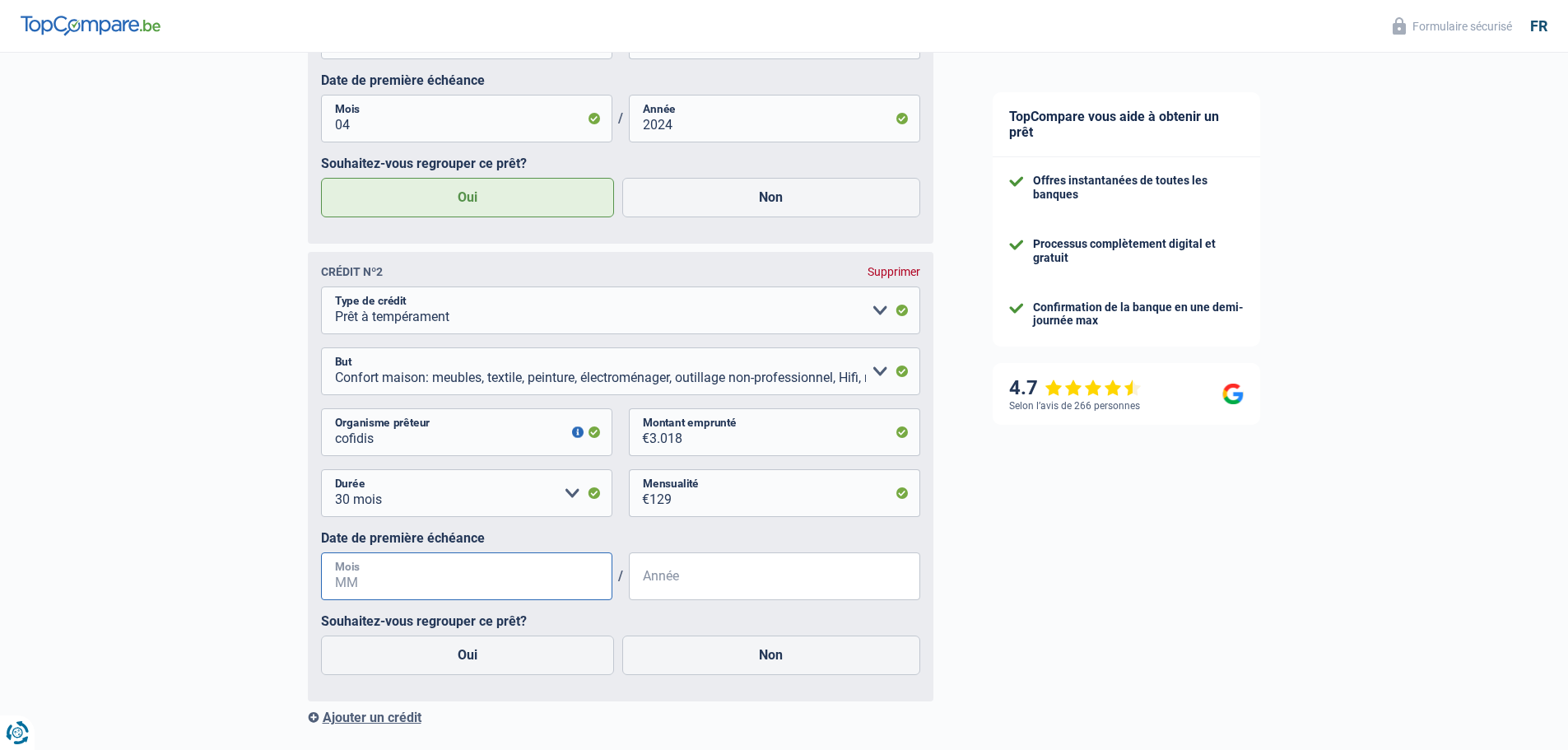 scroll, scrollTop: 1208, scrollLeft: 0, axis: vertical 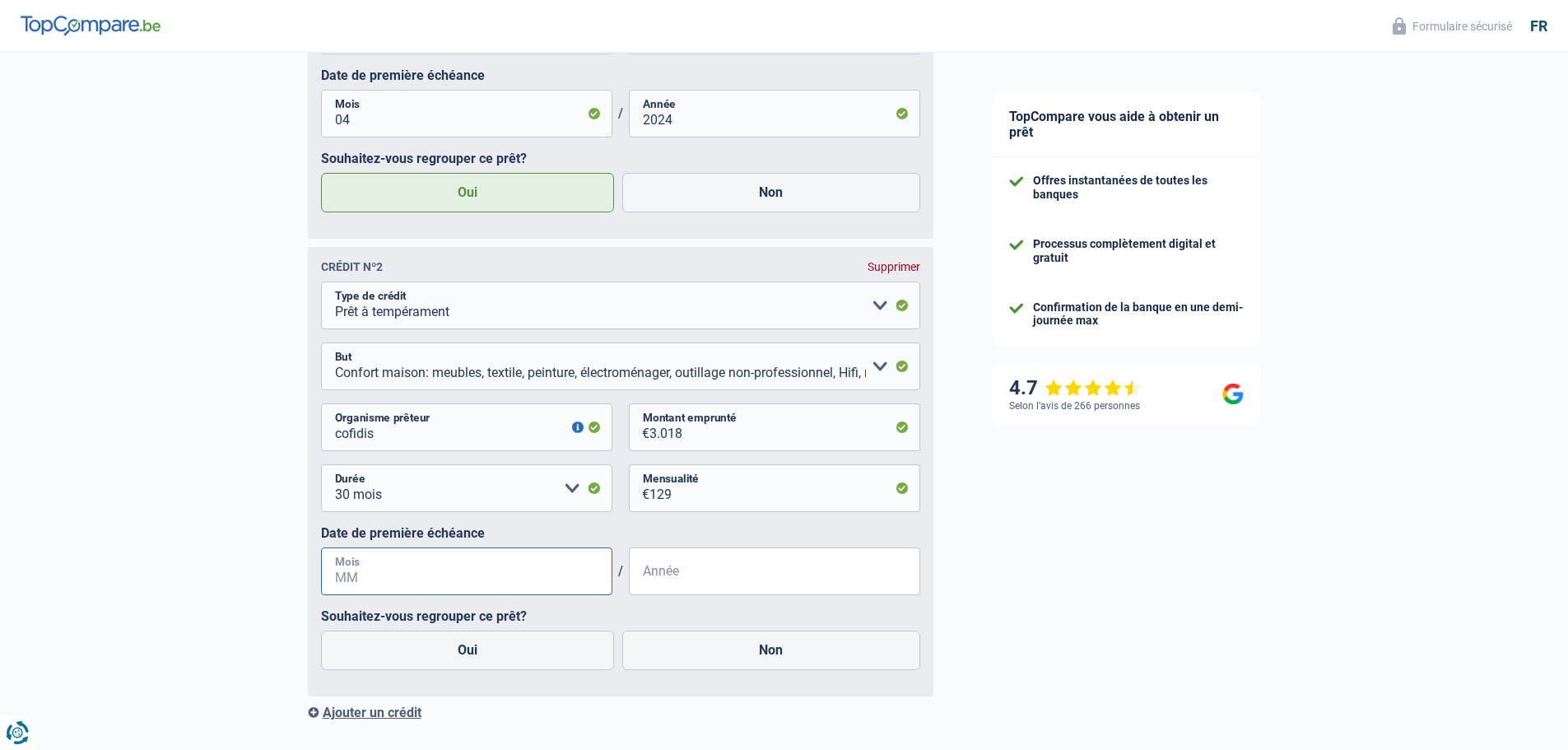 click on "Mois" at bounding box center (467, 571) 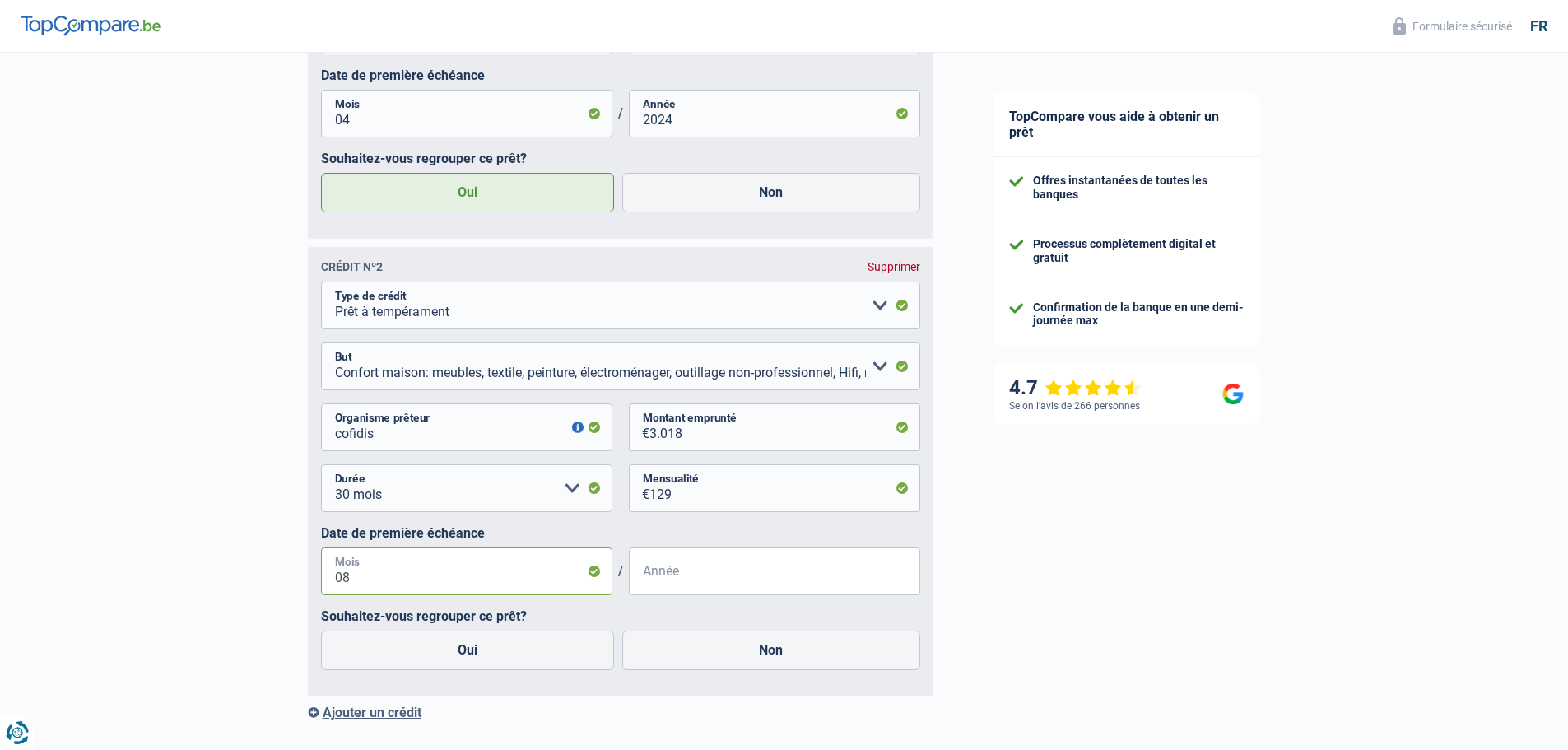 click on "08" at bounding box center [467, 571] 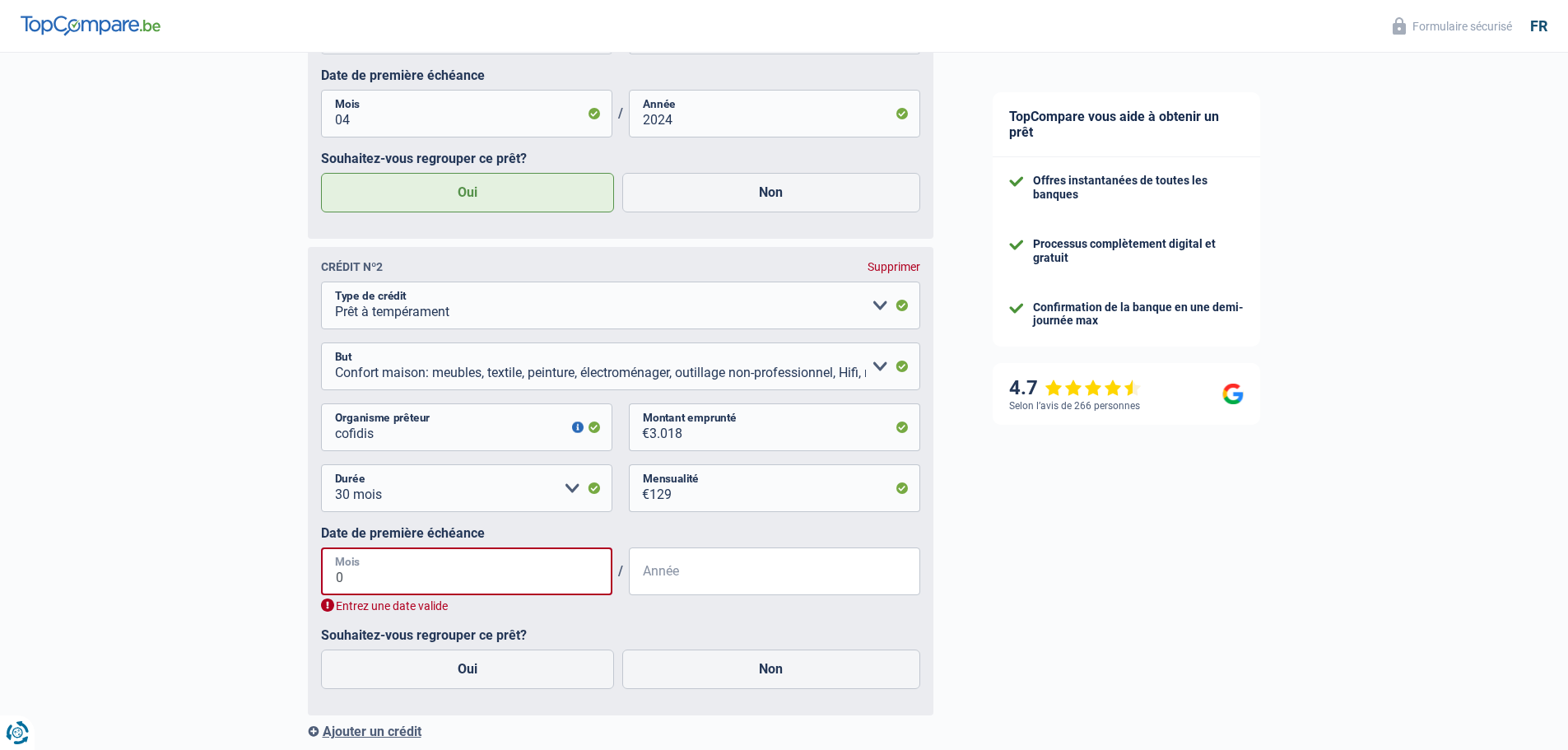 type on "04" 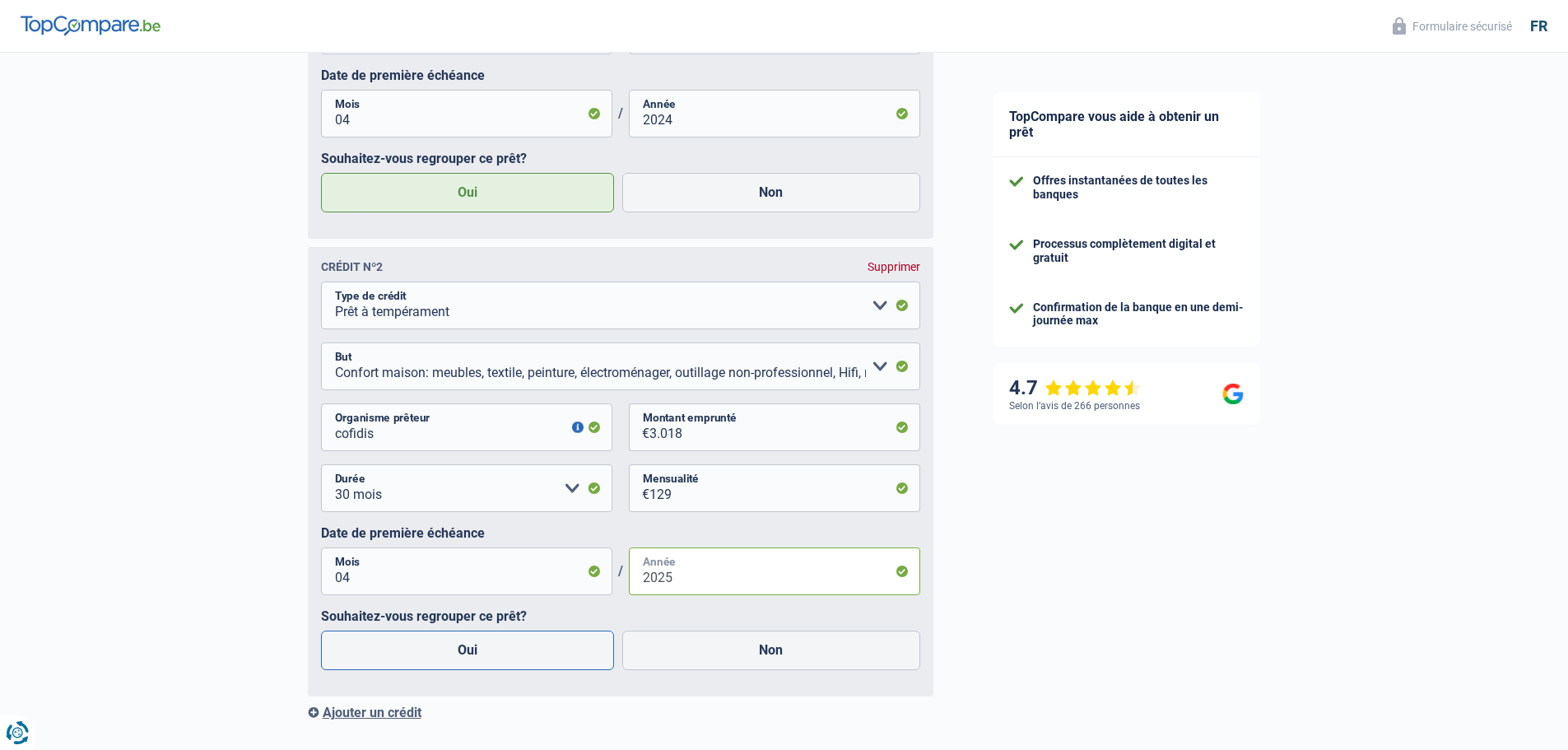 type on "2025" 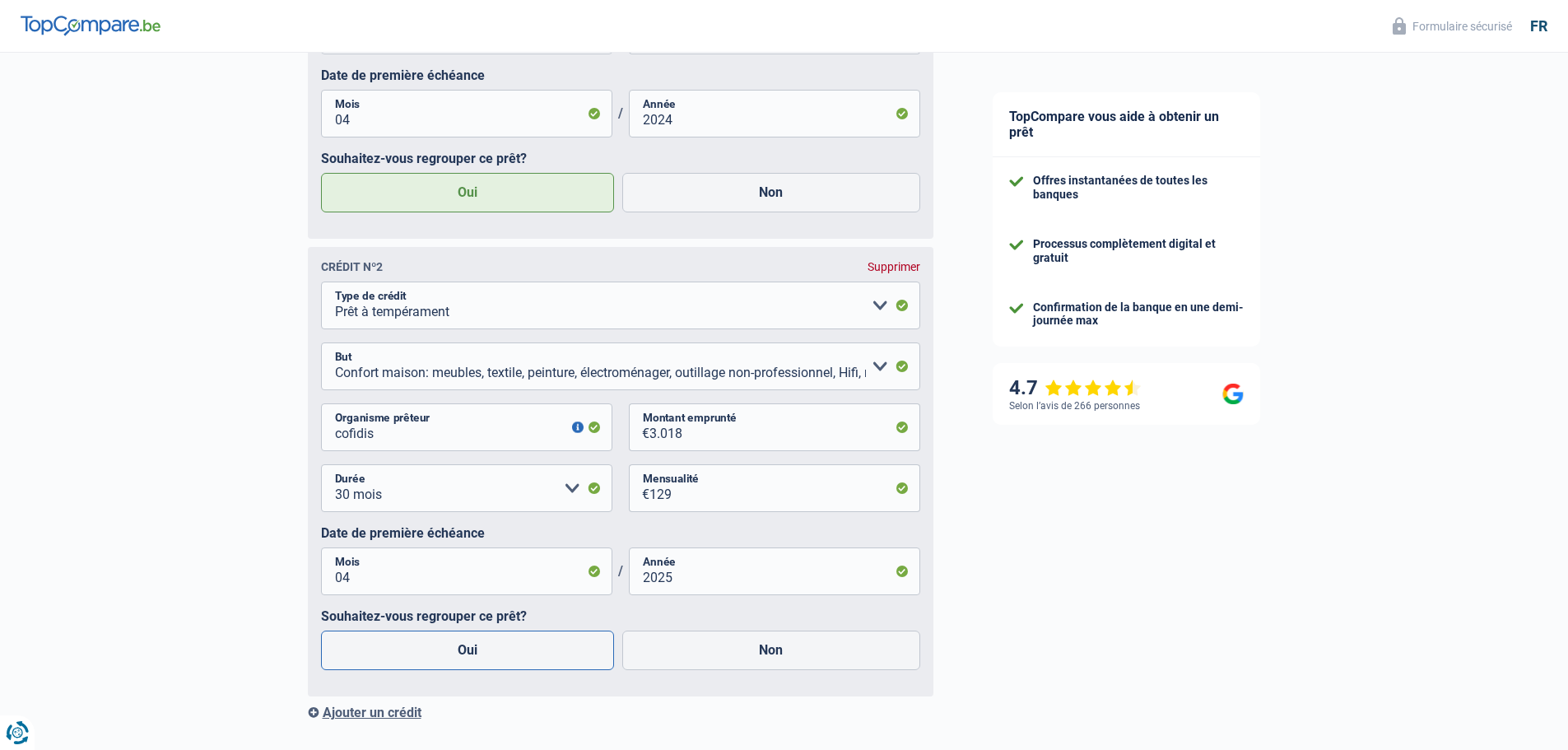 click on "Oui" at bounding box center [468, 650] 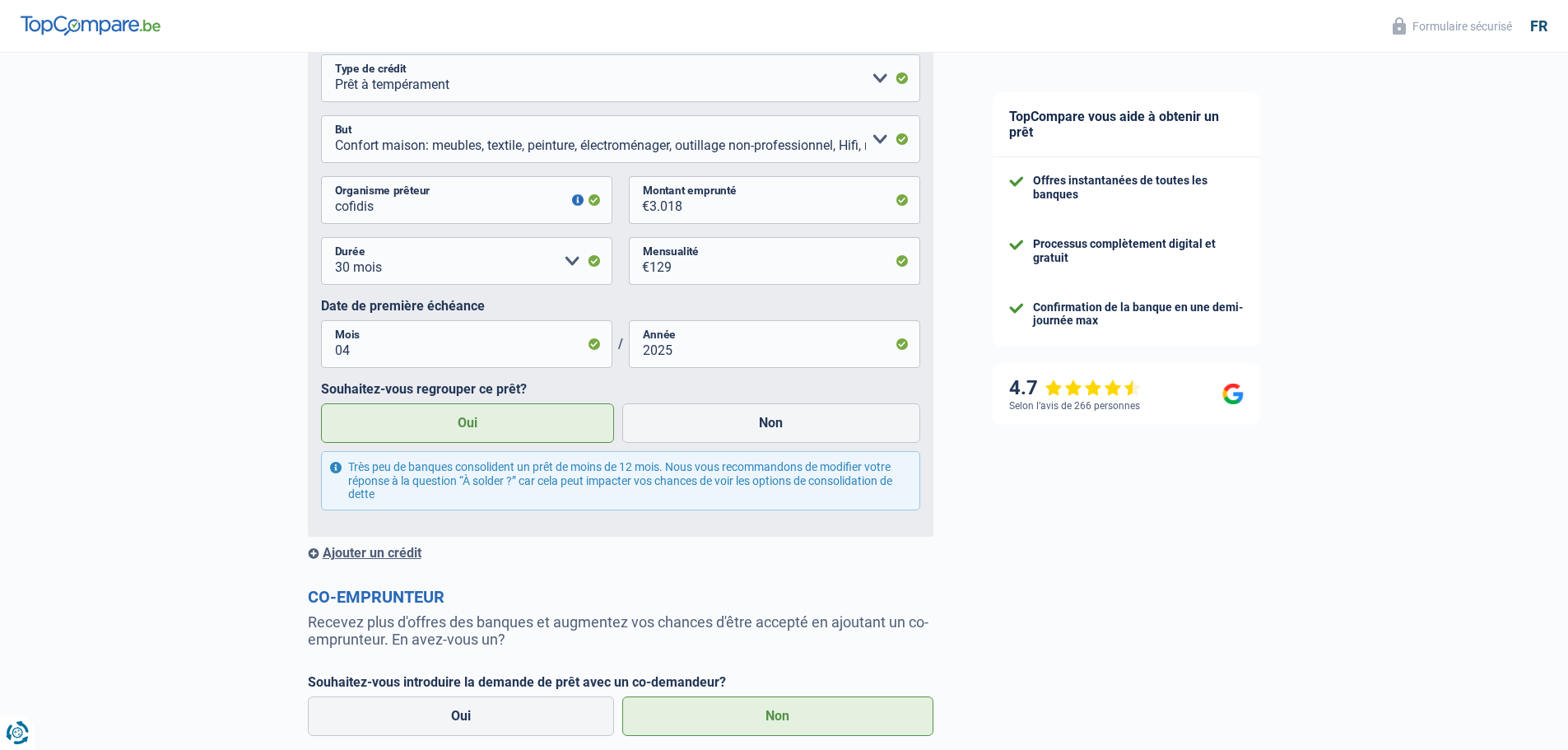 scroll, scrollTop: 1537, scrollLeft: 0, axis: vertical 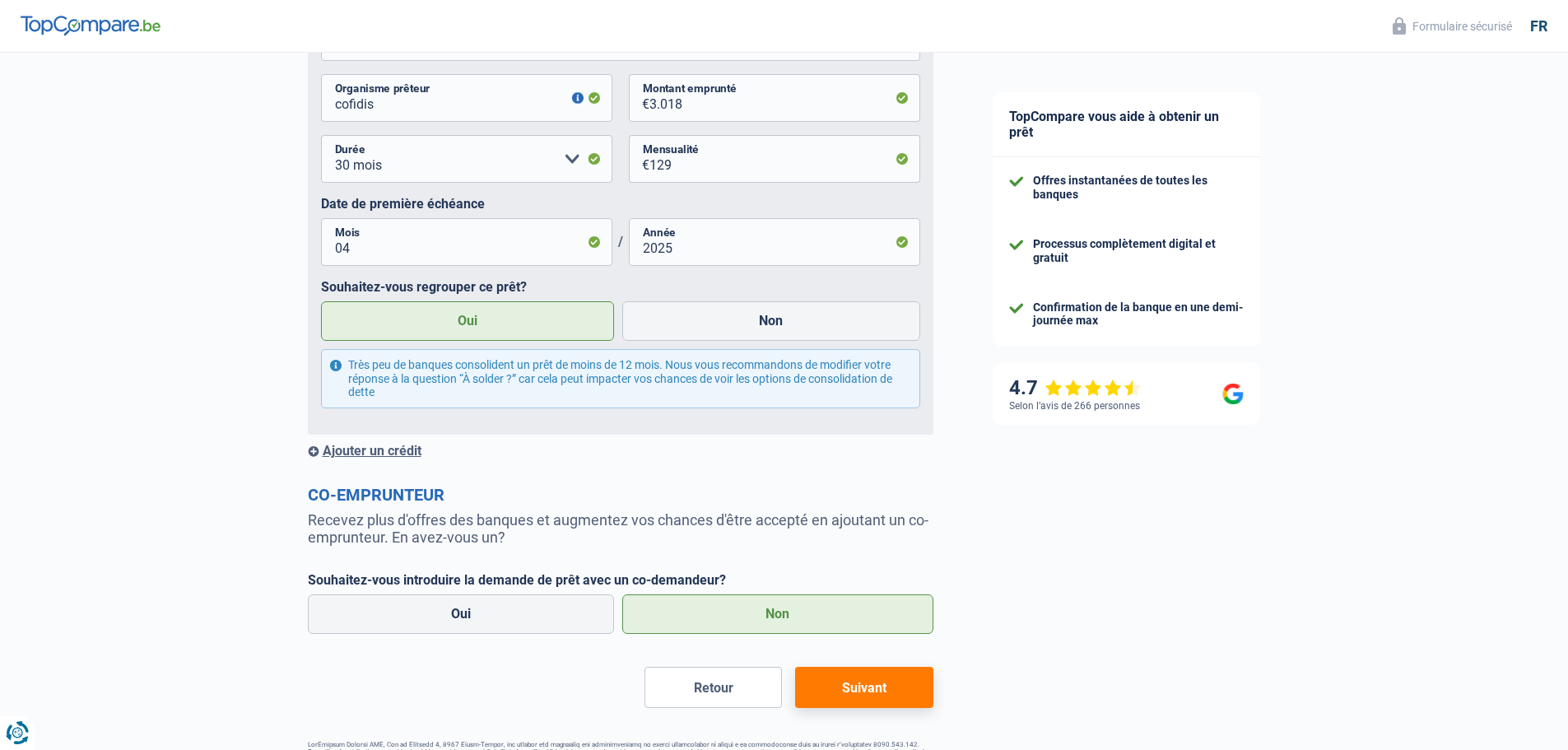 click on "Ajouter un crédit" at bounding box center [621, 450] 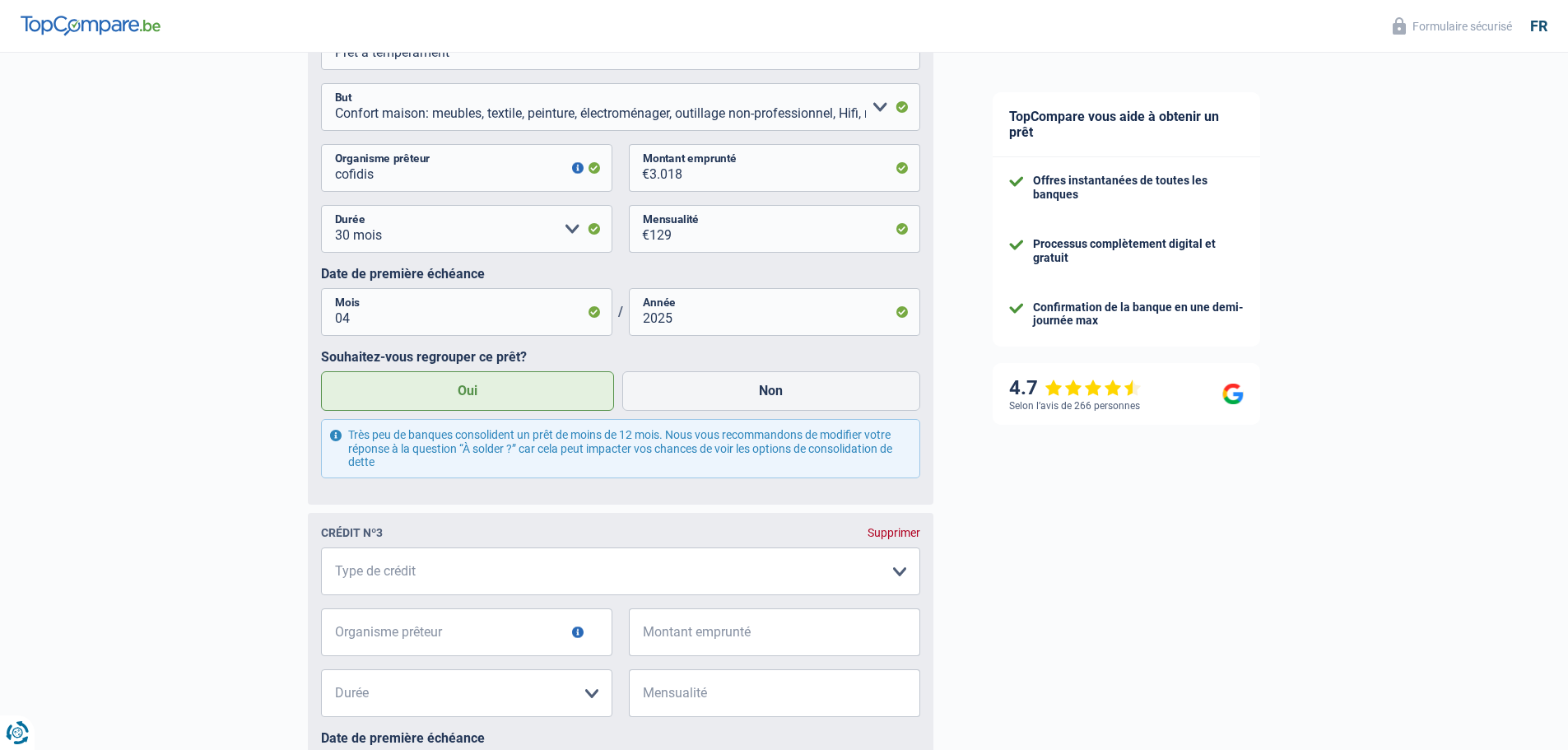 scroll, scrollTop: 1647, scrollLeft: 0, axis: vertical 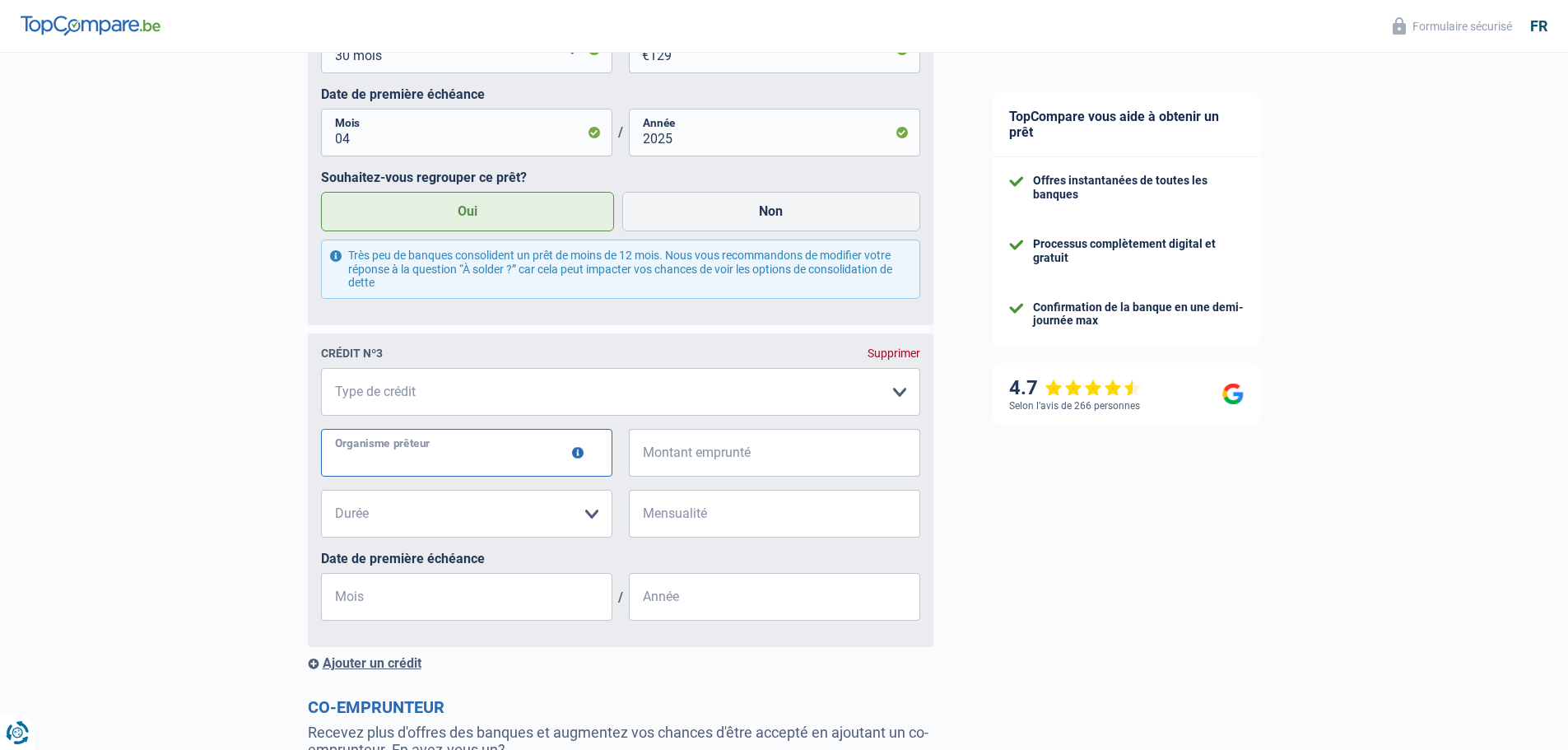 click on "Organisme prêteur" at bounding box center (467, 453) 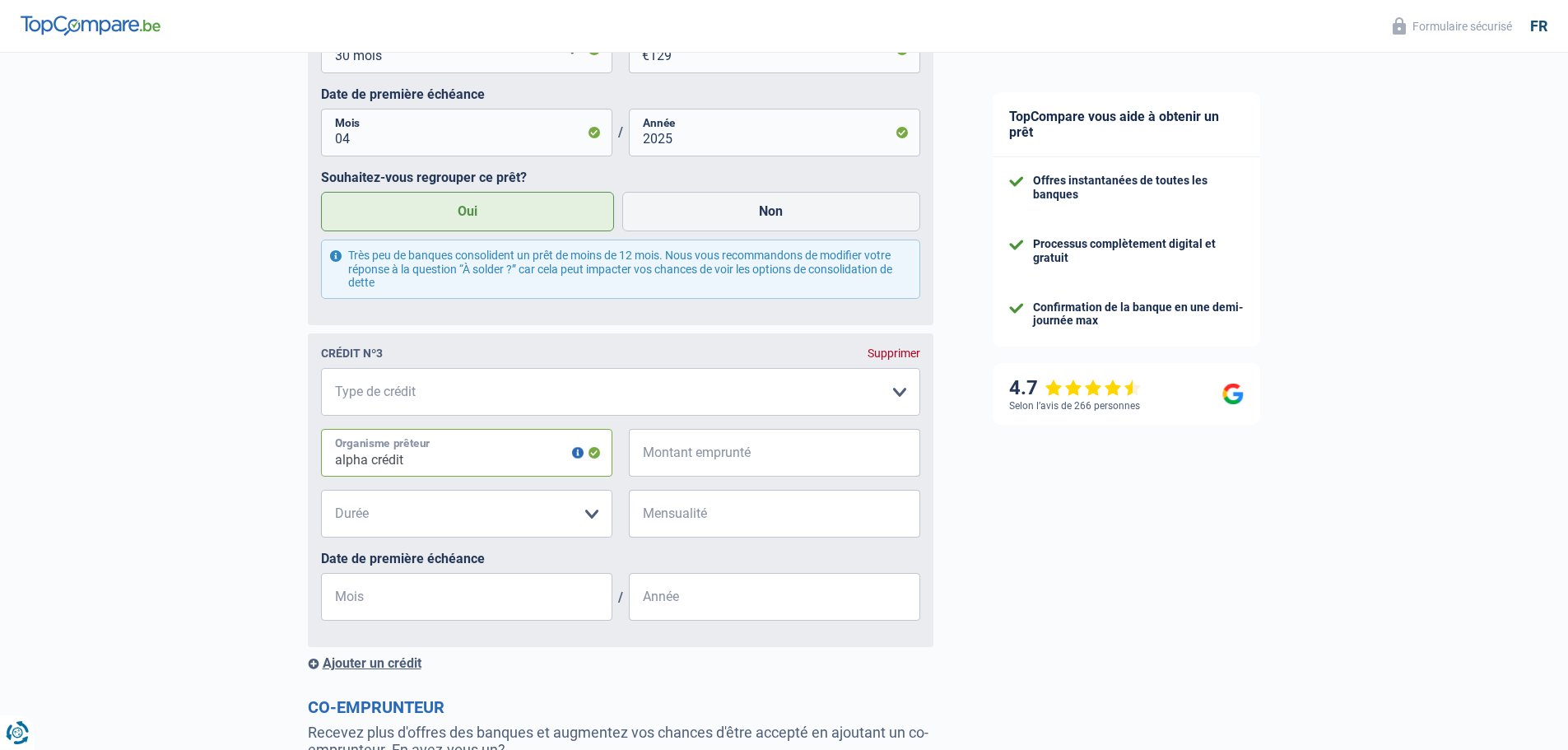 type on "alpha crédit" 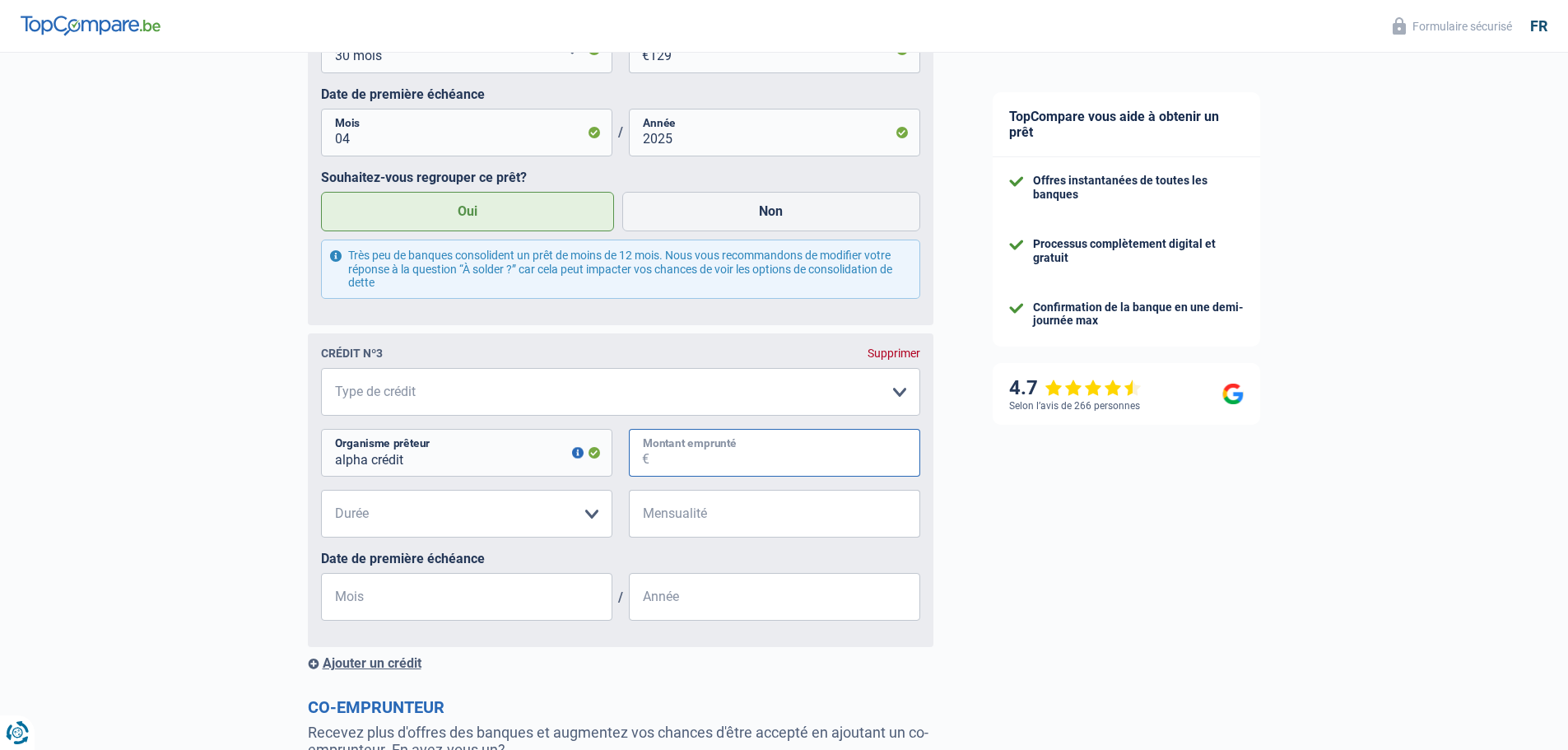 click on "Montant emprunté" at bounding box center (784, 453) 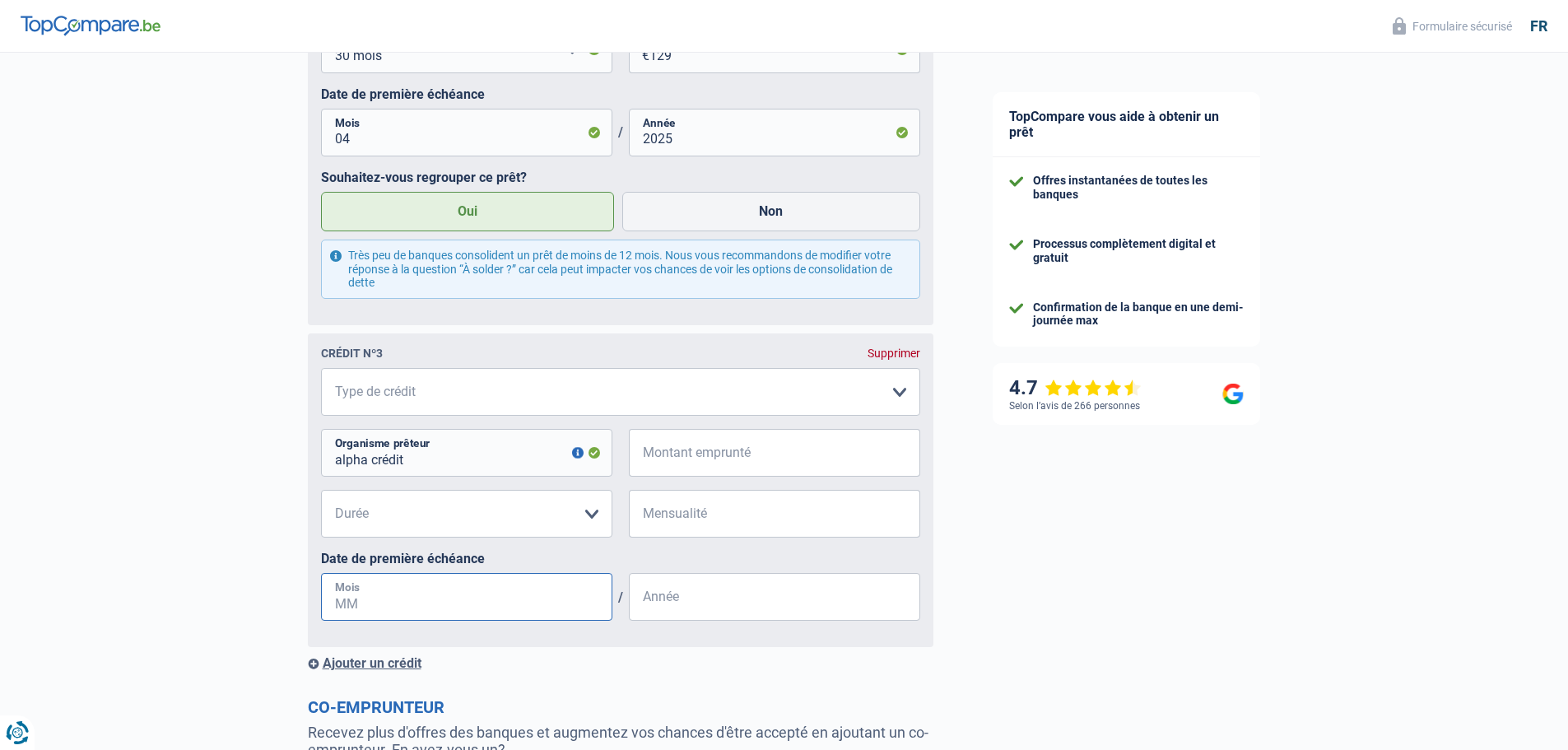 click on "Mois" at bounding box center (467, 597) 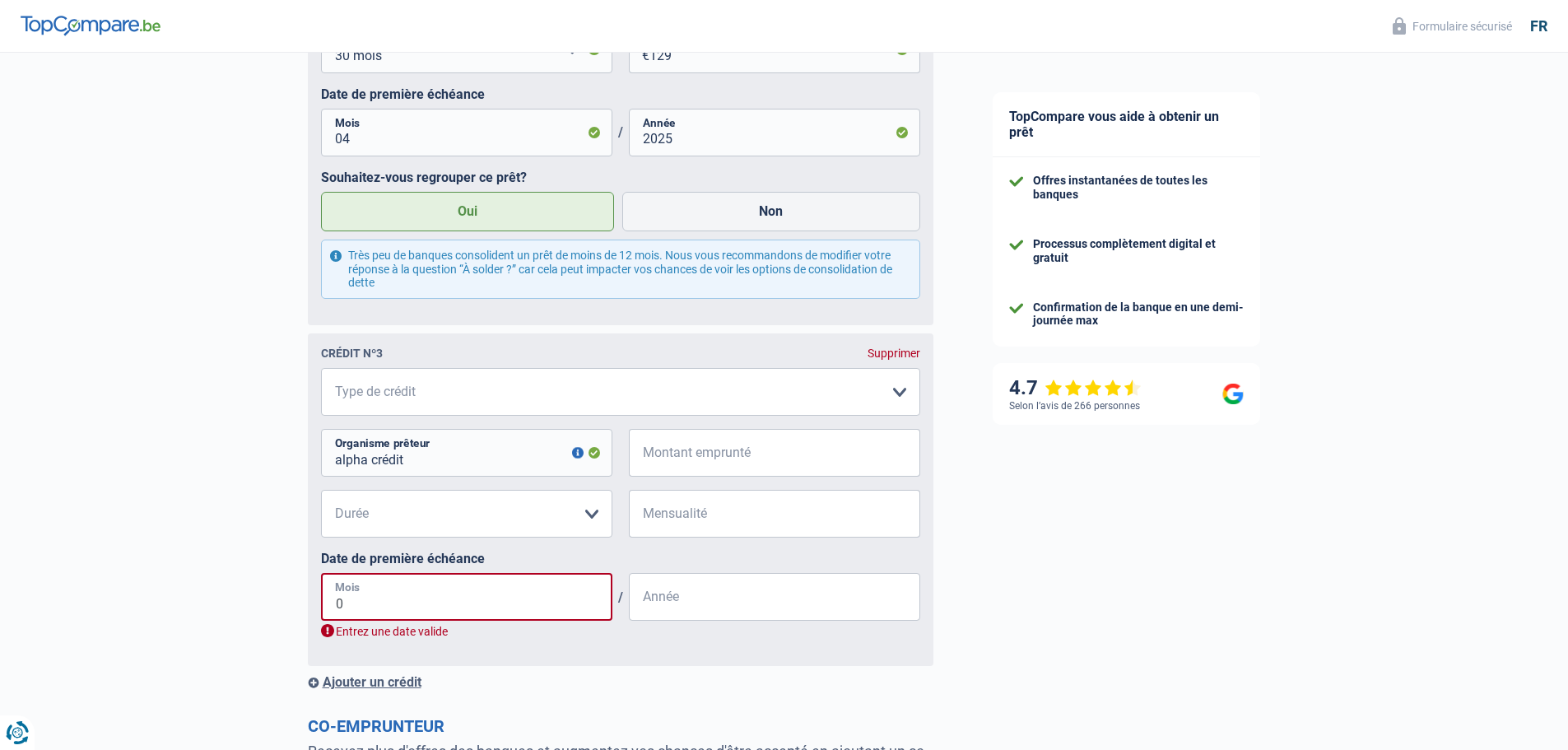 type on "04" 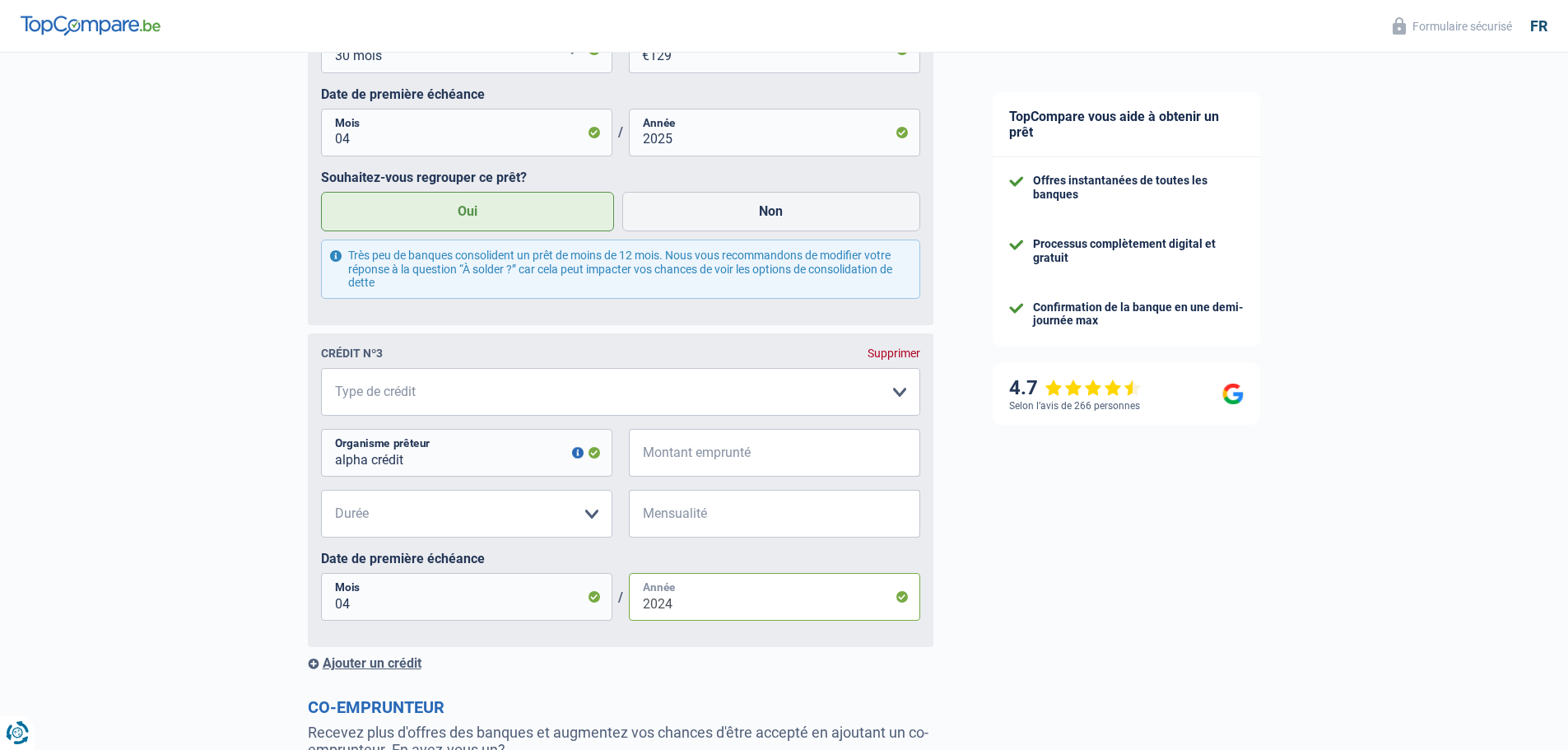 type on "2024" 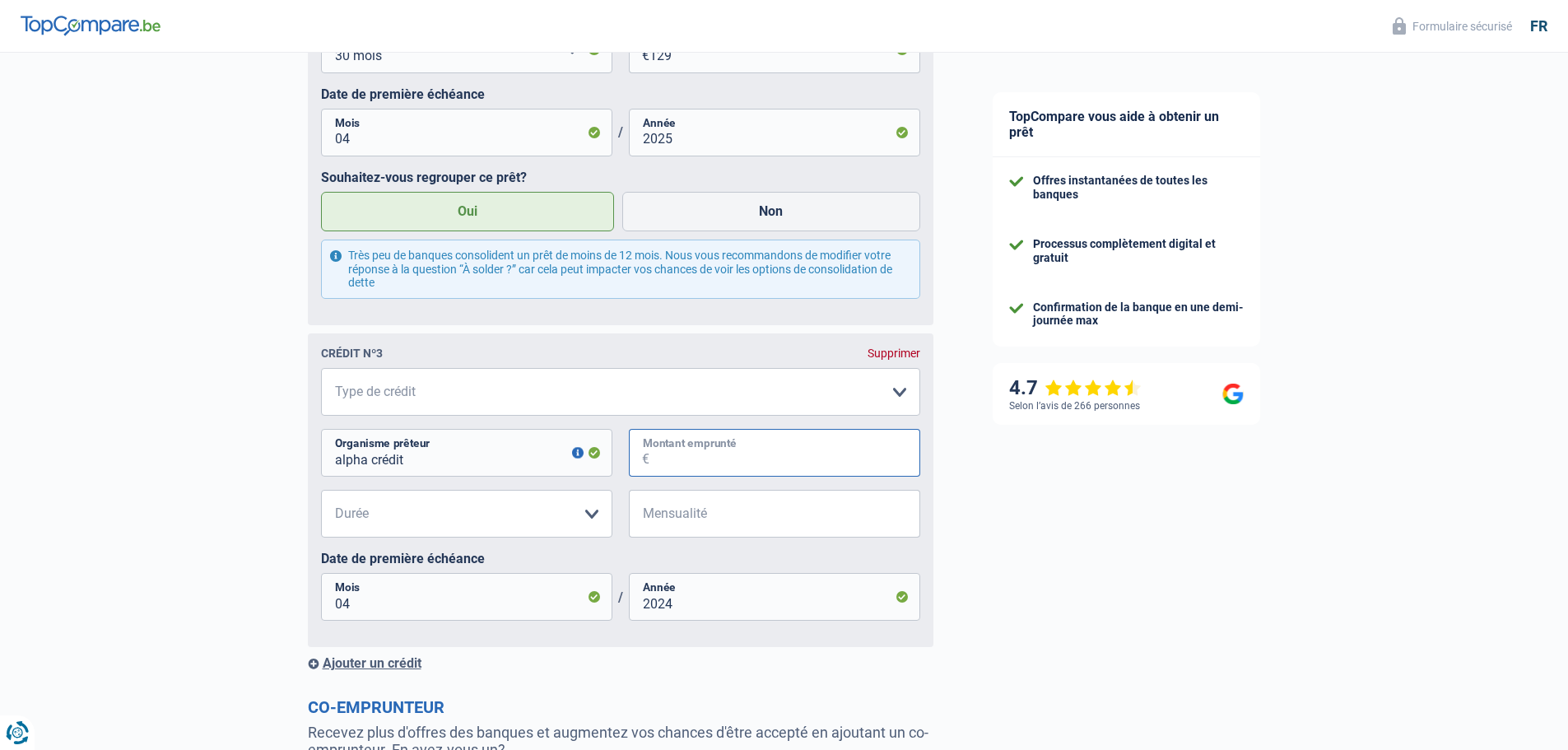 click on "Montant emprunté" at bounding box center (784, 453) 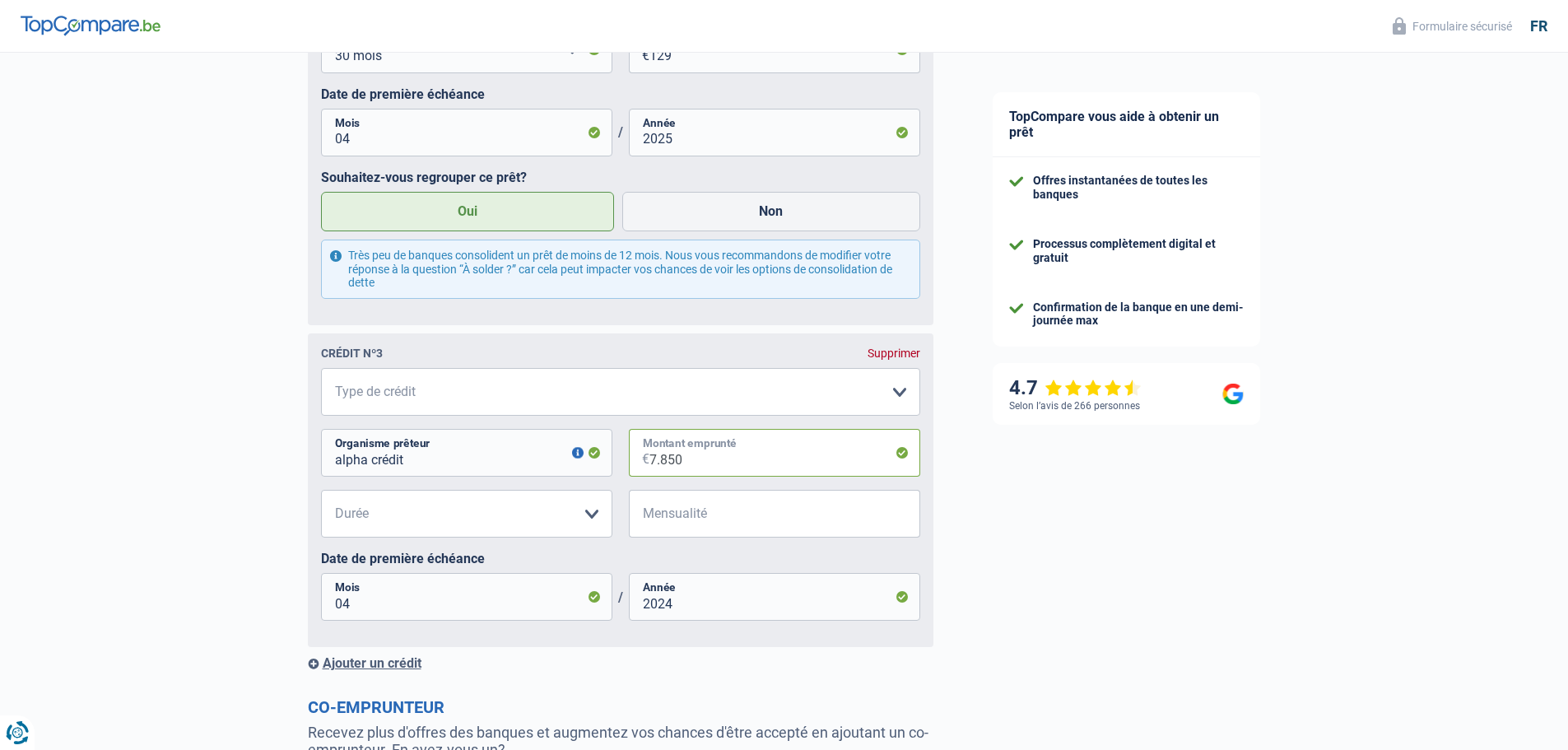 drag, startPoint x: 745, startPoint y: 467, endPoint x: 609, endPoint y: 464, distance: 136.03308 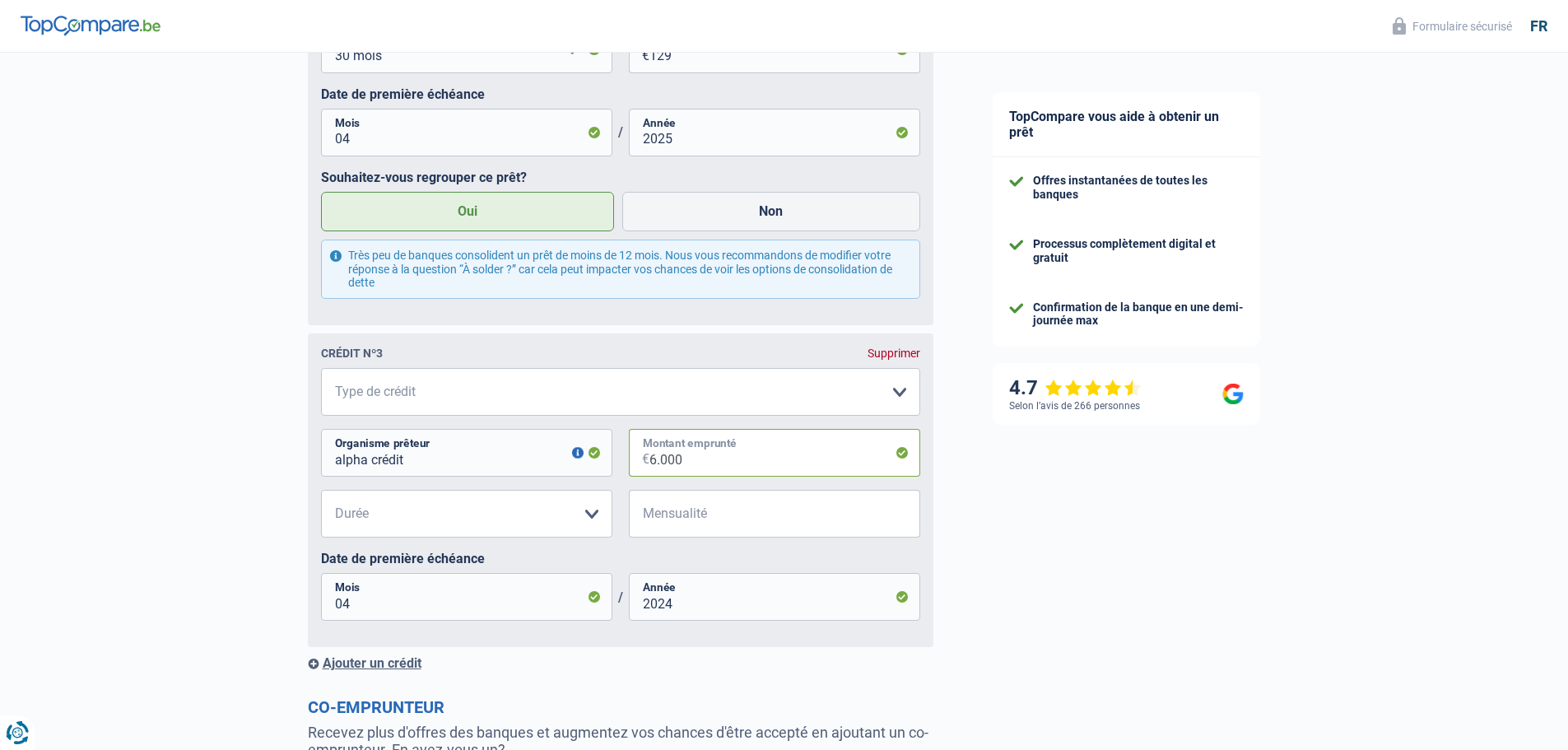 drag, startPoint x: 720, startPoint y: 459, endPoint x: 631, endPoint y: 459, distance: 89 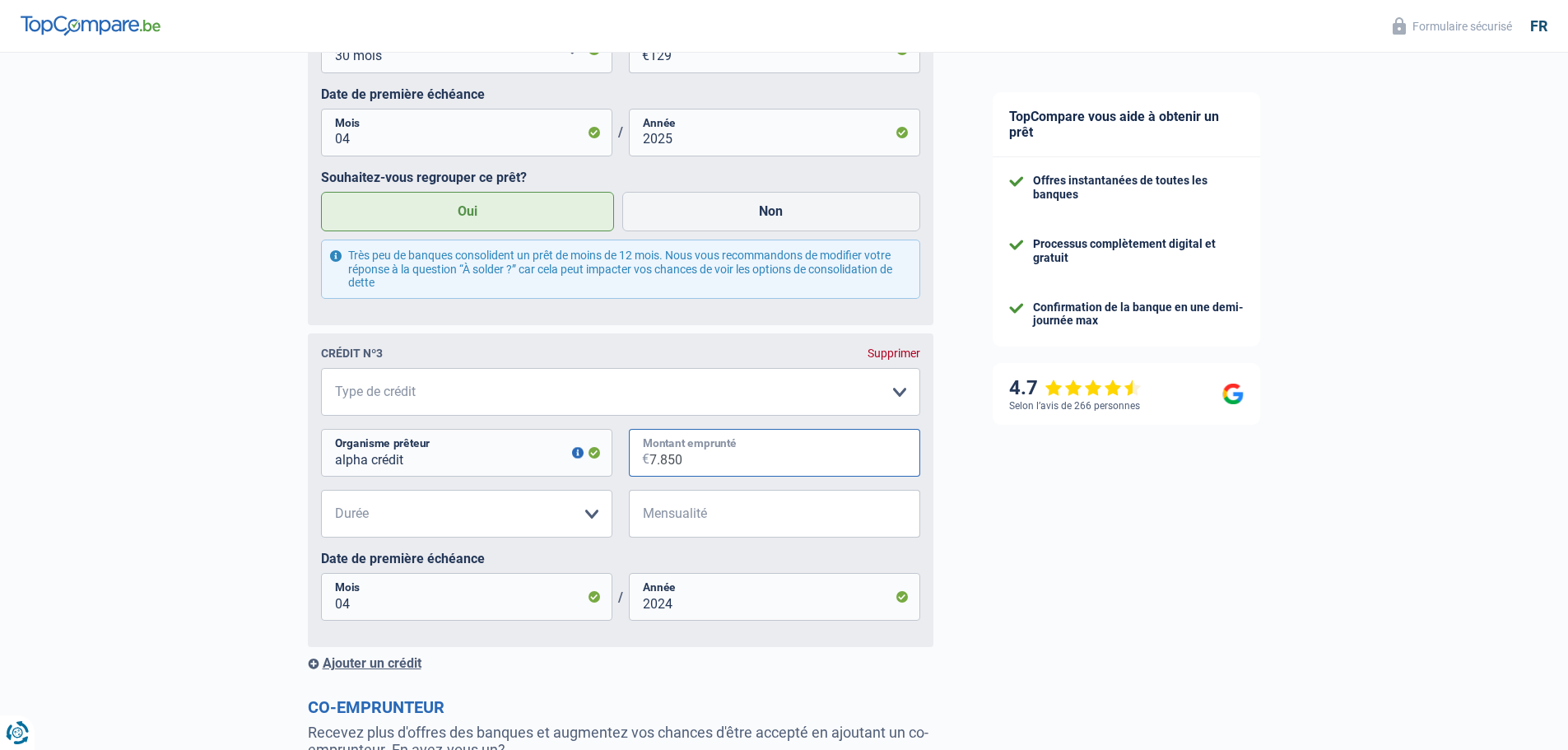 type on "7.850" 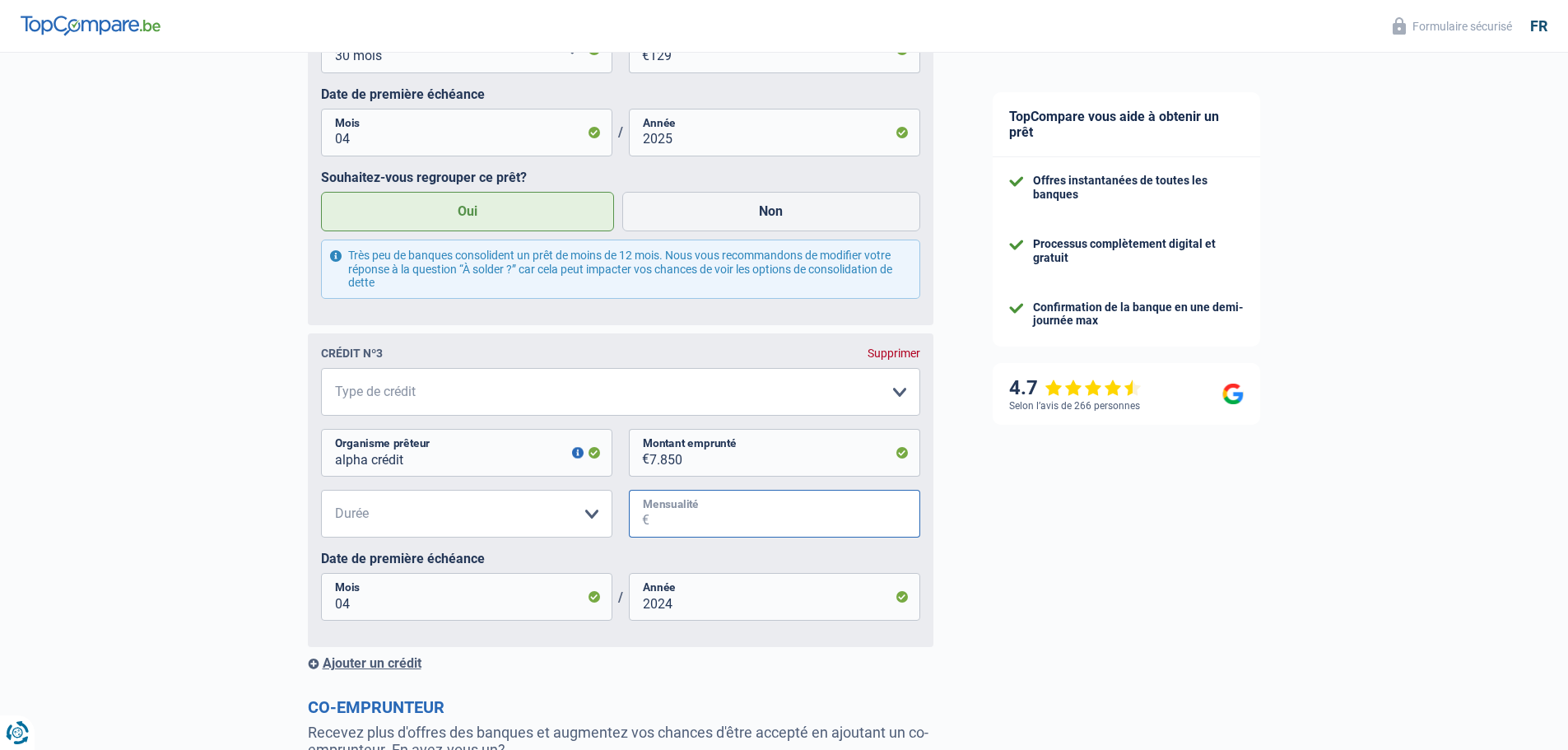 click on "Mensualité" at bounding box center [784, 514] 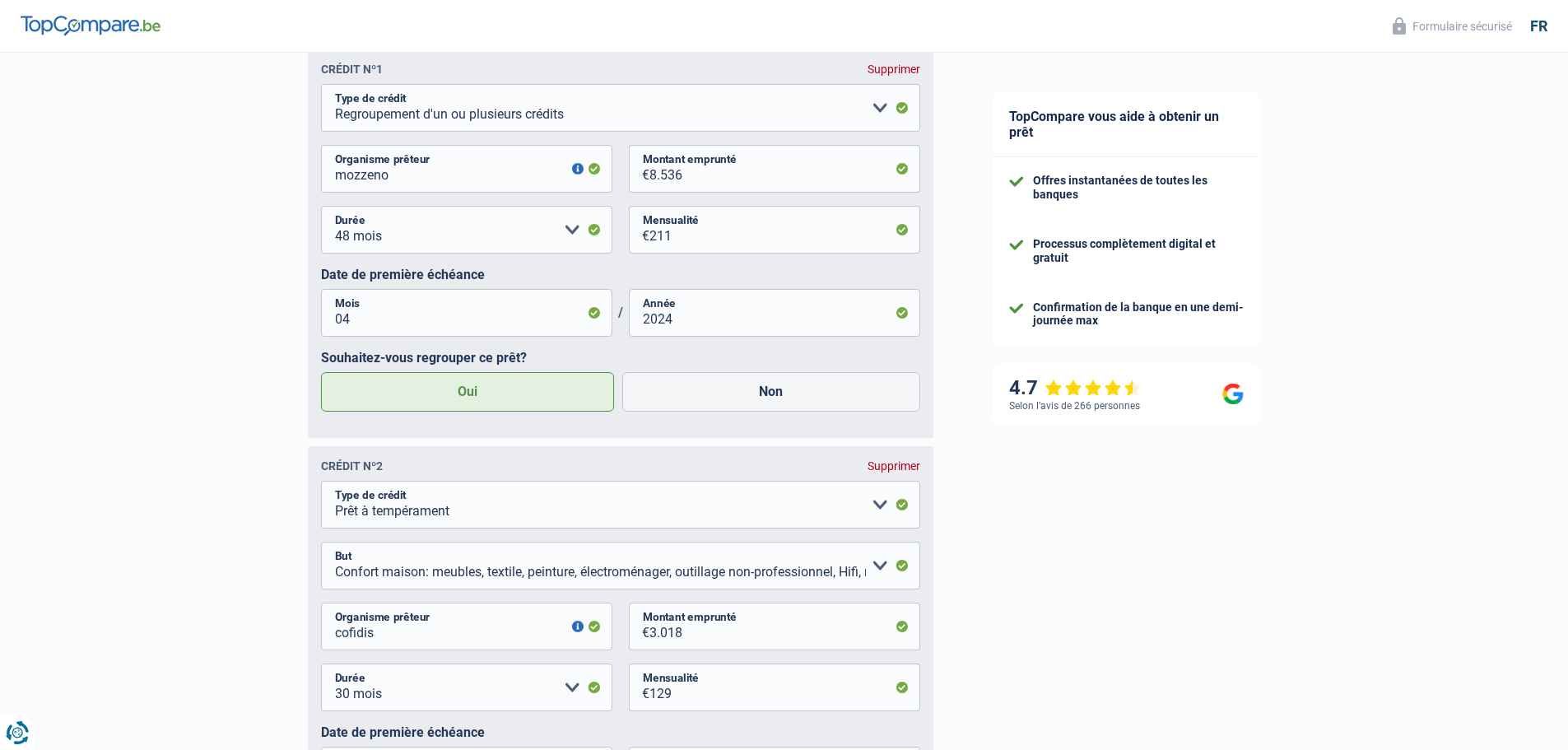 scroll, scrollTop: 988, scrollLeft: 0, axis: vertical 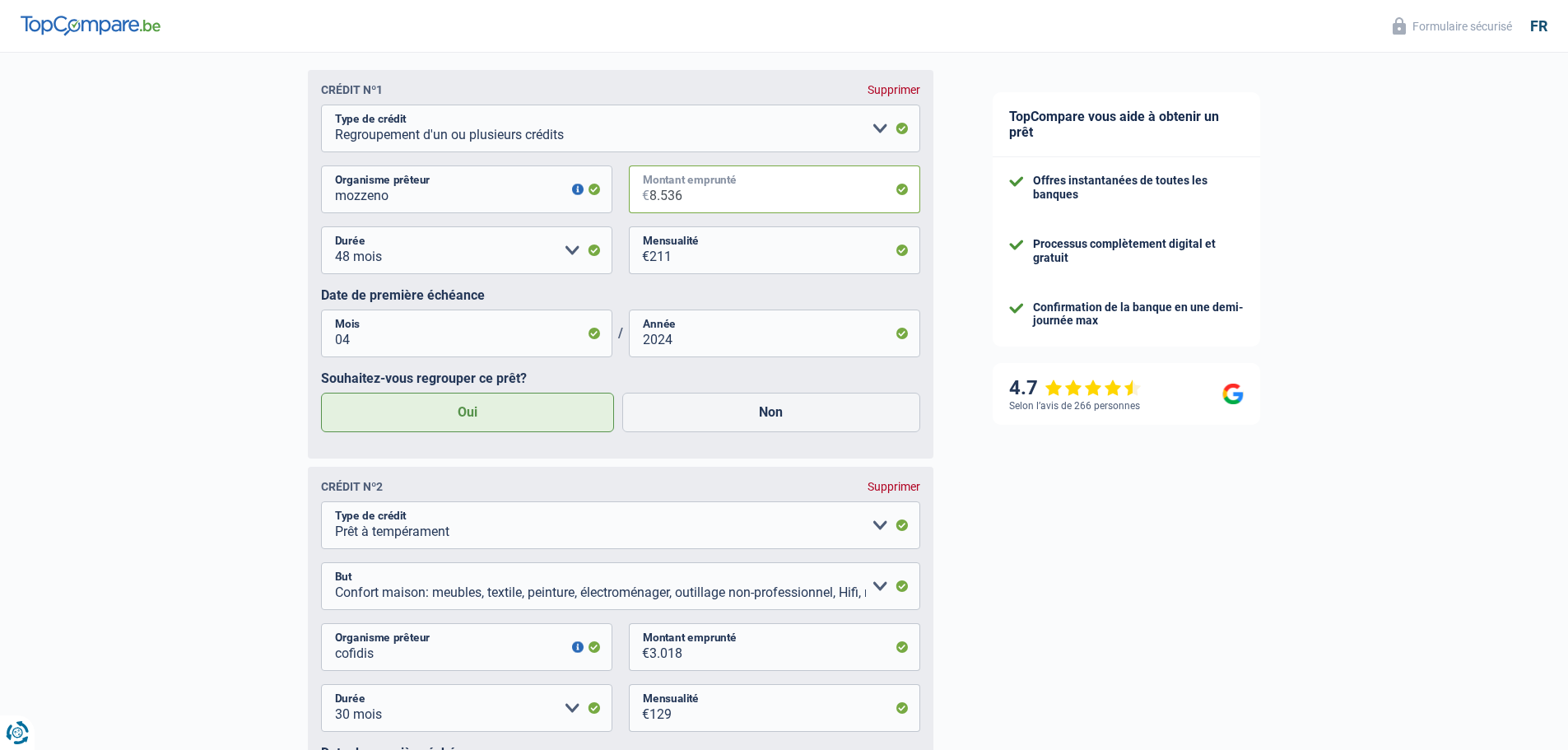 drag, startPoint x: 732, startPoint y: 197, endPoint x: 511, endPoint y: 183, distance: 221.44299 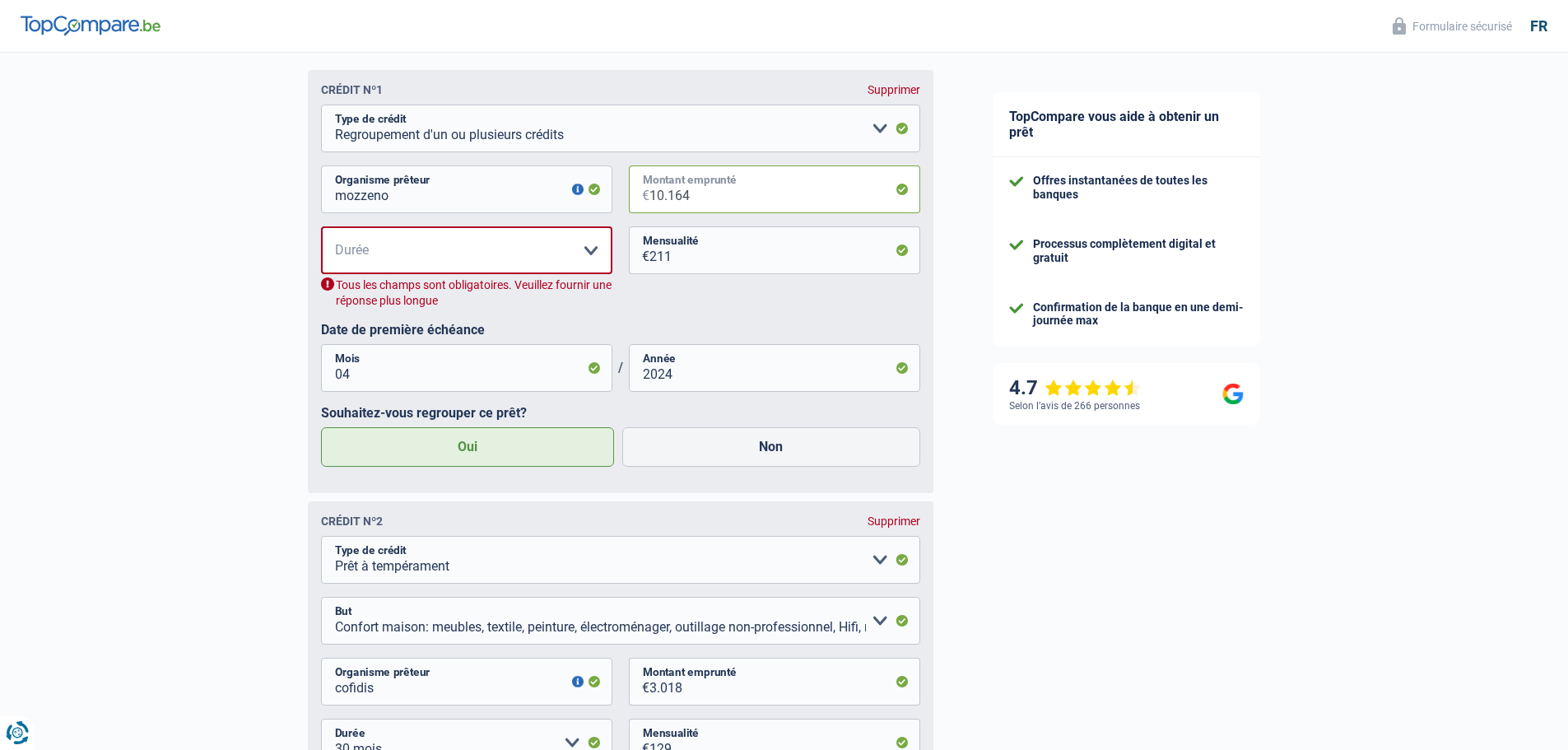 type on "10.164" 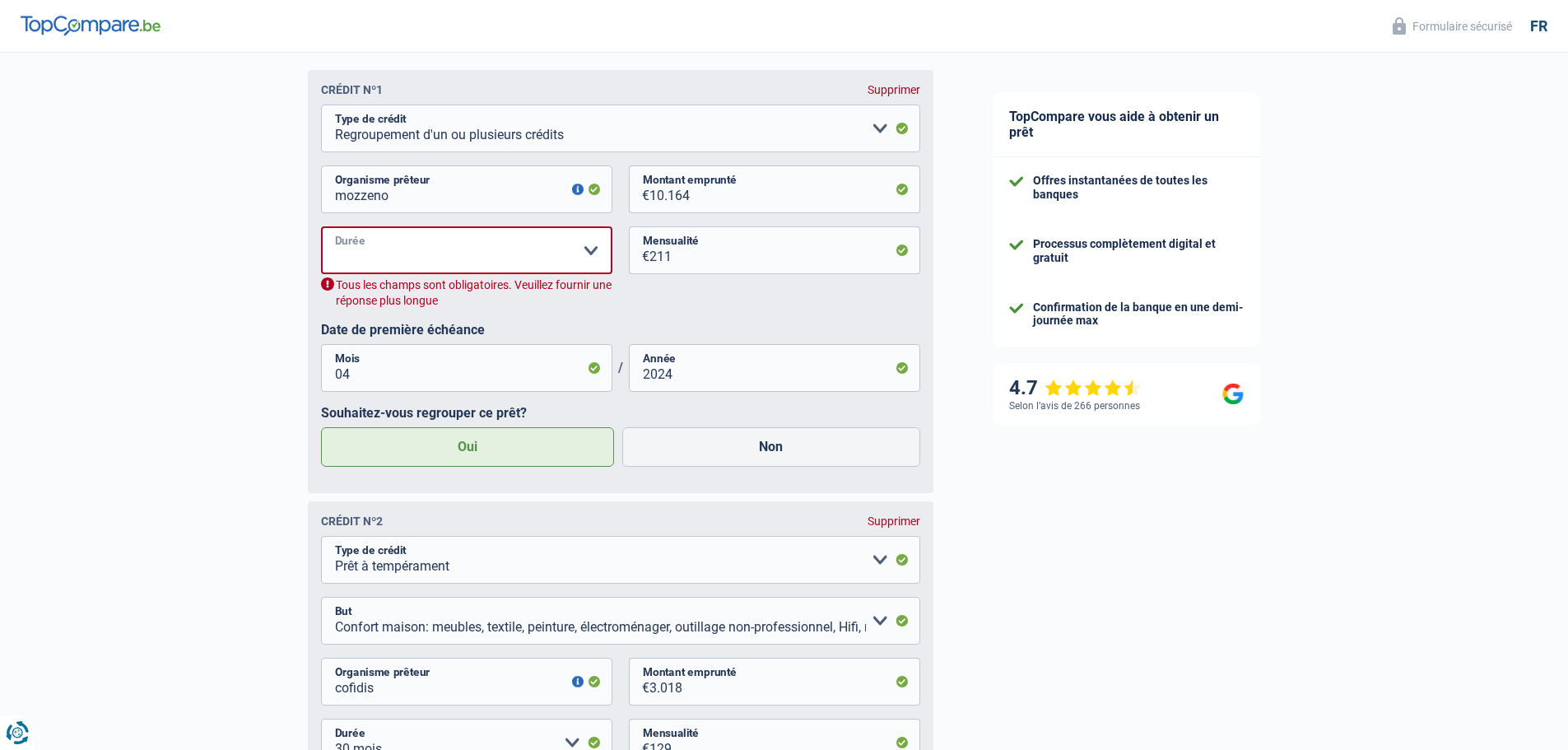 click on "12 mois 18 mois 24 mois 30 mois 36 mois 42 mois 48 mois 60 mois
Veuillez sélectionner une option" at bounding box center (467, 250) 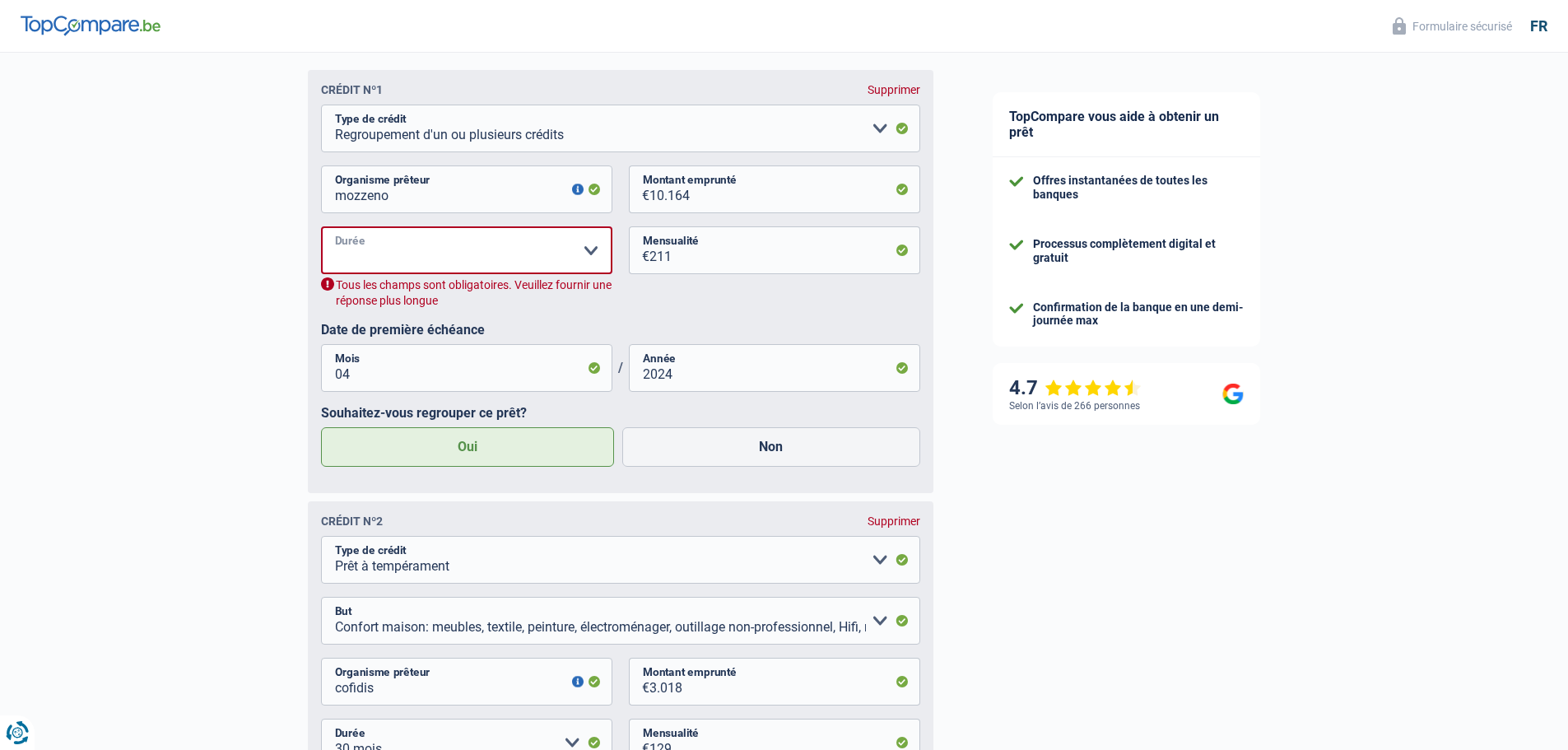 click on "12 mois 18 mois 24 mois 30 mois 36 mois 42 mois 48 mois 60 mois
Veuillez sélectionner une option" at bounding box center [467, 250] 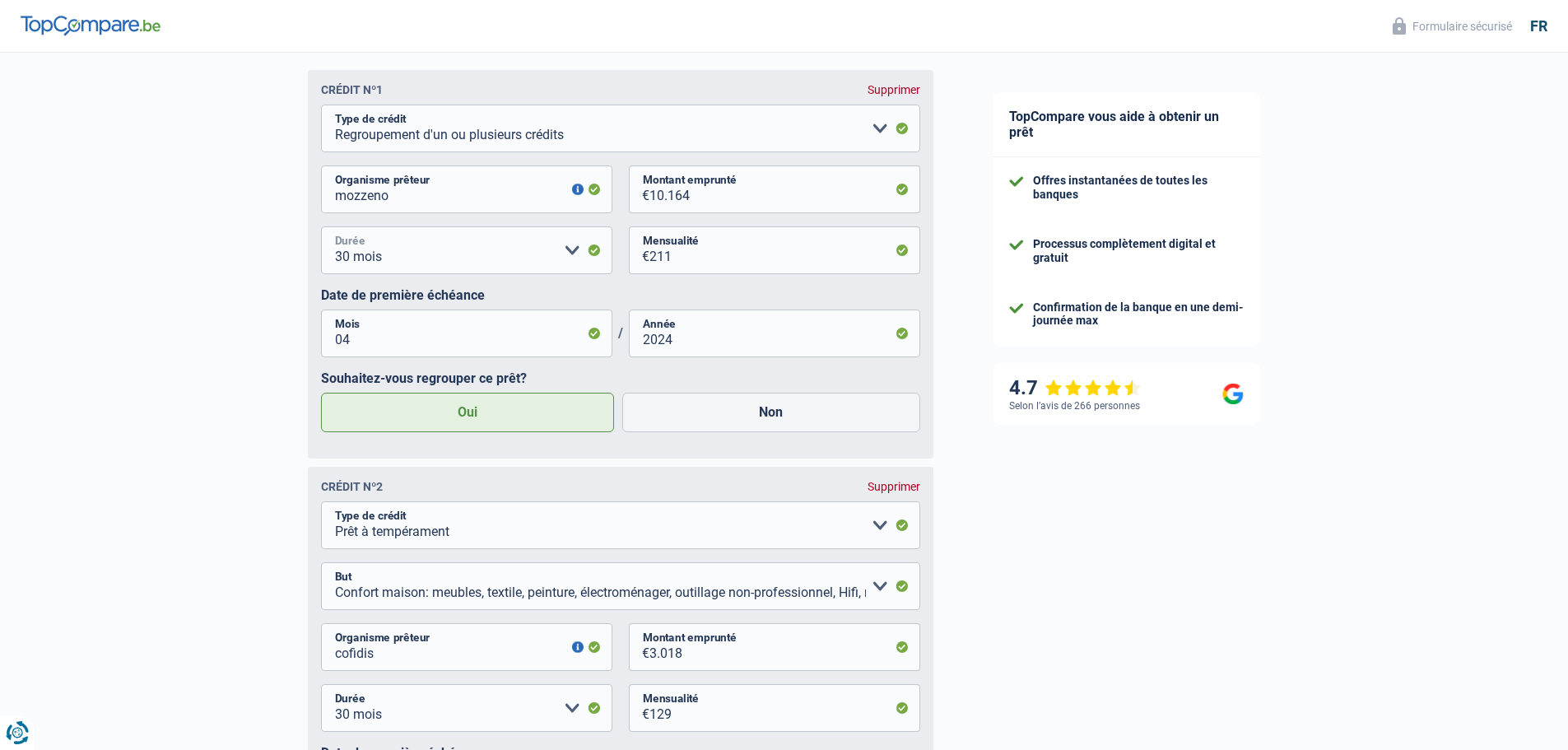 click on "12 mois 18 mois 24 mois 30 mois 36 mois 42 mois 48 mois 60 mois
Veuillez sélectionner une option" at bounding box center (467, 250) 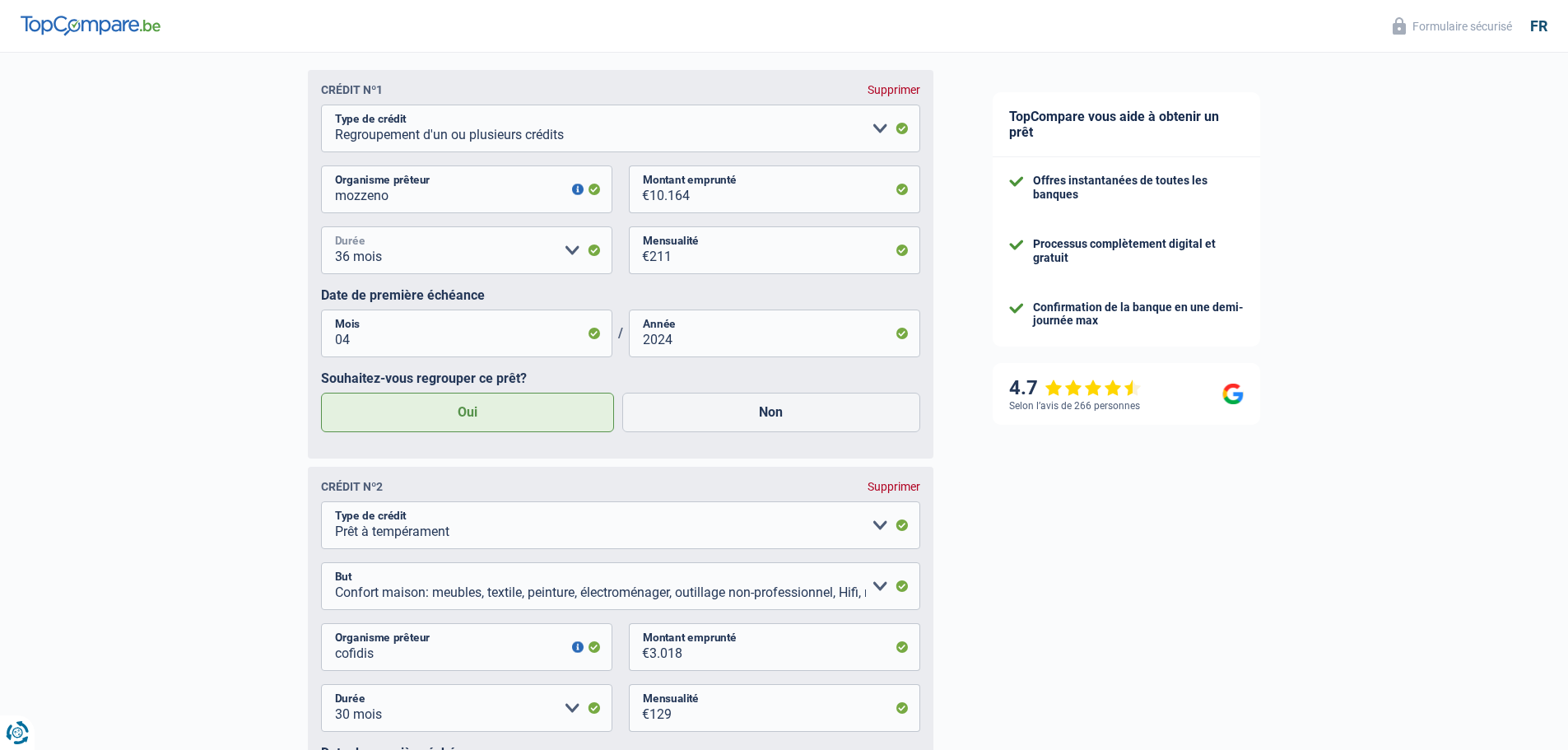click on "12 mois 18 mois 24 mois 30 mois 36 mois 42 mois 48 mois 60 mois
Veuillez sélectionner une option" at bounding box center [467, 250] 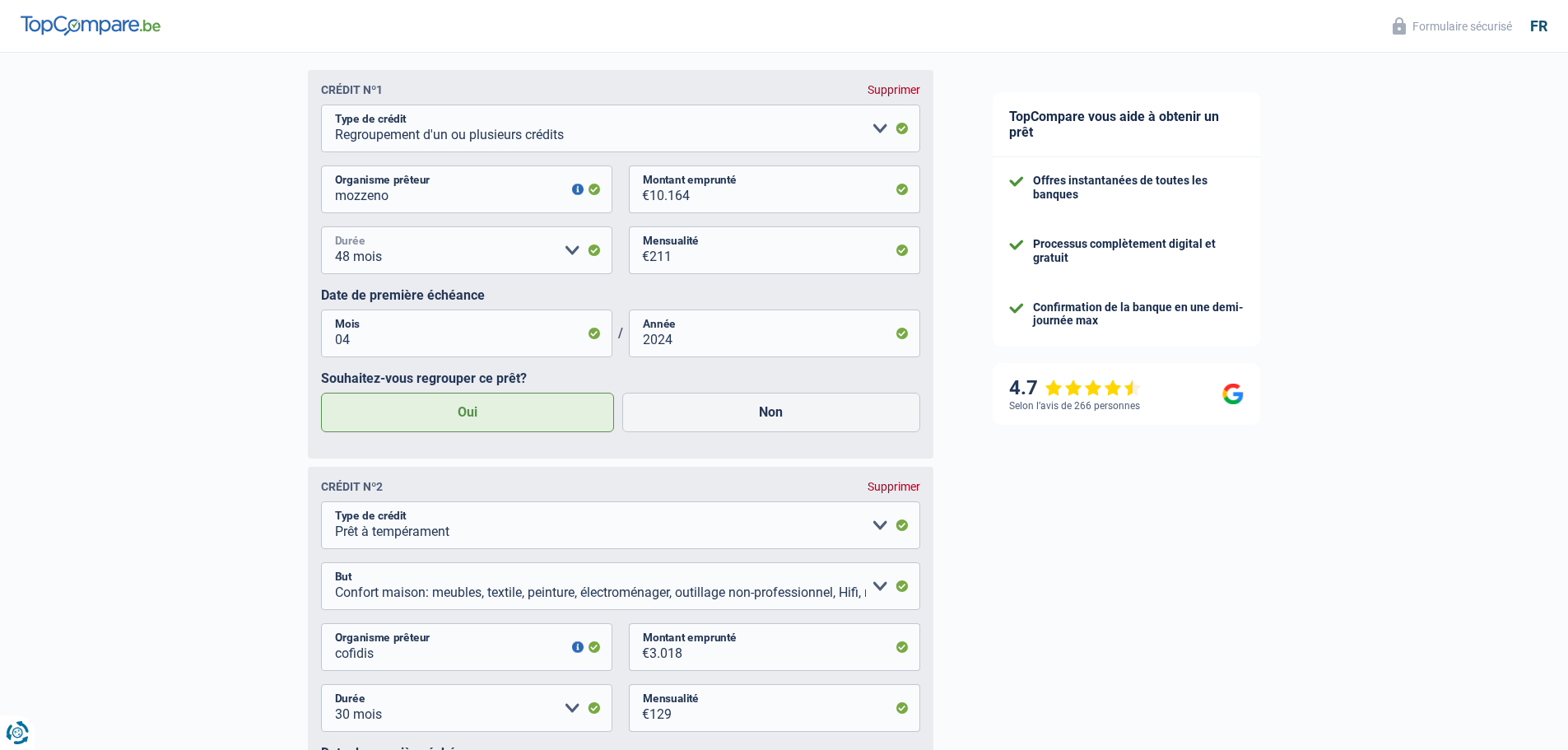 click on "12 mois 18 mois 24 mois 30 mois 36 mois 42 mois 48 mois 60 mois
Veuillez sélectionner une option" at bounding box center (467, 250) 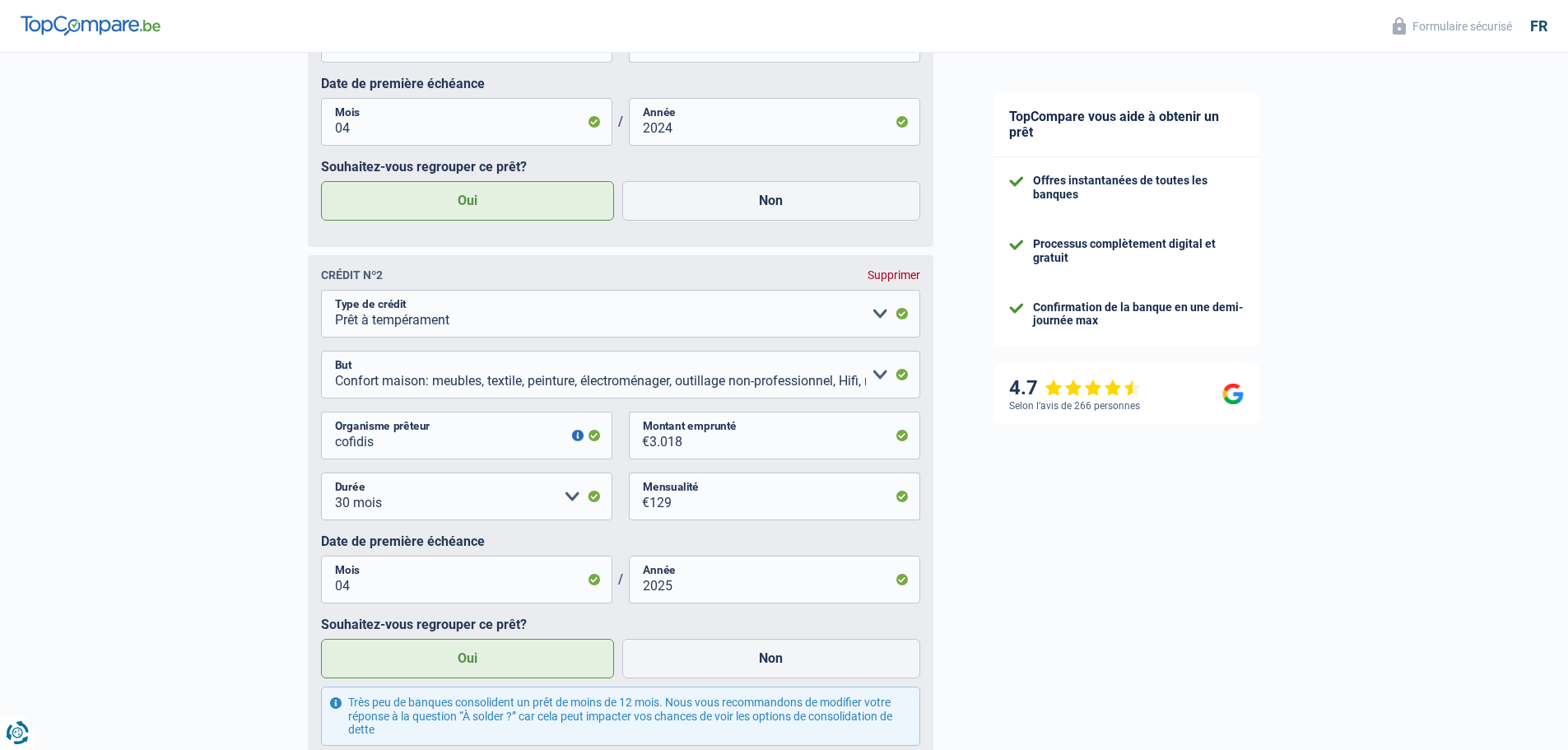 scroll, scrollTop: 1208, scrollLeft: 0, axis: vertical 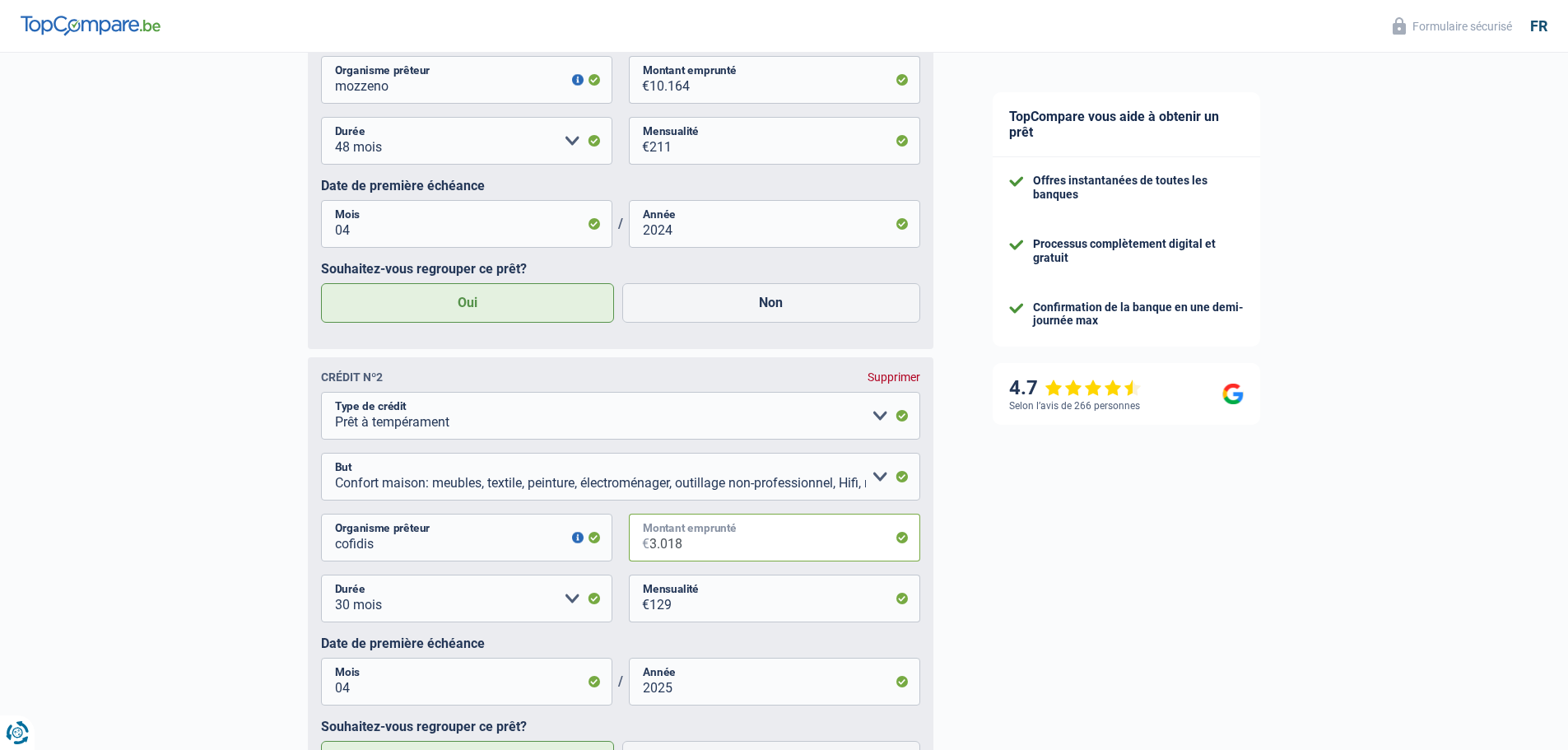 drag, startPoint x: 733, startPoint y: 550, endPoint x: 552, endPoint y: 537, distance: 181.46625 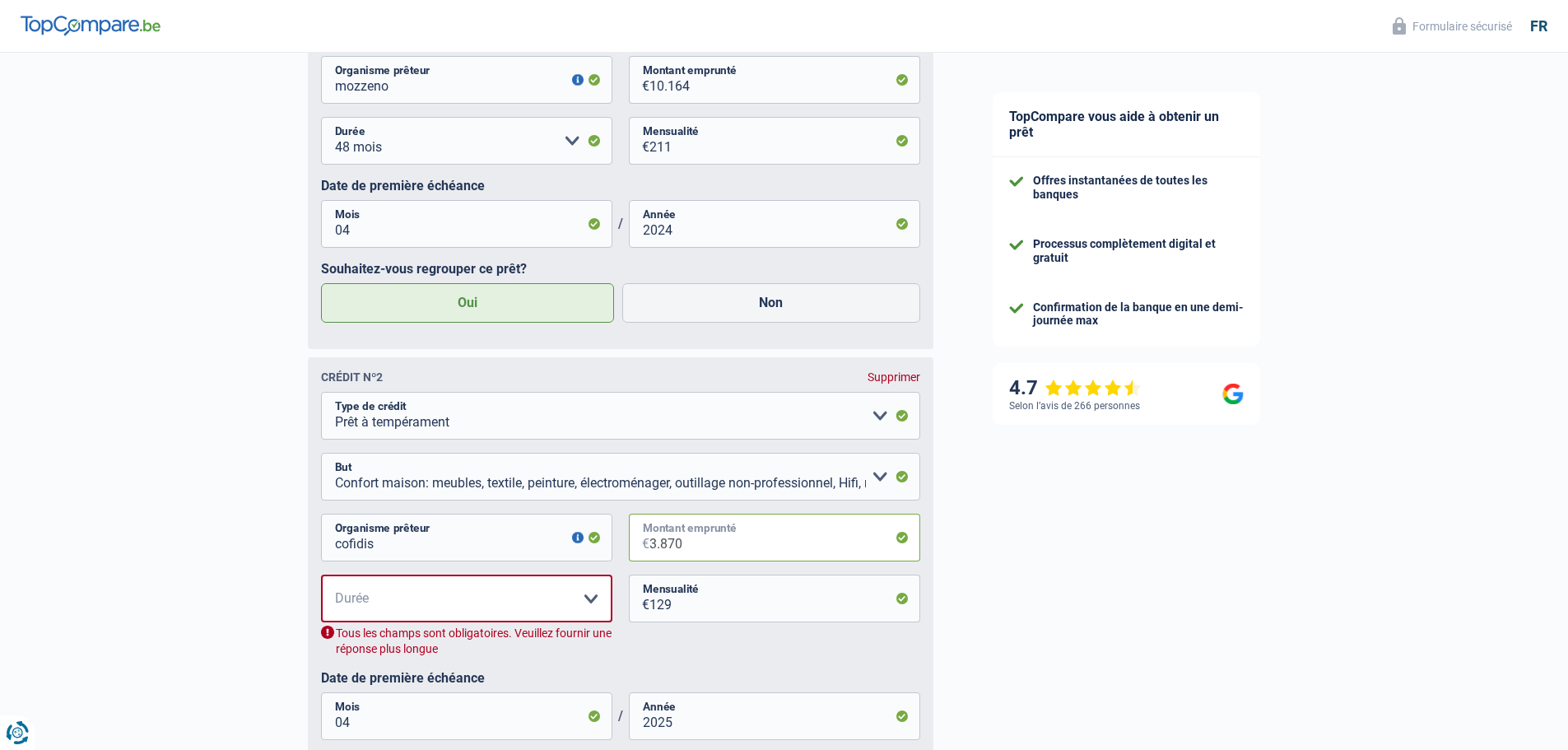type on "3.870" 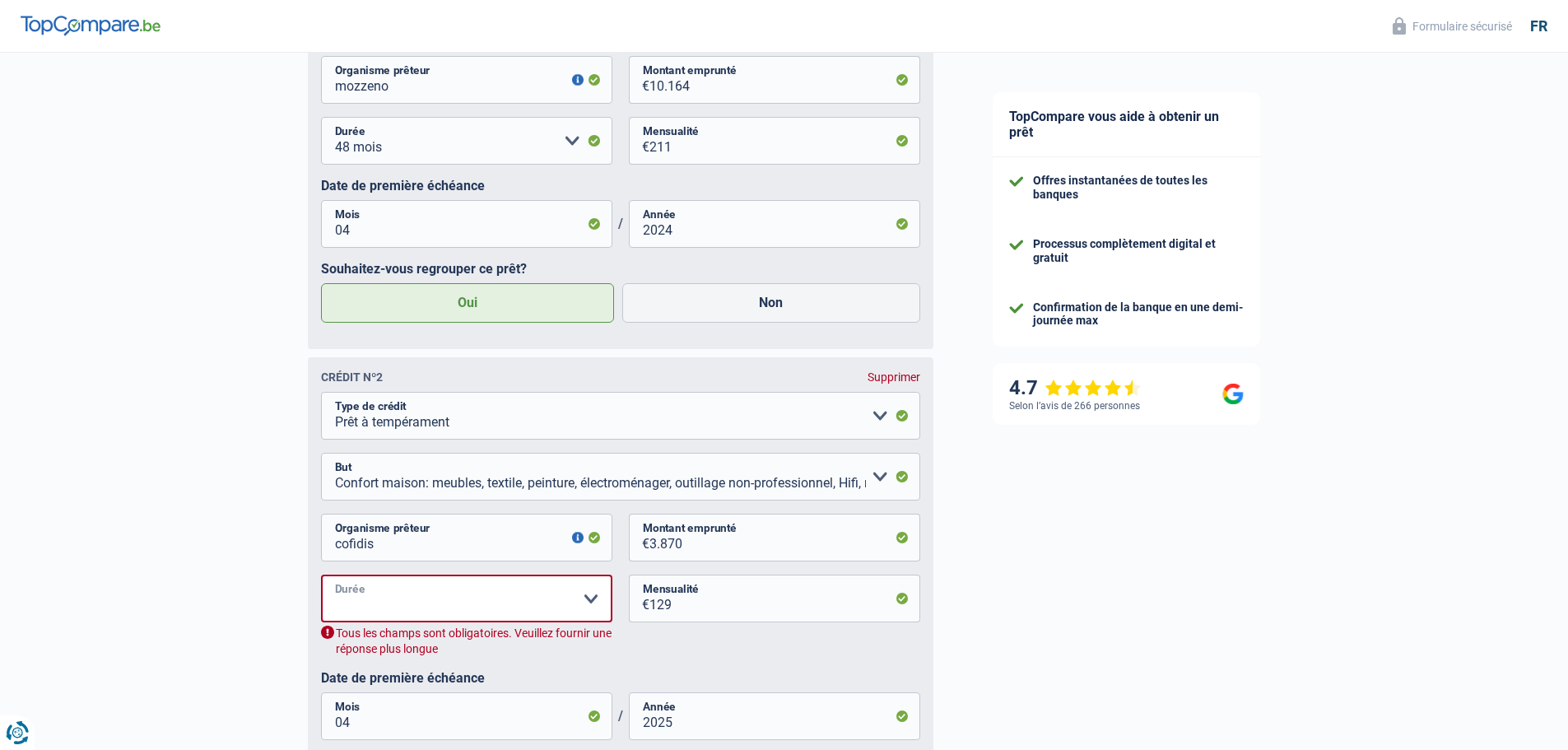 click on "12 mois 18 mois 24 mois 30 mois 36 mois
Veuillez sélectionner une option" at bounding box center (467, 599) 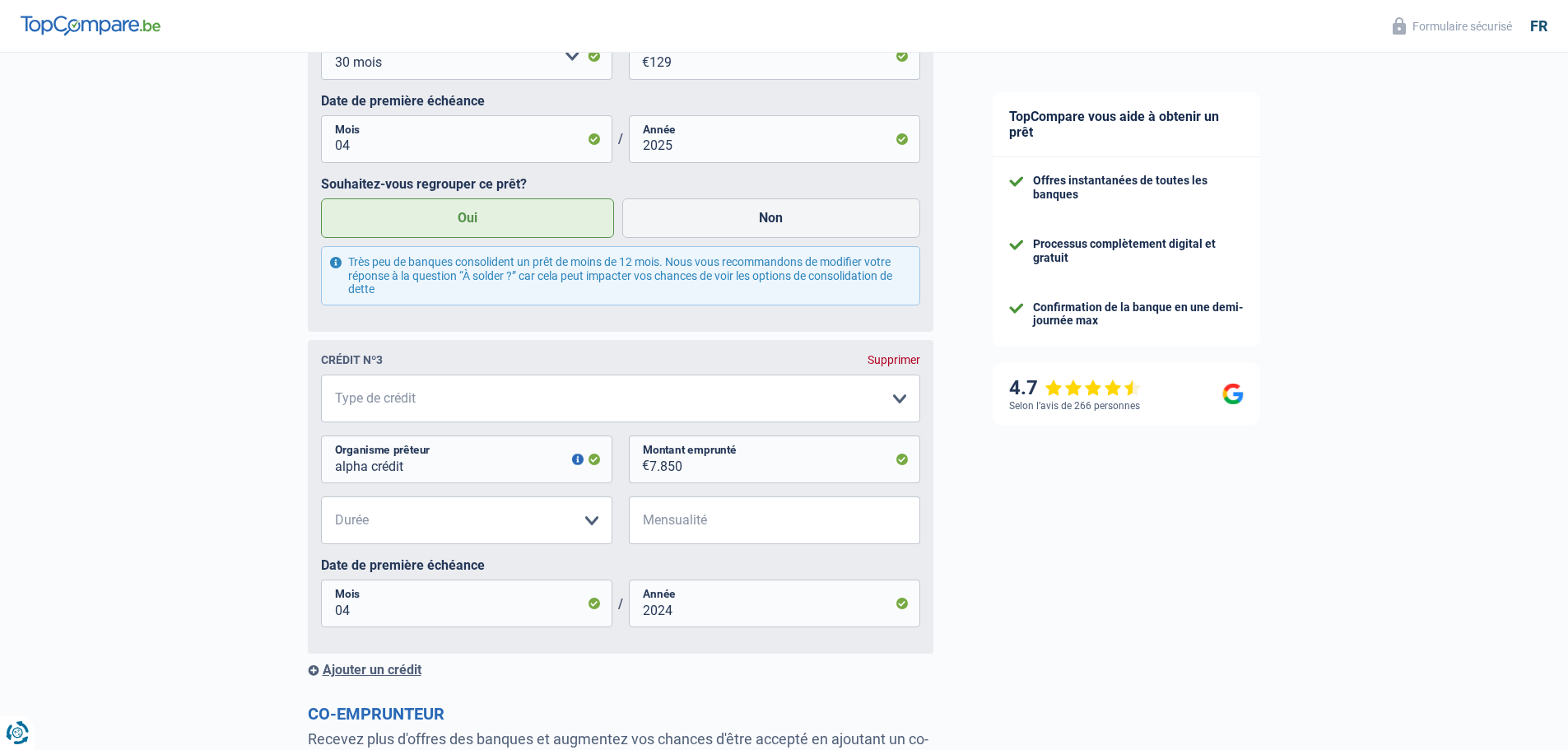 scroll, scrollTop: 1647, scrollLeft: 0, axis: vertical 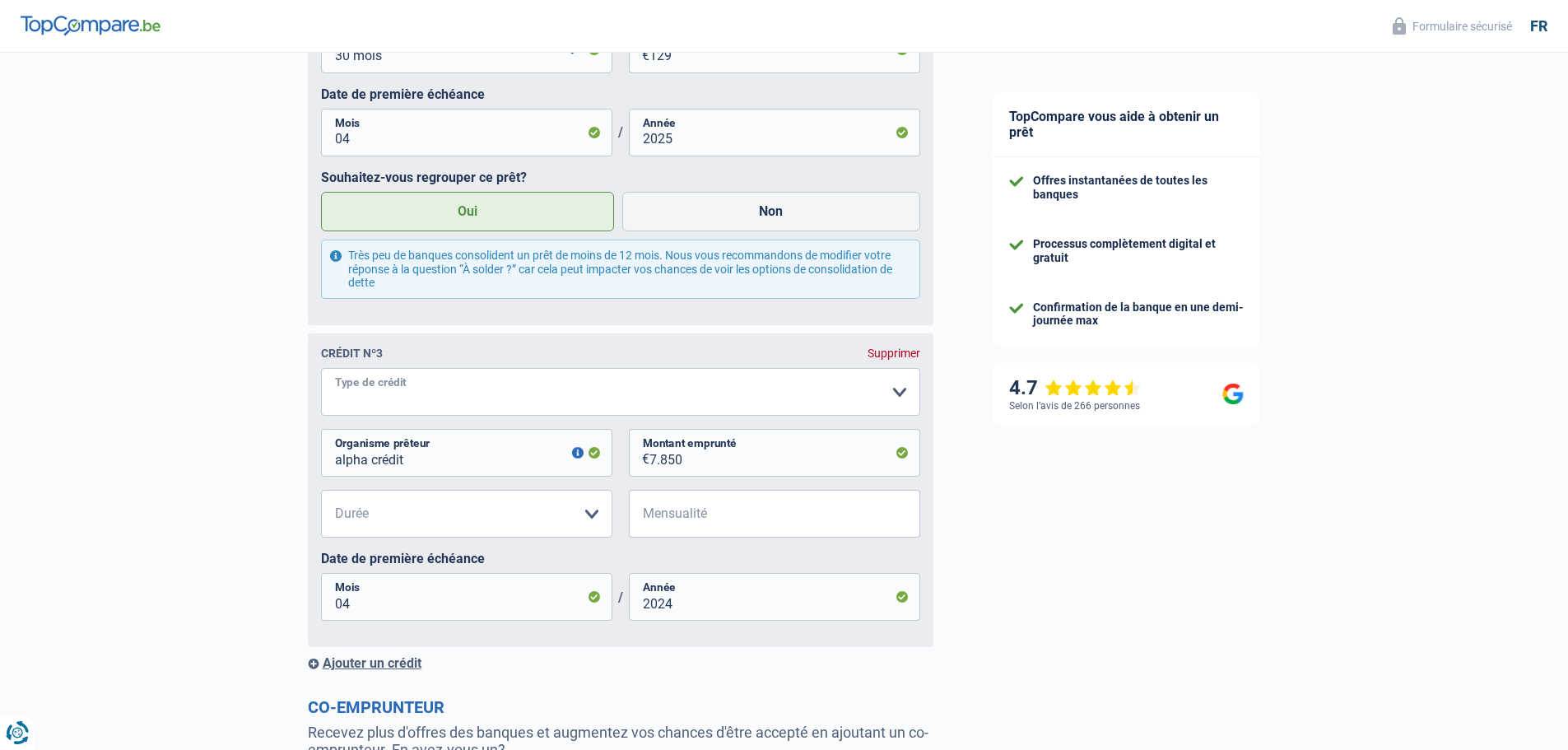 click on "Carte ou ouverture de crédit Prêt hypothécaire Vente à tempérament Prêt à tempérament Prêt rénovation Prêt voiture Regroupement d'un ou plusieurs crédits
Veuillez sélectionner une option" at bounding box center (621, 392) 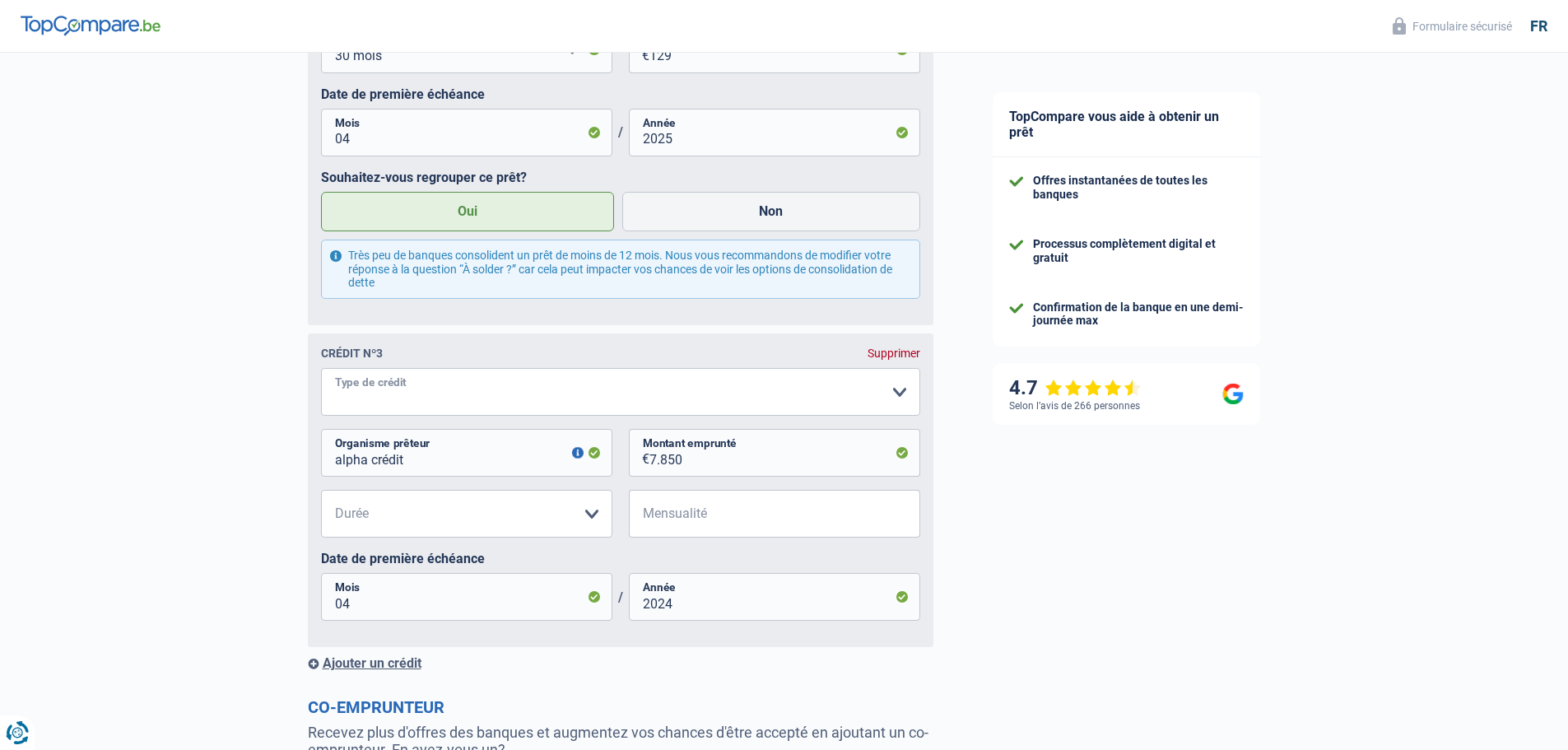 select on "personalLoan" 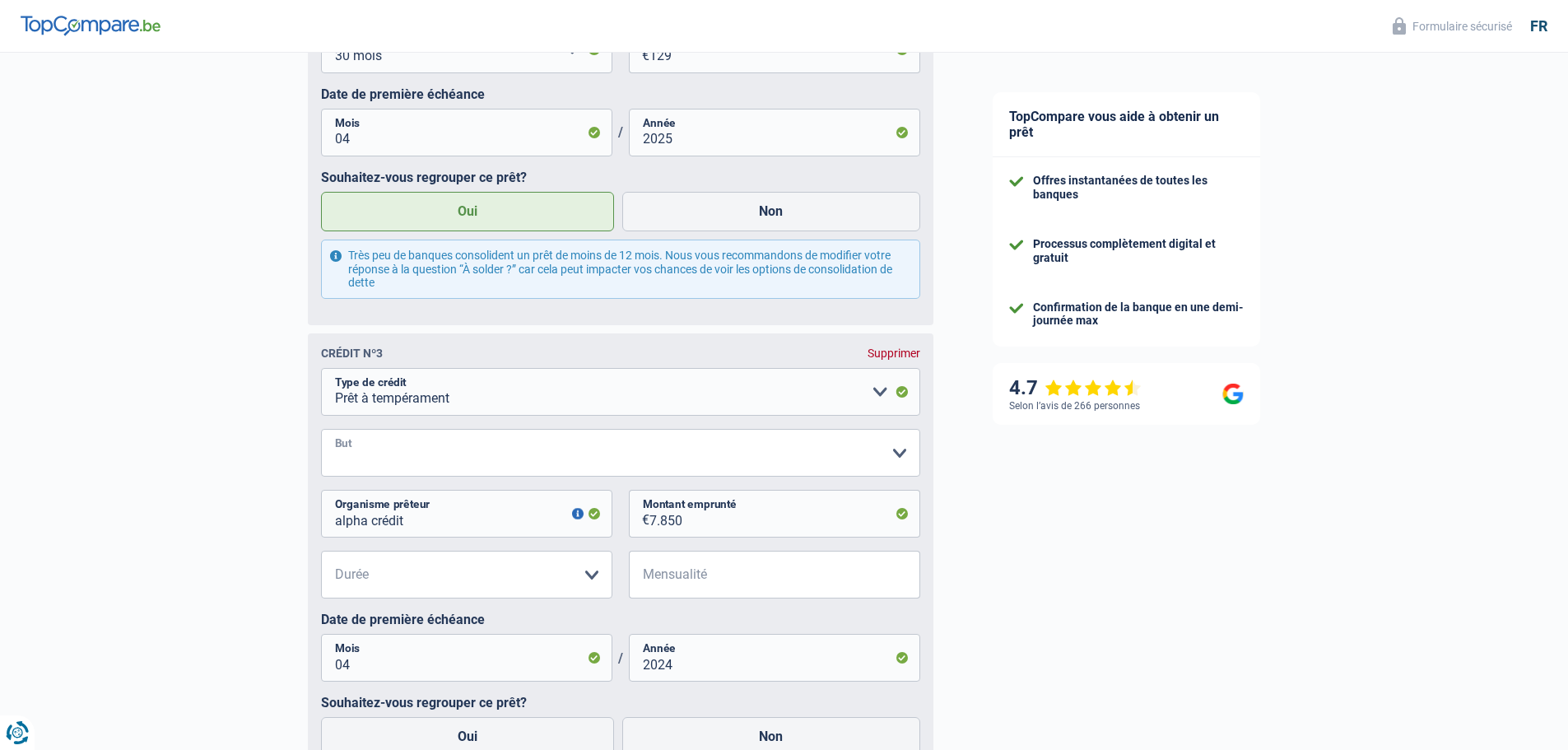 click on "Confort maison: meubles, textile, peinture, électroménager, outillage non-professionnel, Hifi, multimédia, gsm, ordinateur, Frais installation, déménagement Evénement familial: naissance, mariage, divorce, communion, décès Frais médicaux Frais d'études Remboursement prêt Frais permis de conduire Loisirs: voyage, sport, musique Petits travaux maison et jardin Frais divers (max 2.000€) Frais judiciaires Réparation voiture Autre
Veuillez sélectionner une option" at bounding box center [621, 453] 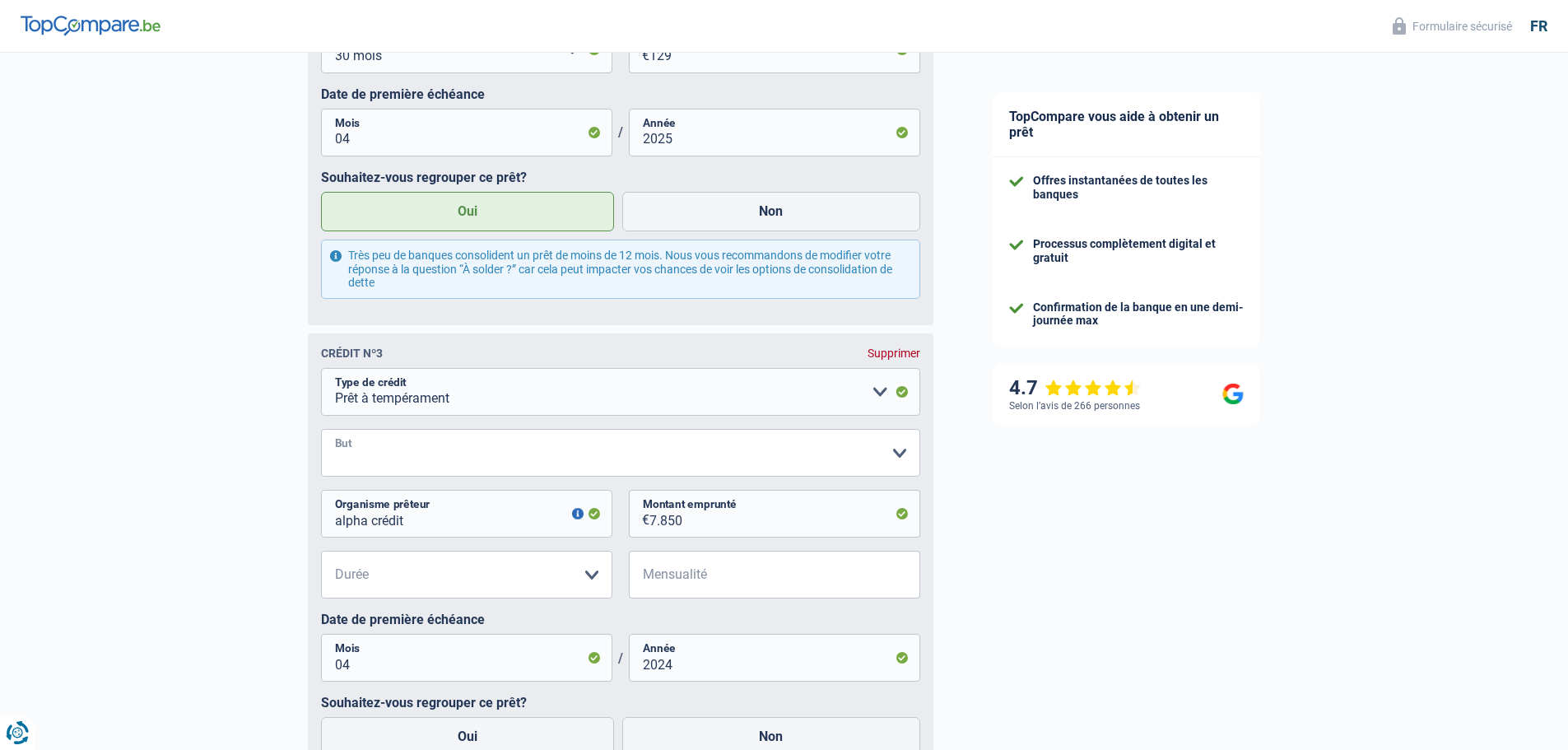 select on "smallWorks" 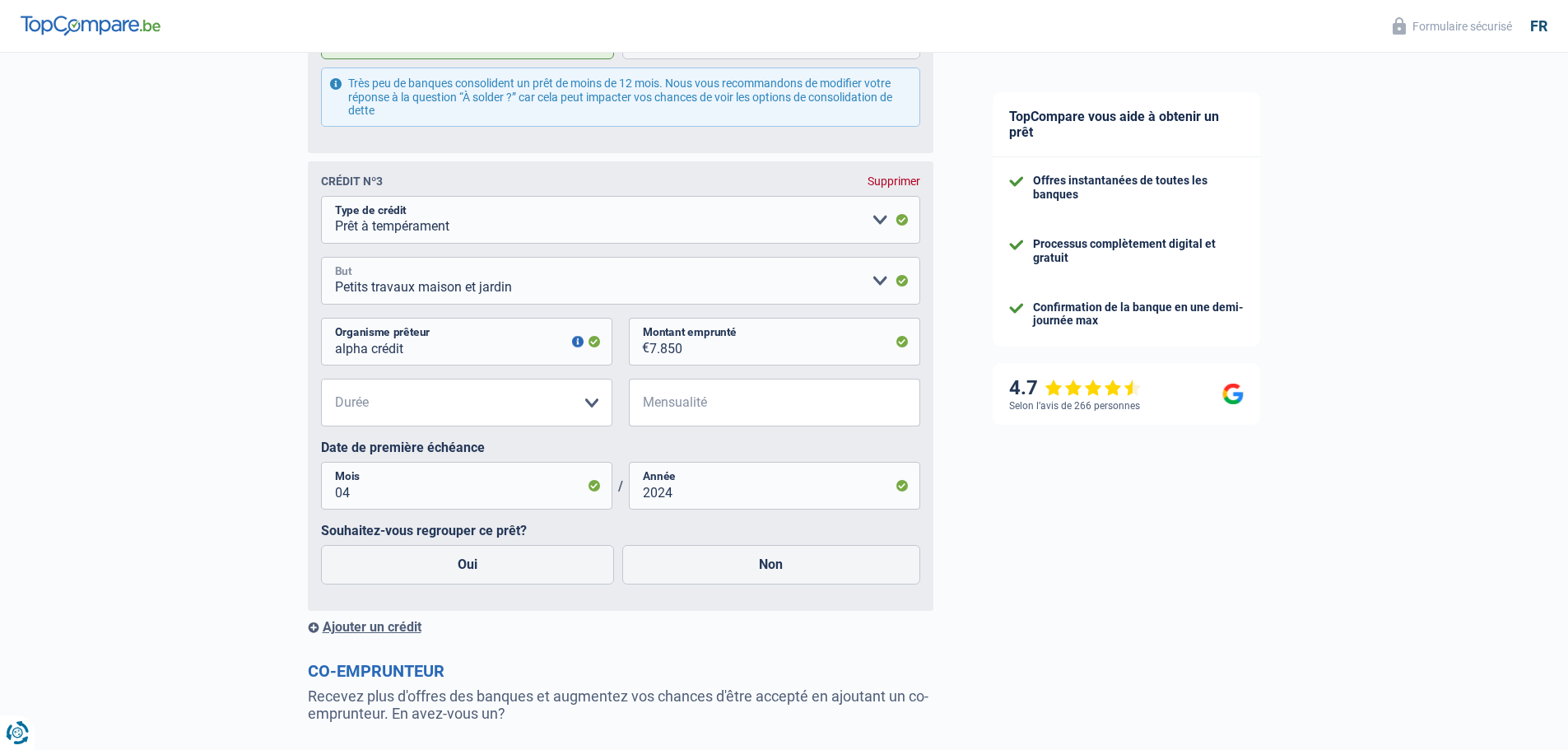 scroll, scrollTop: 1866, scrollLeft: 0, axis: vertical 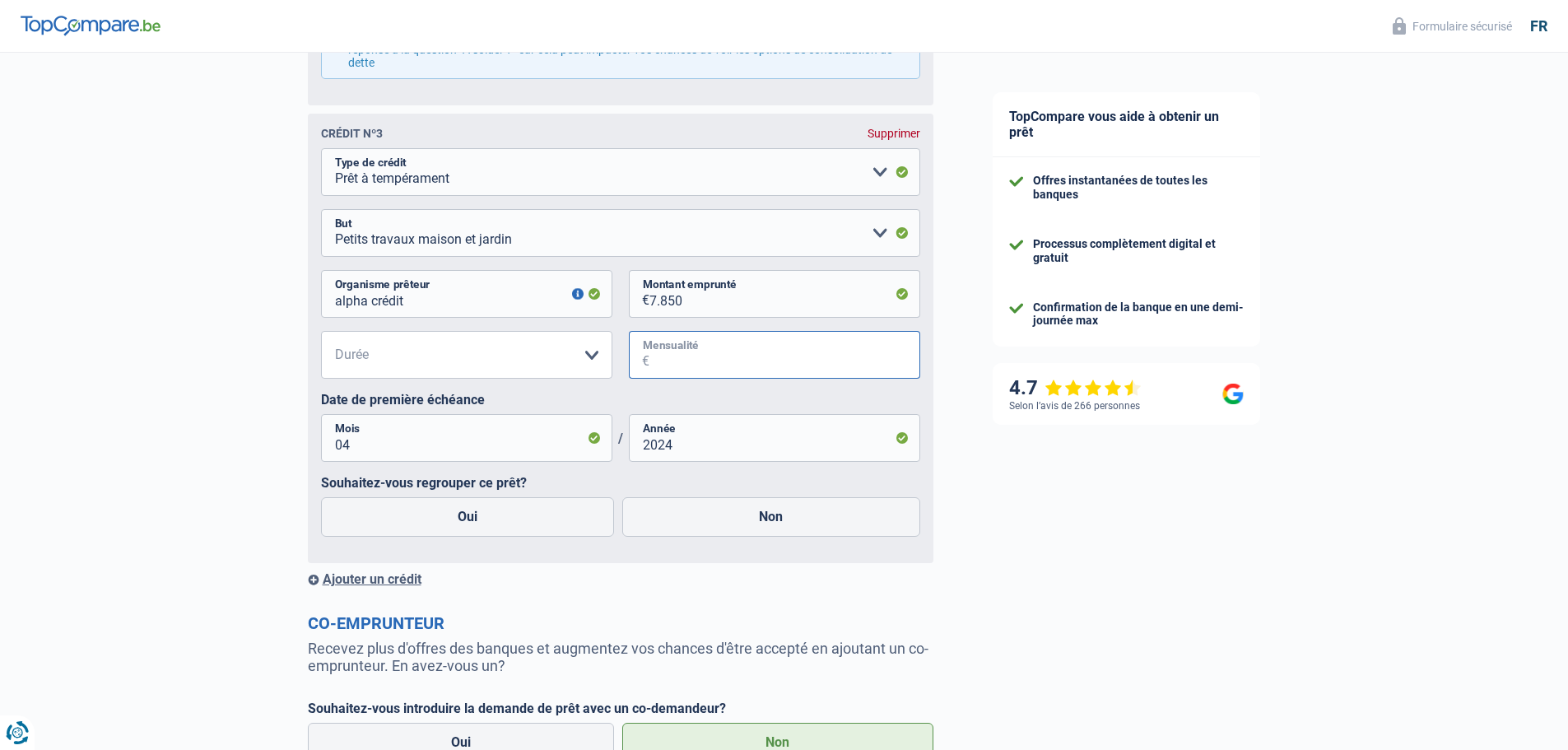 click on "Mensualité" at bounding box center (784, 355) 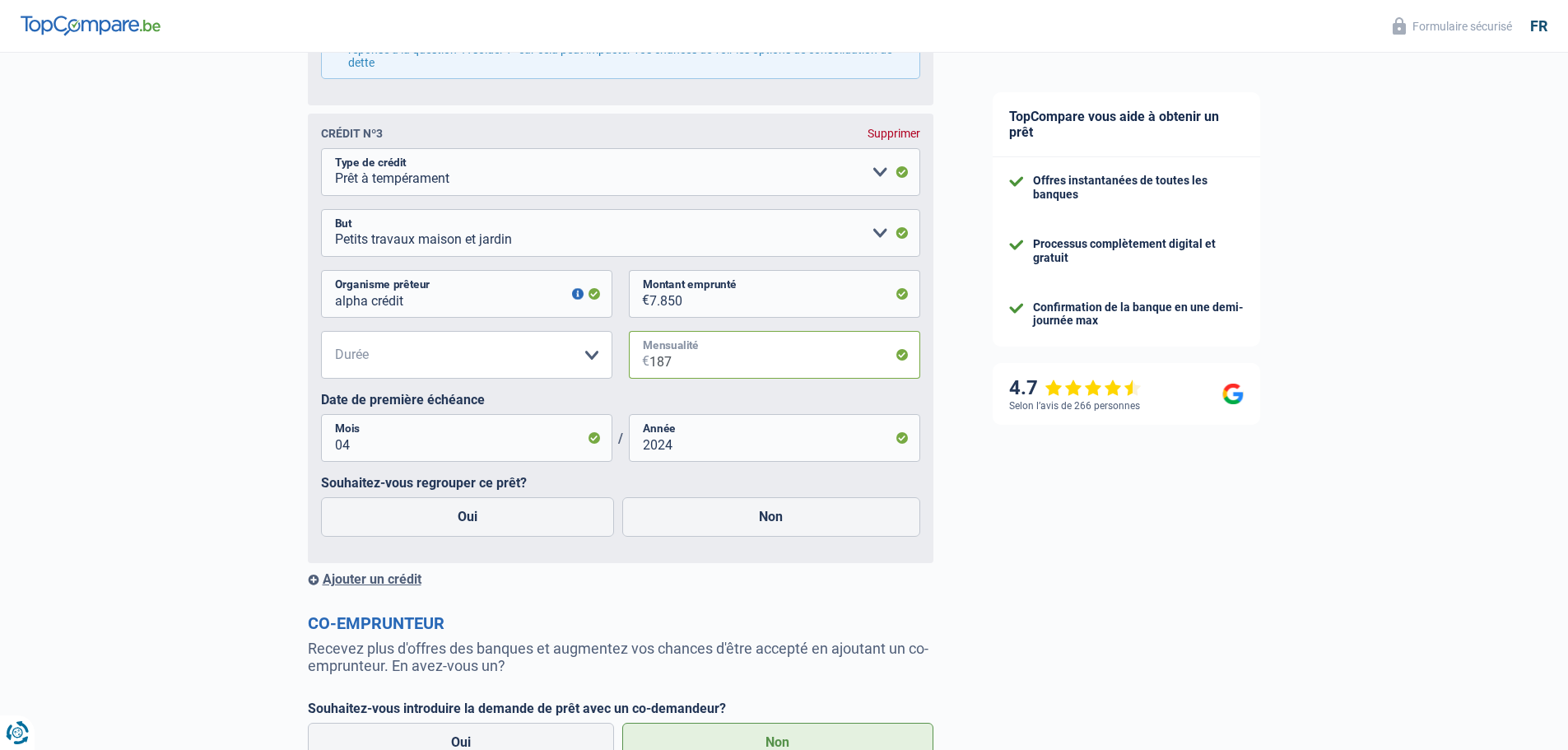 type on "187" 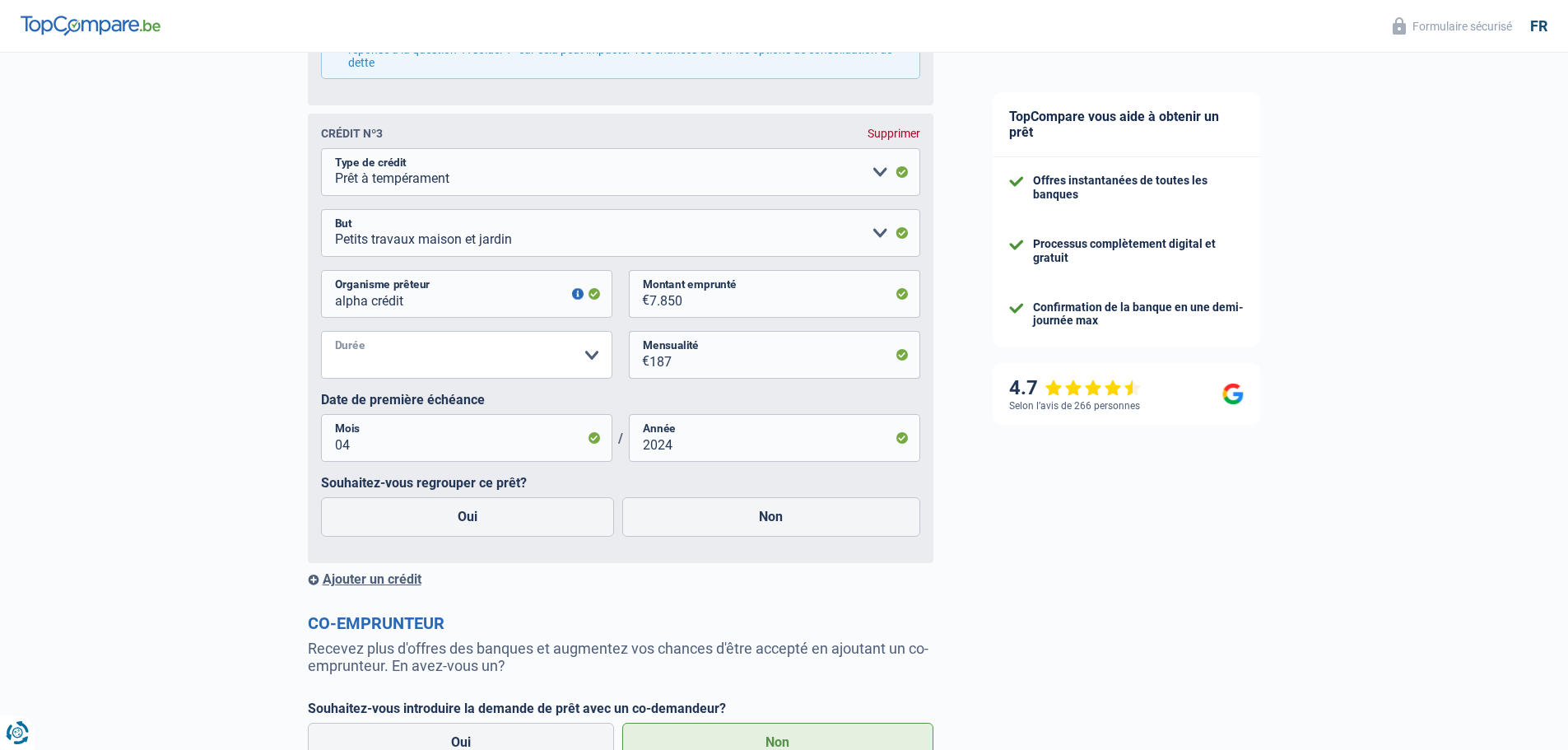 click on "12 mois 18 mois 24 mois 30 mois 36 mois 42 mois 48 mois
Veuillez sélectionner une option" at bounding box center [467, 355] 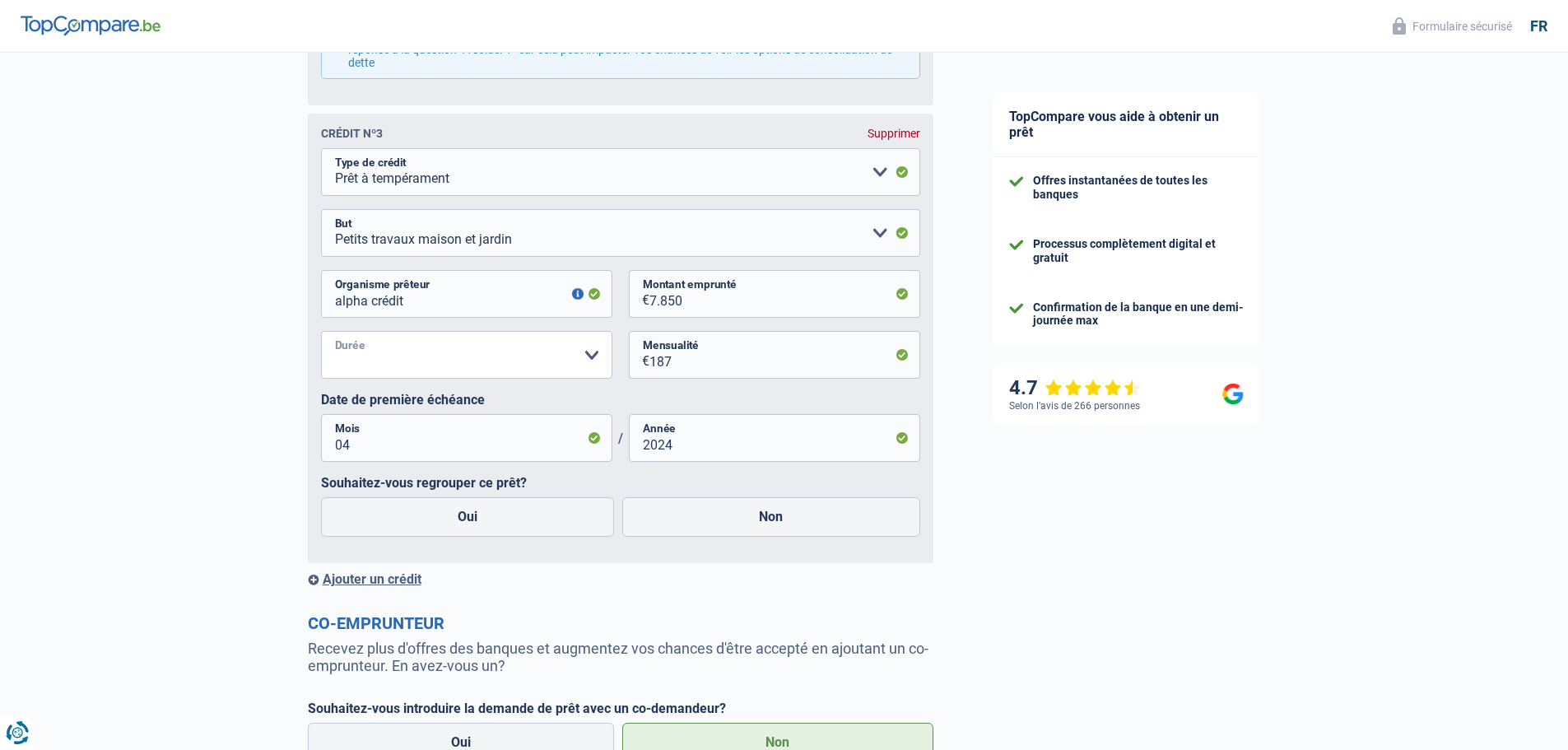 click on "12 mois 18 mois 24 mois 30 mois 36 mois 42 mois 48 mois
Veuillez sélectionner une option" at bounding box center [467, 355] 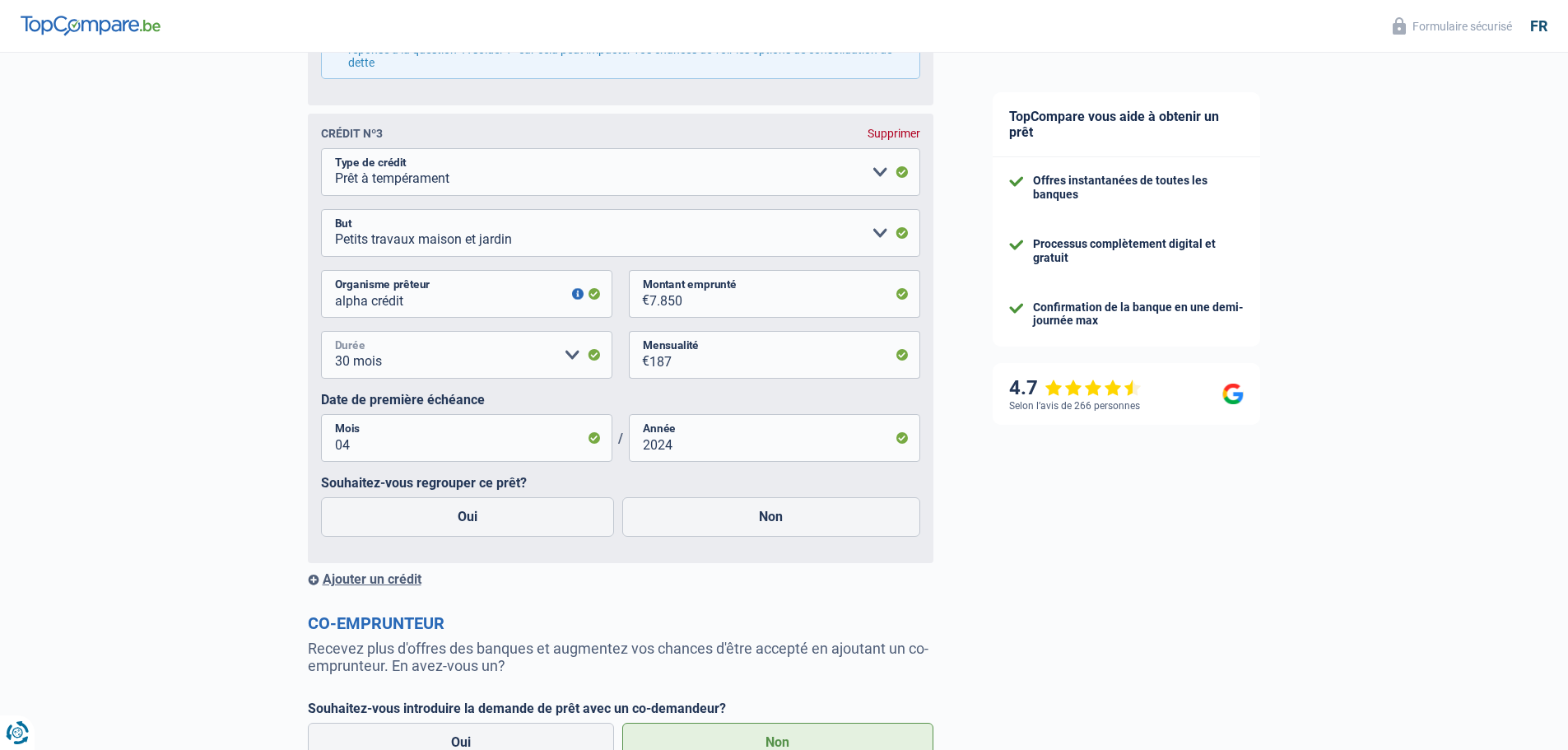 click on "12 mois 18 mois 24 mois 30 mois 36 mois 42 mois 48 mois
Veuillez sélectionner une option" at bounding box center [467, 355] 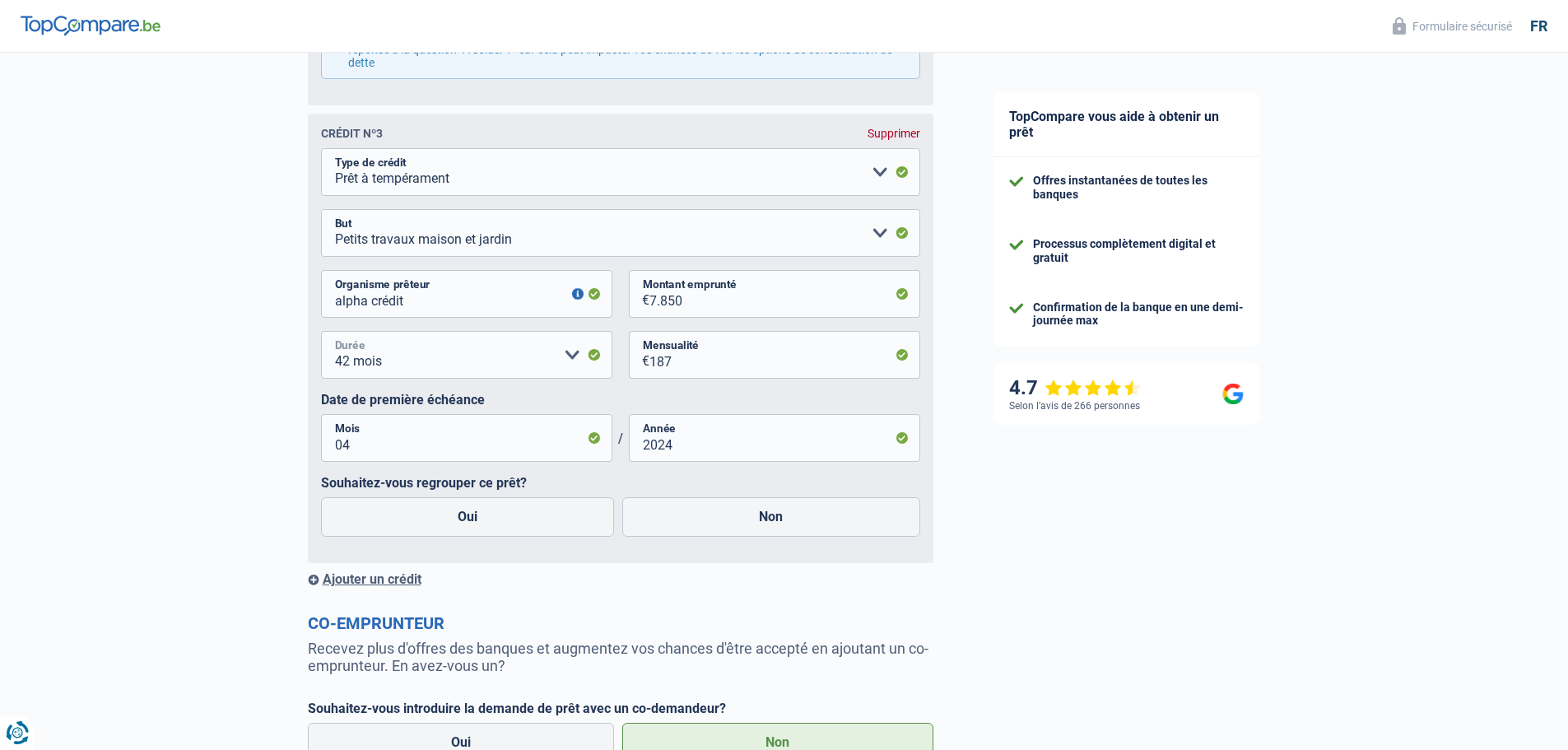 click on "12 mois 18 mois 24 mois 30 mois 36 mois 42 mois 48 mois
Veuillez sélectionner une option" at bounding box center [467, 355] 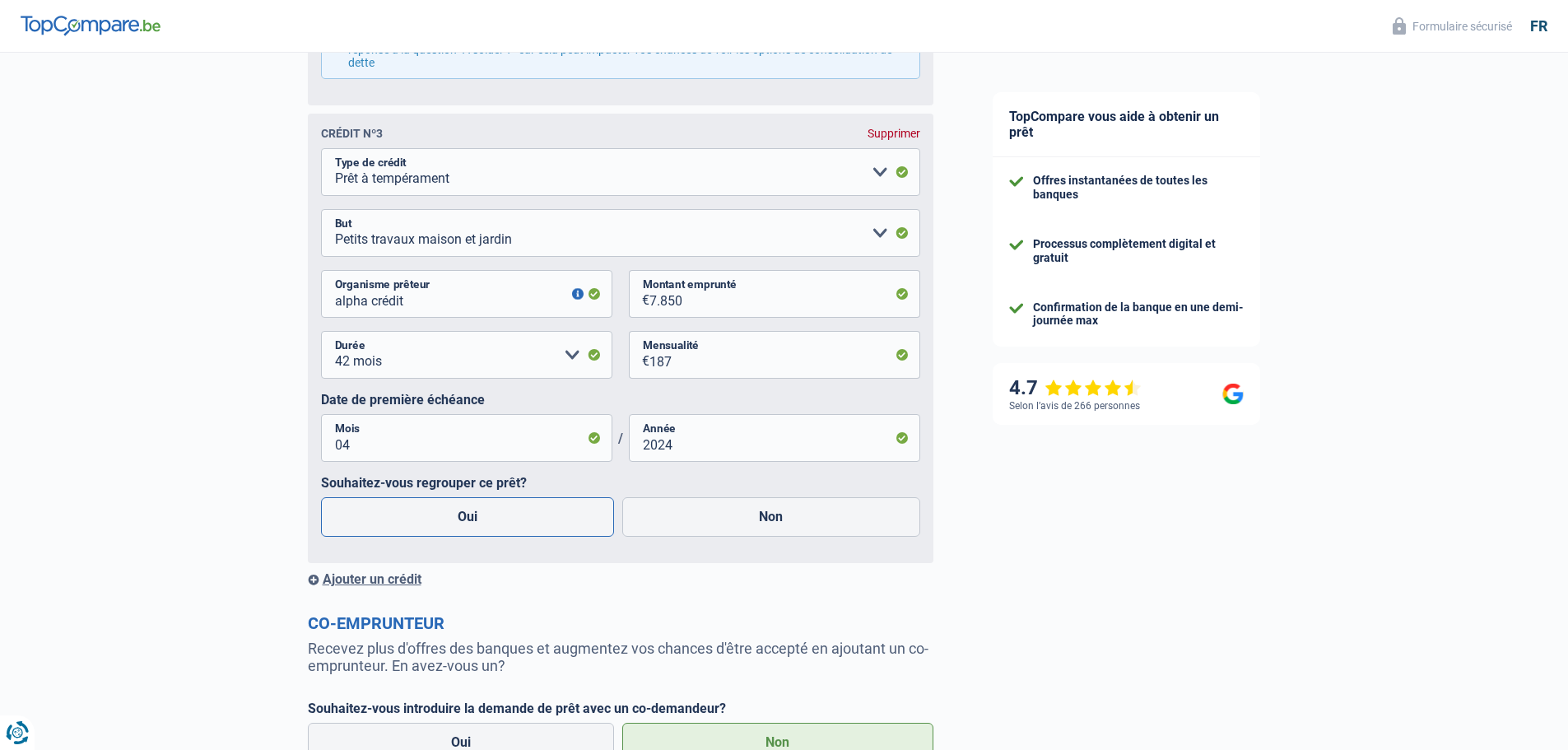 click on "Oui" at bounding box center [468, 517] 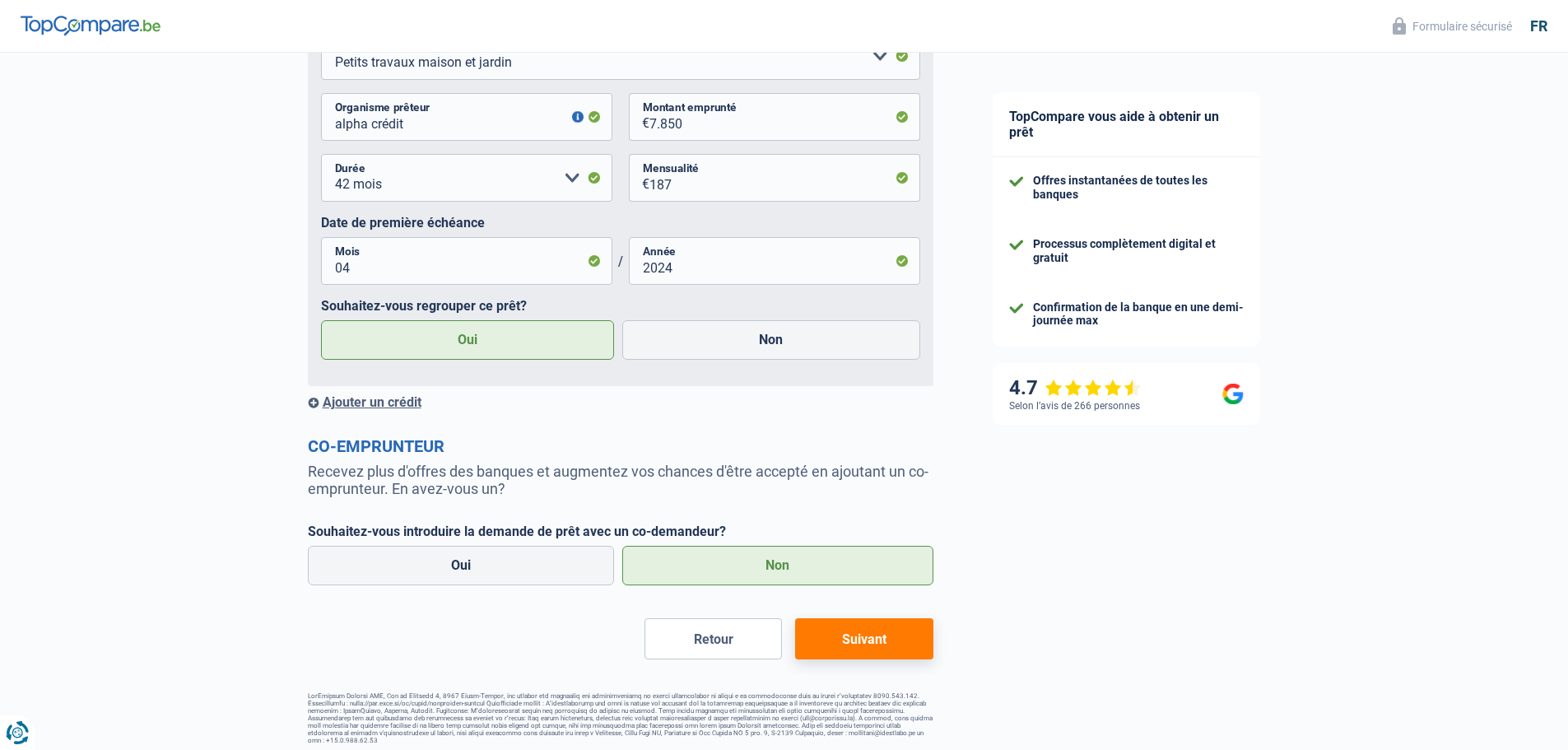 scroll, scrollTop: 2056, scrollLeft: 0, axis: vertical 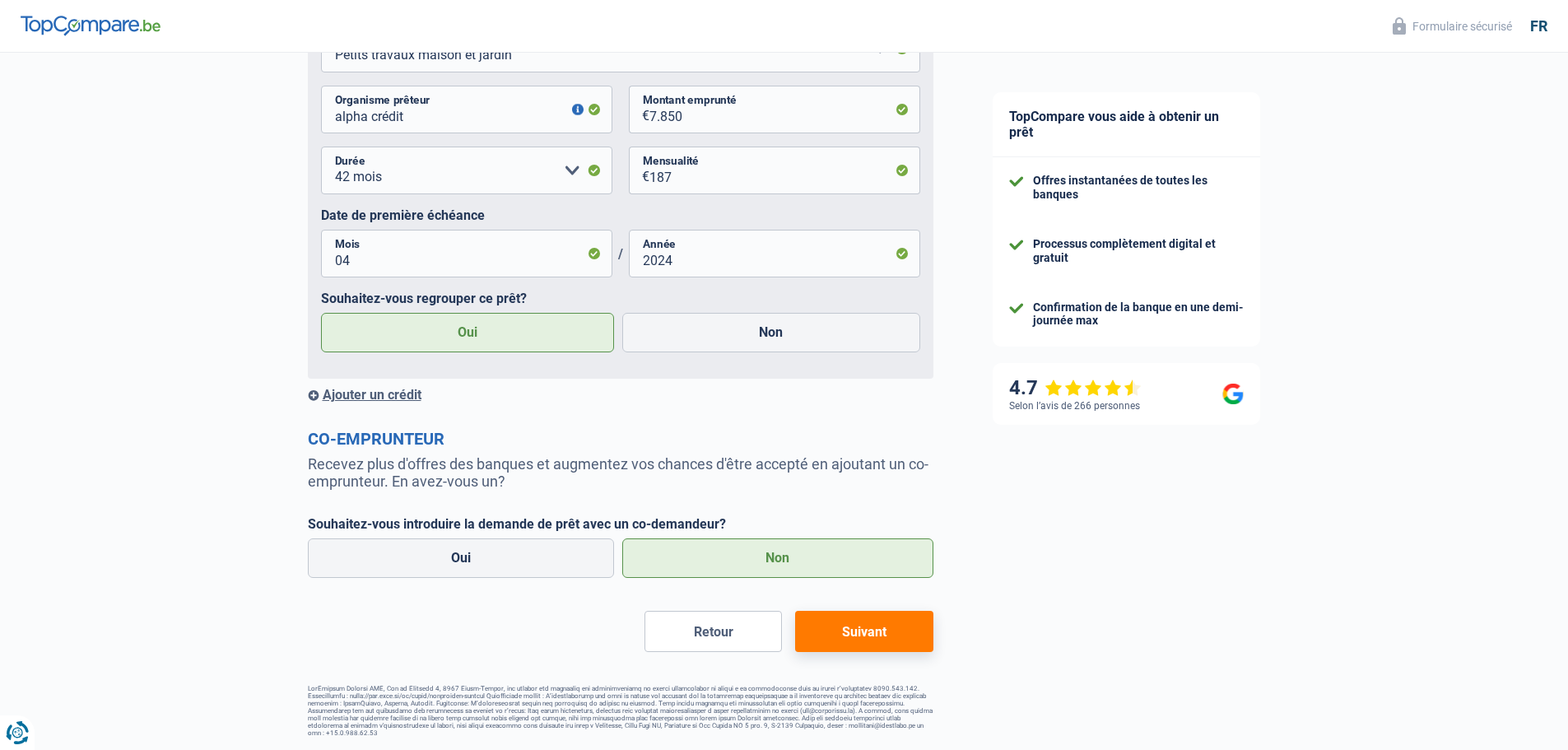 click on "Suivant" at bounding box center [863, 631] 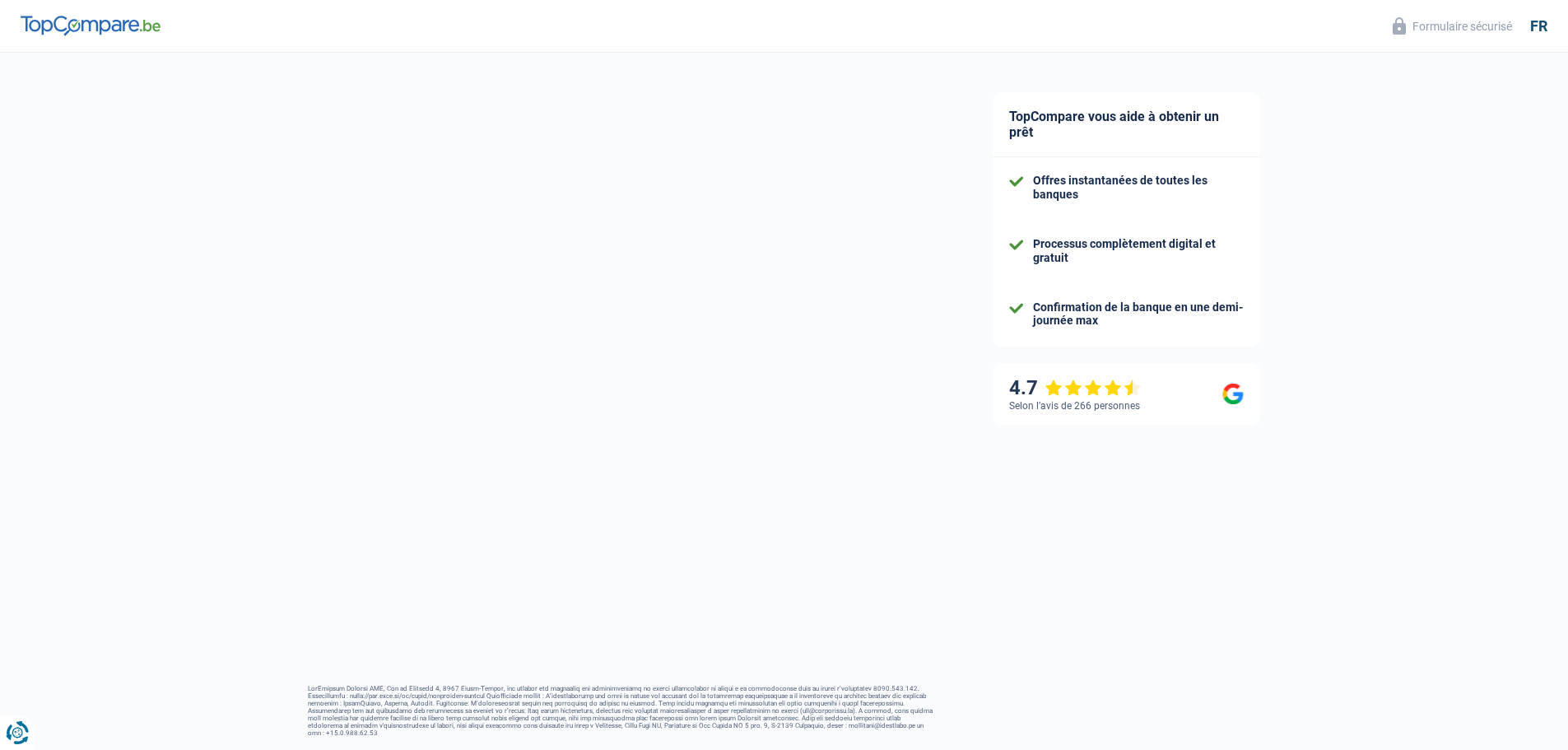 scroll, scrollTop: 66, scrollLeft: 0, axis: vertical 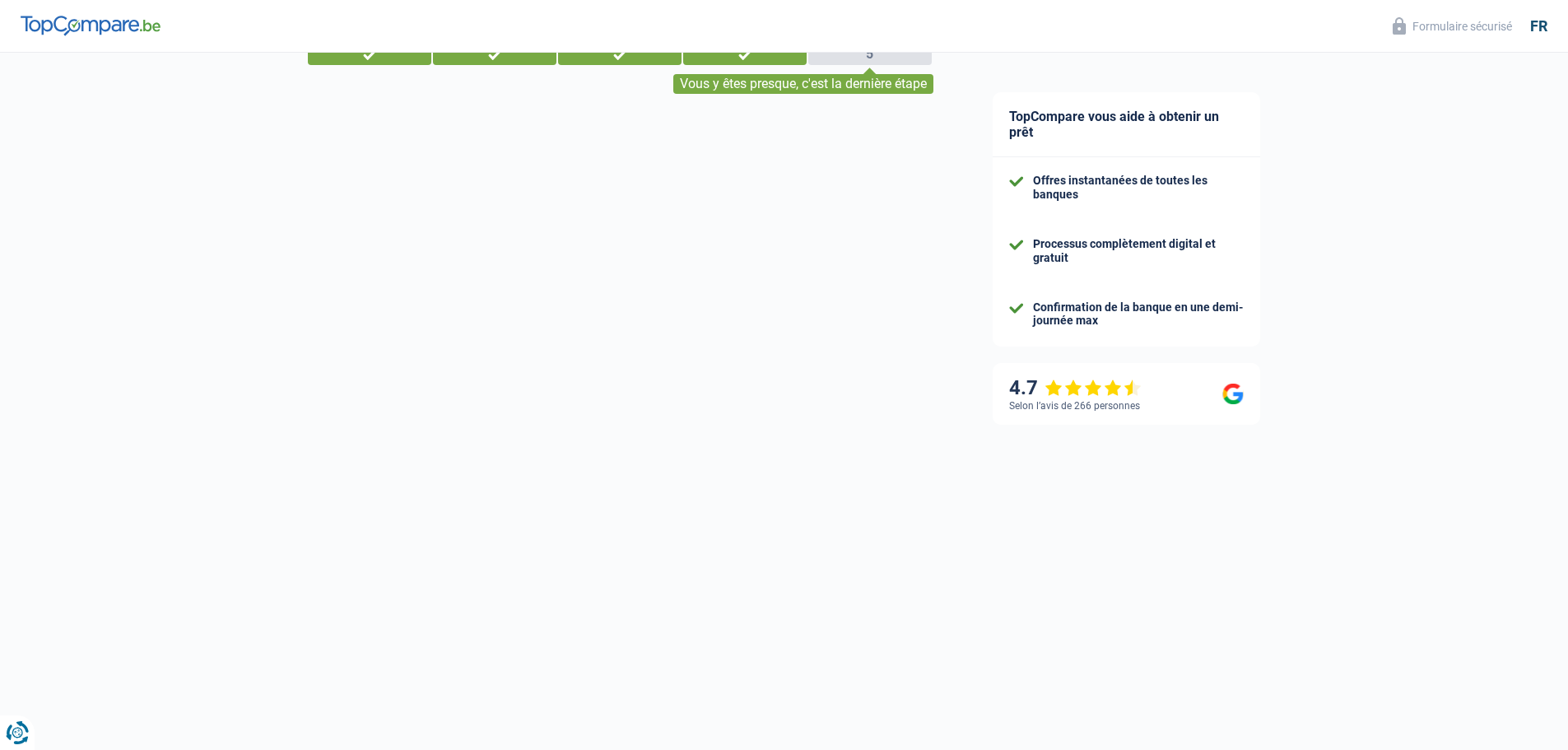 select on "refinancing" 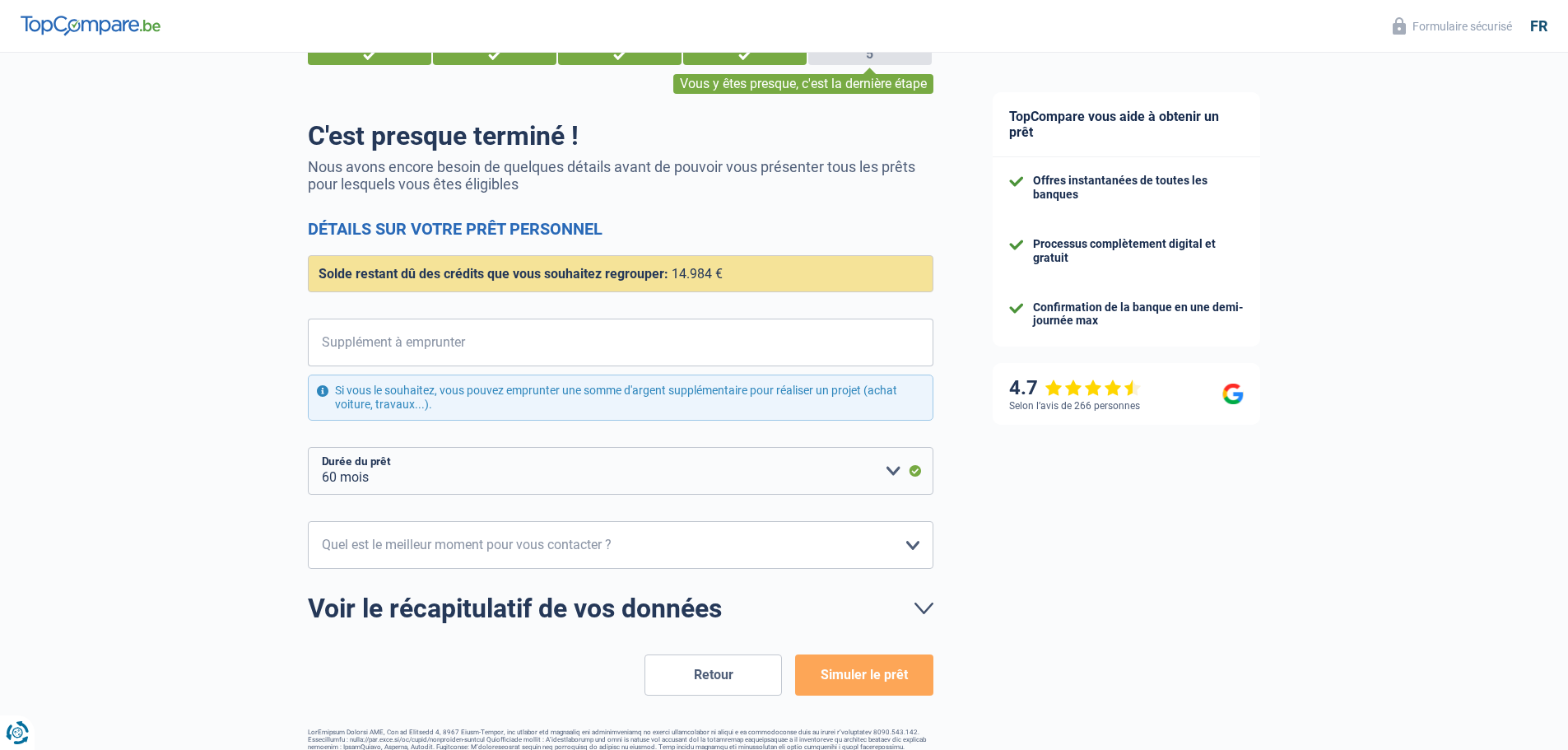 scroll, scrollTop: 0, scrollLeft: 0, axis: both 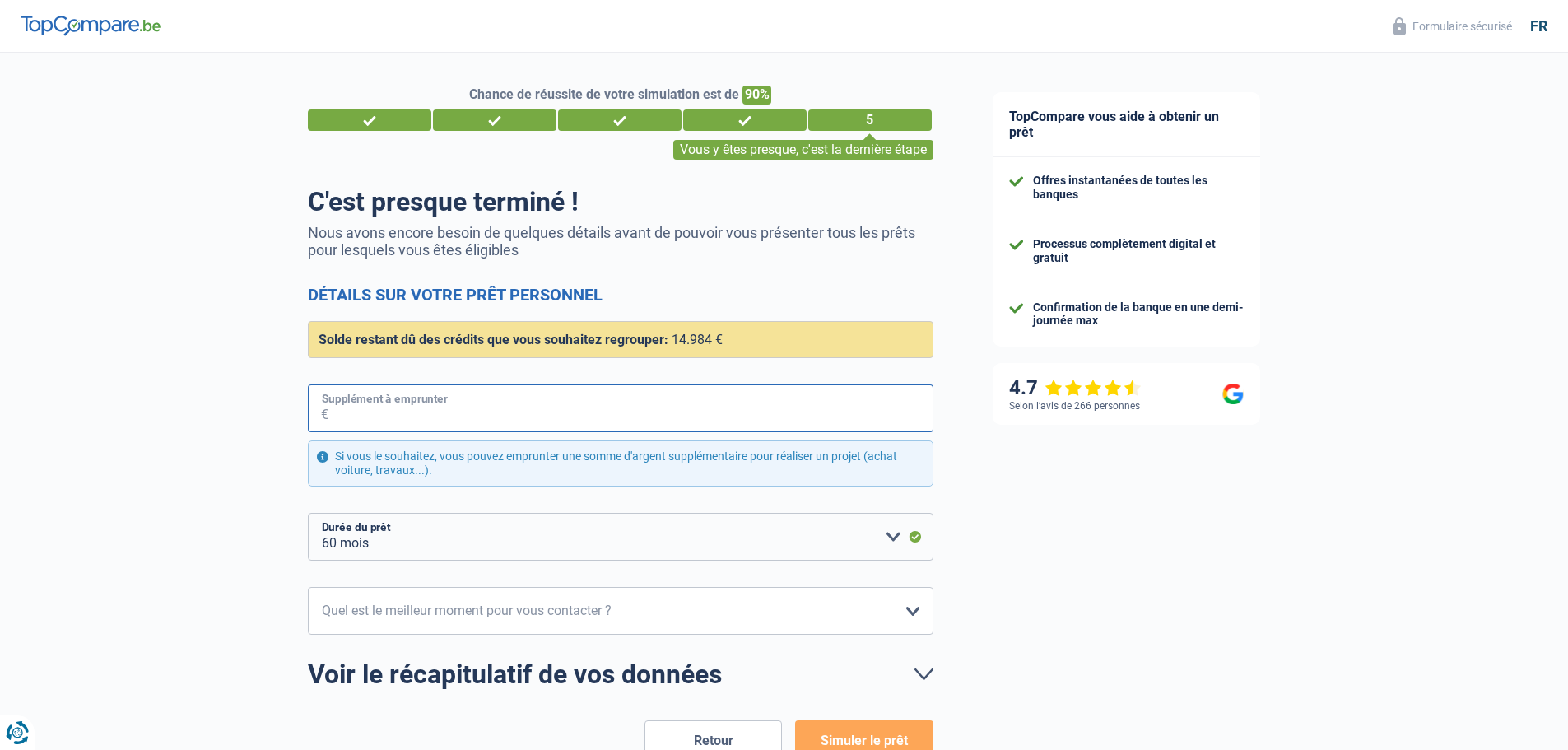 click on "Supplément à emprunter" at bounding box center [630, 408] 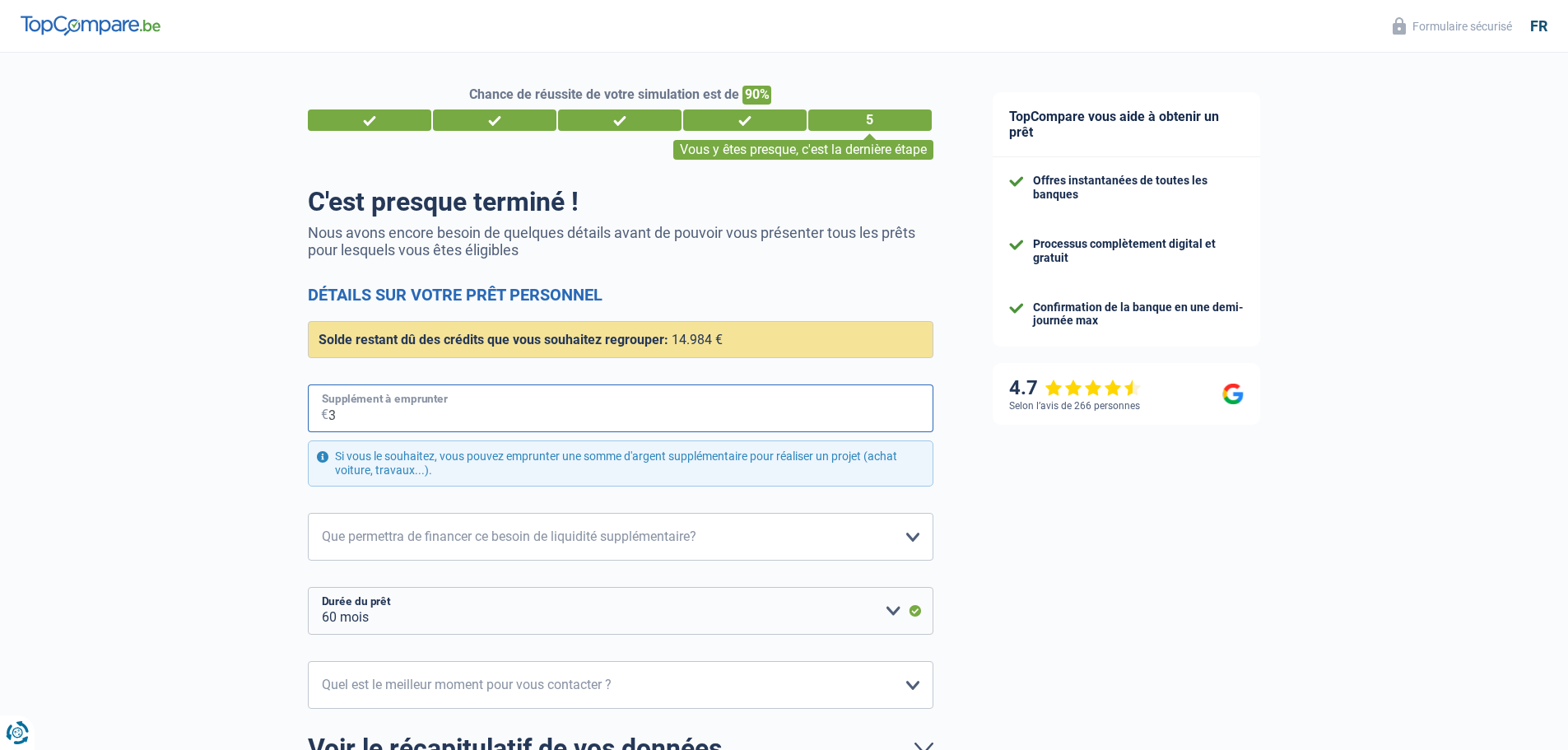 type on "30" 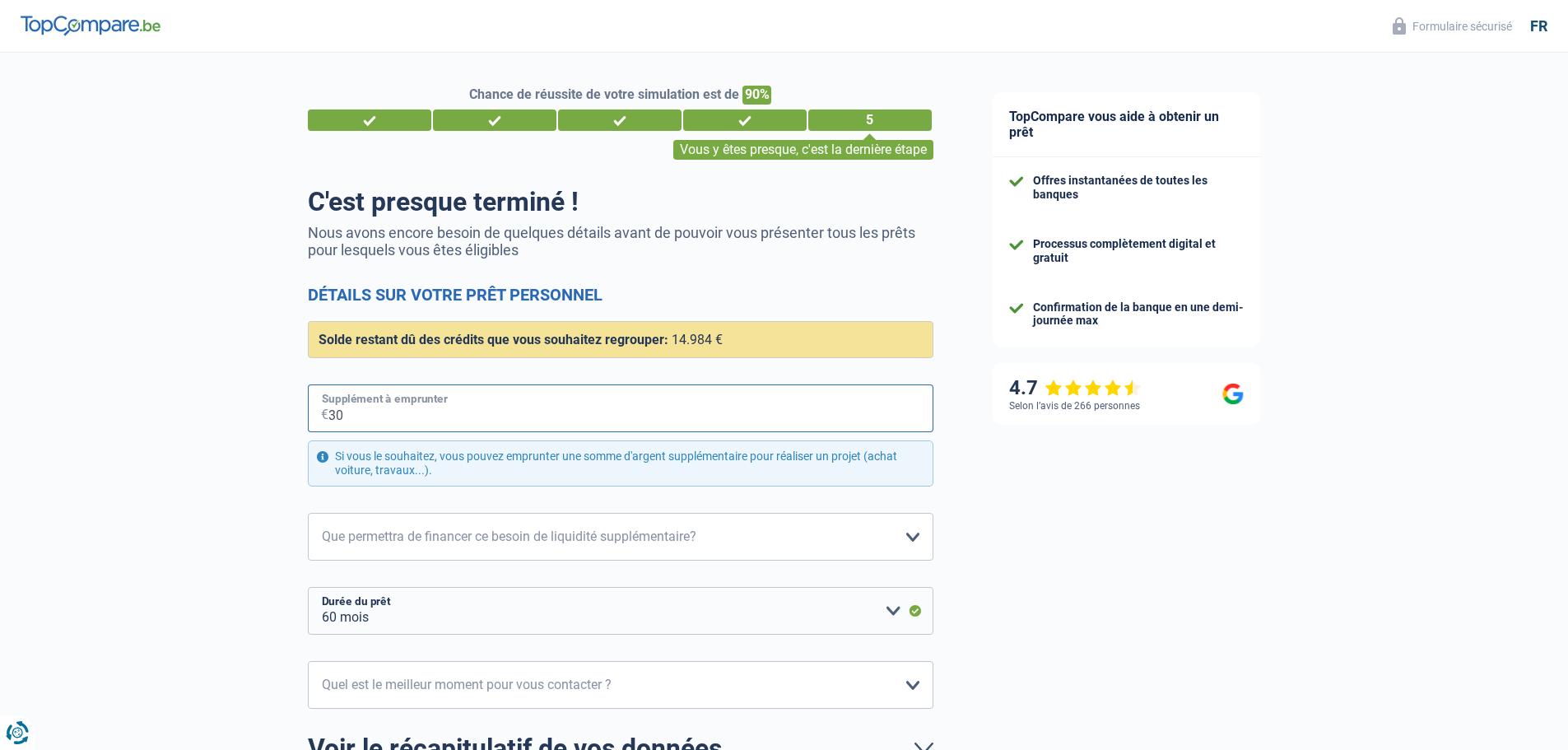select on "84" 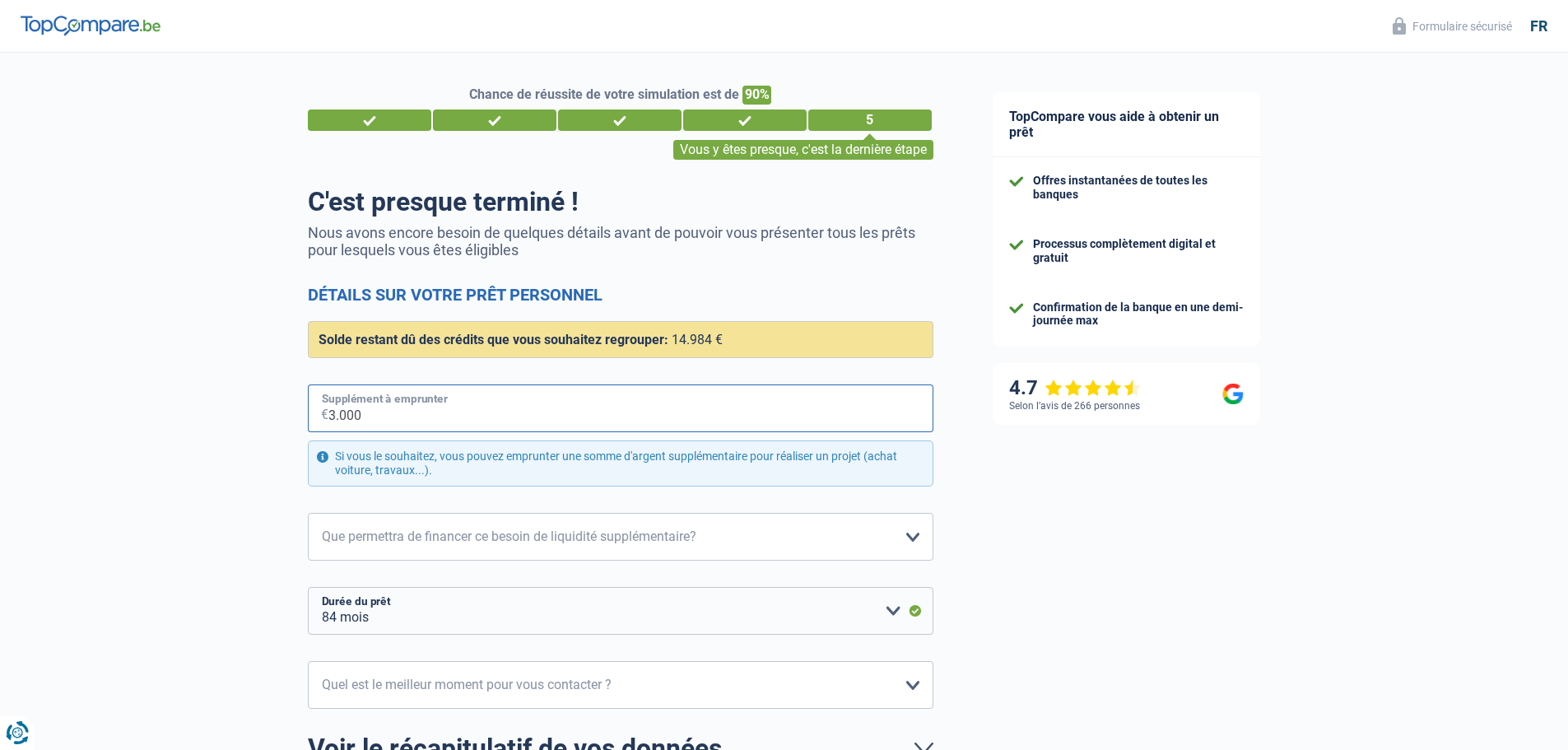 type on "3.000" 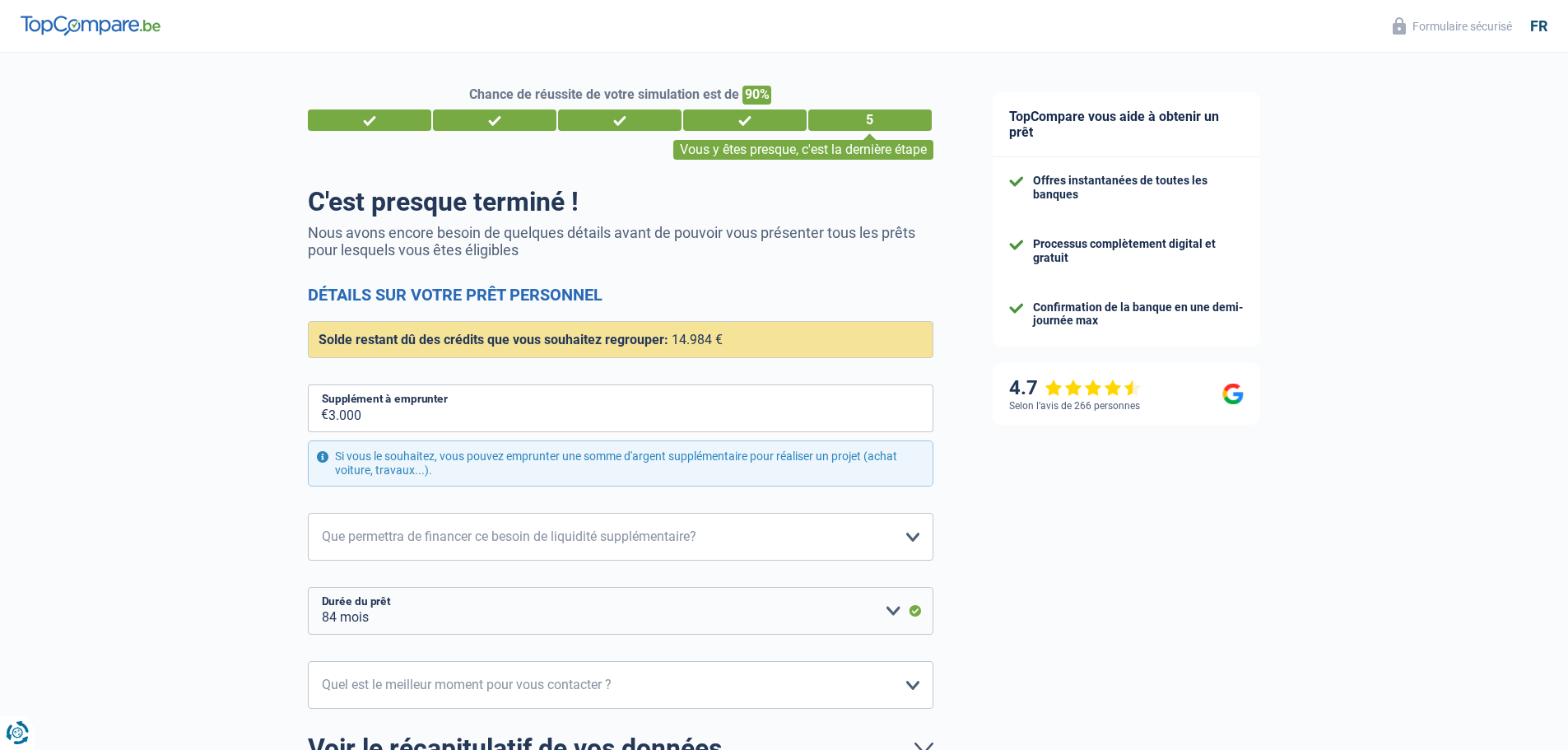 click on "TopCompare vous aide à obtenir un prêt
Offres instantanées de toutes les banques
Processus complètement digital et gratuit
Confirmation de la banque en une demi-journée max
4.7
Selon l’avis de 266 personnes
Formulaire sécurisé" at bounding box center (1266, 493) 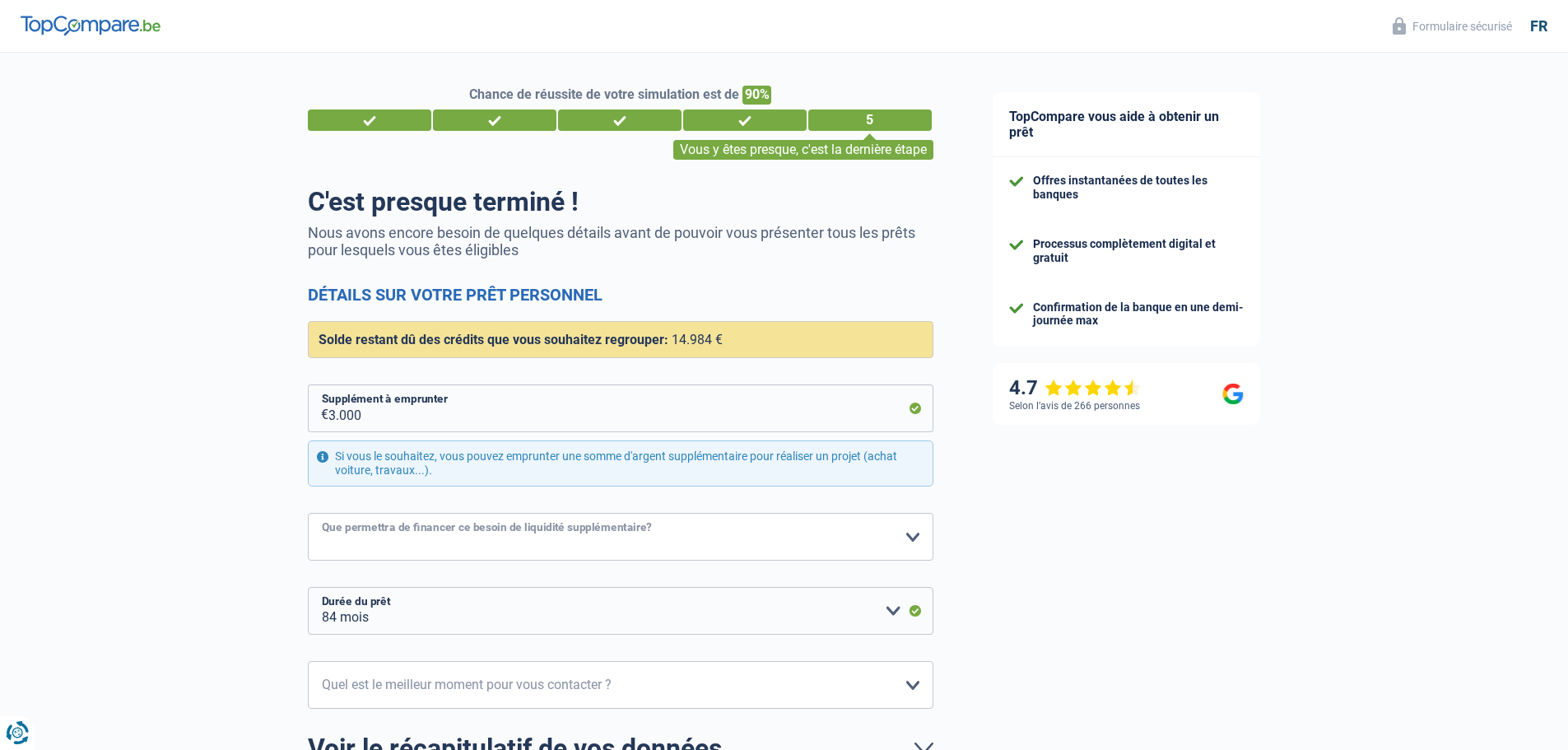 click on "Confort maison: meubles, textile, peinture, électroménager, outillage non-professionnel Hifi, multimédia, gsm, ordinateur Aménagement: frais d'installation, déménagement Evénement familial: naissance, mariage, divorce, communion, décès Frais médicaux Frais d'études Frais permis de conduire Loisirs: voyage, sport, musique Rafraîchissement: petits travaux maison et jardin Frais judiciaires Réparation voiture Prêt rénovation Prêt énergie Prêt voiture Autre
Veuillez sélectionner une option" at bounding box center (621, 537) 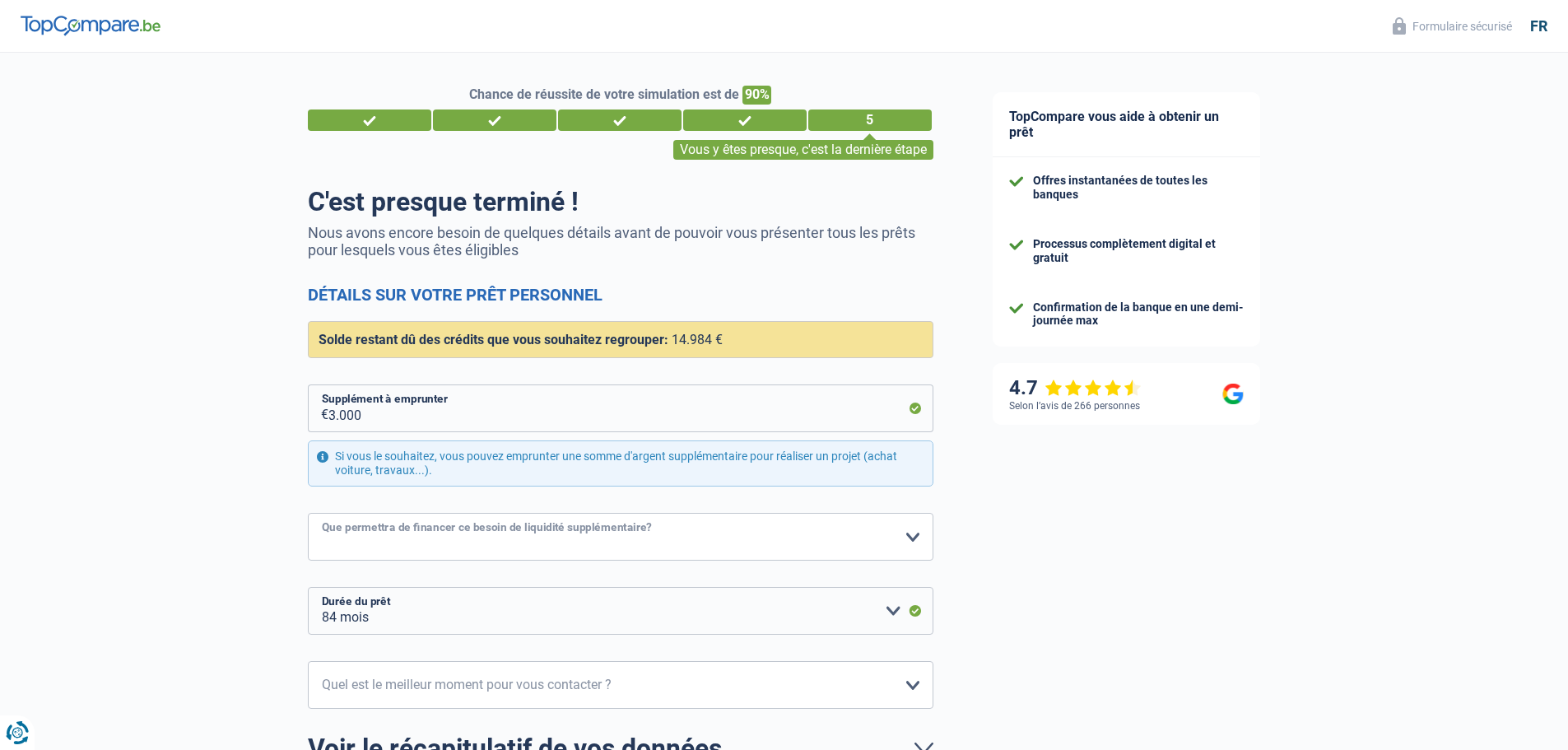 click on "Confort maison: meubles, textile, peinture, électroménager, outillage non-professionnel Hifi, multimédia, gsm, ordinateur Aménagement: frais d'installation, déménagement Evénement familial: naissance, mariage, divorce, communion, décès Frais médicaux Frais d'études Frais permis de conduire Loisirs: voyage, sport, musique Rafraîchissement: petits travaux maison et jardin Frais judiciaires Réparation voiture Prêt rénovation Prêt énergie Prêt voiture Autre
Veuillez sélectionner une option" at bounding box center [621, 537] 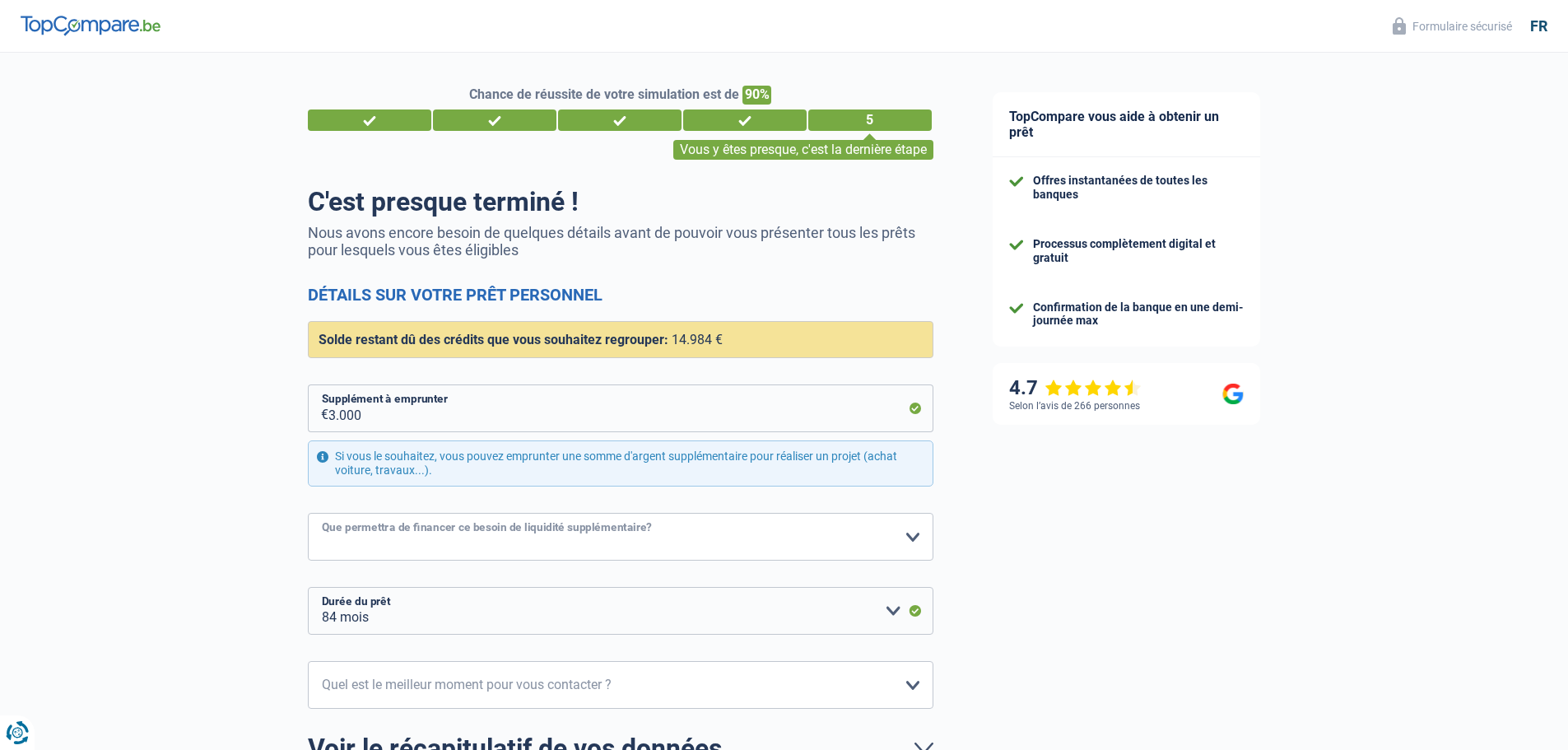 click on "Confort maison: meubles, textile, peinture, électroménager, outillage non-professionnel Hifi, multimédia, gsm, ordinateur Aménagement: frais d'installation, déménagement Evénement familial: naissance, mariage, divorce, communion, décès Frais médicaux Frais d'études Frais permis de conduire Loisirs: voyage, sport, musique Rafraîchissement: petits travaux maison et jardin Frais judiciaires Réparation voiture Prêt rénovation Prêt énergie Prêt voiture Autre
Veuillez sélectionner une option" at bounding box center [621, 537] 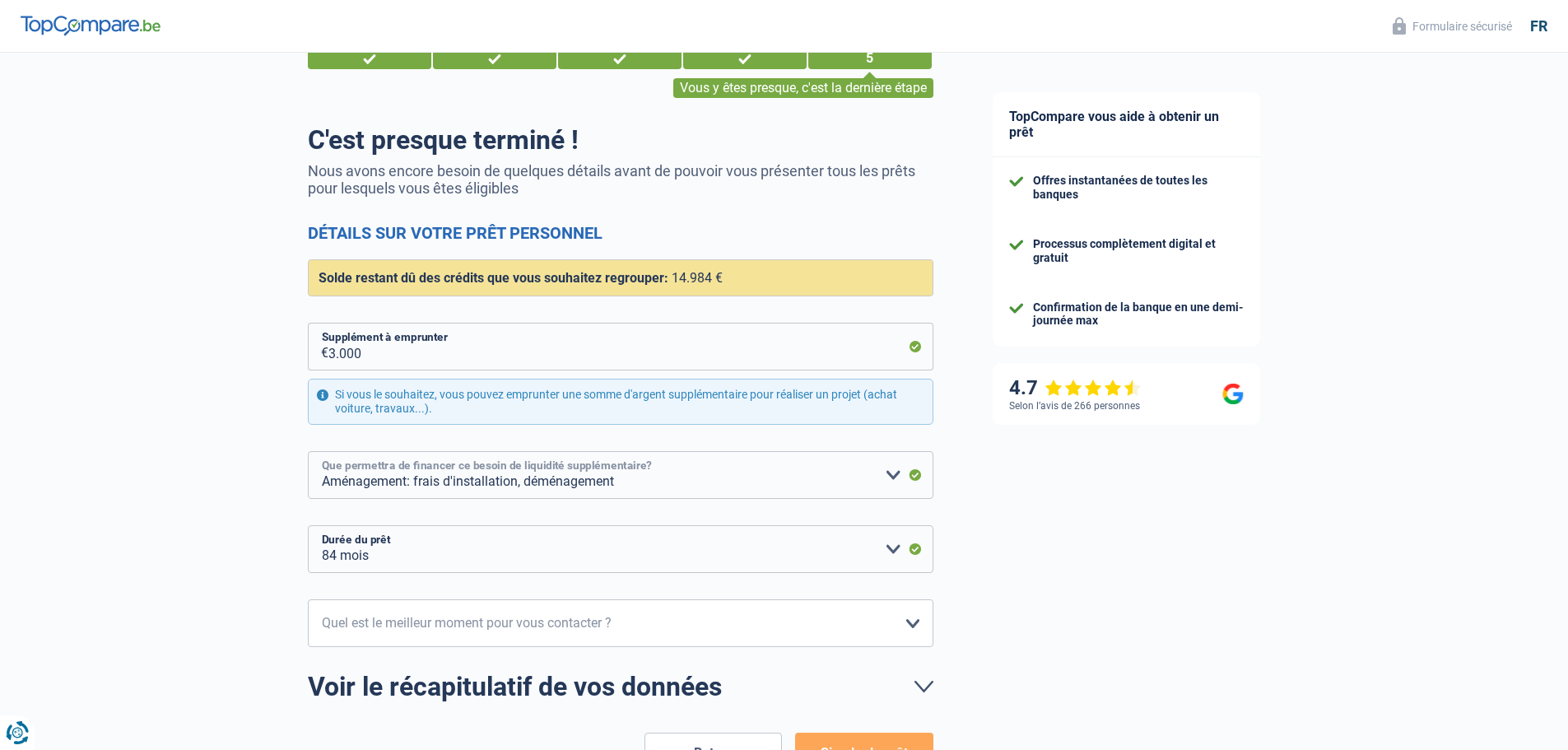 scroll, scrollTop: 183, scrollLeft: 0, axis: vertical 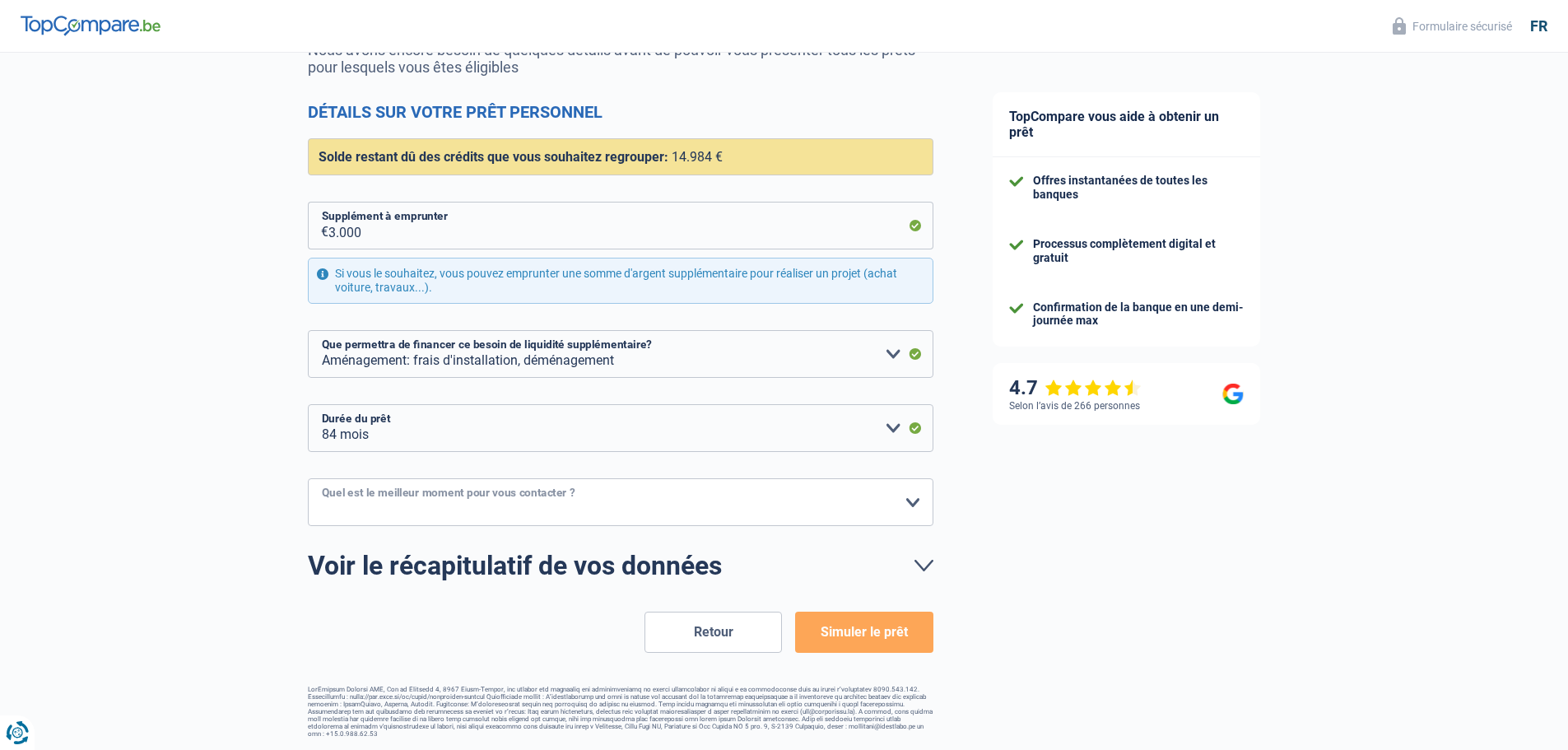 click on "10h-12h 12h-14h 14h-16h 16h-18h
Veuillez sélectionner une option" at bounding box center [621, 502] 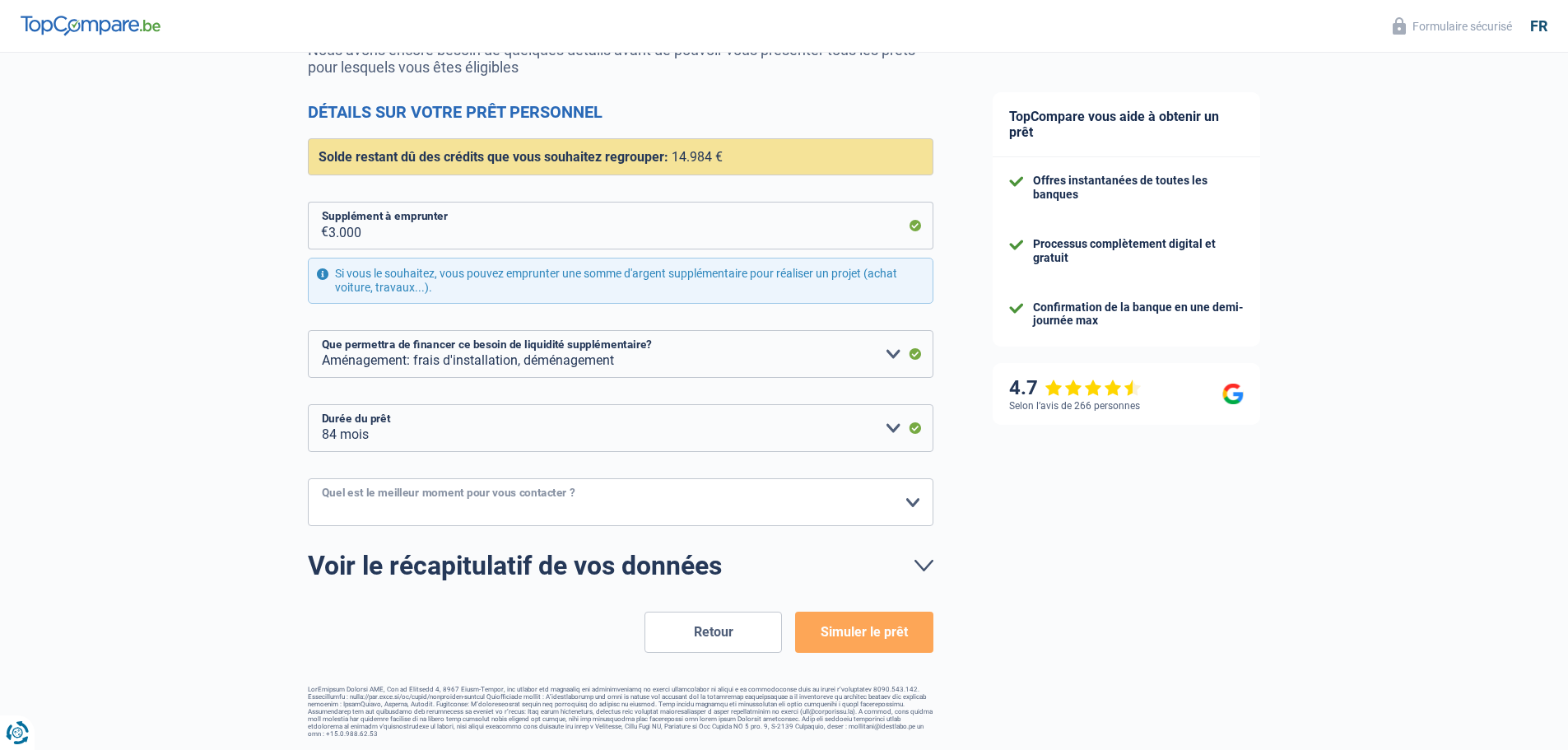 select on "14-16" 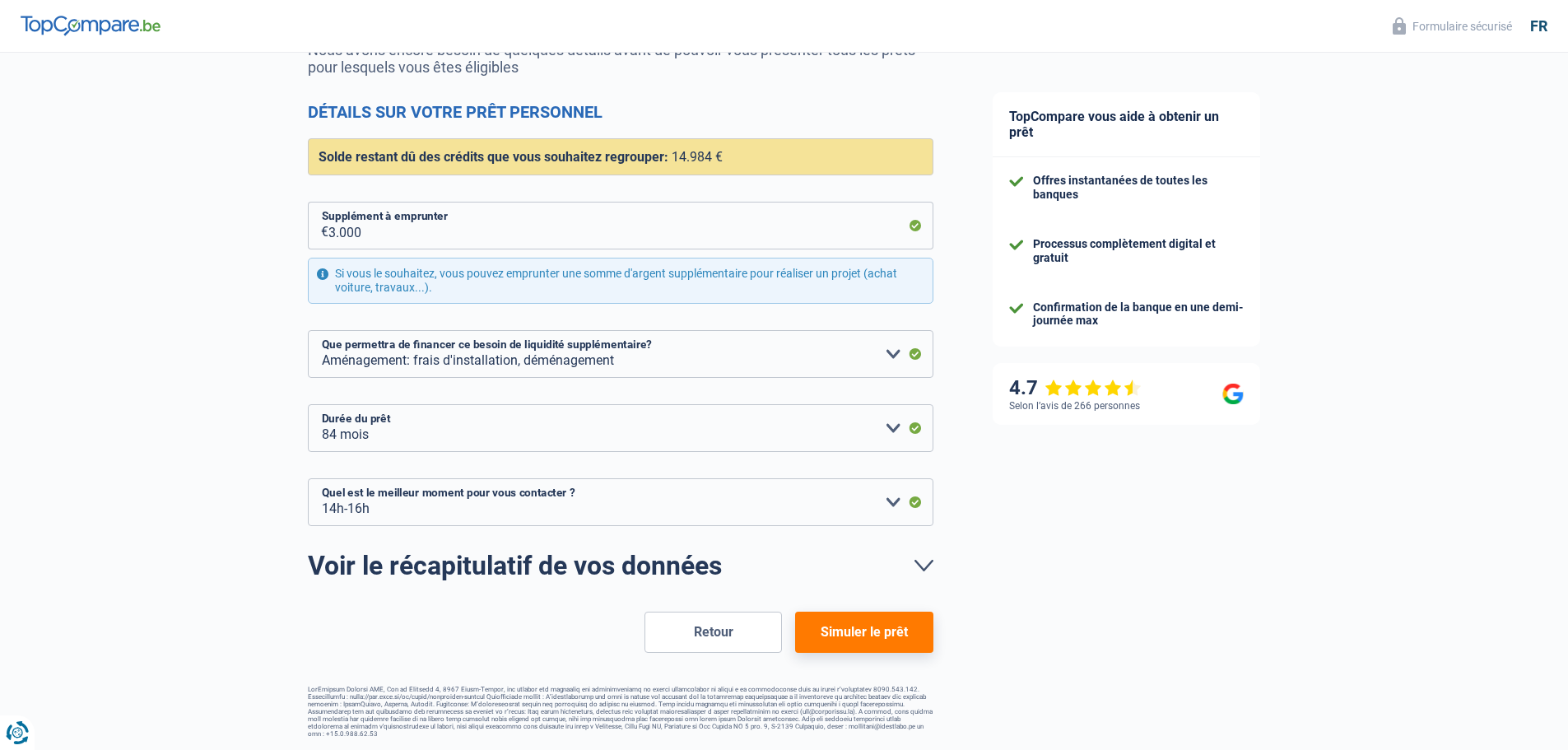 click on "Simuler le prêt" at bounding box center (863, 632) 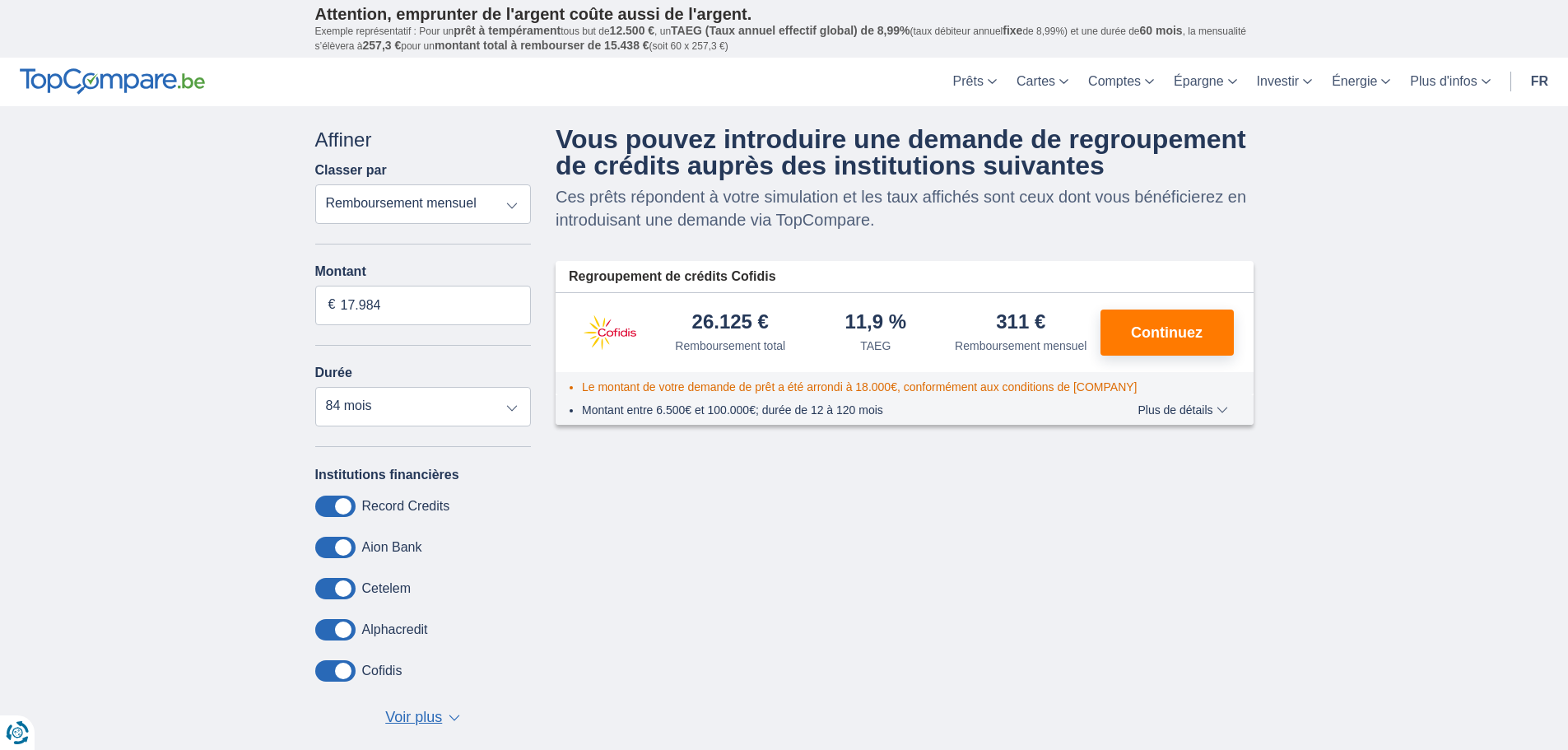scroll, scrollTop: 0, scrollLeft: 0, axis: both 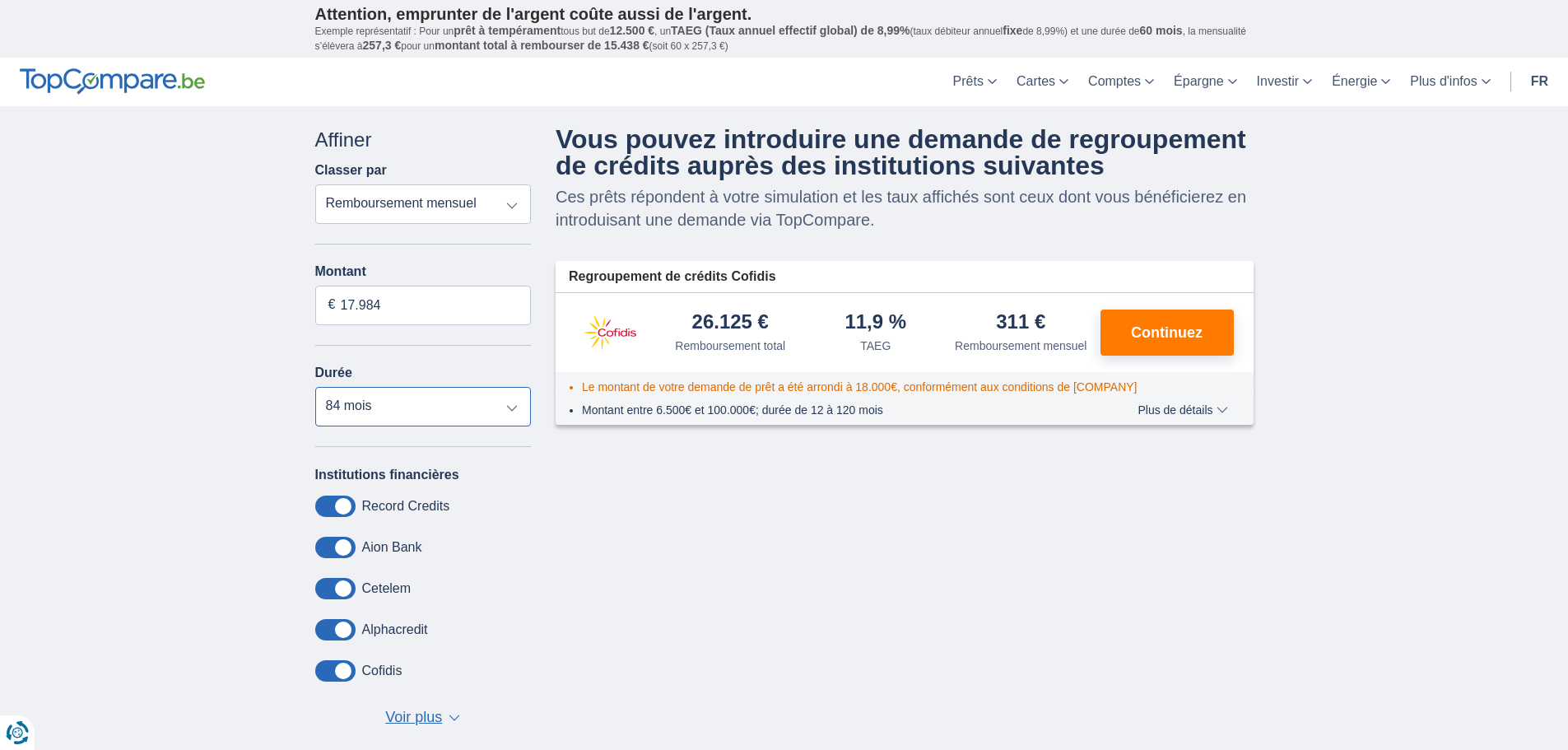 click on "12 mois
18 mois
24 mois
30 mois
36 mois
42 mois
48 mois
60 mois
72 mois
84 mois" at bounding box center [423, 407] 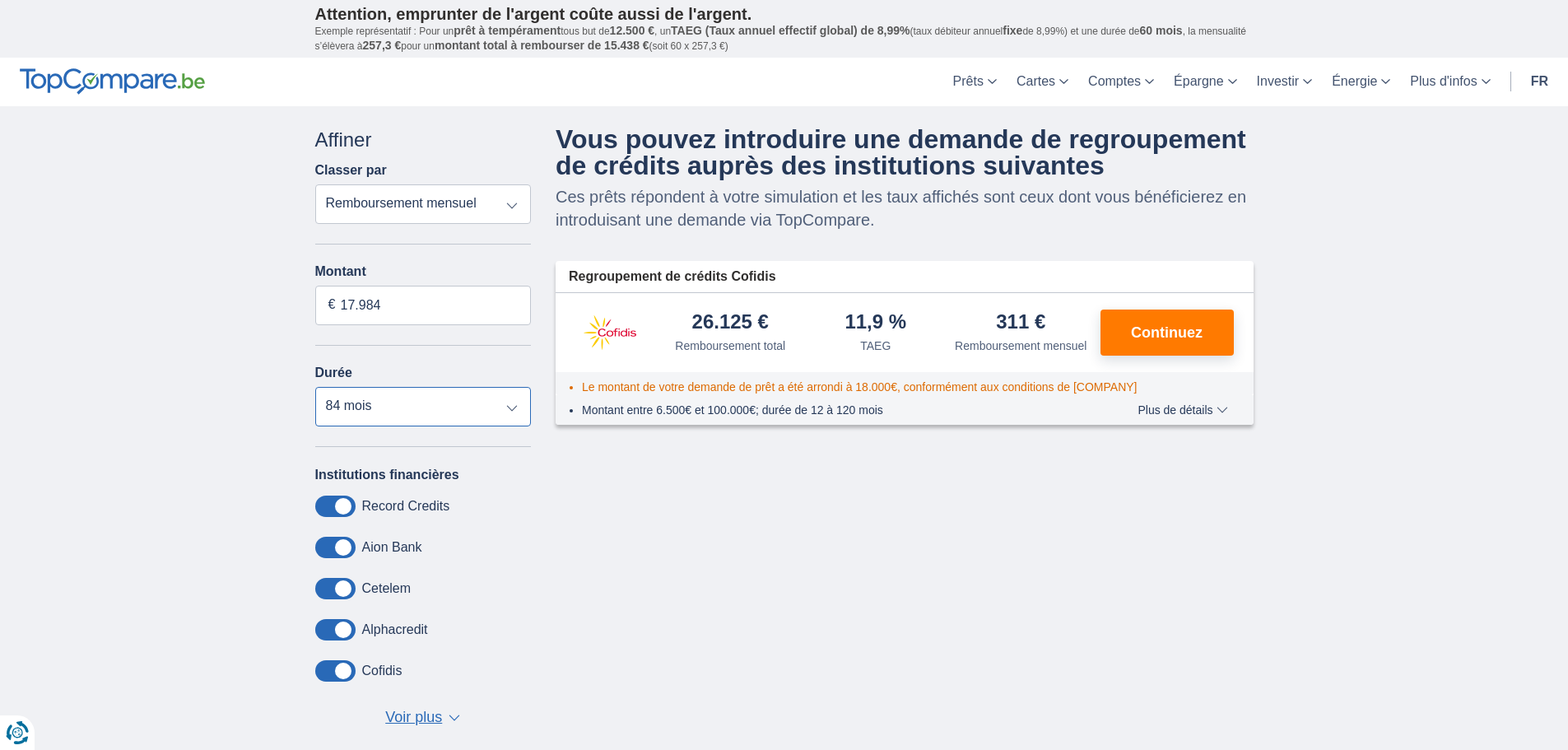 click on "12 mois
18 mois
24 mois
30 mois
36 mois
42 mois
48 mois
60 mois
72 mois
84 mois" at bounding box center [423, 407] 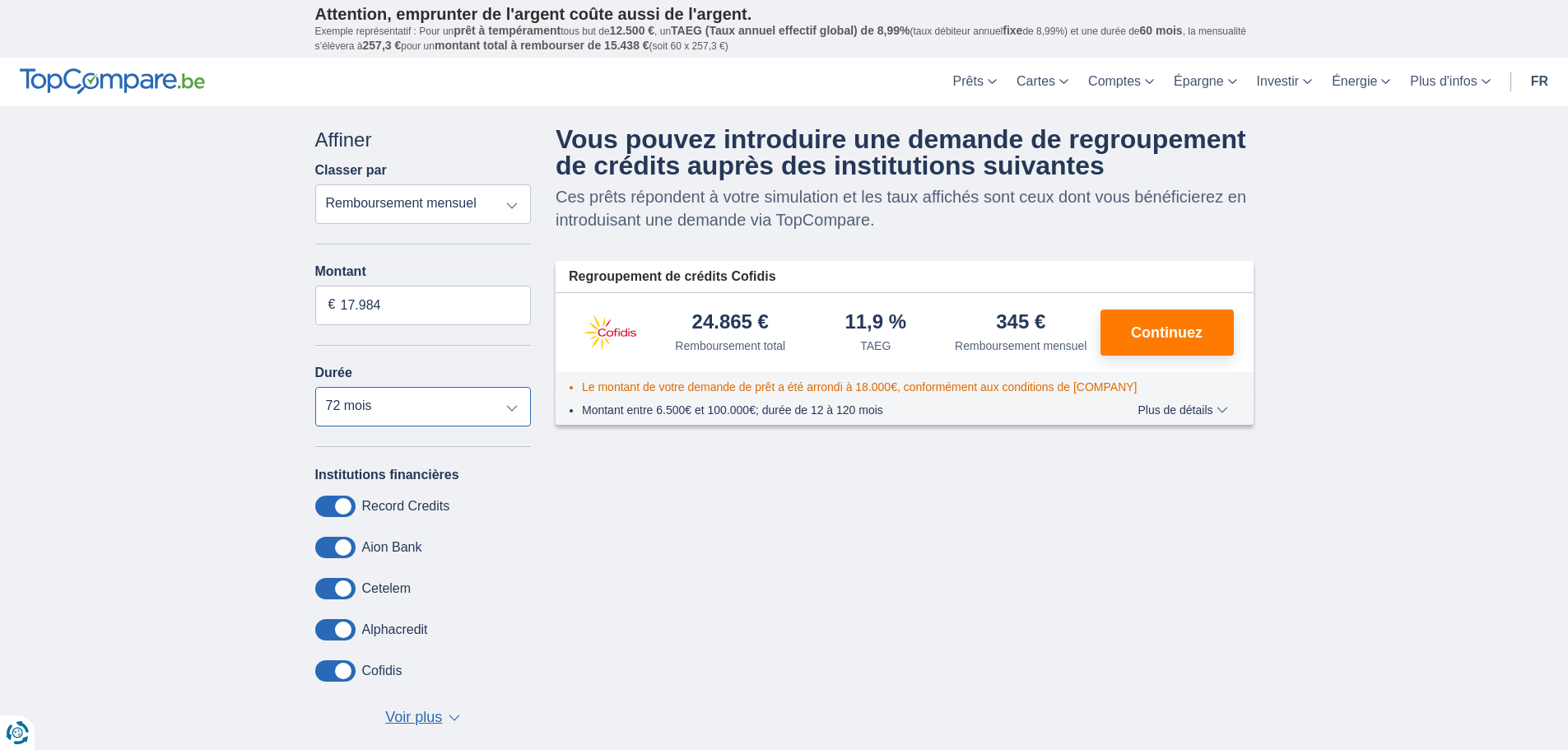 click on "12 mois
18 mois
24 mois
30 mois
36 mois
42 mois
48 mois
60 mois
72 mois
84 mois" at bounding box center [423, 407] 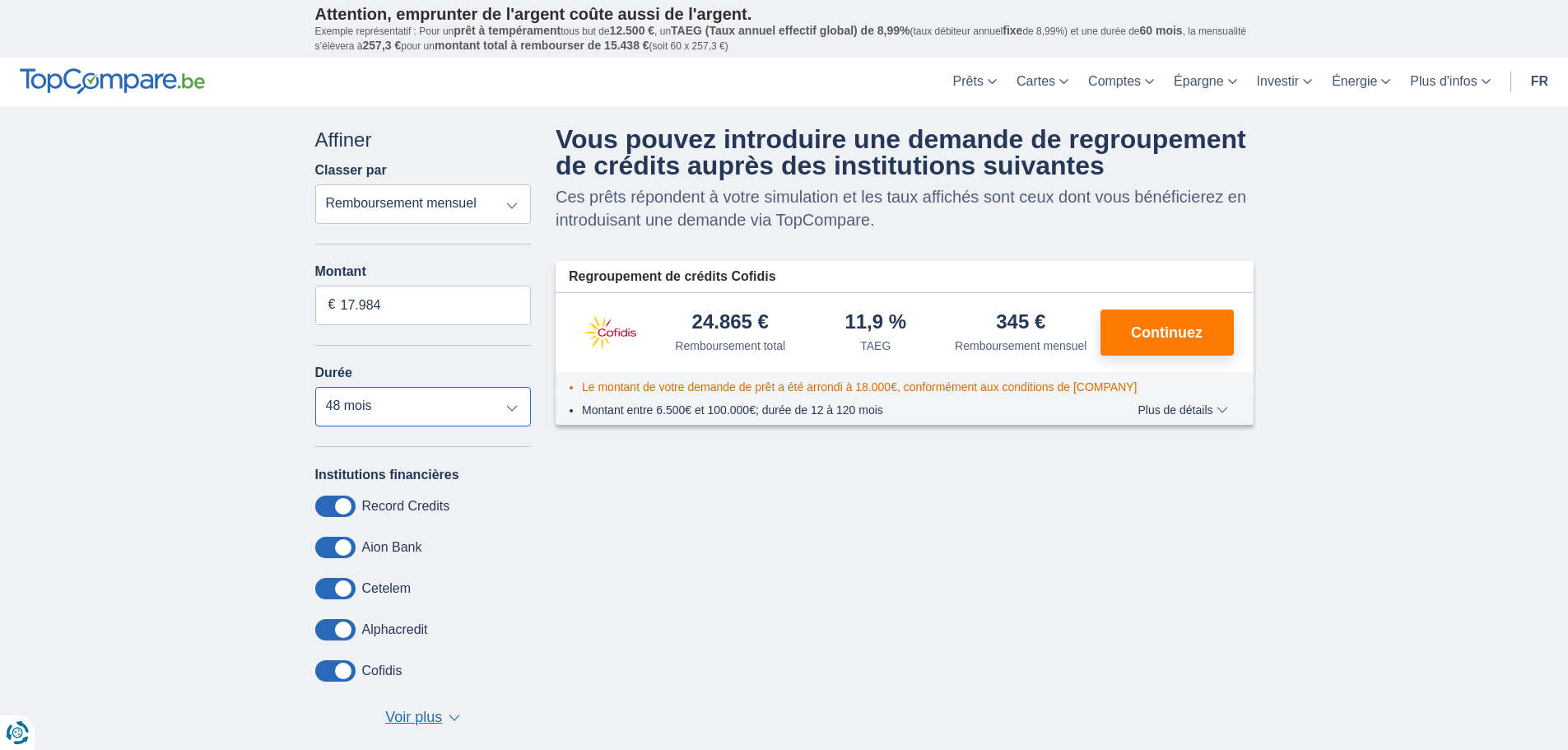 click on "12 mois
18 mois
24 mois
30 mois
36 mois
42 mois
48 mois
60 mois
72 mois
84 mois" at bounding box center (423, 407) 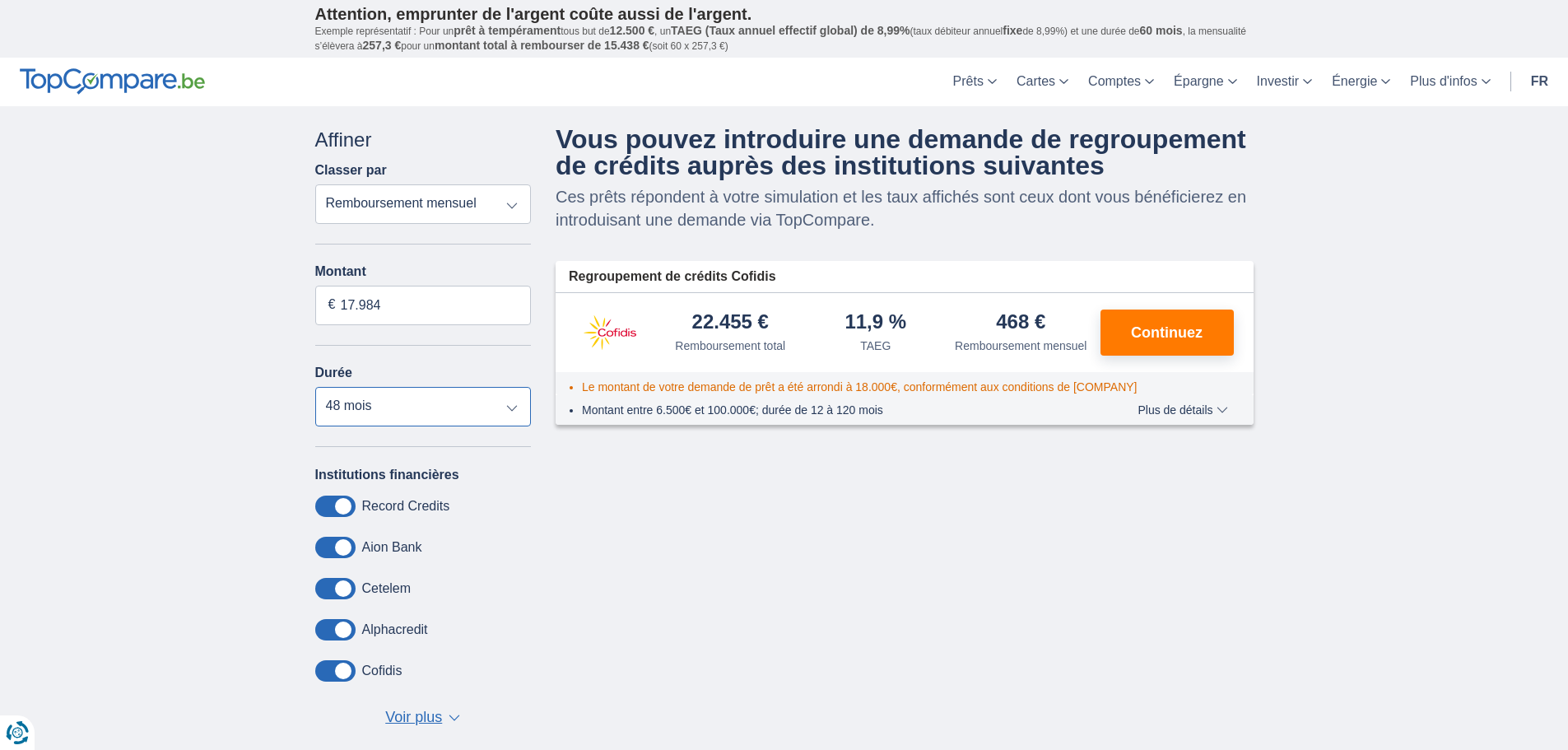 click on "12 mois
18 mois
24 mois
30 mois
36 mois
42 mois
48 mois
60 mois
72 mois
84 mois" at bounding box center (423, 407) 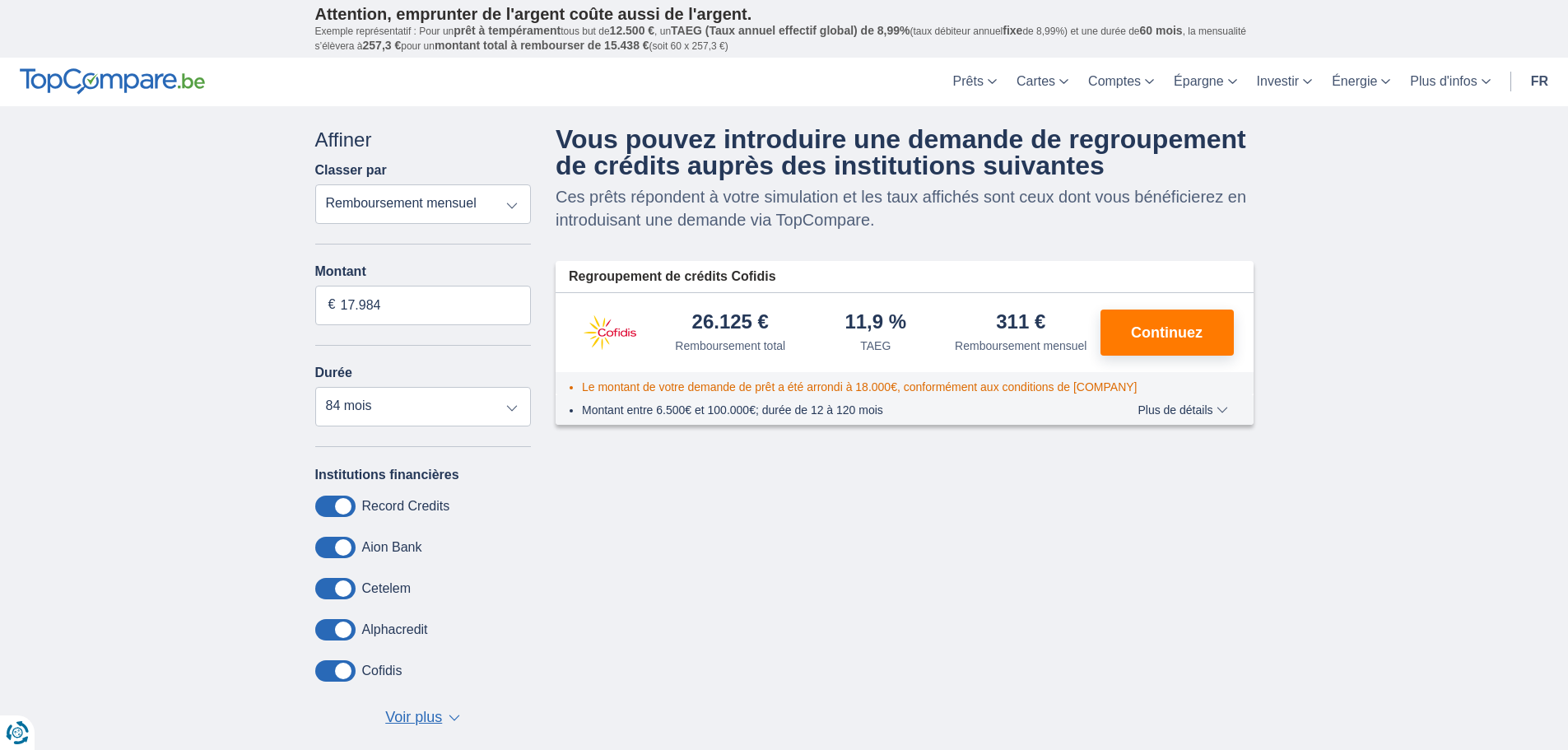 click at bounding box center (335, 630) 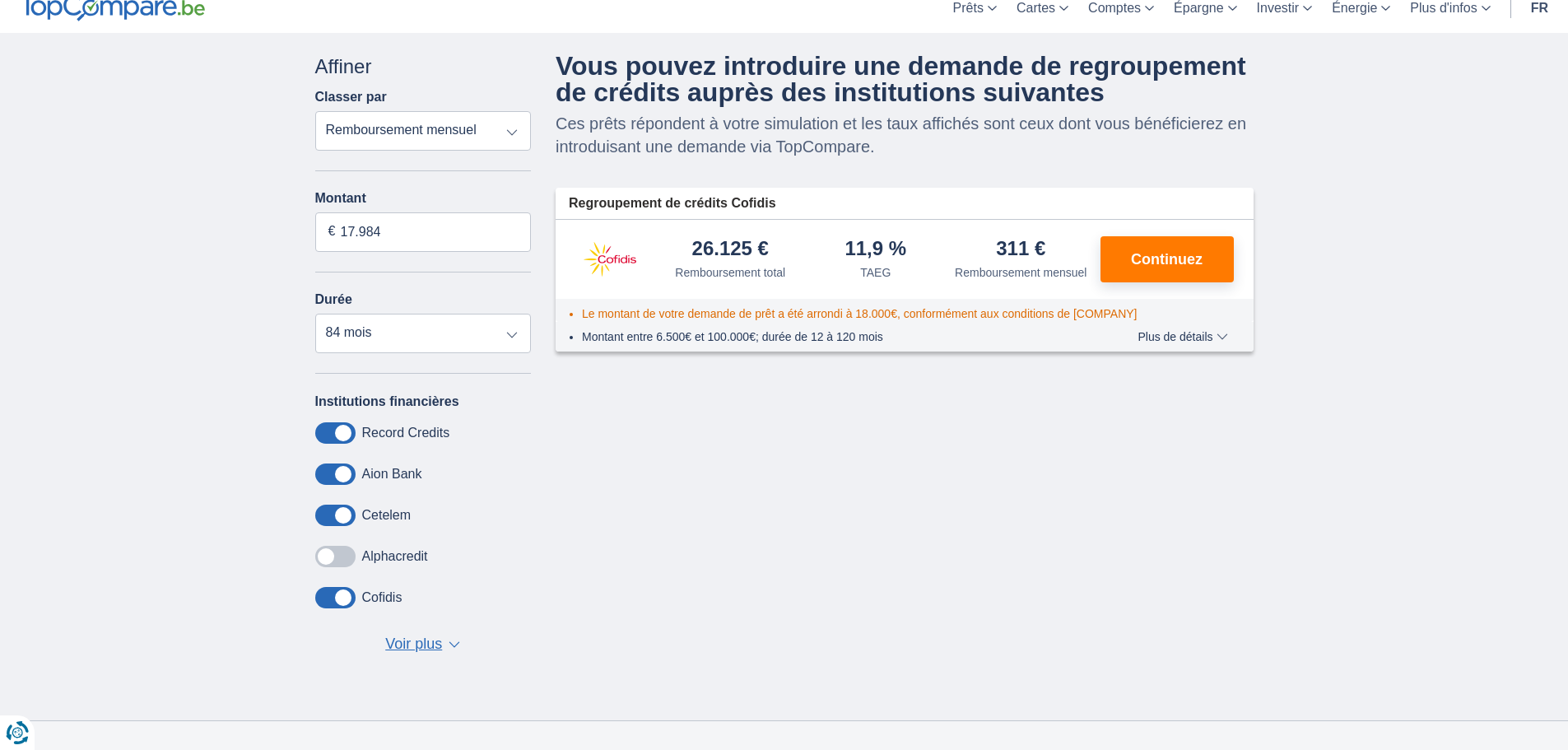 scroll, scrollTop: 109, scrollLeft: 0, axis: vertical 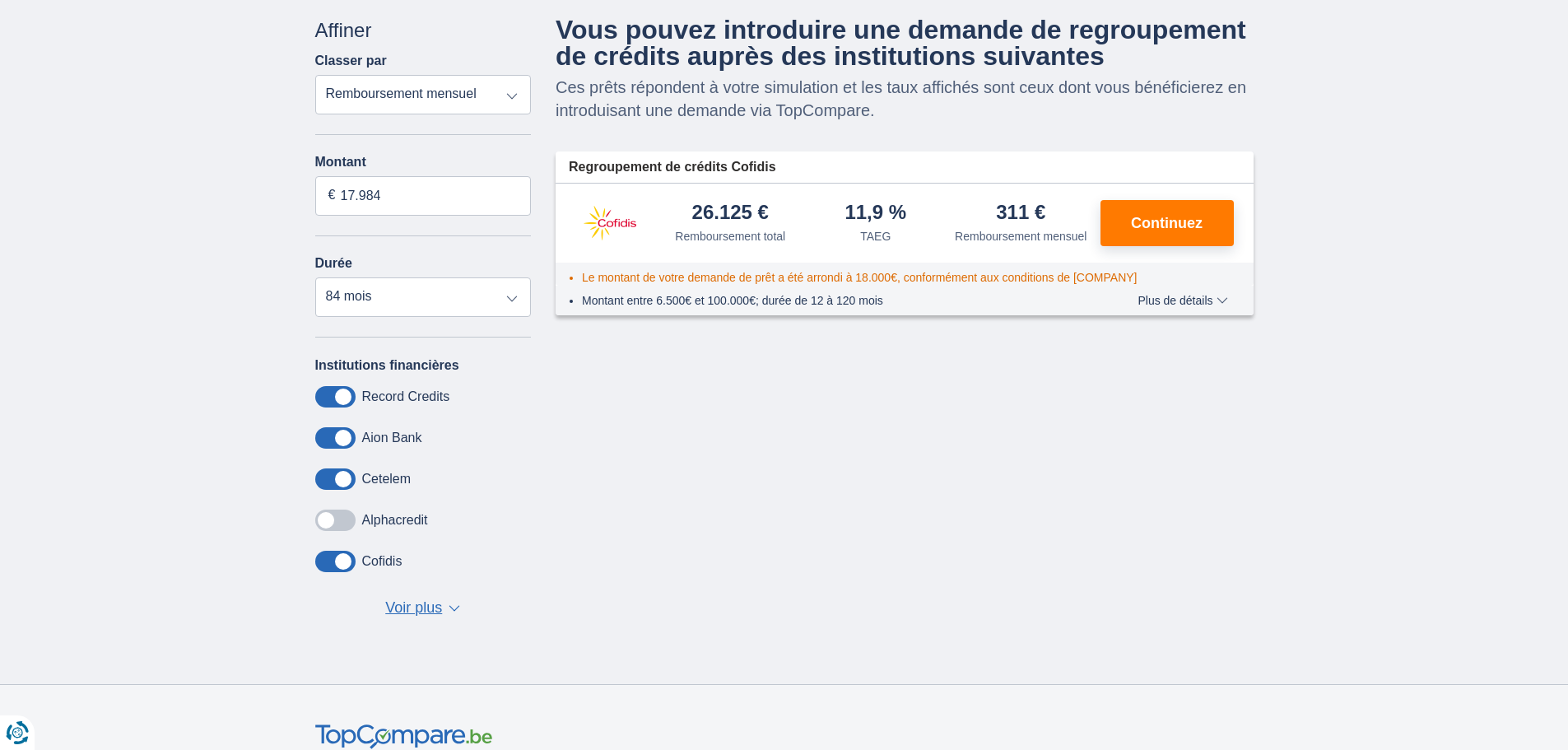 click on "Voir plus" at bounding box center (413, 608) 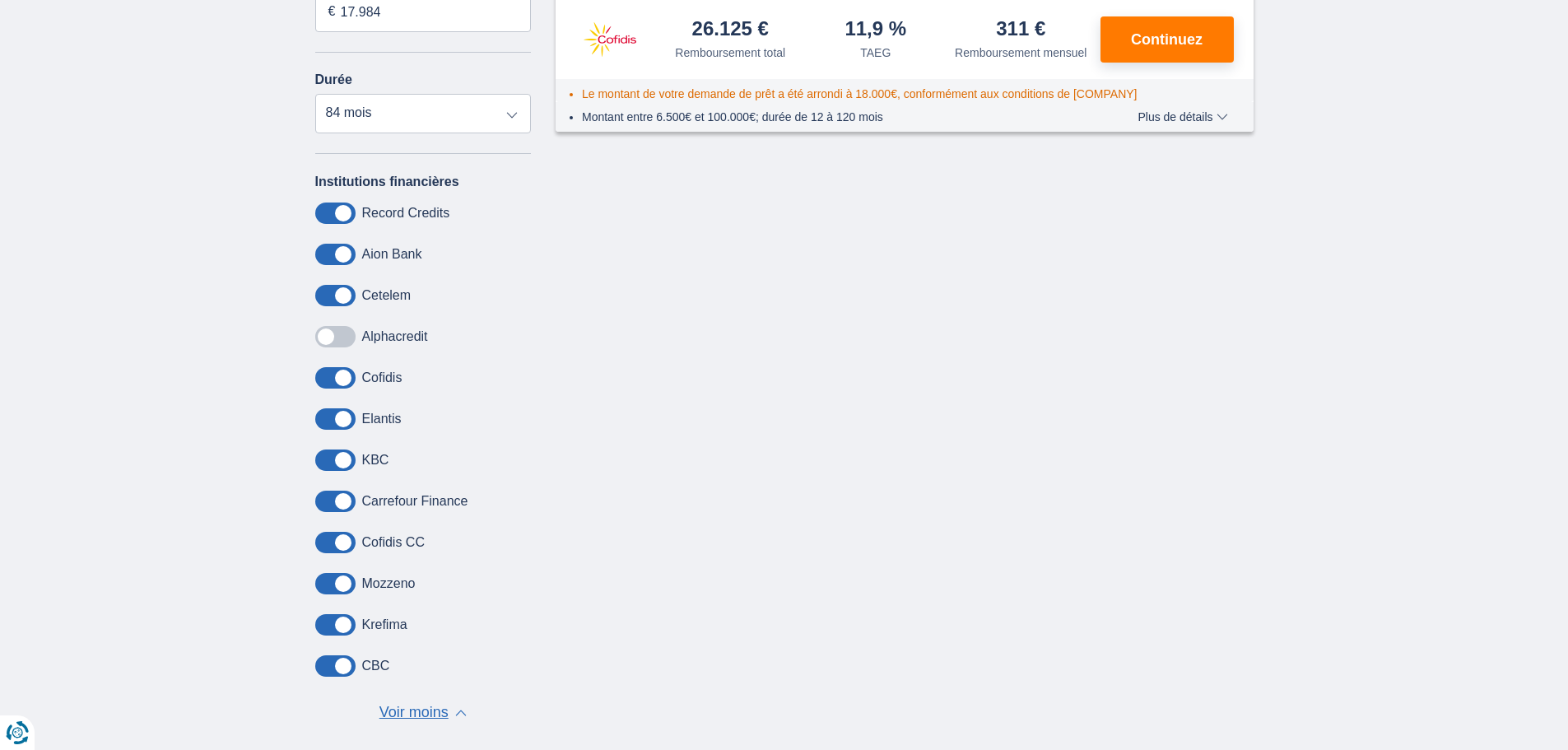 scroll, scrollTop: 329, scrollLeft: 0, axis: vertical 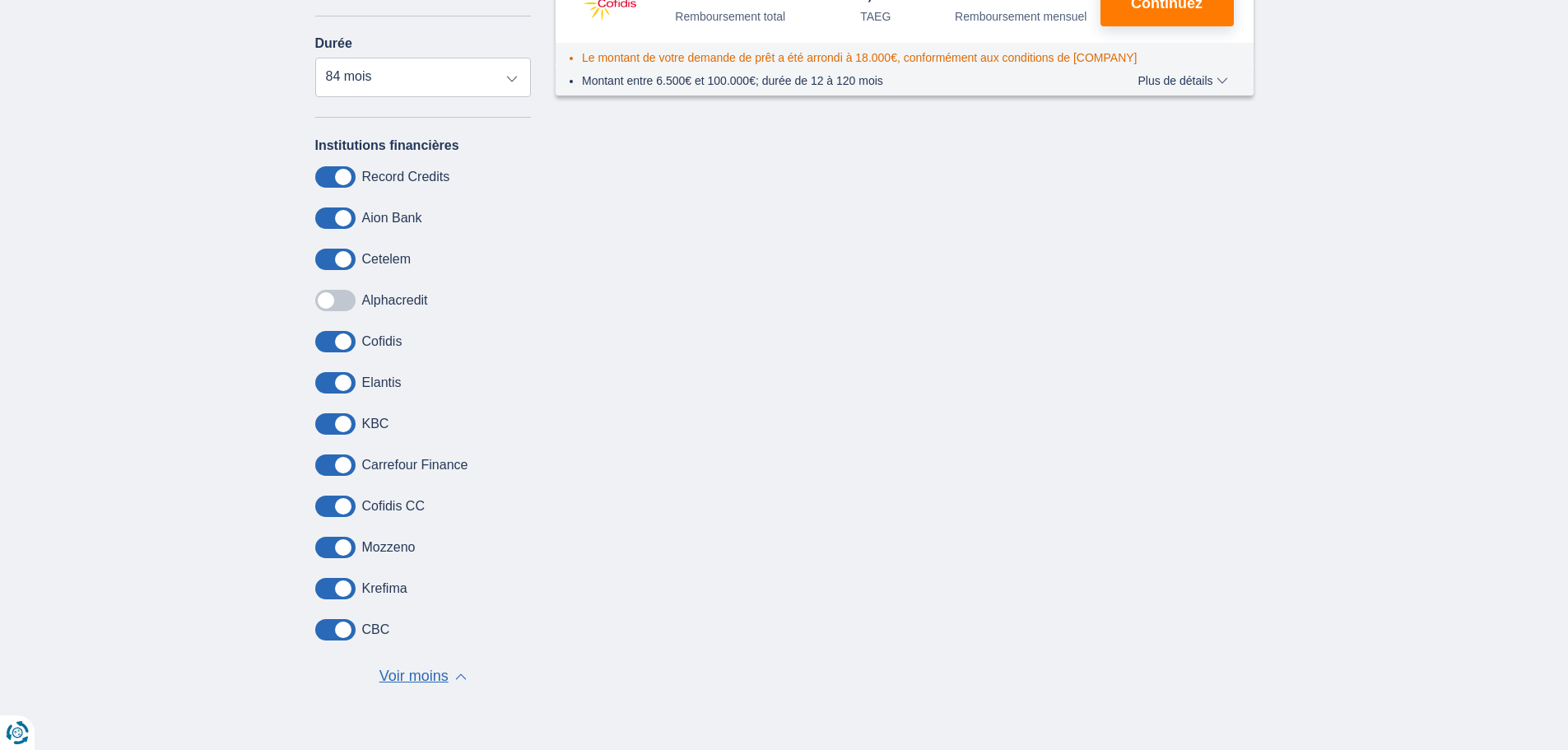 click at bounding box center [335, 547] 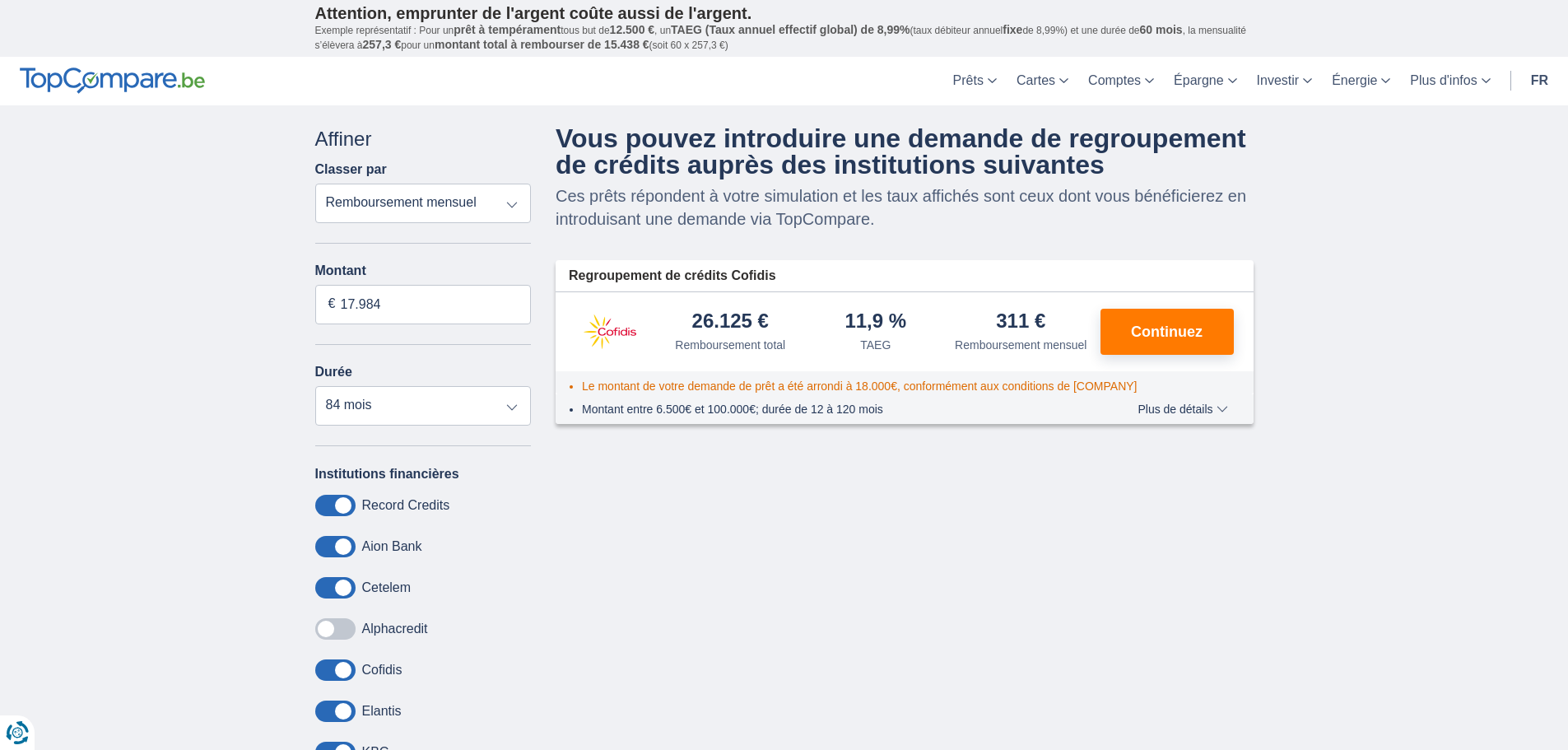 scroll, scrollTop: 0, scrollLeft: 0, axis: both 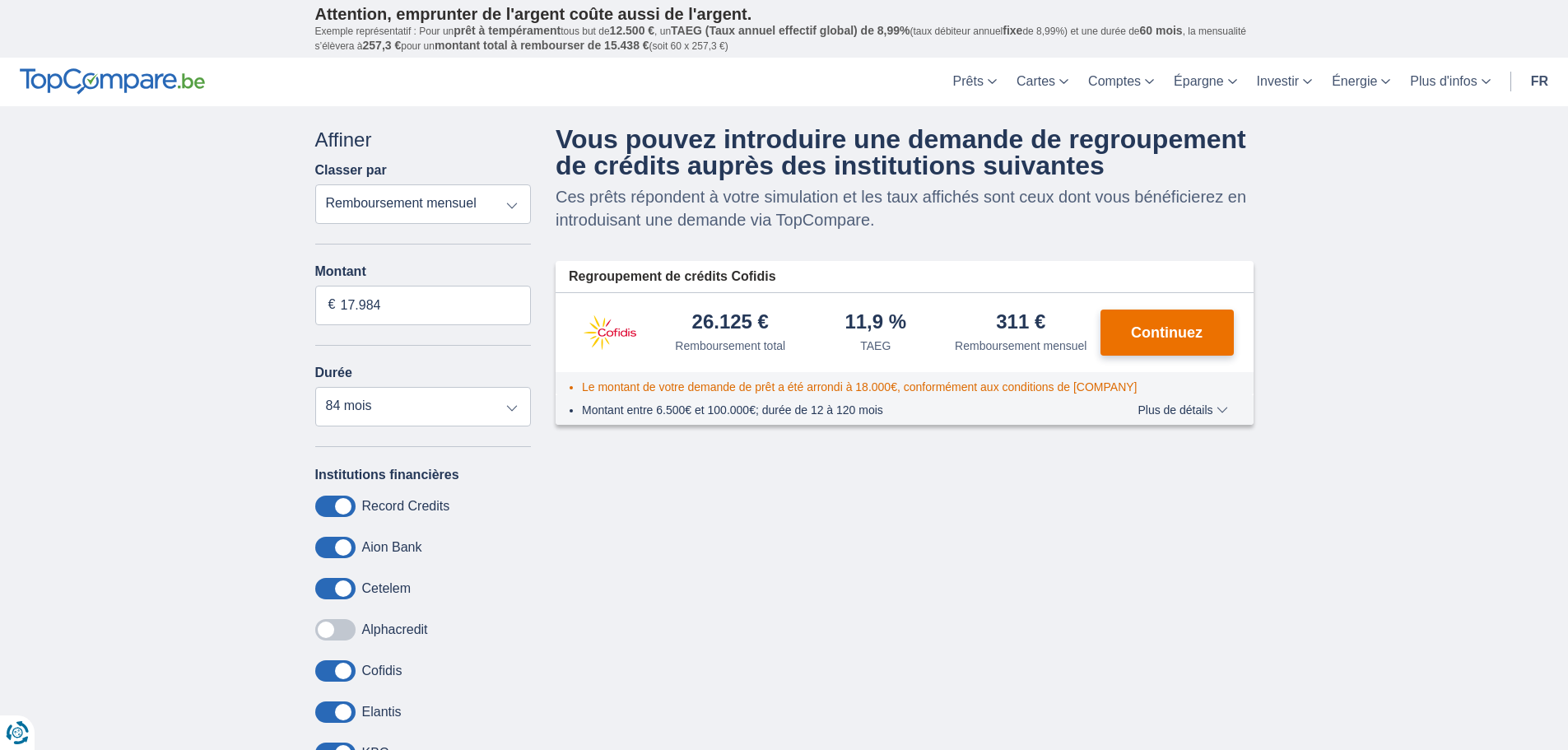 click on "Continuez" at bounding box center (1166, 333) 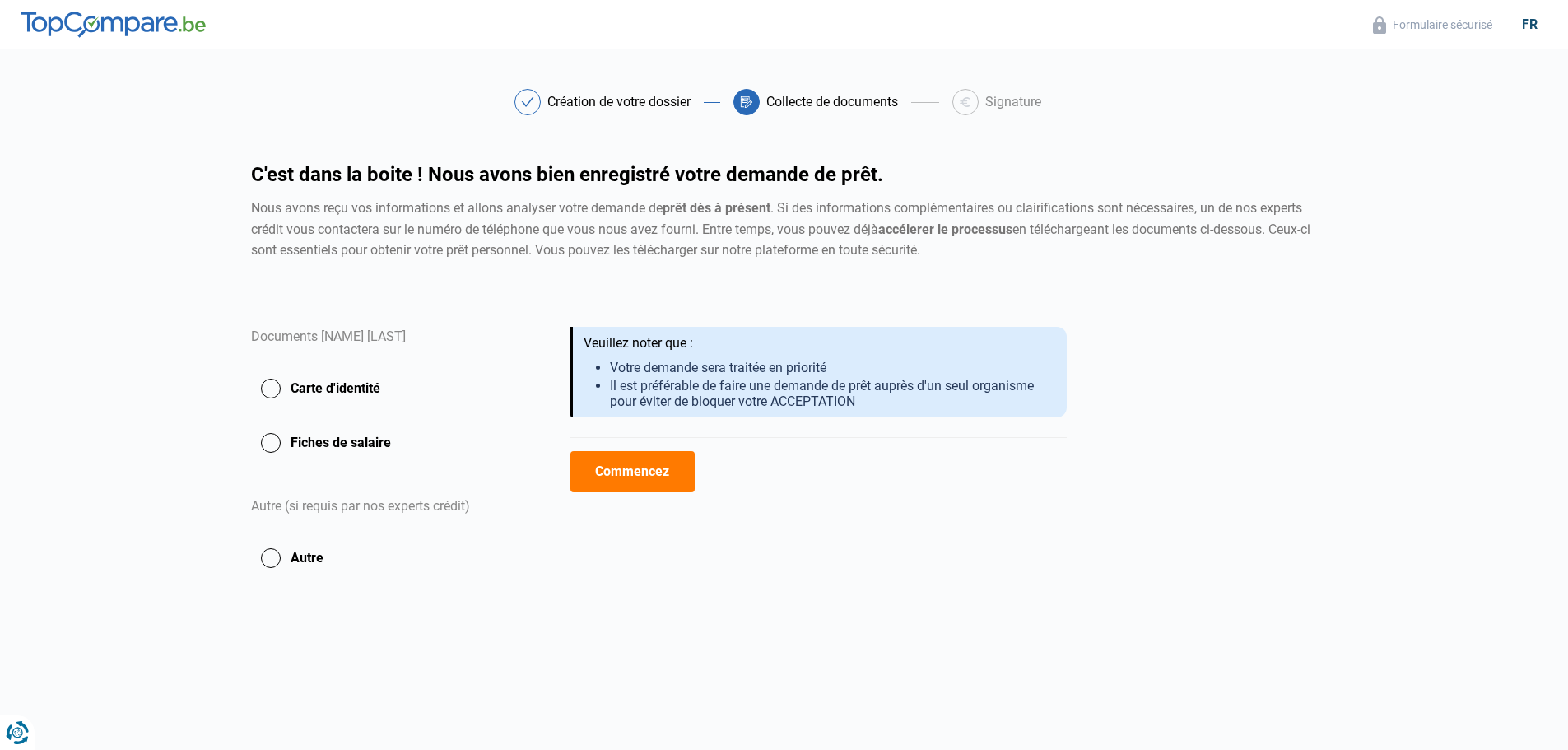 scroll, scrollTop: 0, scrollLeft: 0, axis: both 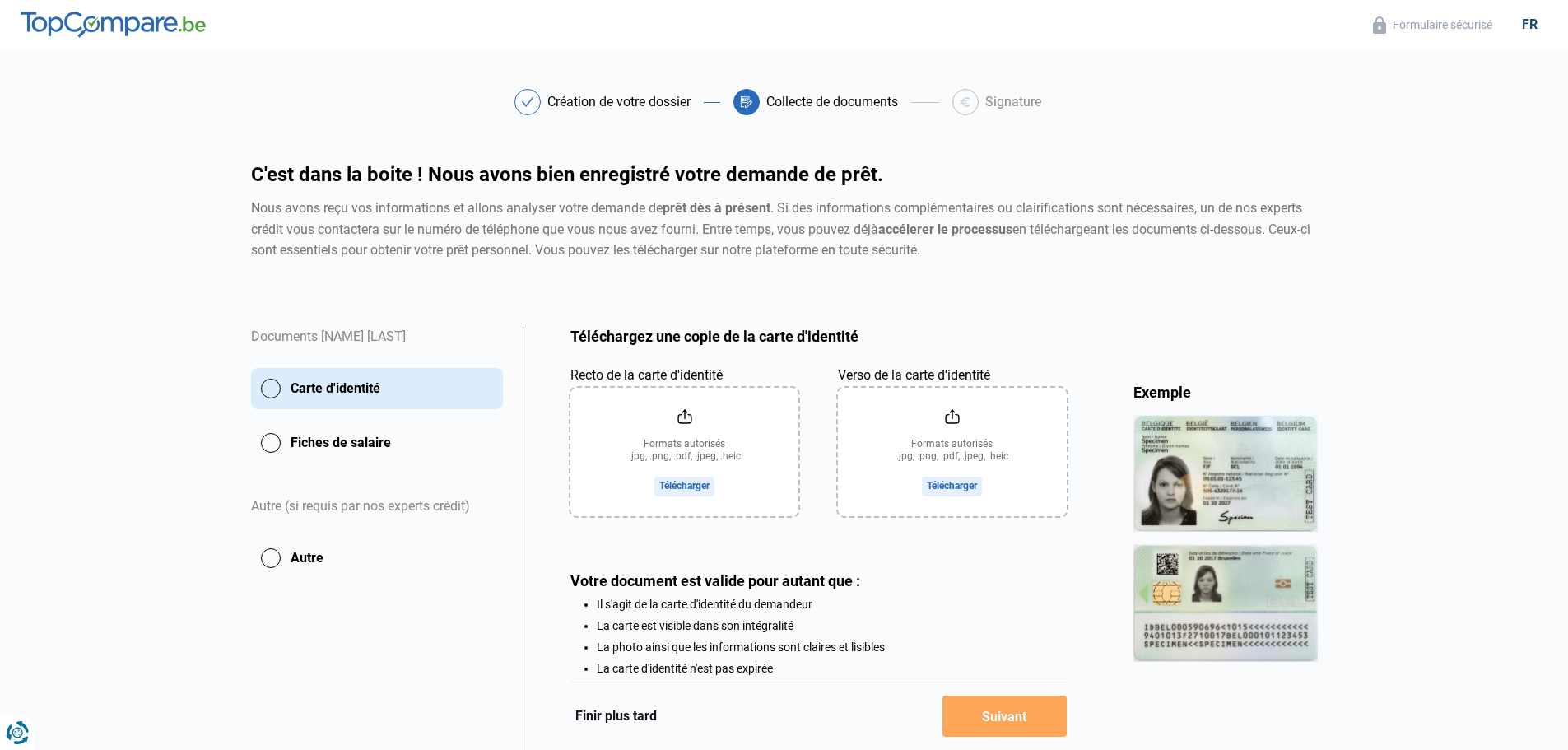 click on "Carte d'identité" 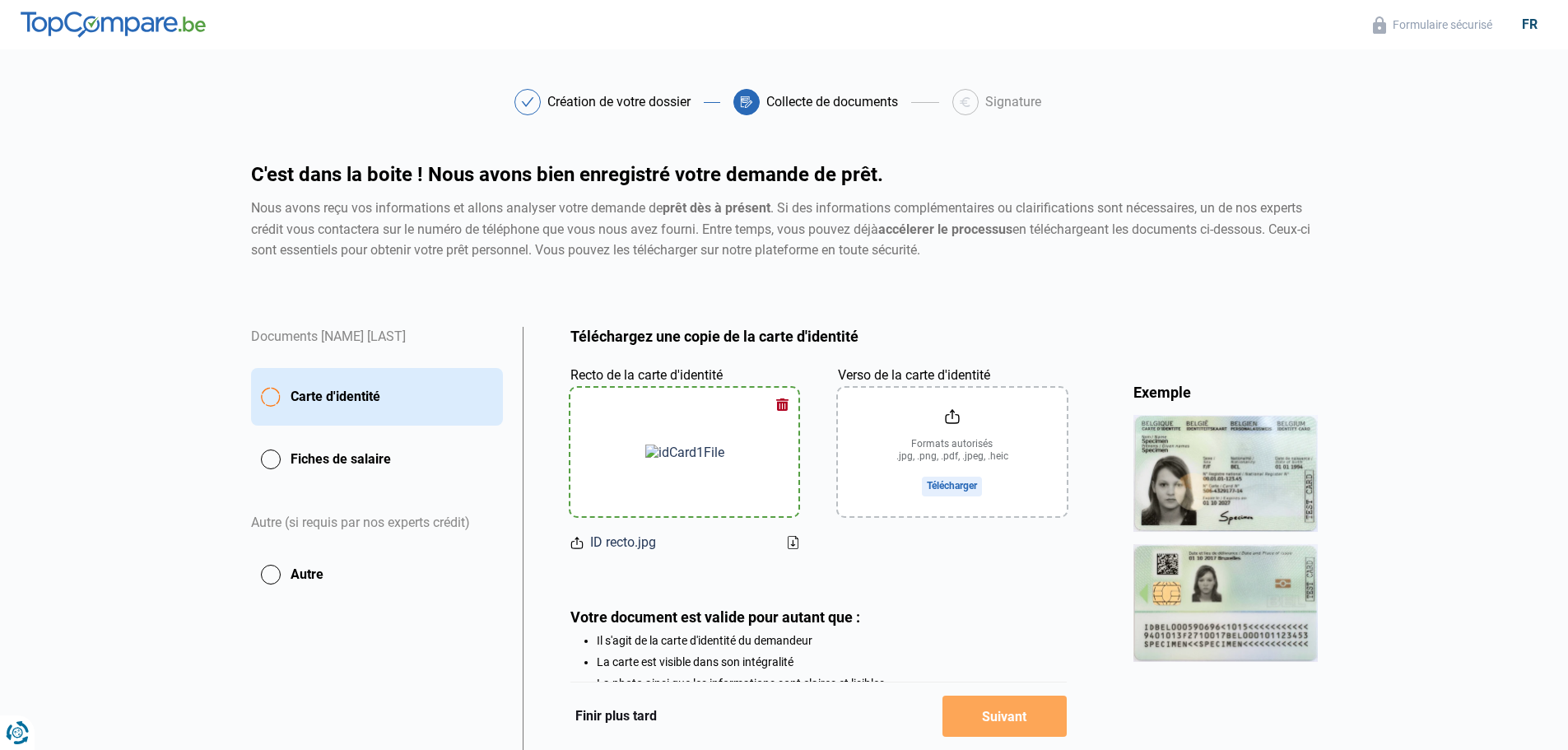 click on "Verso de la carte d'identité" 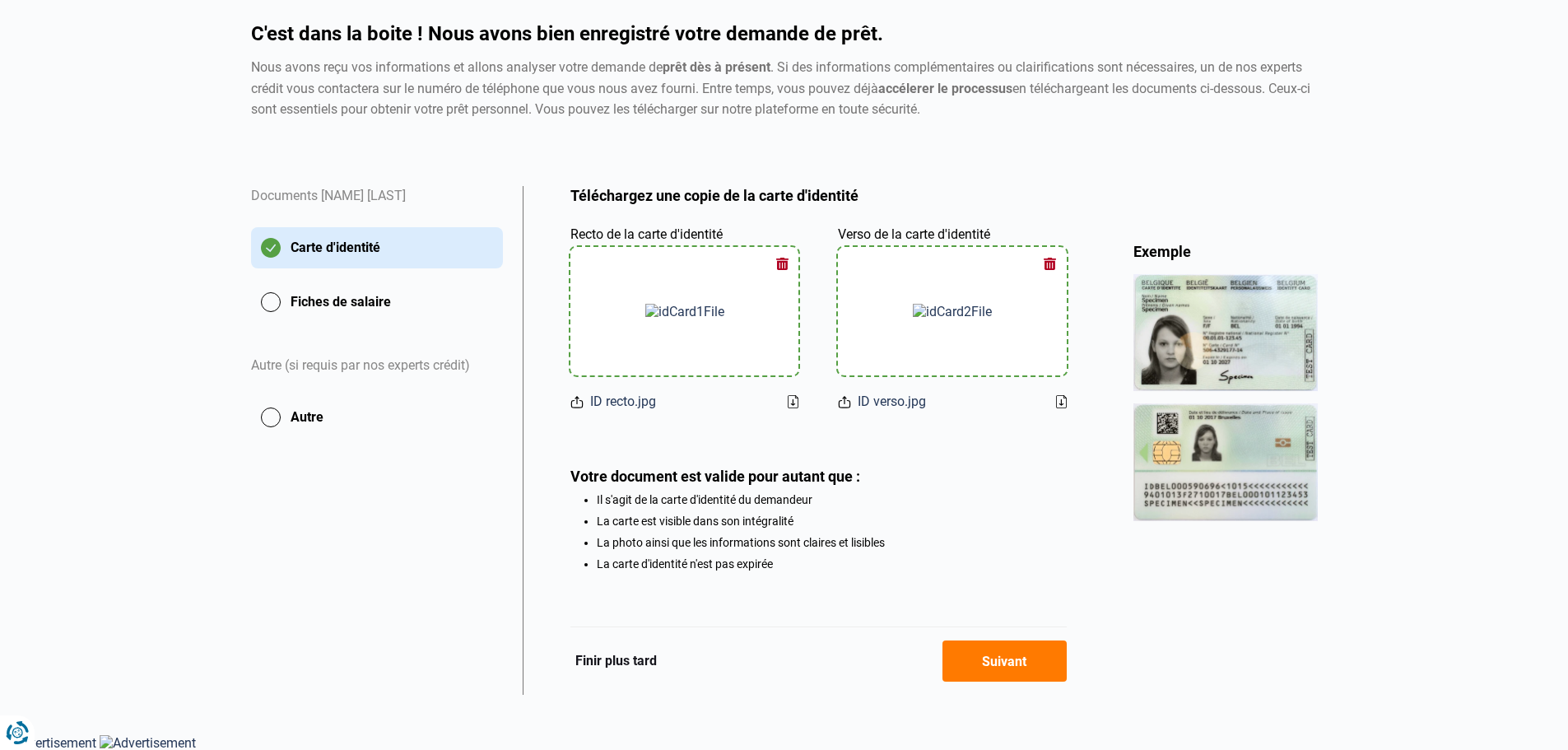 scroll, scrollTop: 145, scrollLeft: 0, axis: vertical 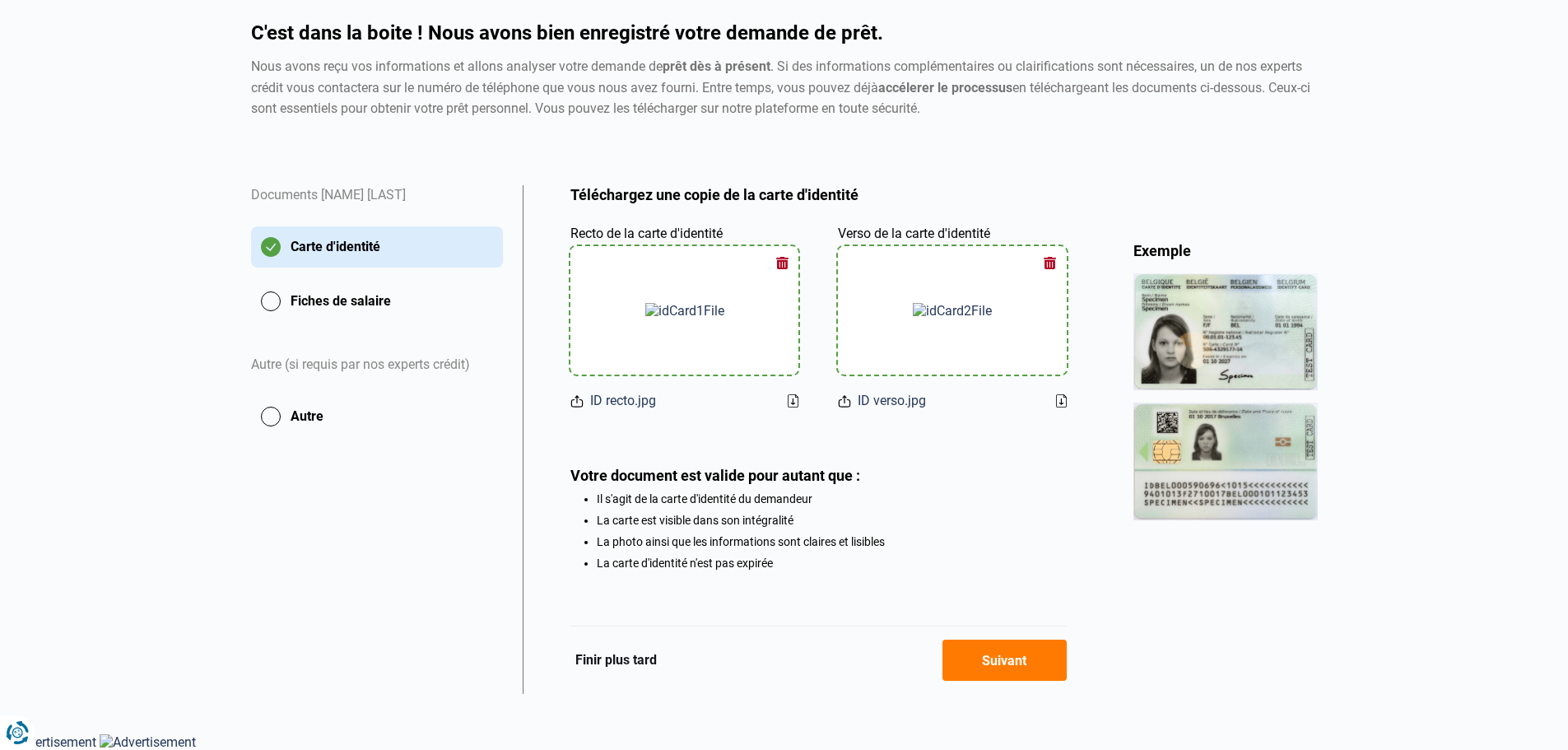 click on "Suivant" 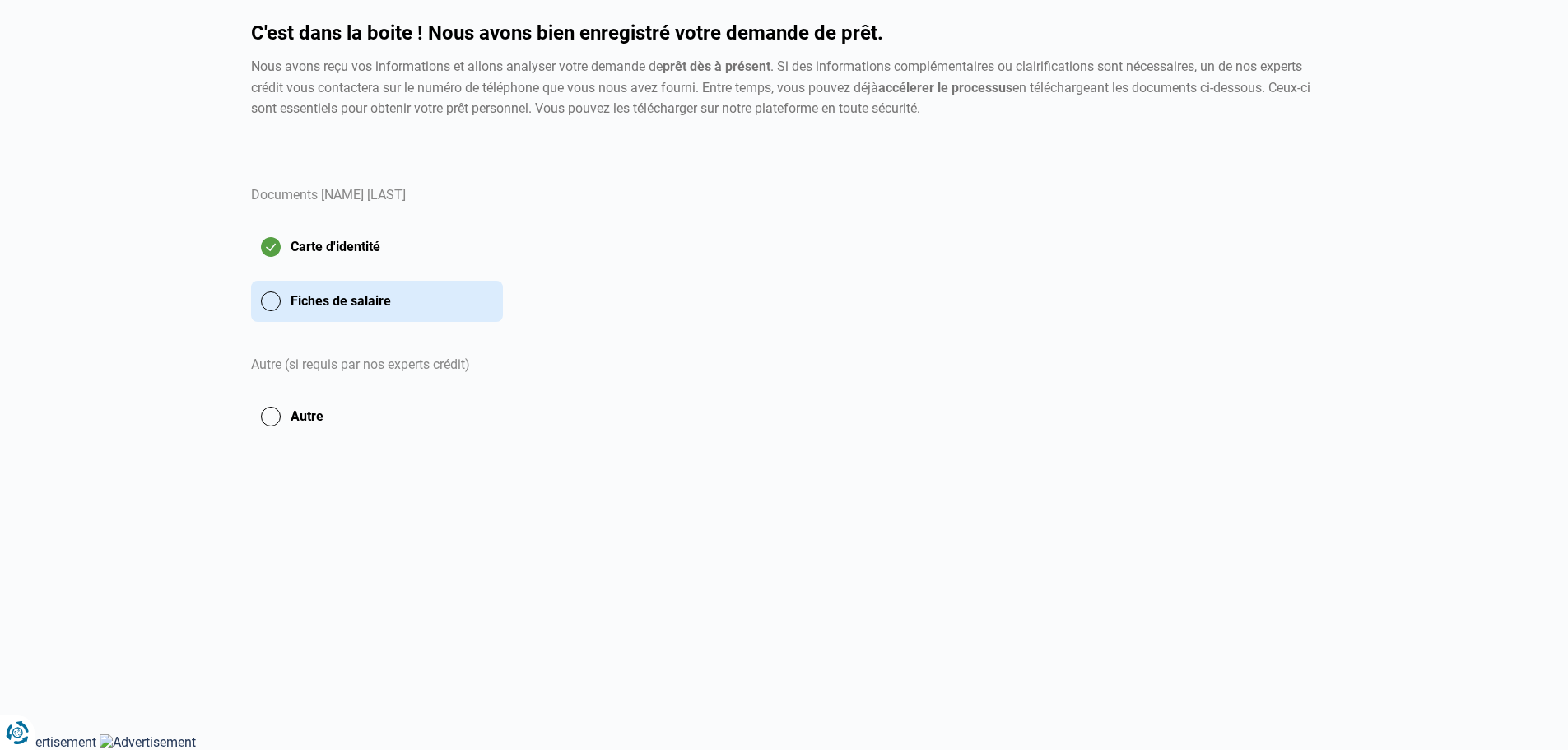 scroll, scrollTop: 0, scrollLeft: 0, axis: both 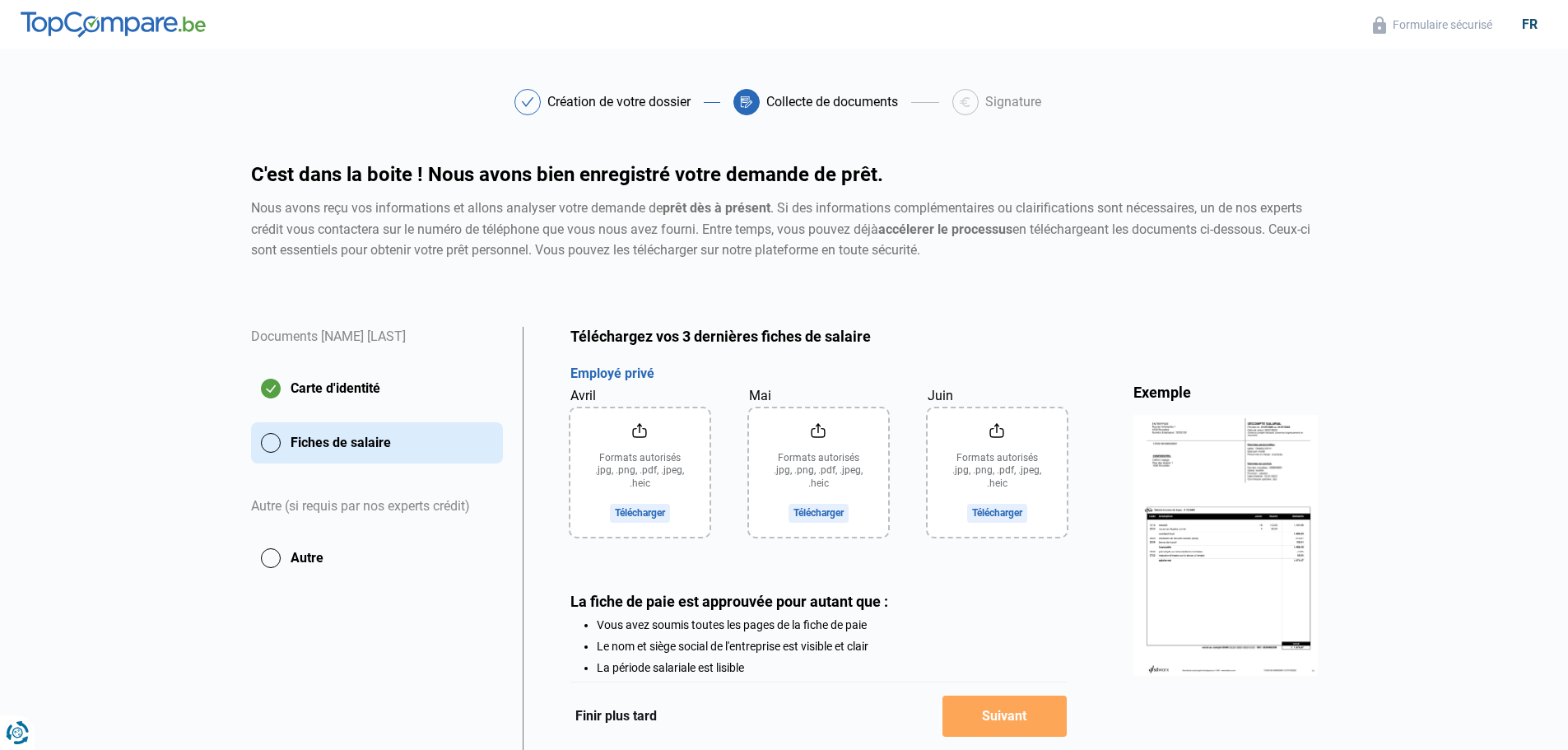click on "Mai" 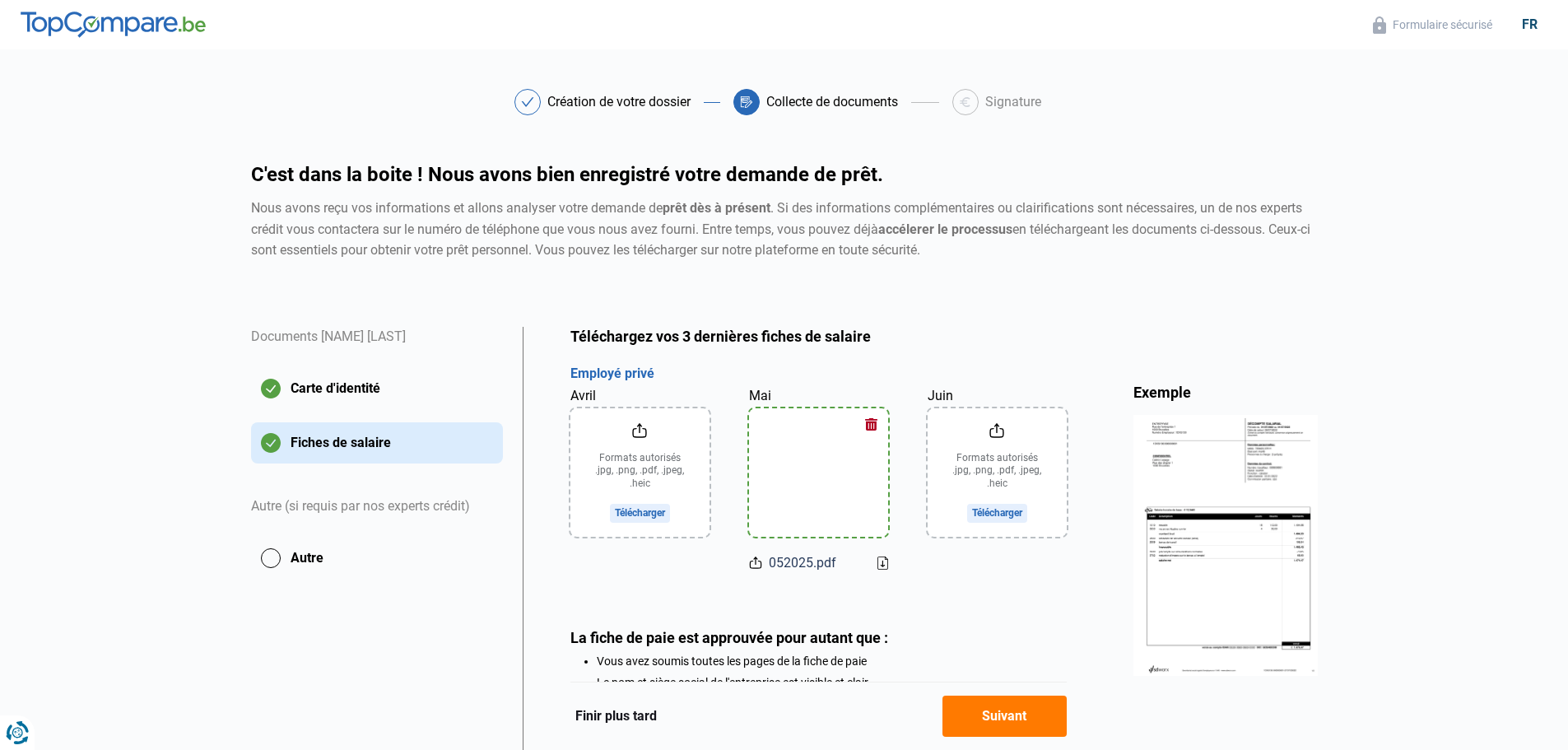 click on "Juin" 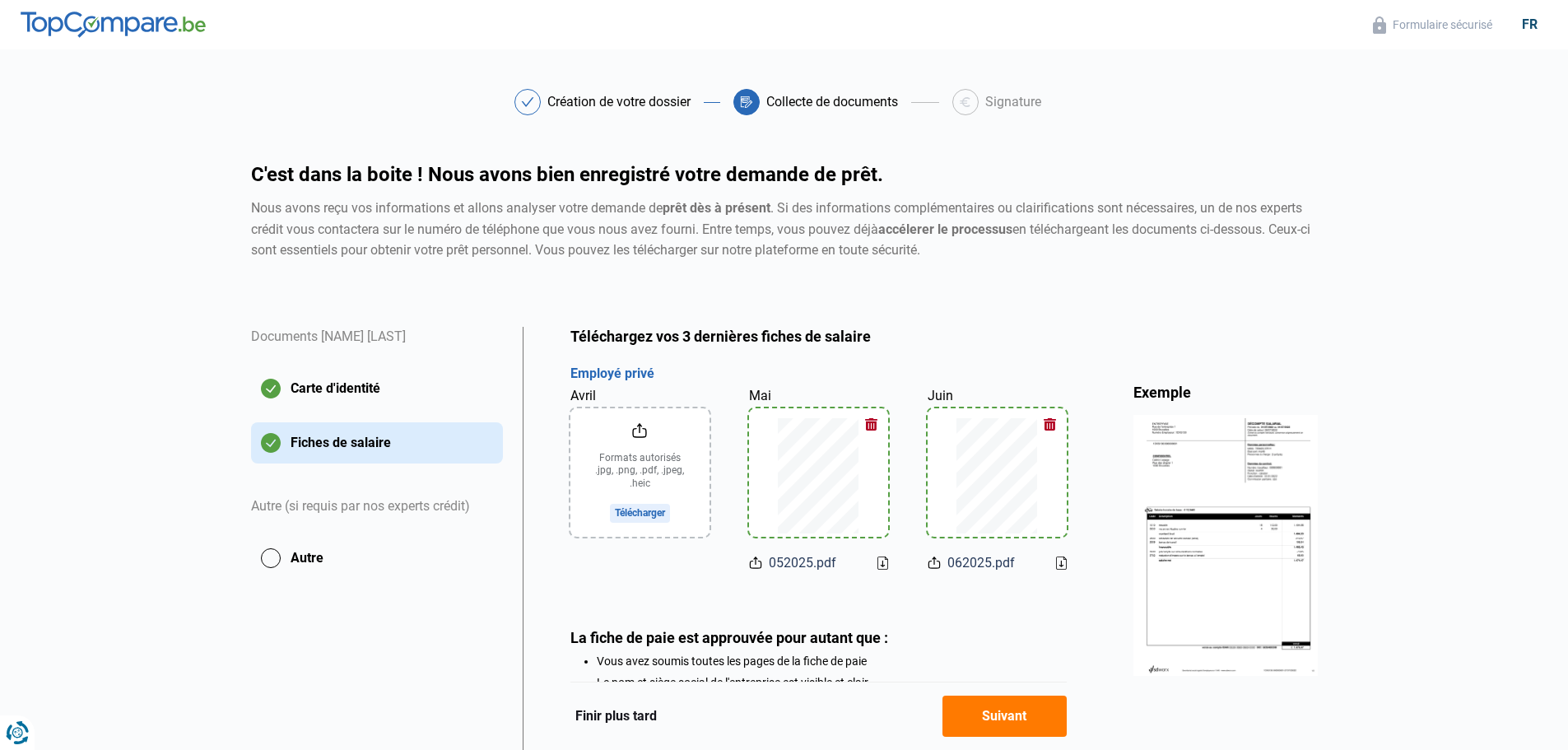 click on "Avril" 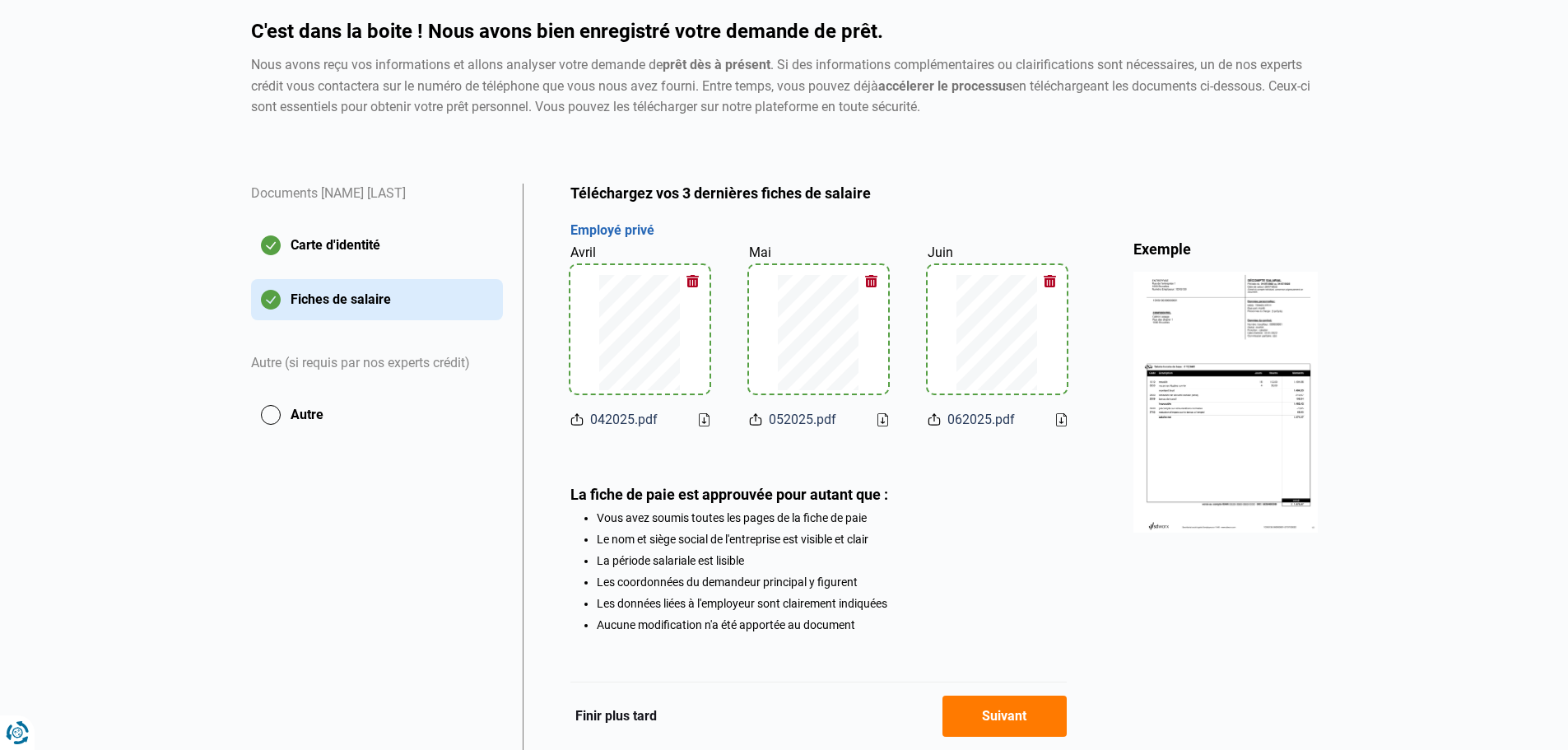 scroll, scrollTop: 210, scrollLeft: 0, axis: vertical 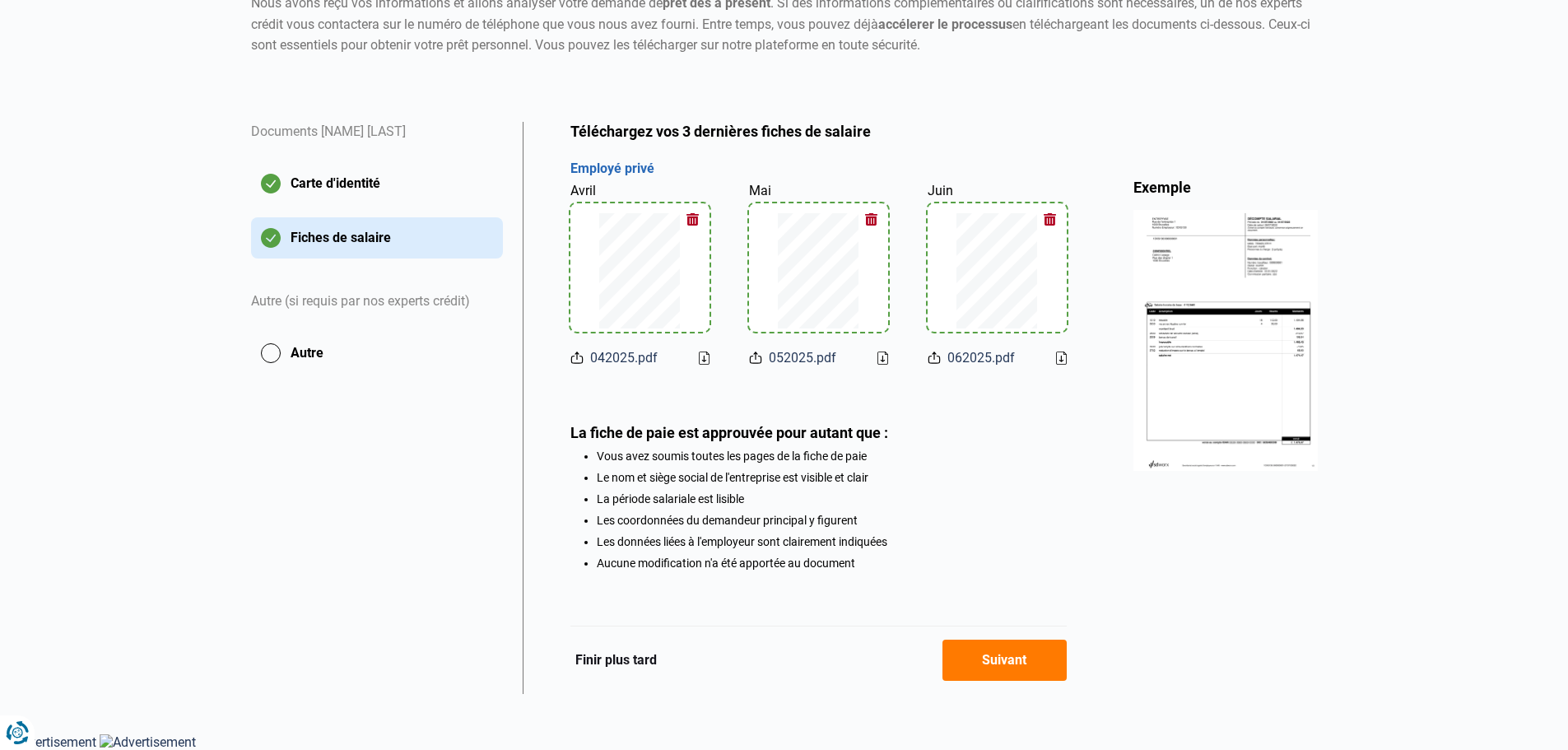 click on "Suivant" 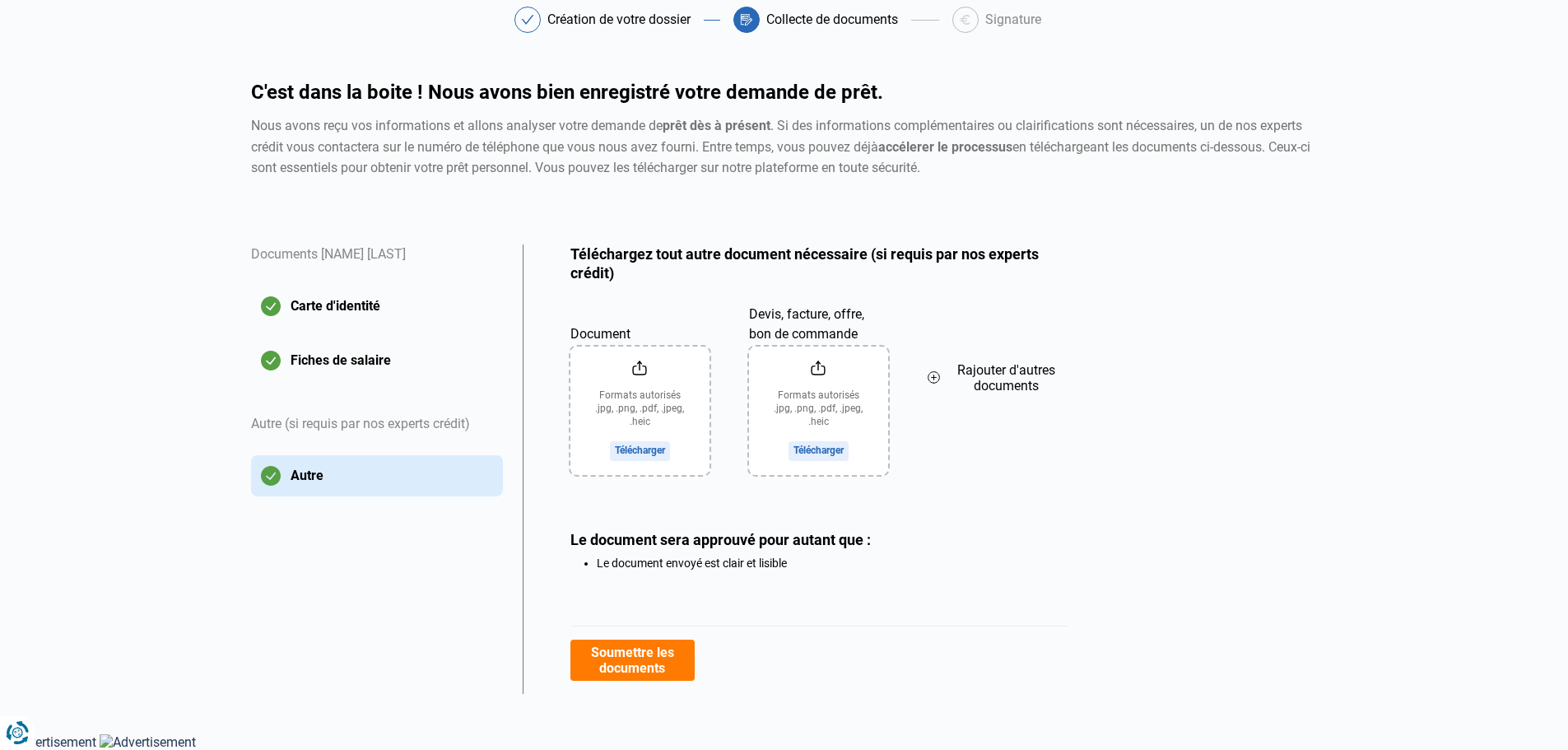 scroll, scrollTop: 0, scrollLeft: 0, axis: both 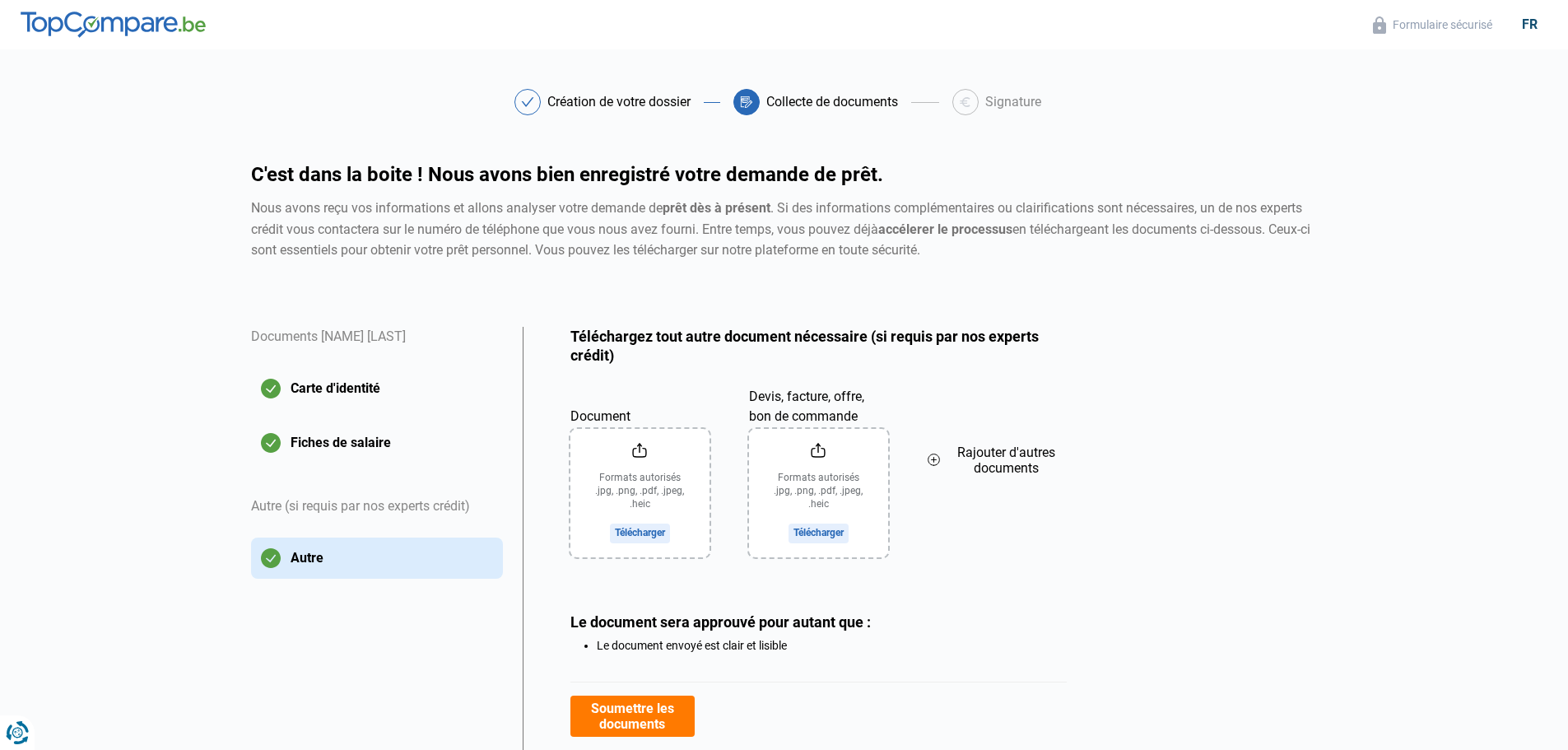 click on "Soumettre les documents" at bounding box center (632, 716) 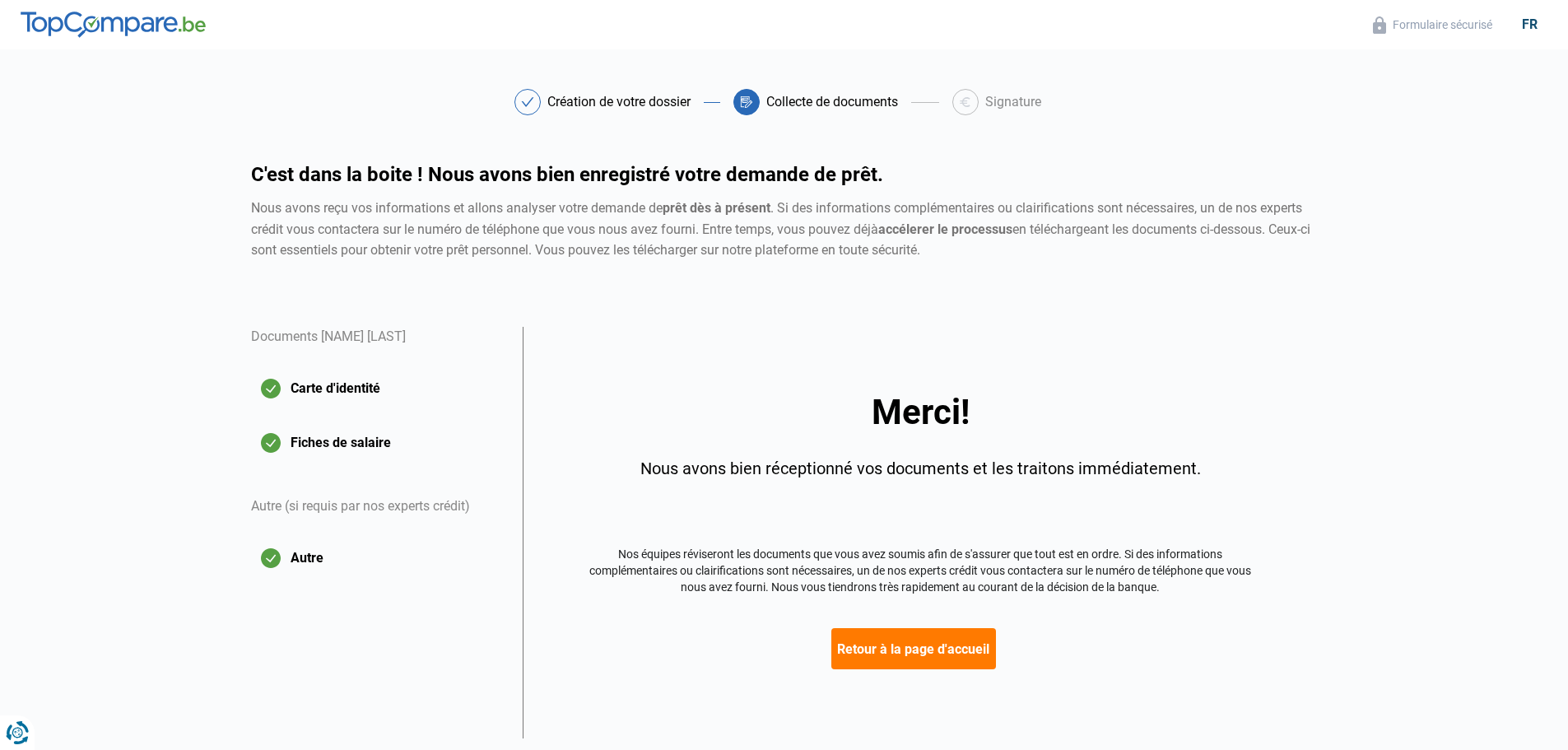 click on "Retour à la page d'accueil" at bounding box center (914, 649) 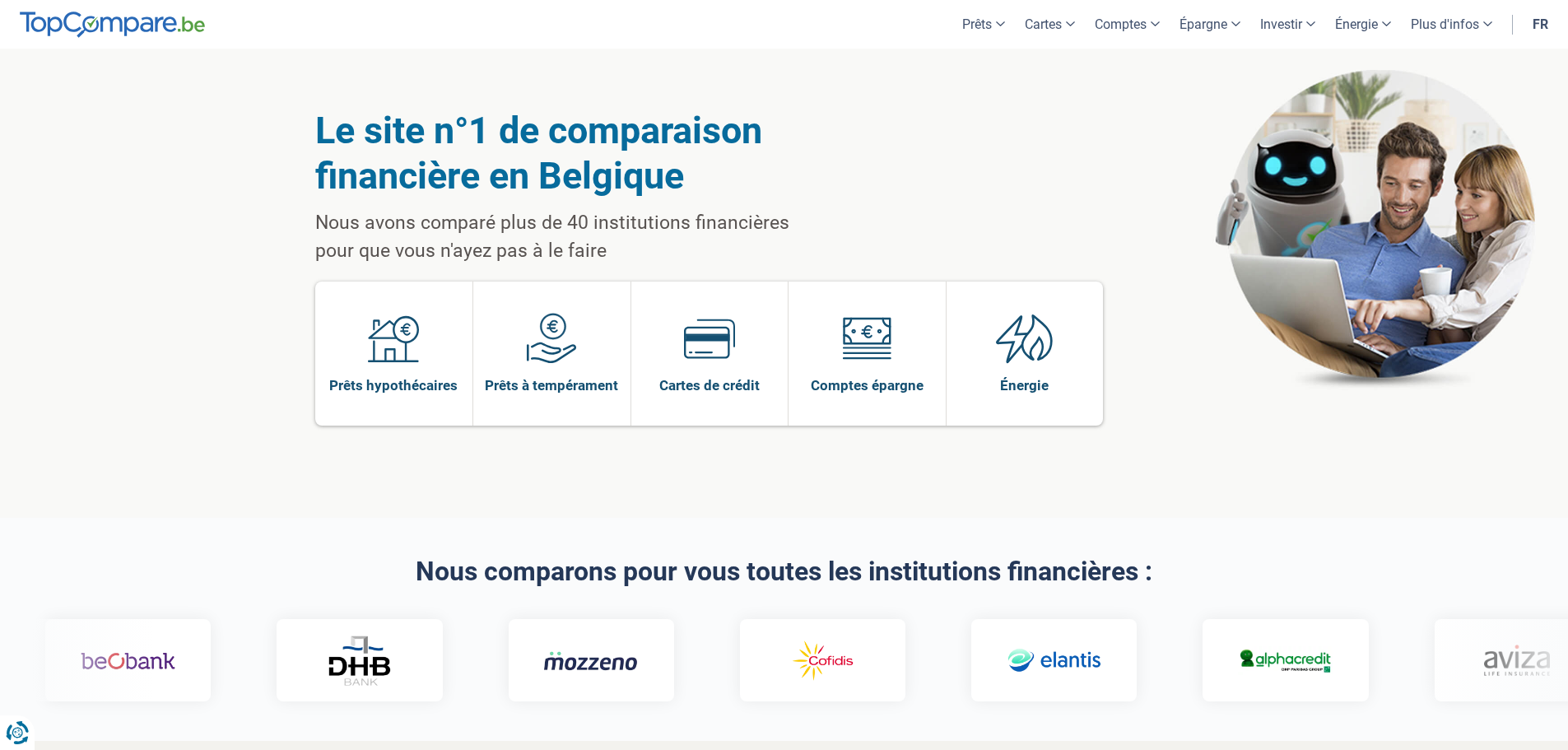 scroll, scrollTop: 0, scrollLeft: 0, axis: both 